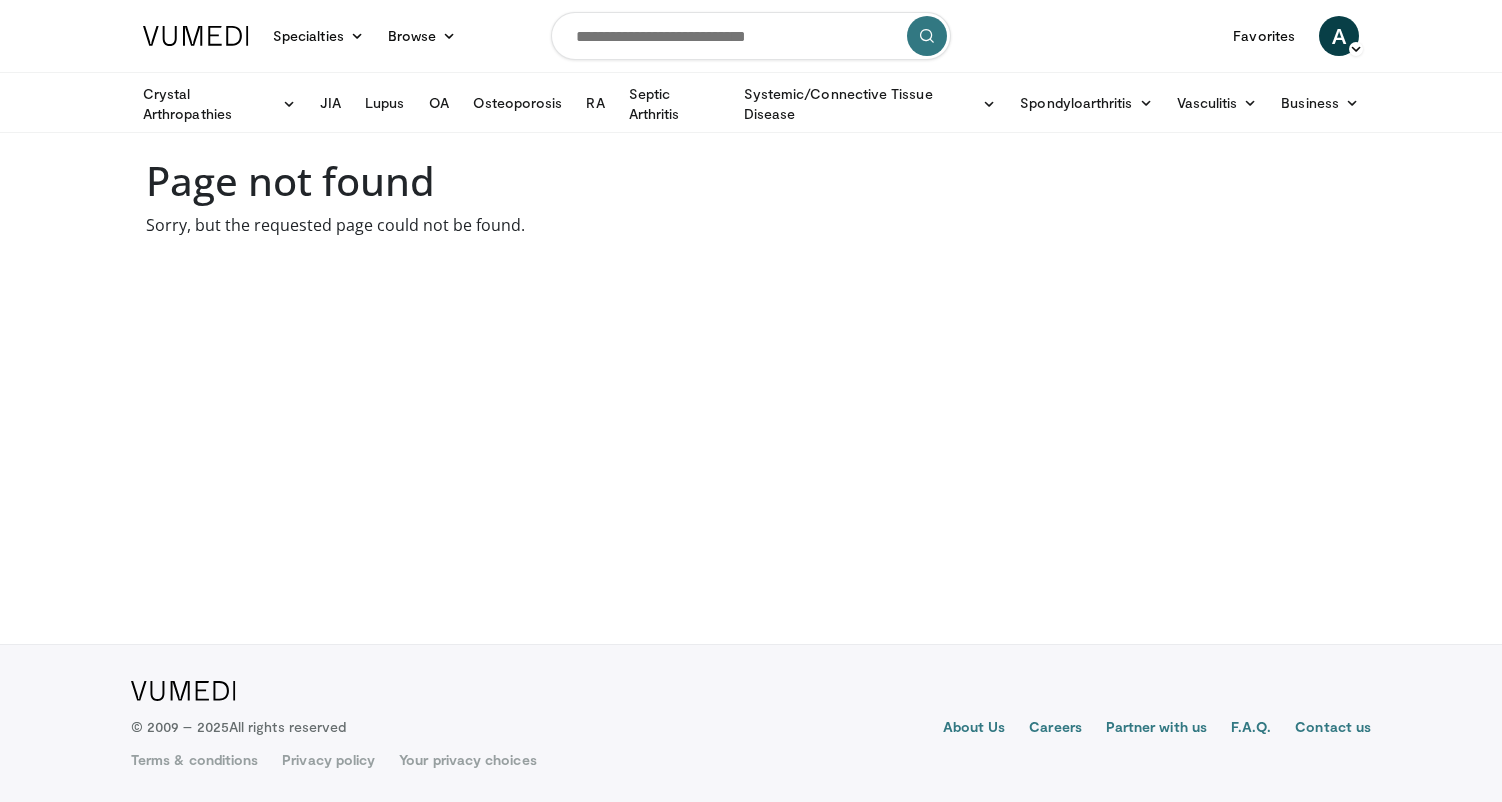 scroll, scrollTop: 0, scrollLeft: 0, axis: both 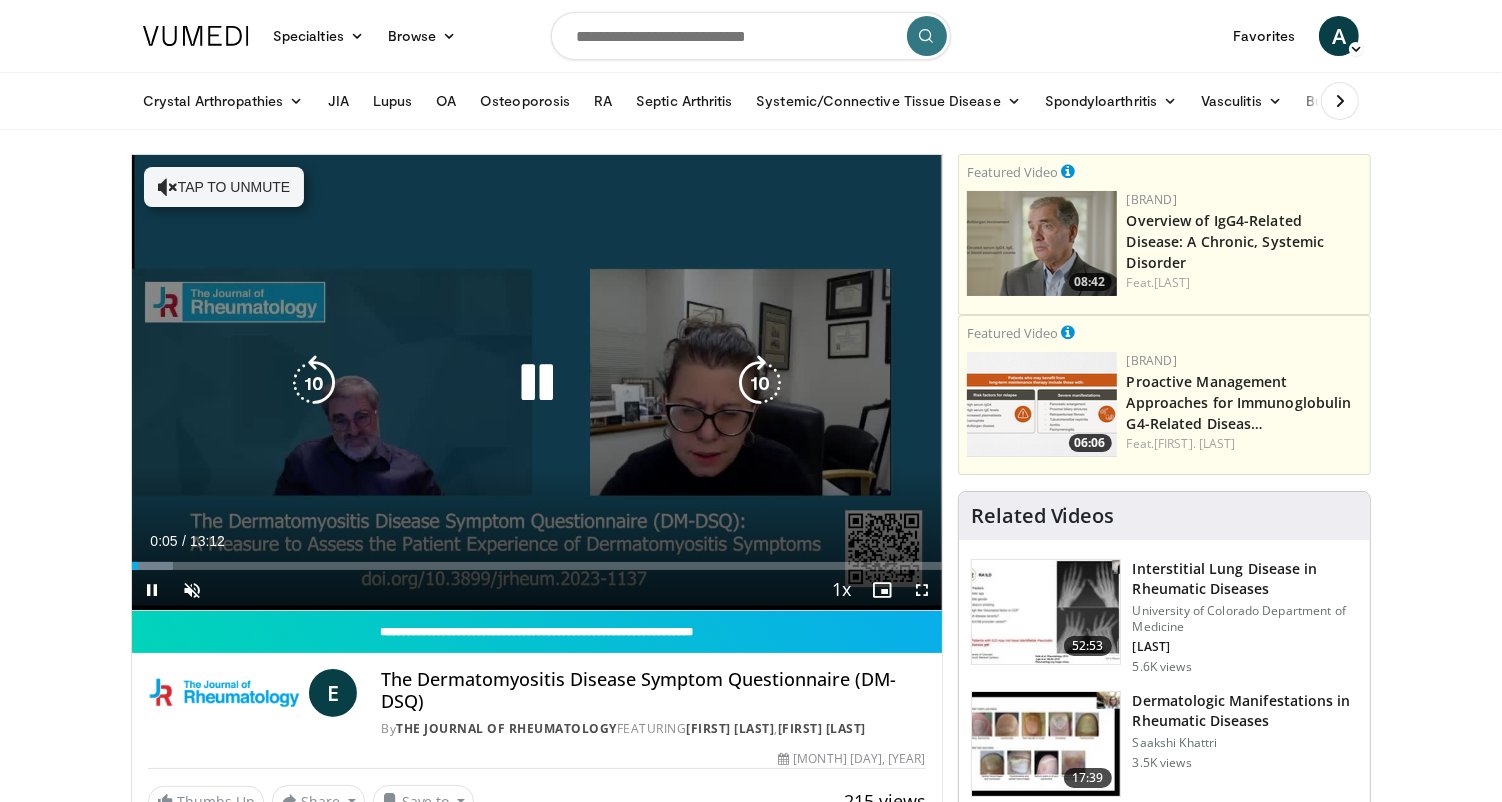 click at bounding box center (168, 187) 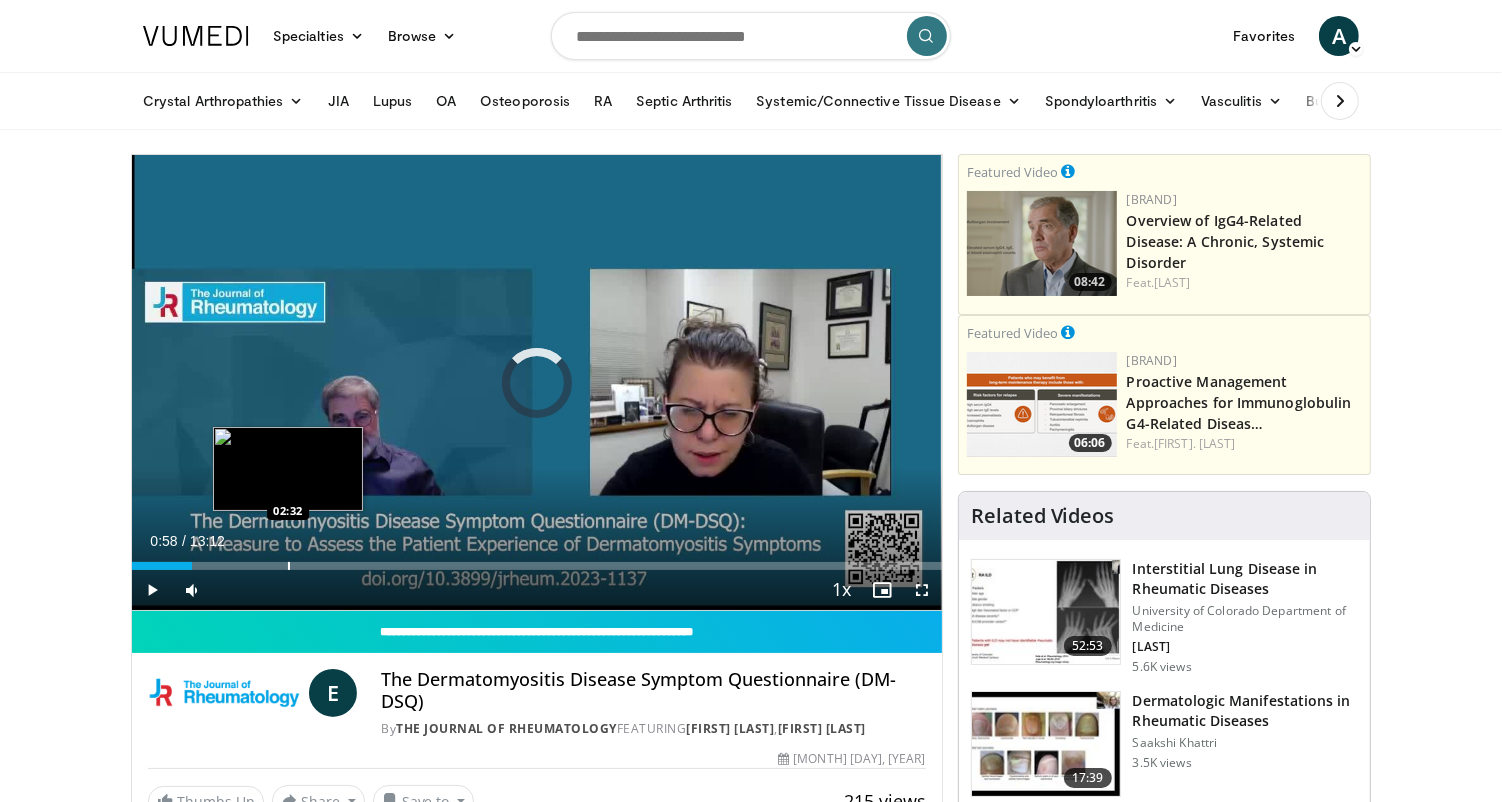 drag, startPoint x: 141, startPoint y: 567, endPoint x: 302, endPoint y: 564, distance: 161.02795 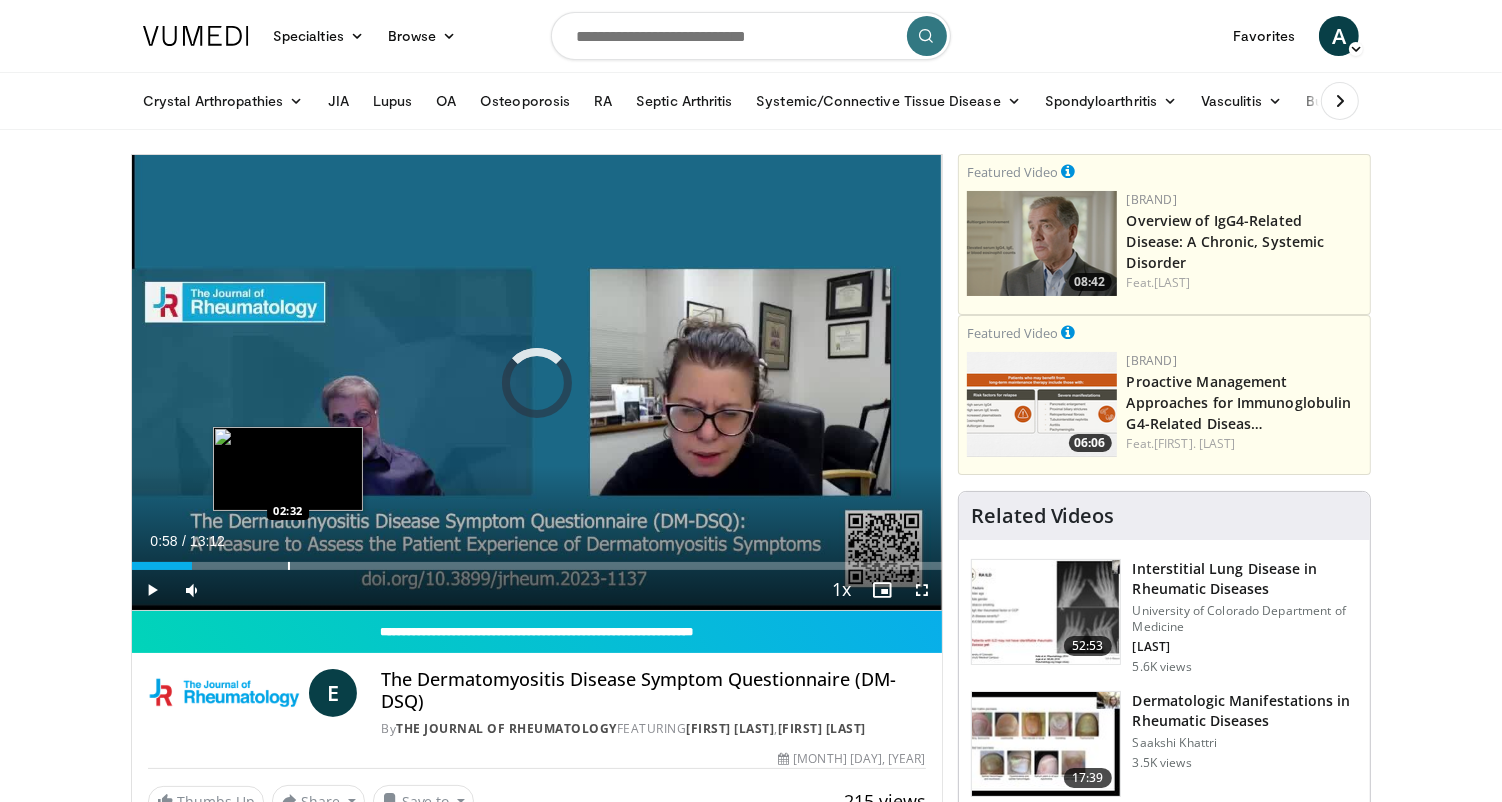 click on "Loaded :  0.00% 02:32 02:32" at bounding box center [537, 566] 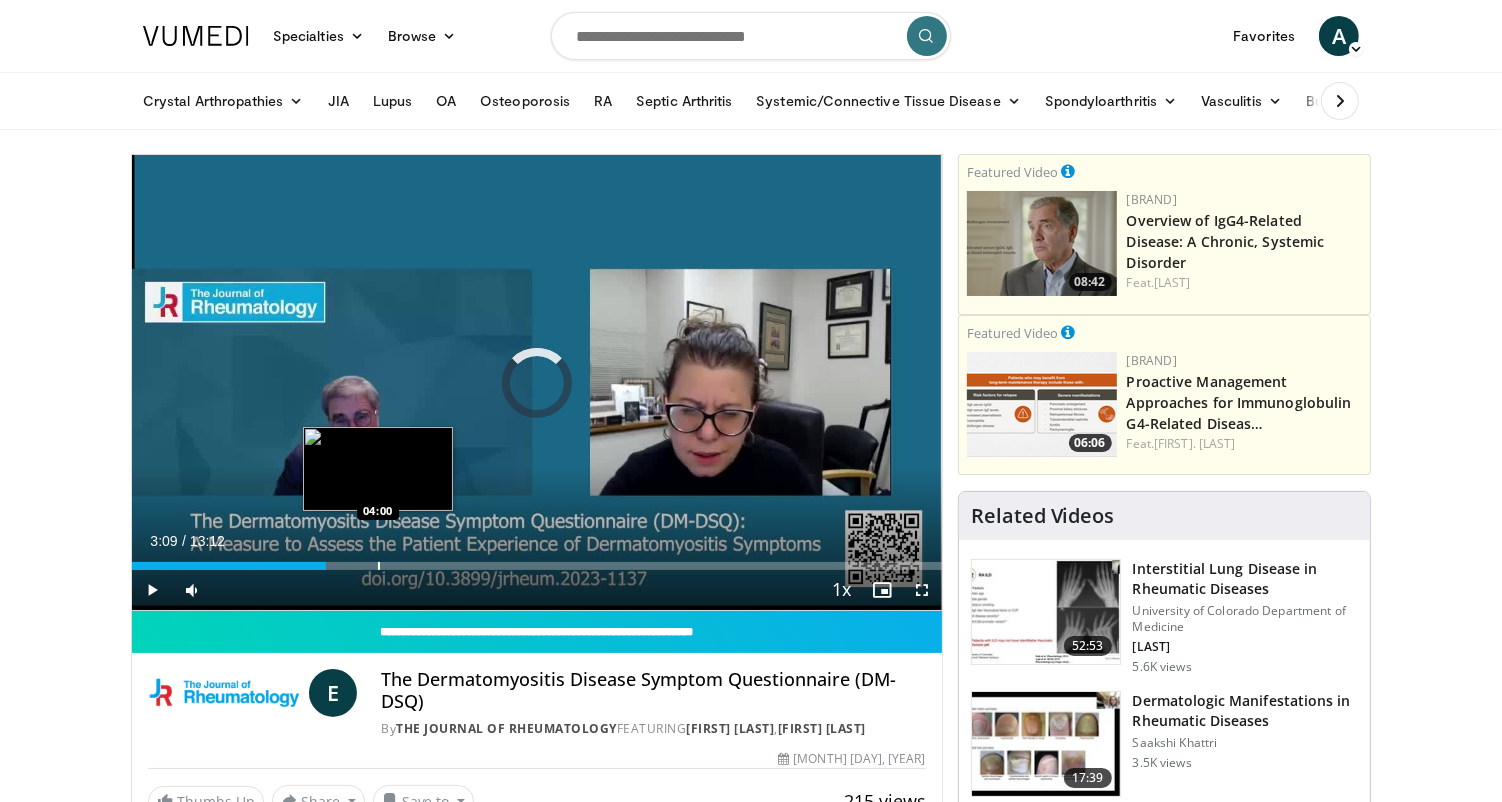 drag, startPoint x: 334, startPoint y: 564, endPoint x: 386, endPoint y: 560, distance: 52.153618 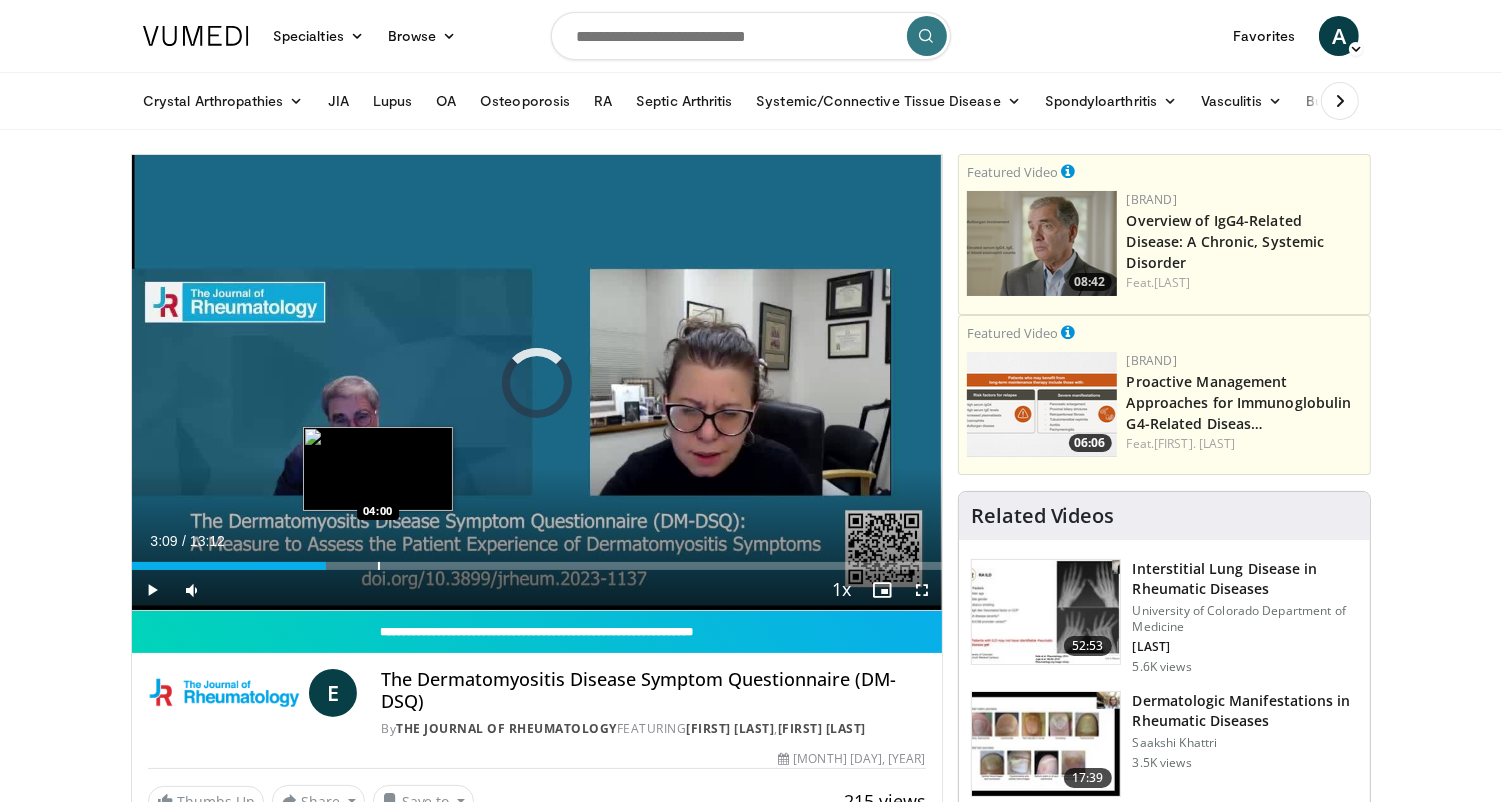 click on "Loaded :  0.00% 03:58 04:00" at bounding box center [537, 560] 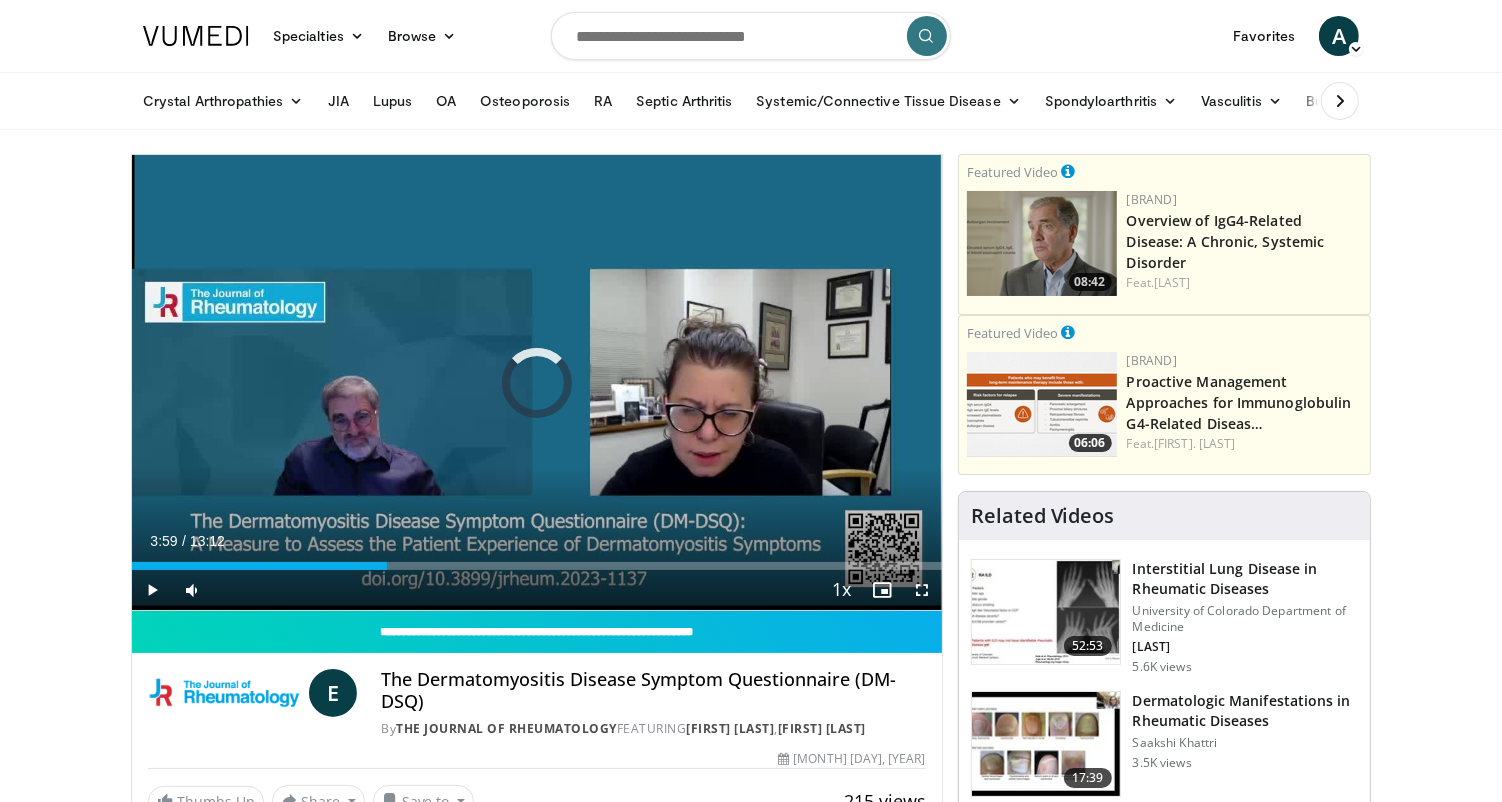 drag, startPoint x: 376, startPoint y: 565, endPoint x: 542, endPoint y: 571, distance: 166.1084 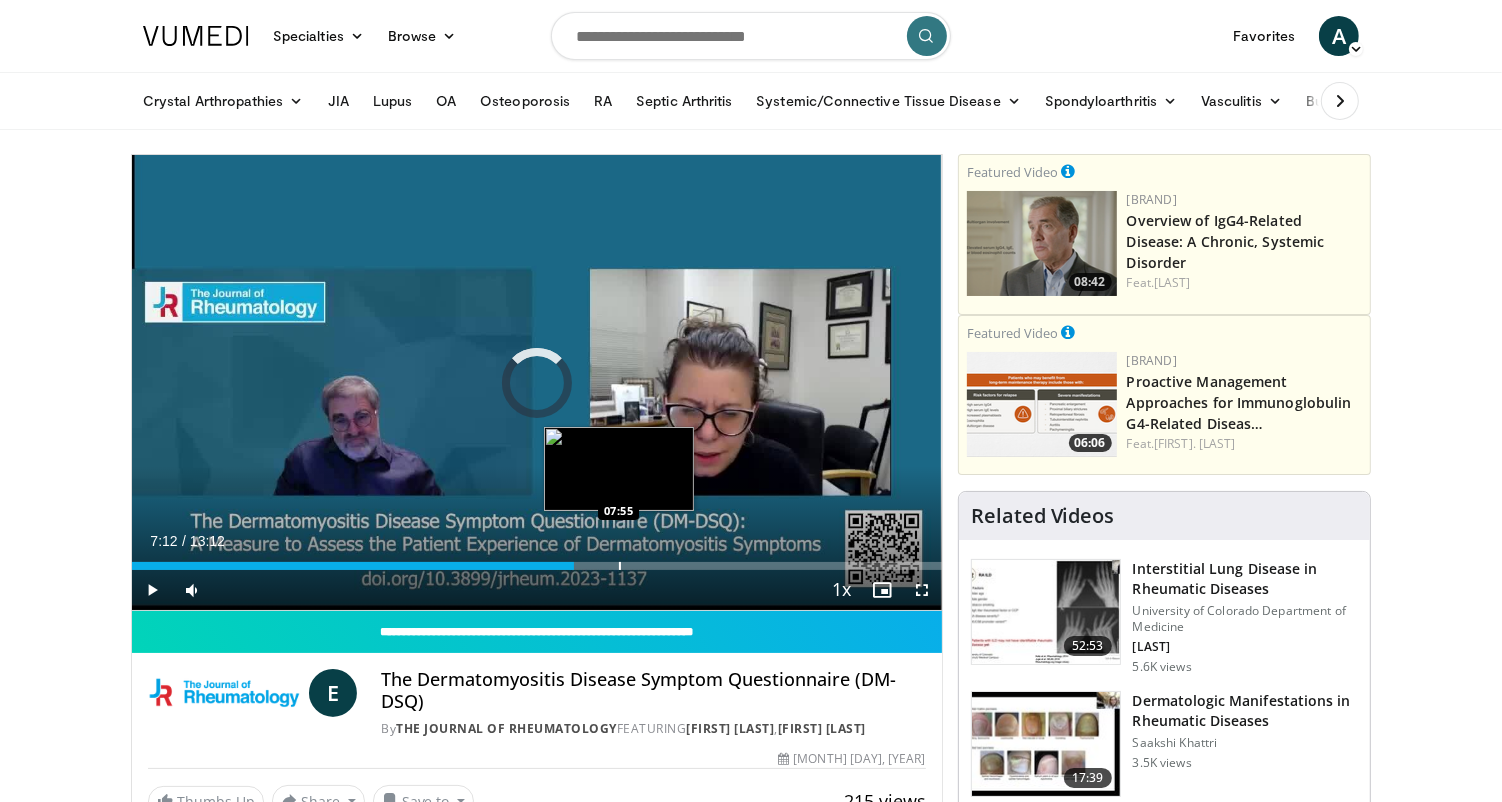 drag, startPoint x: 542, startPoint y: 561, endPoint x: 618, endPoint y: 564, distance: 76.05919 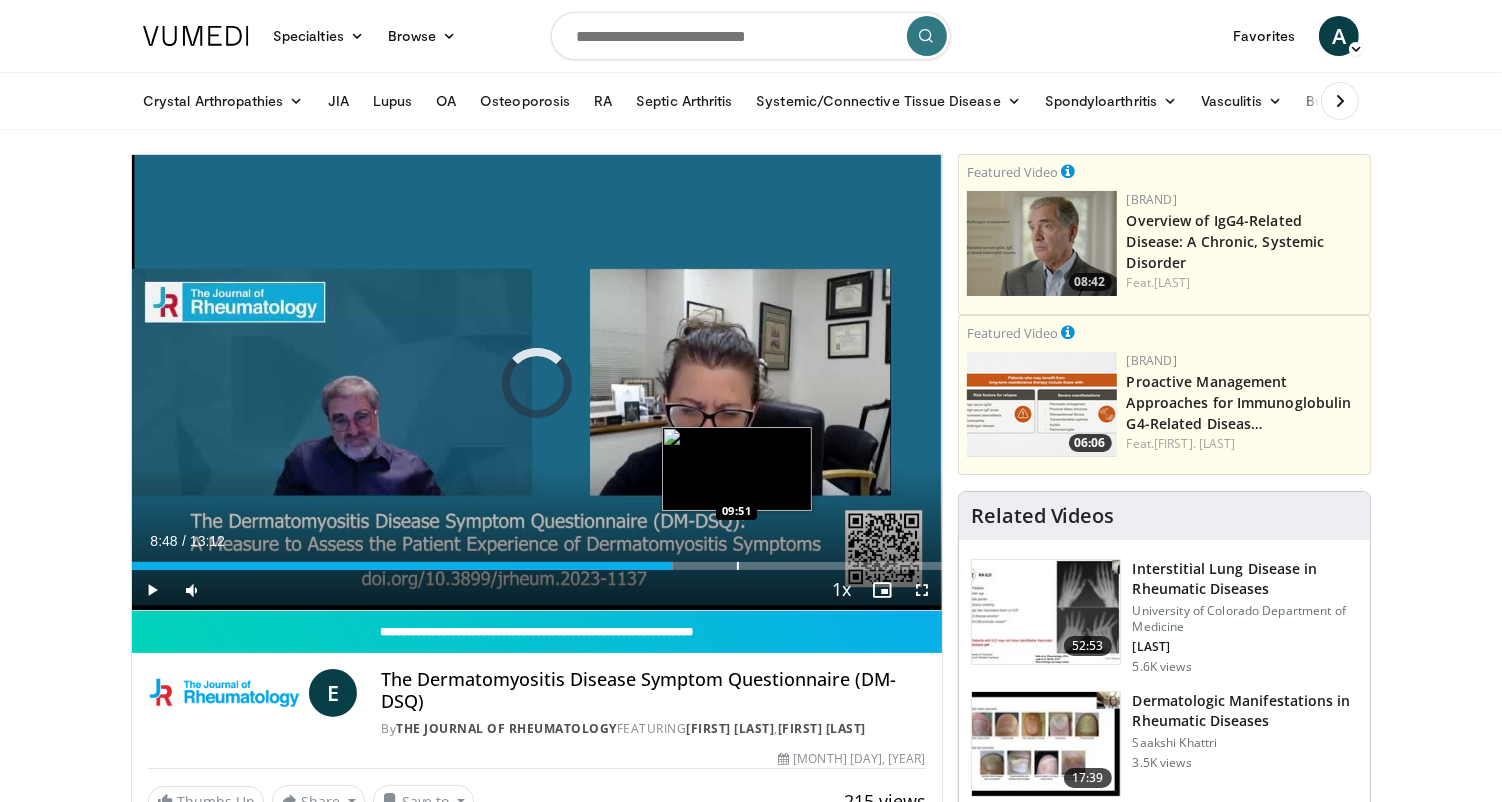 drag, startPoint x: 634, startPoint y: 567, endPoint x: 749, endPoint y: 564, distance: 115.03912 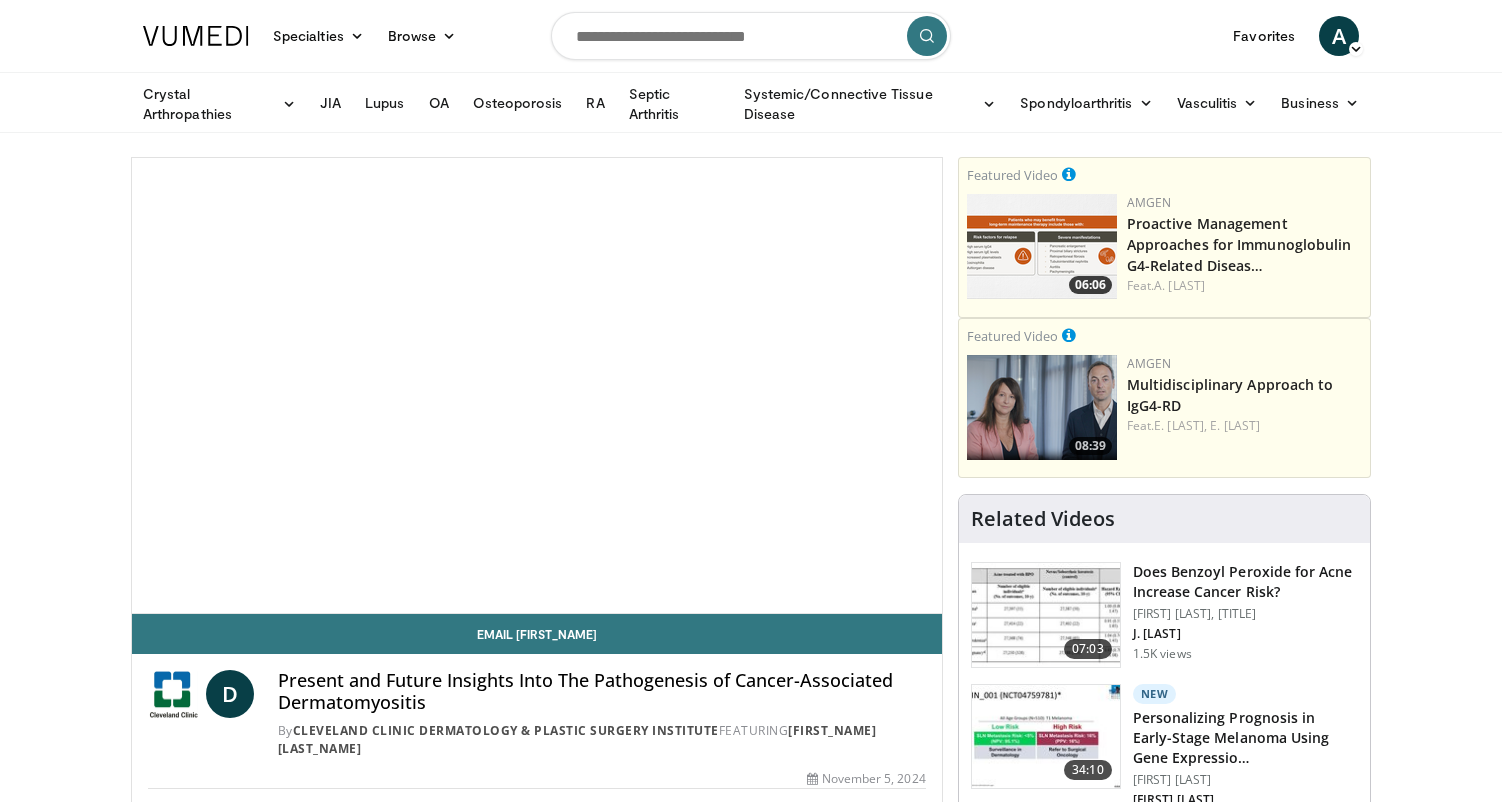 scroll, scrollTop: 0, scrollLeft: 0, axis: both 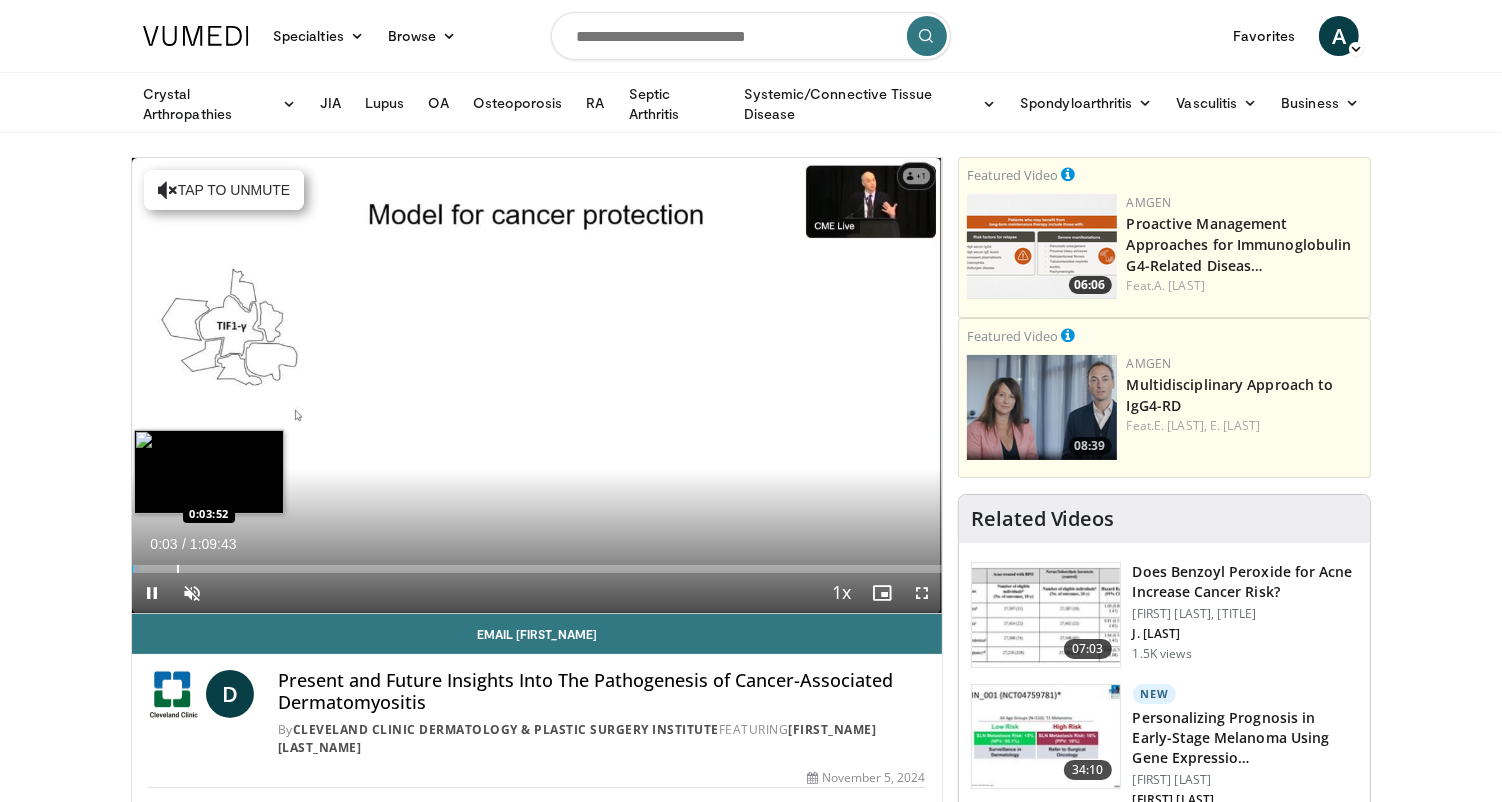 drag, startPoint x: 143, startPoint y: 568, endPoint x: 182, endPoint y: 569, distance: 39.012817 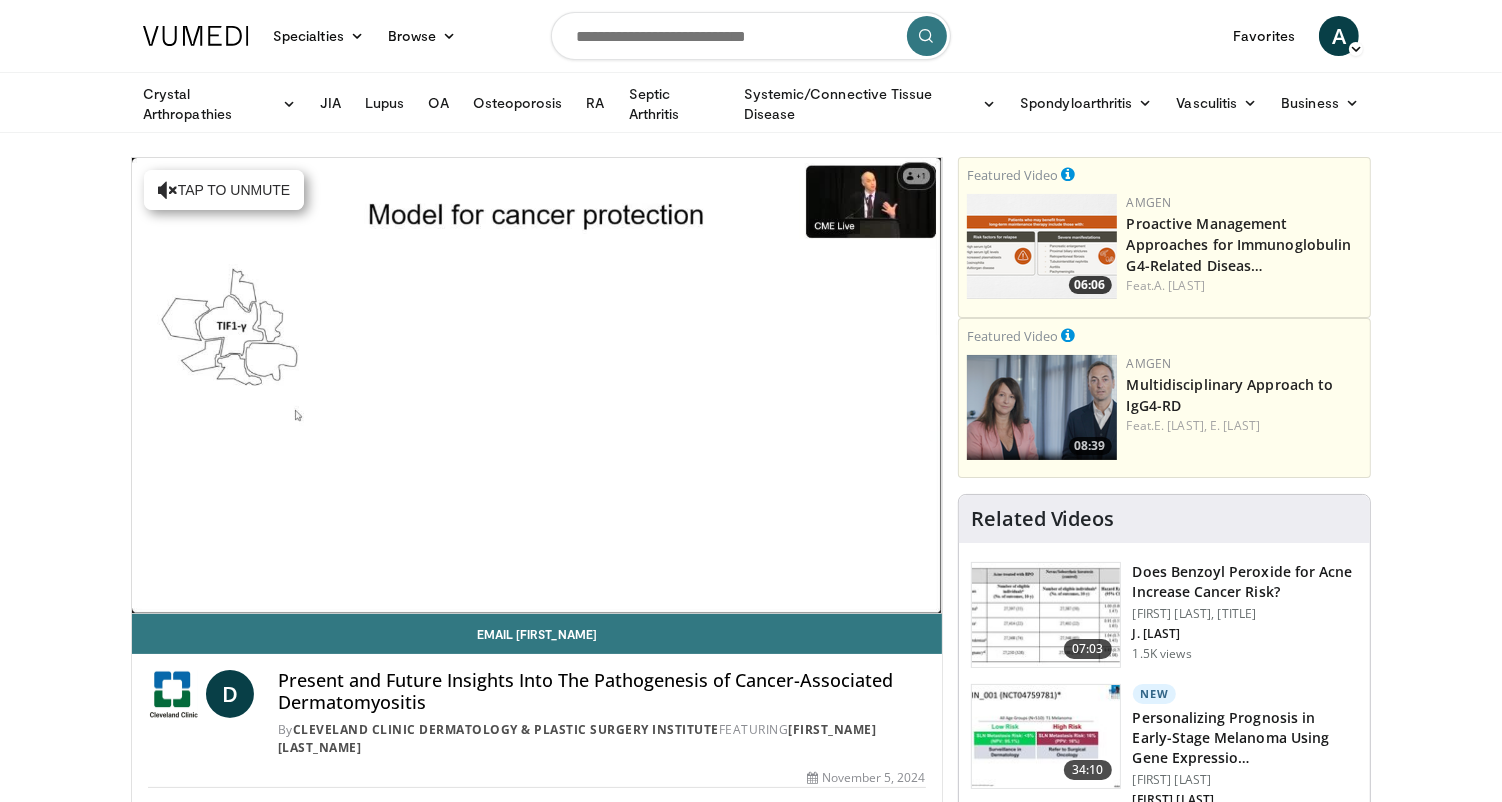click on "**********" at bounding box center [537, 386] 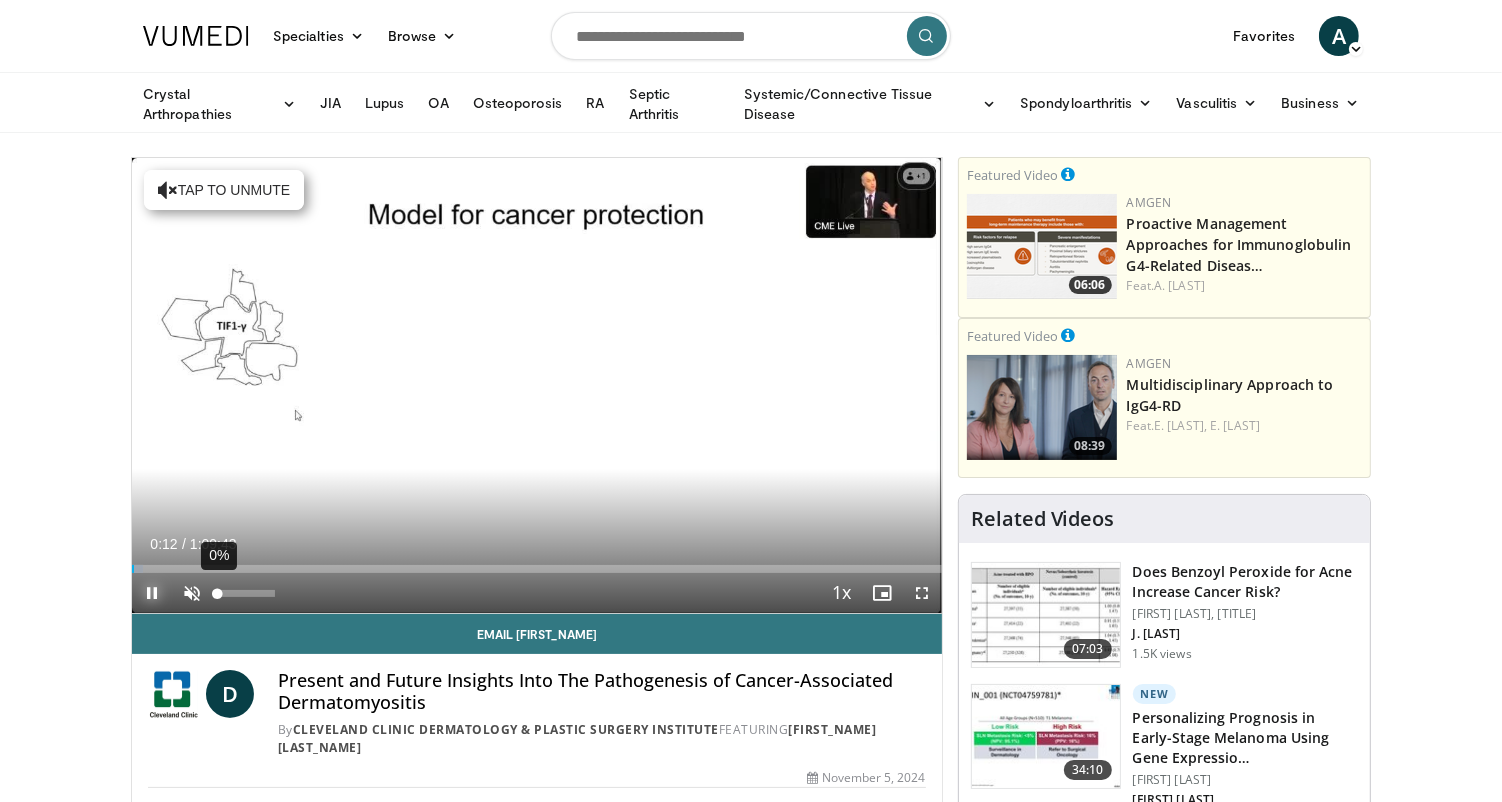 drag, startPoint x: 170, startPoint y: 572, endPoint x: 214, endPoint y: 573, distance: 44.011364 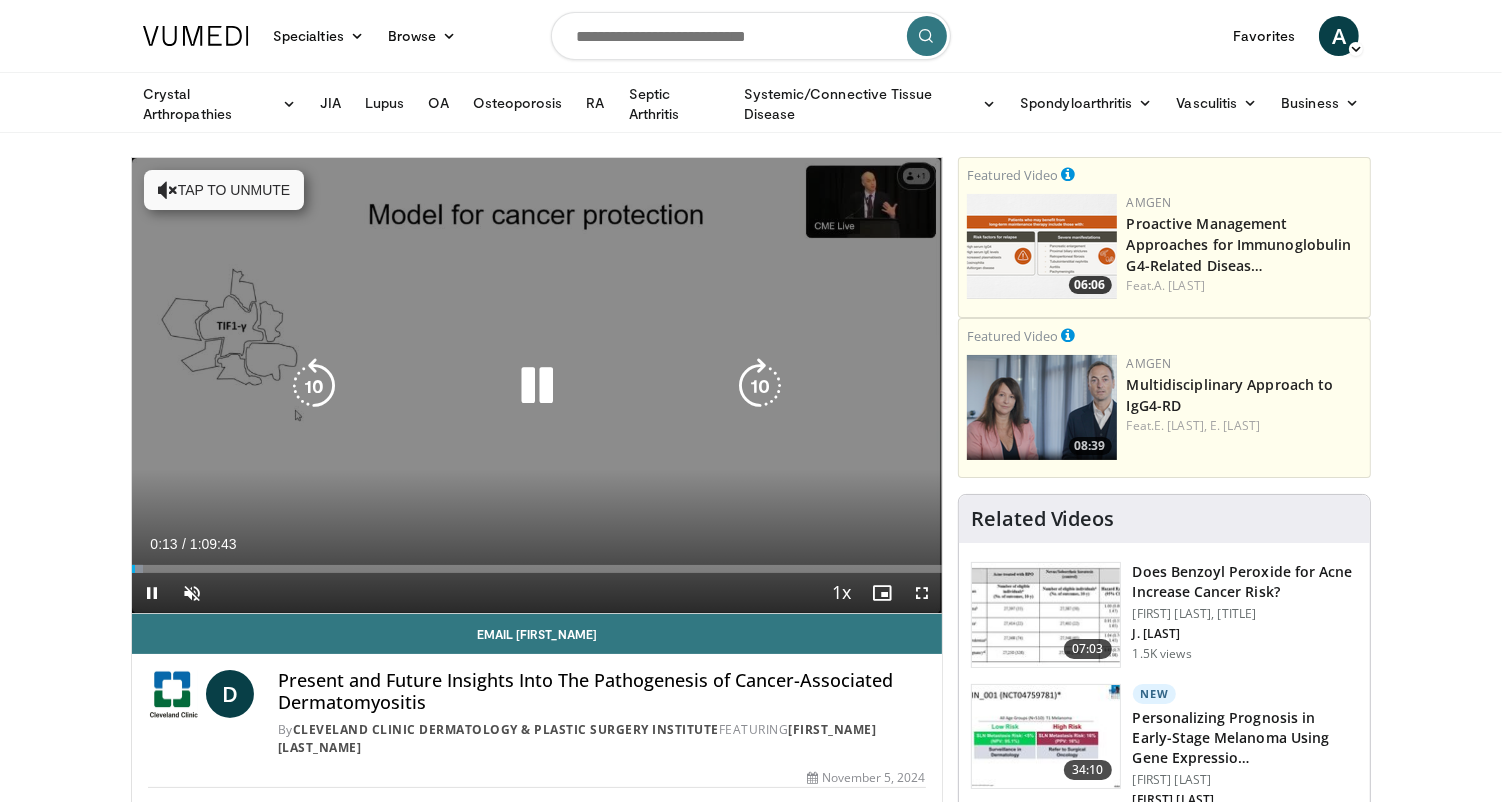 click on "Tap to unmute" at bounding box center [224, 190] 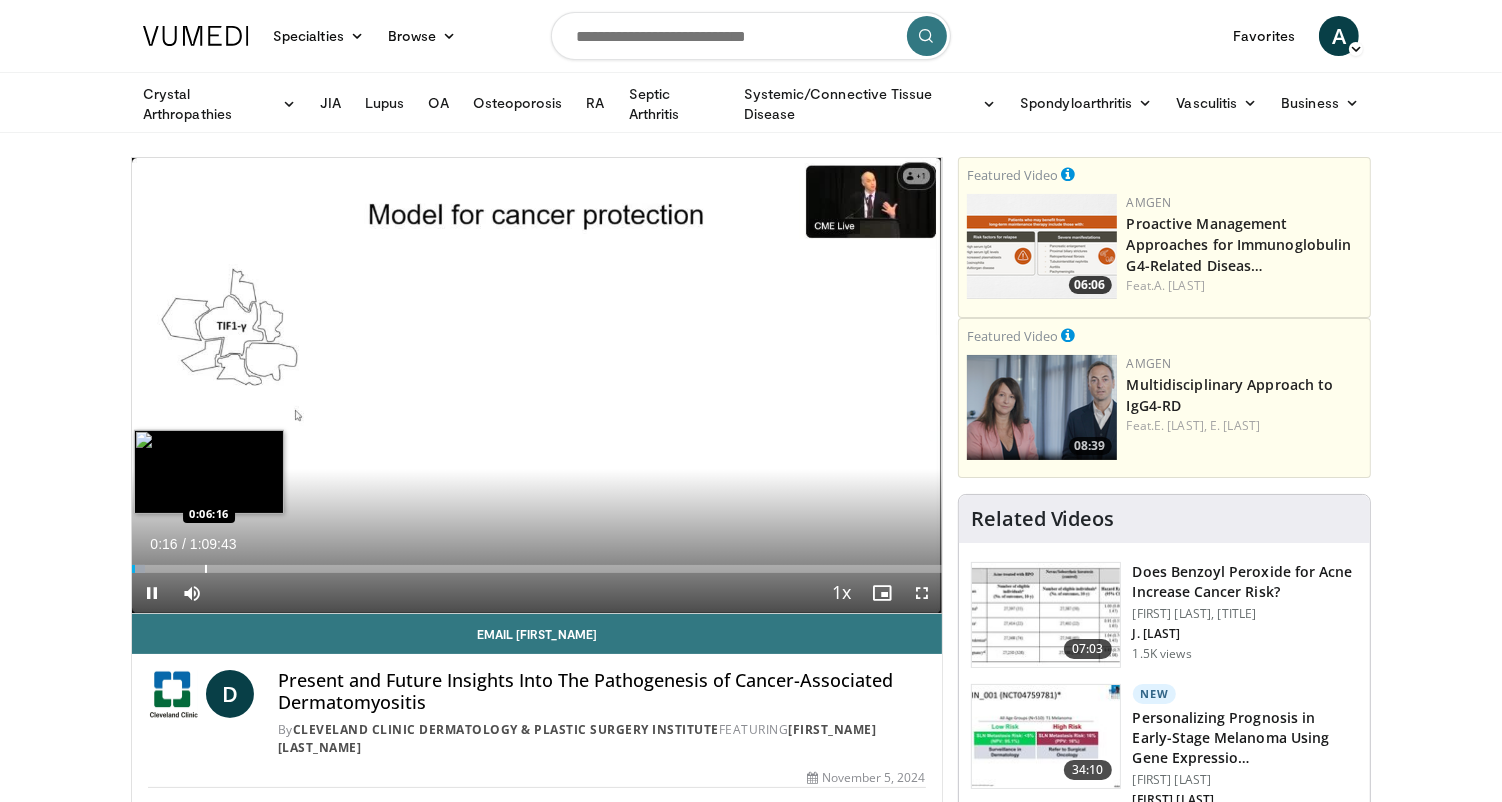 click at bounding box center (206, 569) 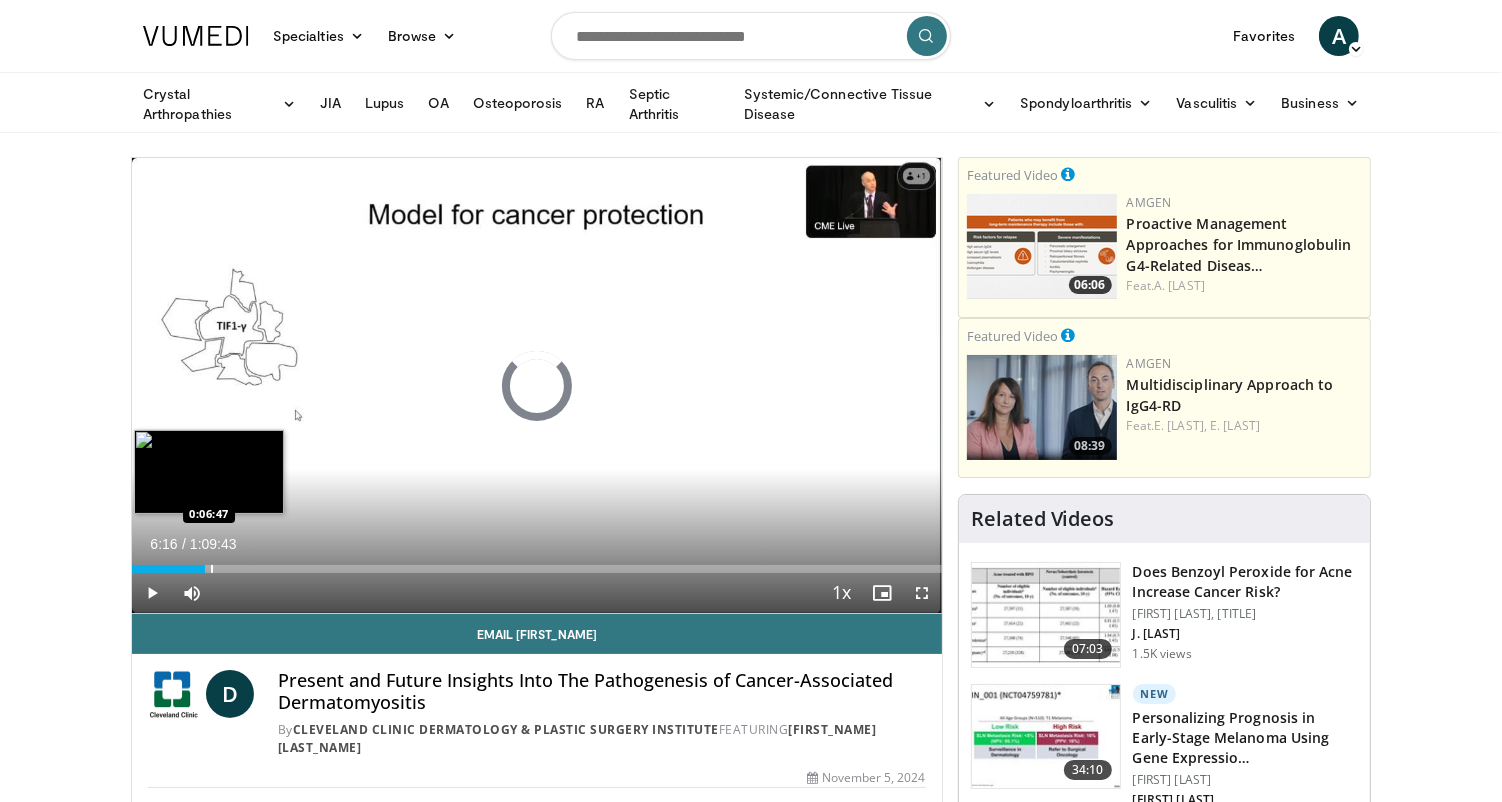 click at bounding box center [212, 569] 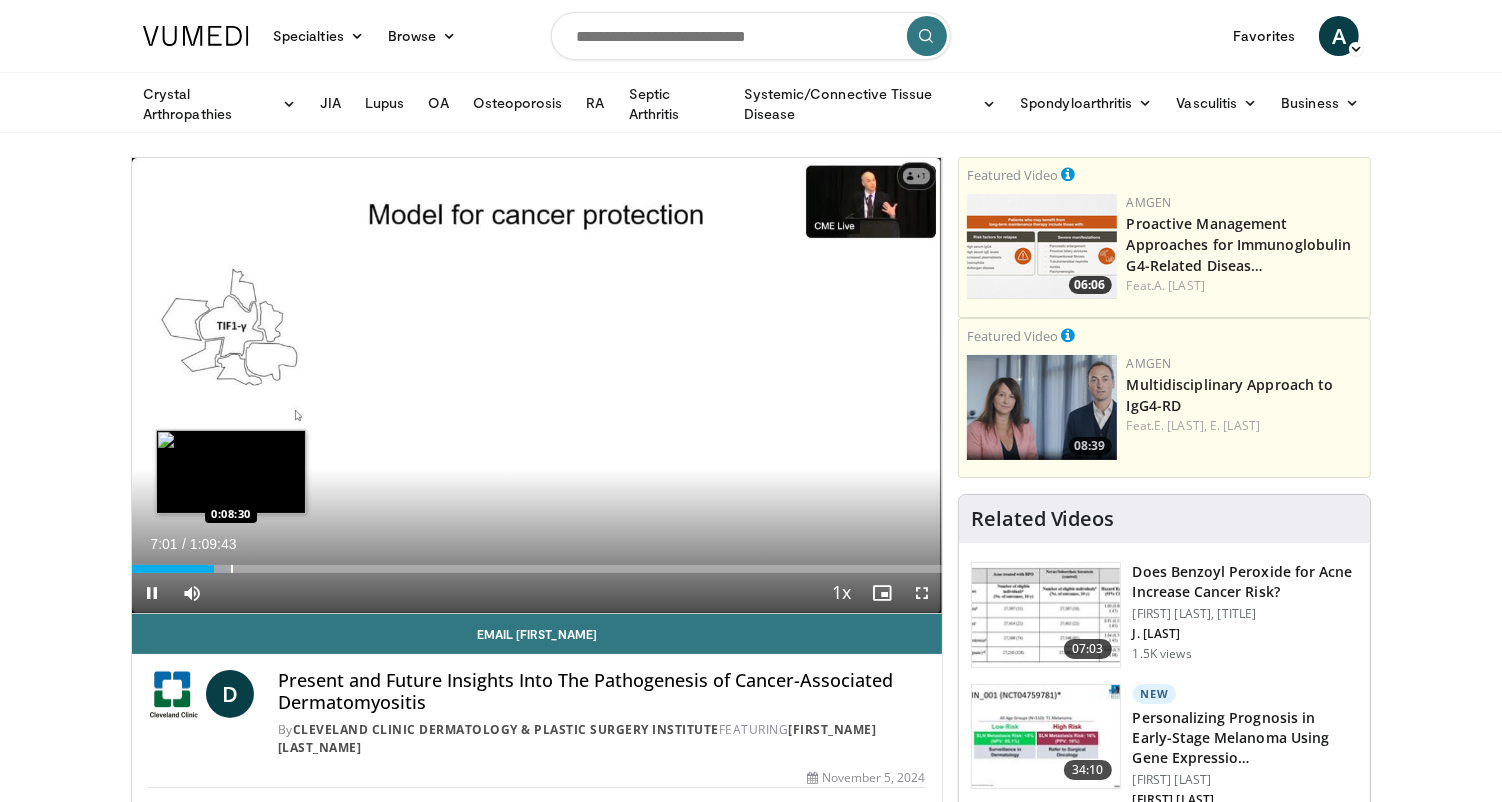 drag, startPoint x: 216, startPoint y: 572, endPoint x: 235, endPoint y: 568, distance: 19.416489 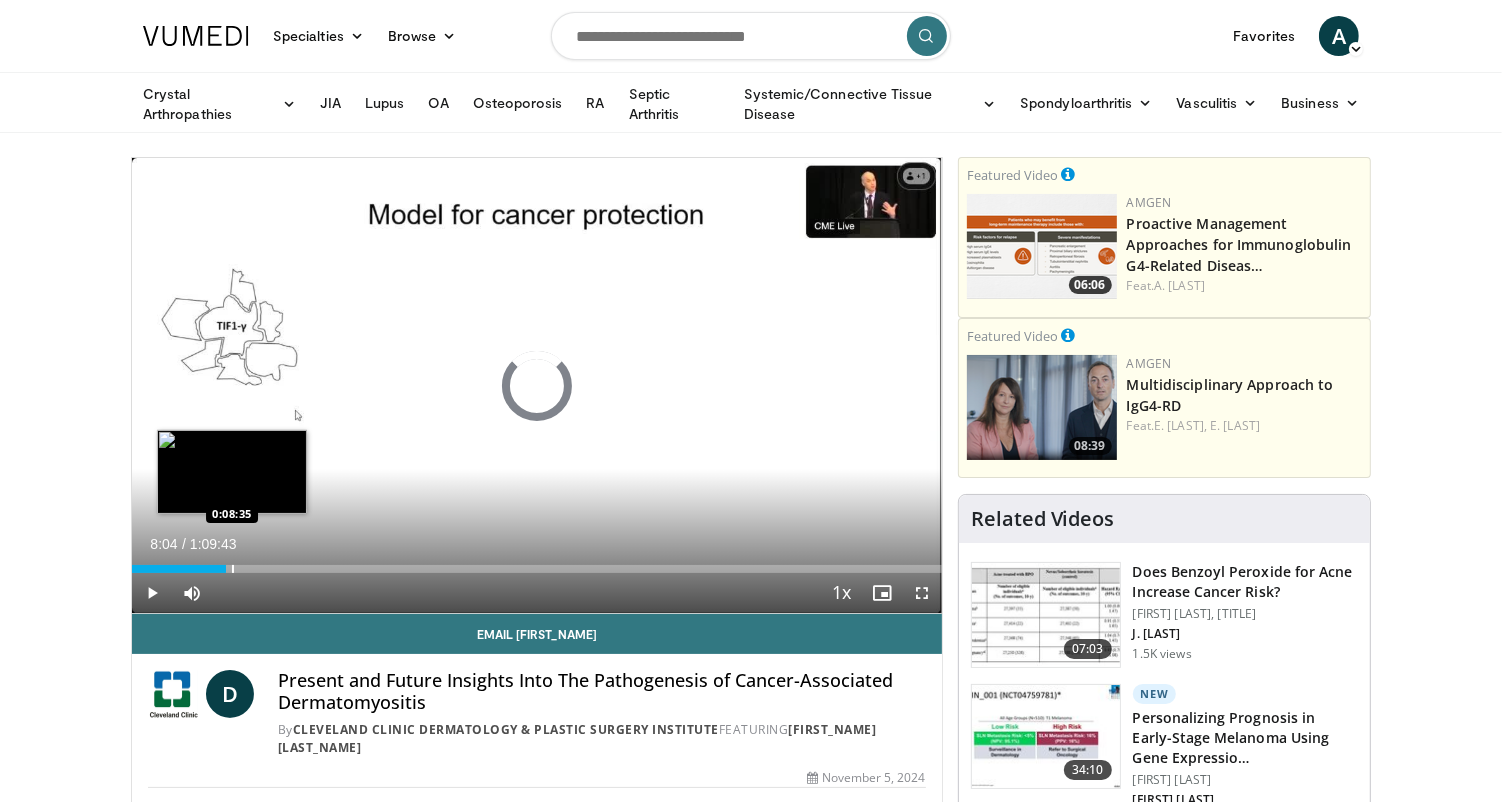 drag, startPoint x: 217, startPoint y: 566, endPoint x: 235, endPoint y: 567, distance: 18.027756 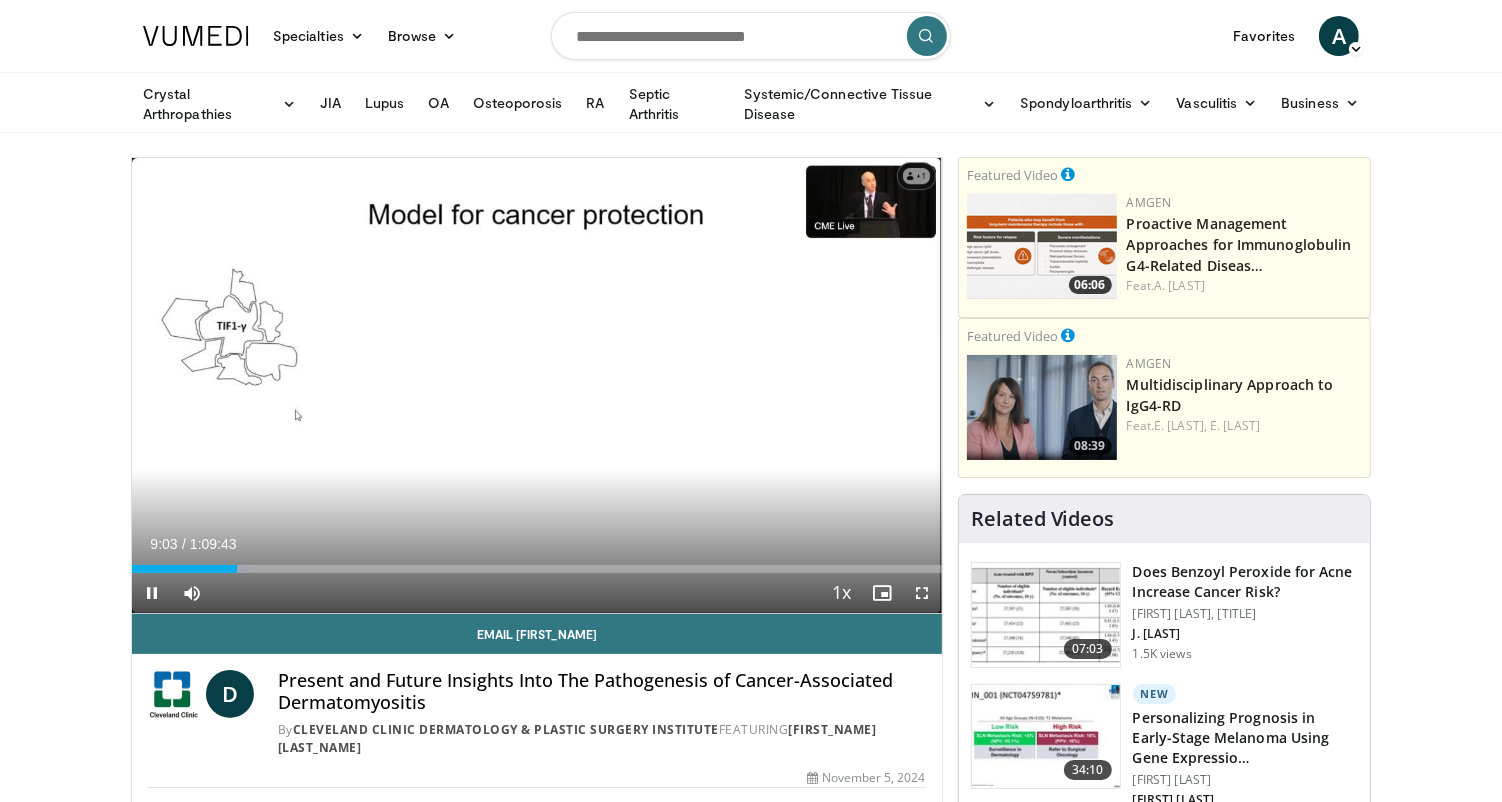 drag, startPoint x: 238, startPoint y: 572, endPoint x: 262, endPoint y: 575, distance: 24.186773 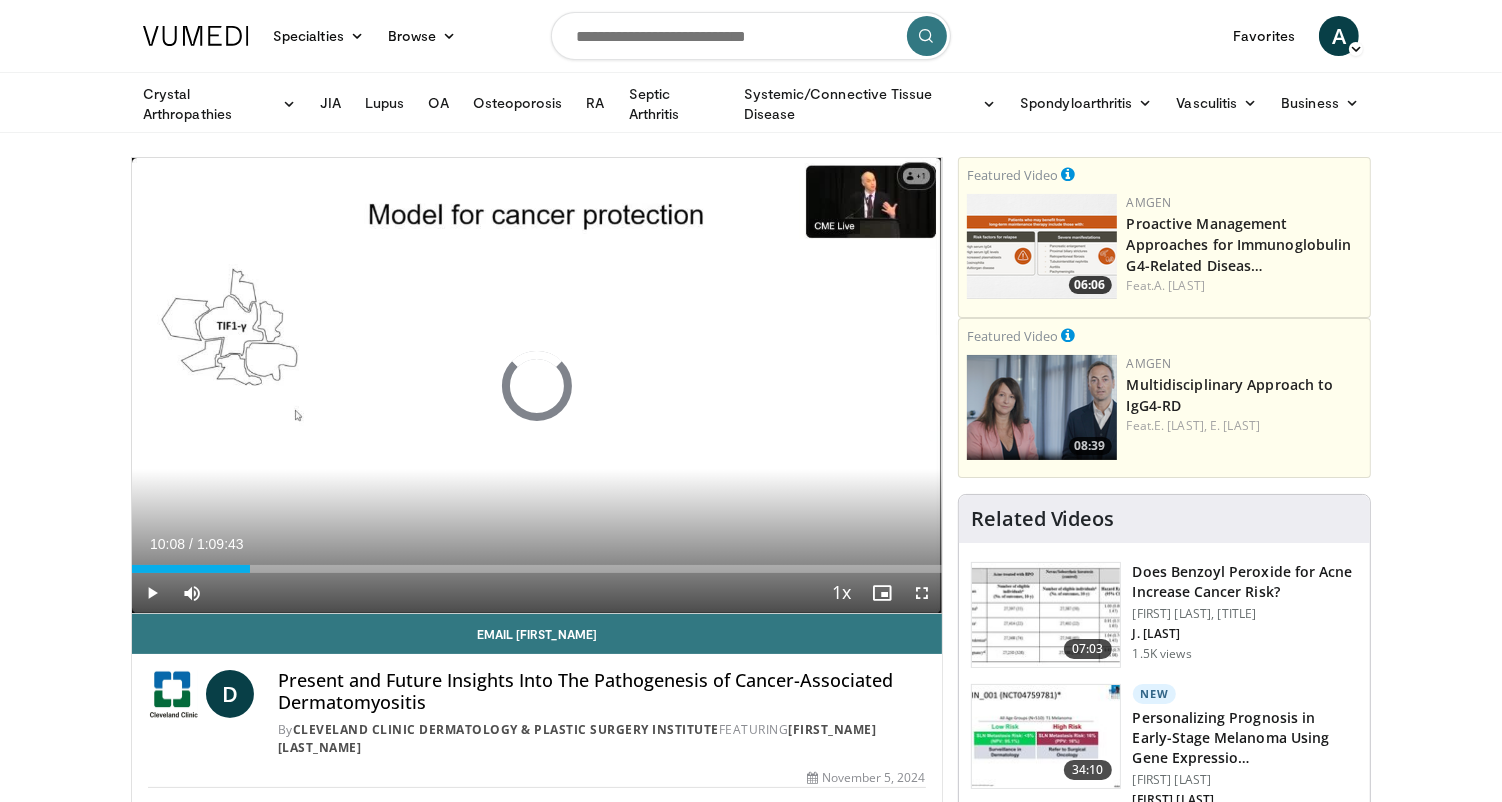 drag, startPoint x: 242, startPoint y: 570, endPoint x: 257, endPoint y: 572, distance: 15.132746 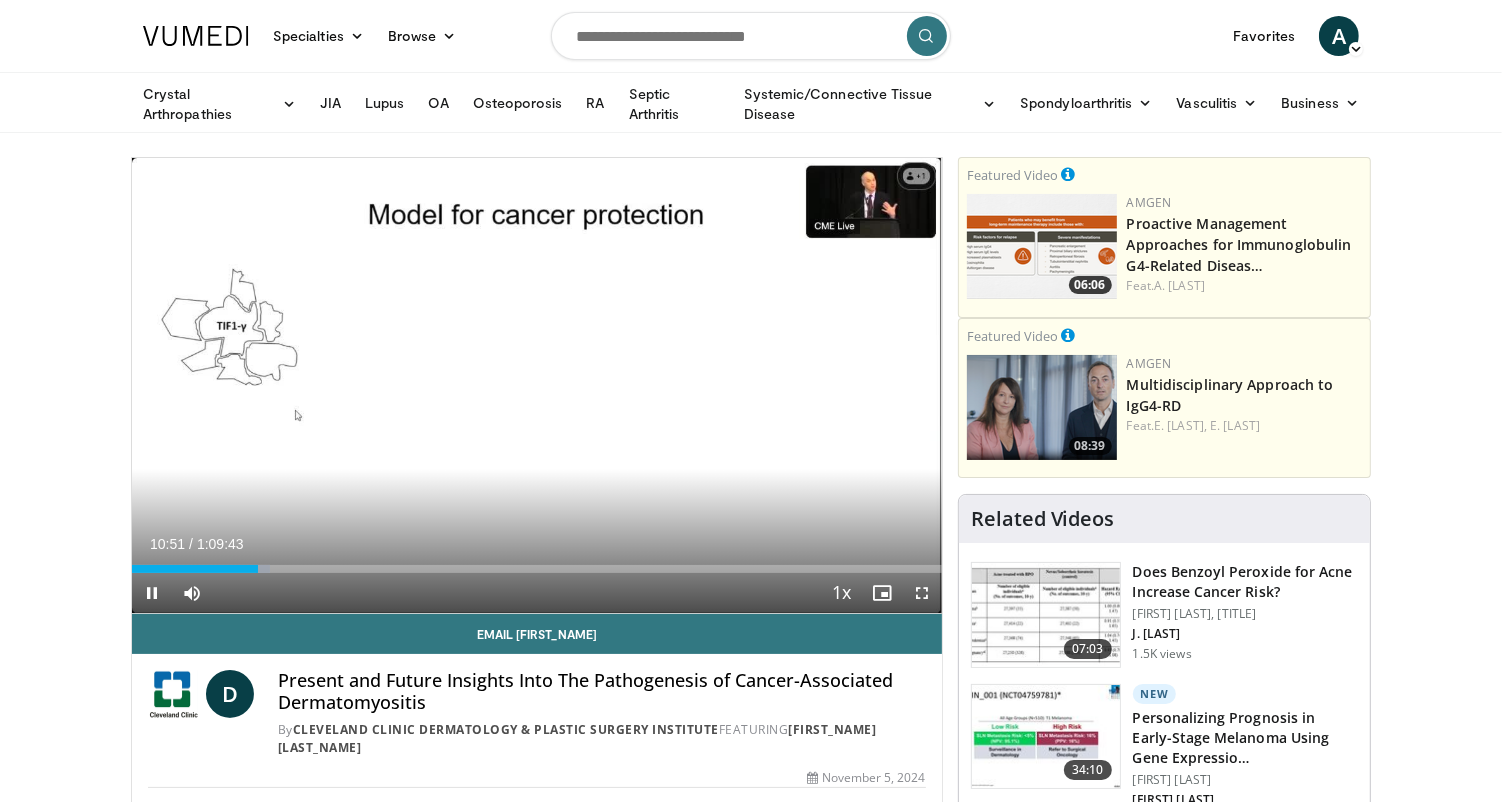 drag, startPoint x: 258, startPoint y: 572, endPoint x: 277, endPoint y: 575, distance: 19.235384 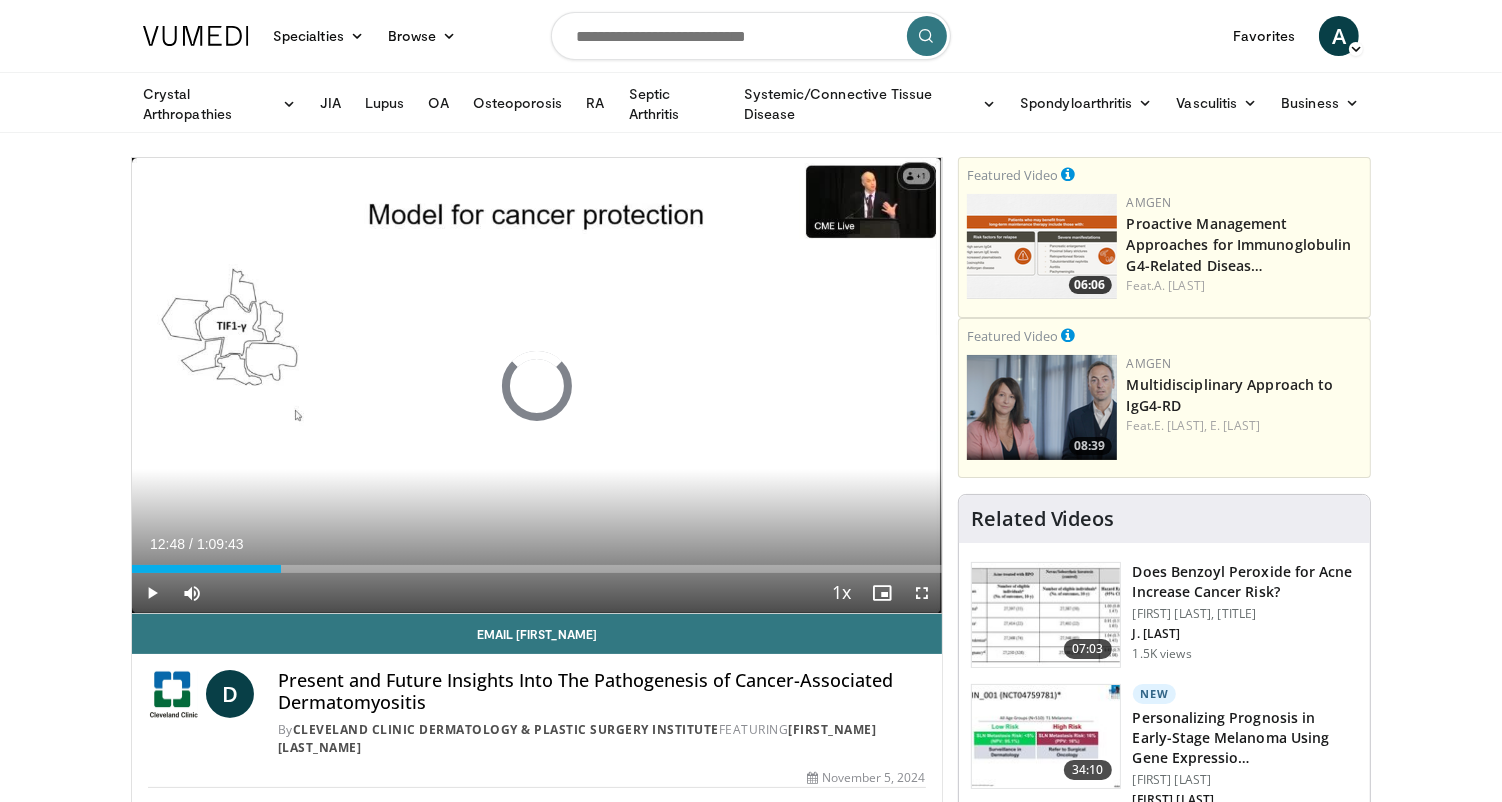 click on "Current Time  12:48 / Duration  1:09:43 Play Skip Backward Skip Forward Mute 0% Loaded :  0.00% 0:13:24 0:13:24 Stream Type  LIVE Seek to live, currently behind live LIVE   1x Playback Rate 0.5x 0.75x 1x , selected 1.25x 1.5x 1.75x 2x Chapters Chapters Descriptions descriptions off , selected Captions captions settings , opens captions settings dialog captions off , selected Audio Track en (Main) , selected Fullscreen Enable picture-in-picture mode" at bounding box center [537, 593] 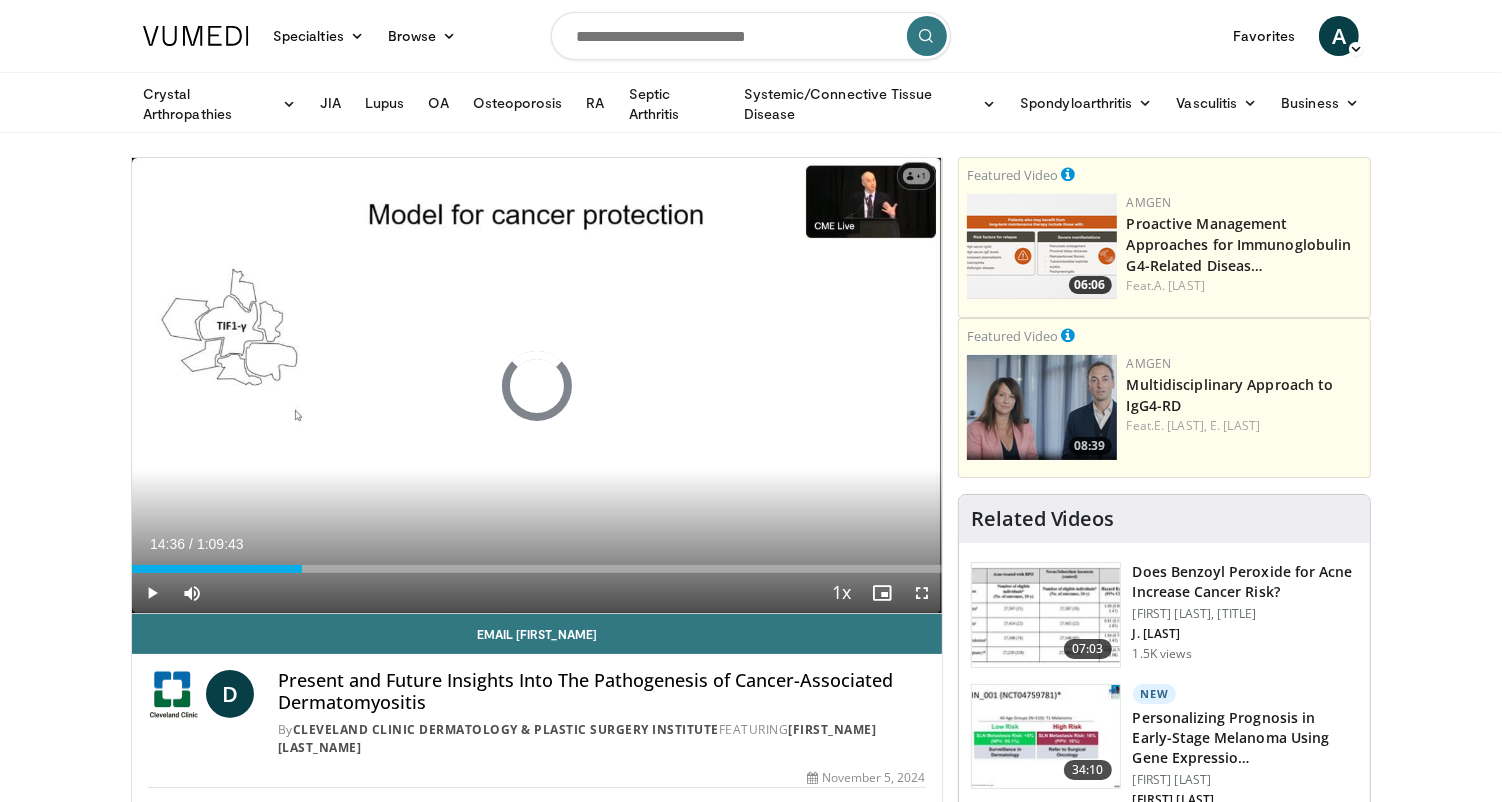 drag, startPoint x: 295, startPoint y: 569, endPoint x: 316, endPoint y: 572, distance: 21.213203 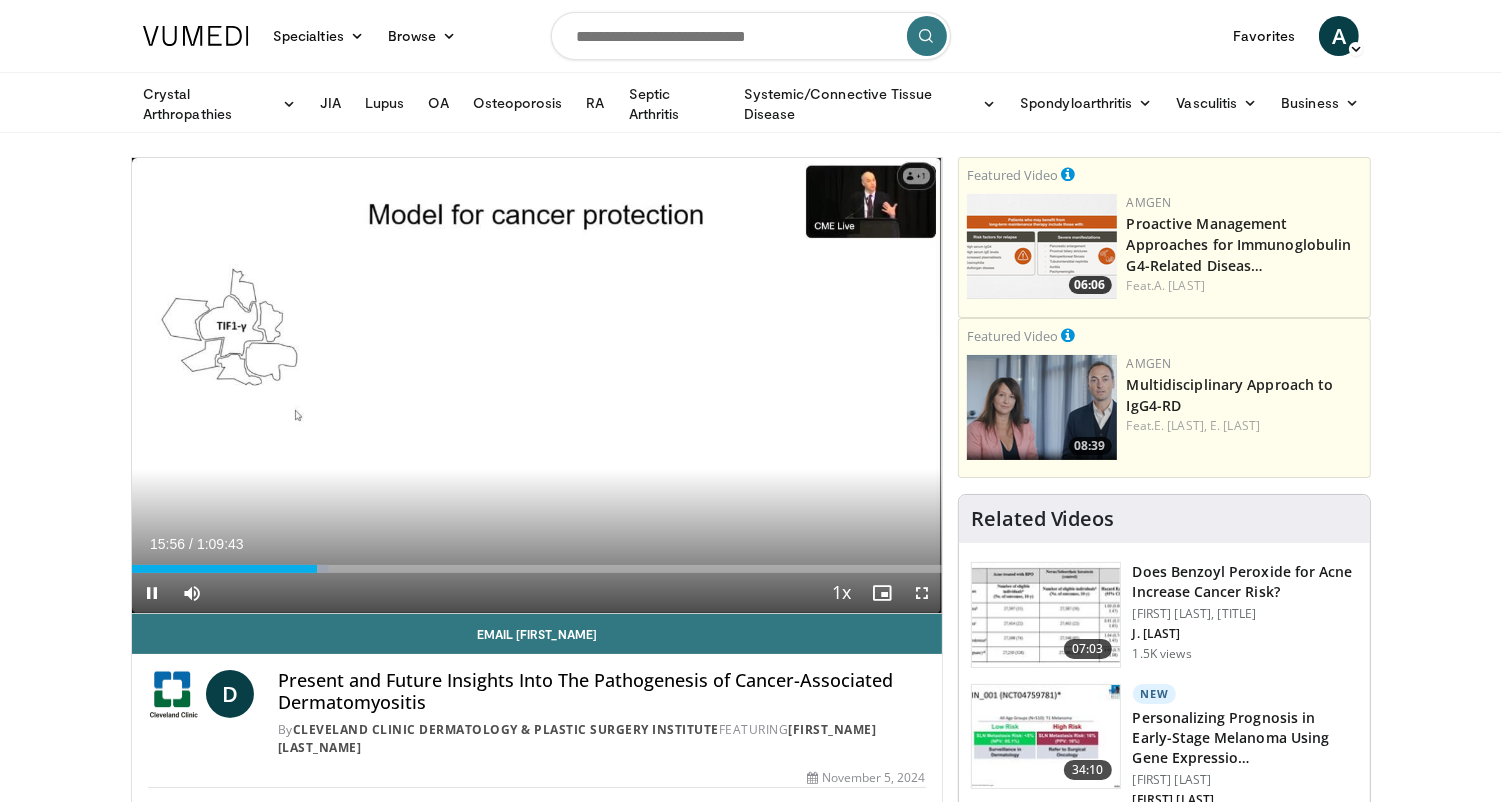 drag, startPoint x: 316, startPoint y: 573, endPoint x: 355, endPoint y: 575, distance: 39.051247 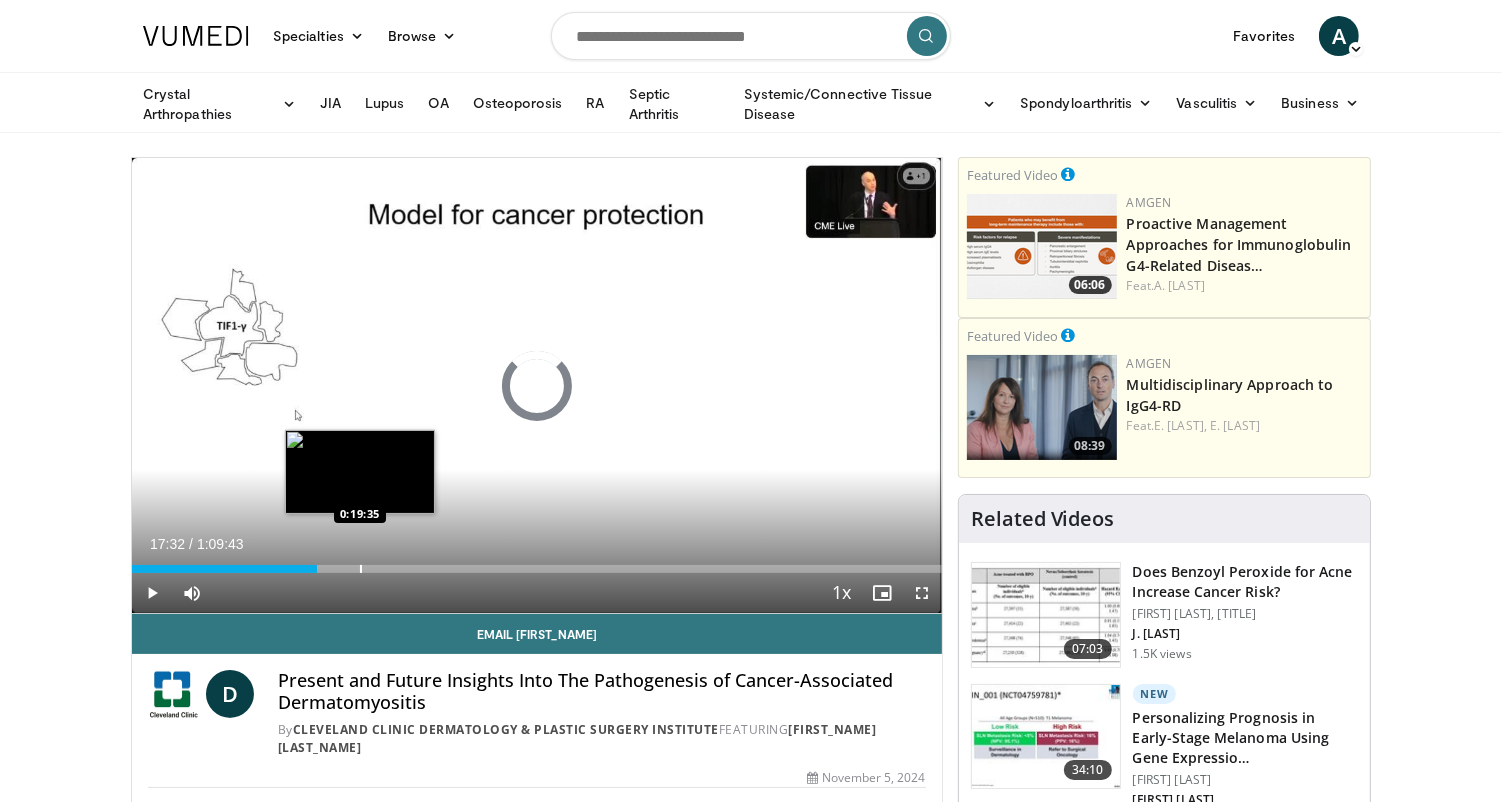 drag, startPoint x: 335, startPoint y: 568, endPoint x: 371, endPoint y: 567, distance: 36.013885 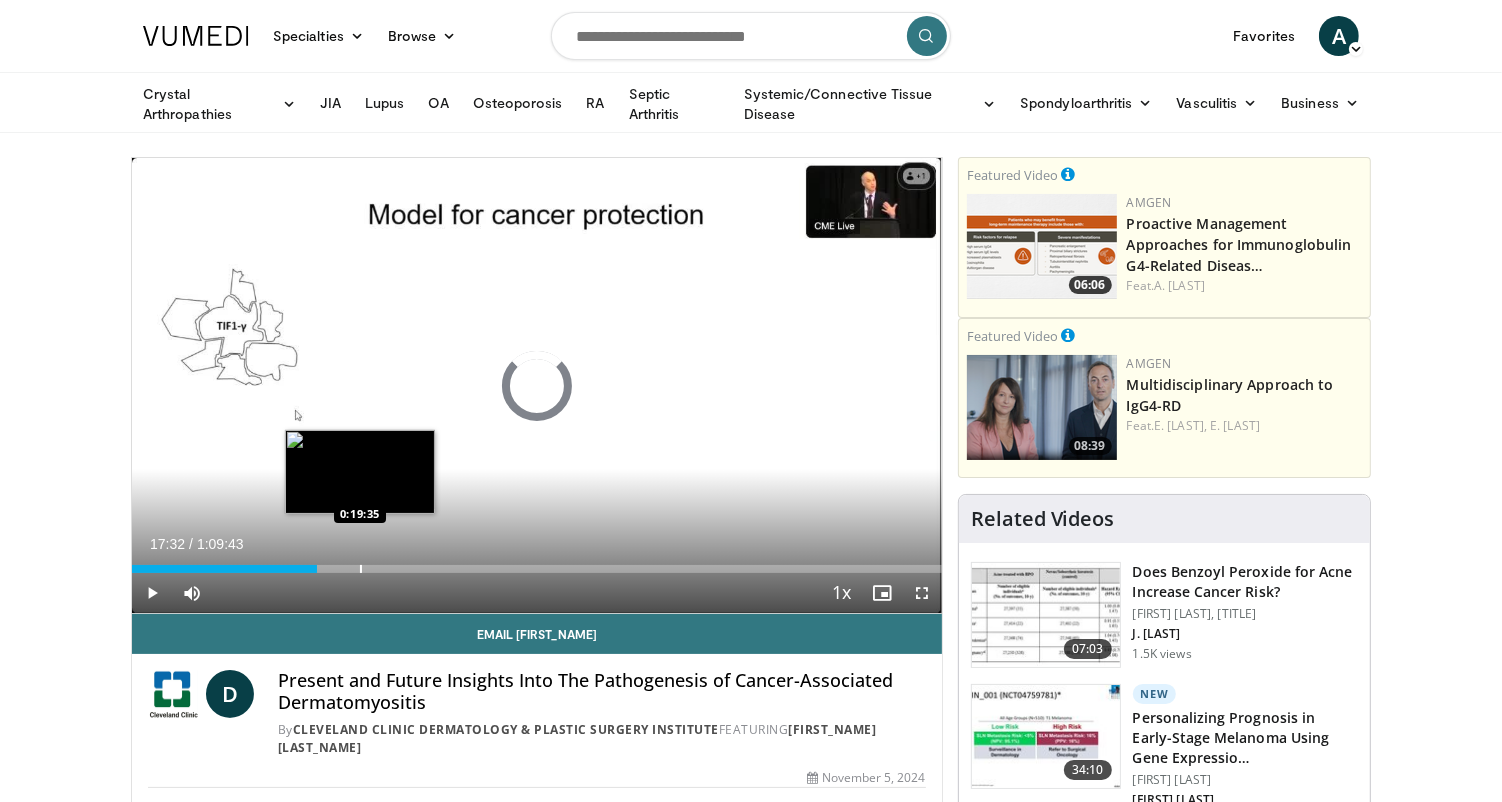 click at bounding box center [361, 569] 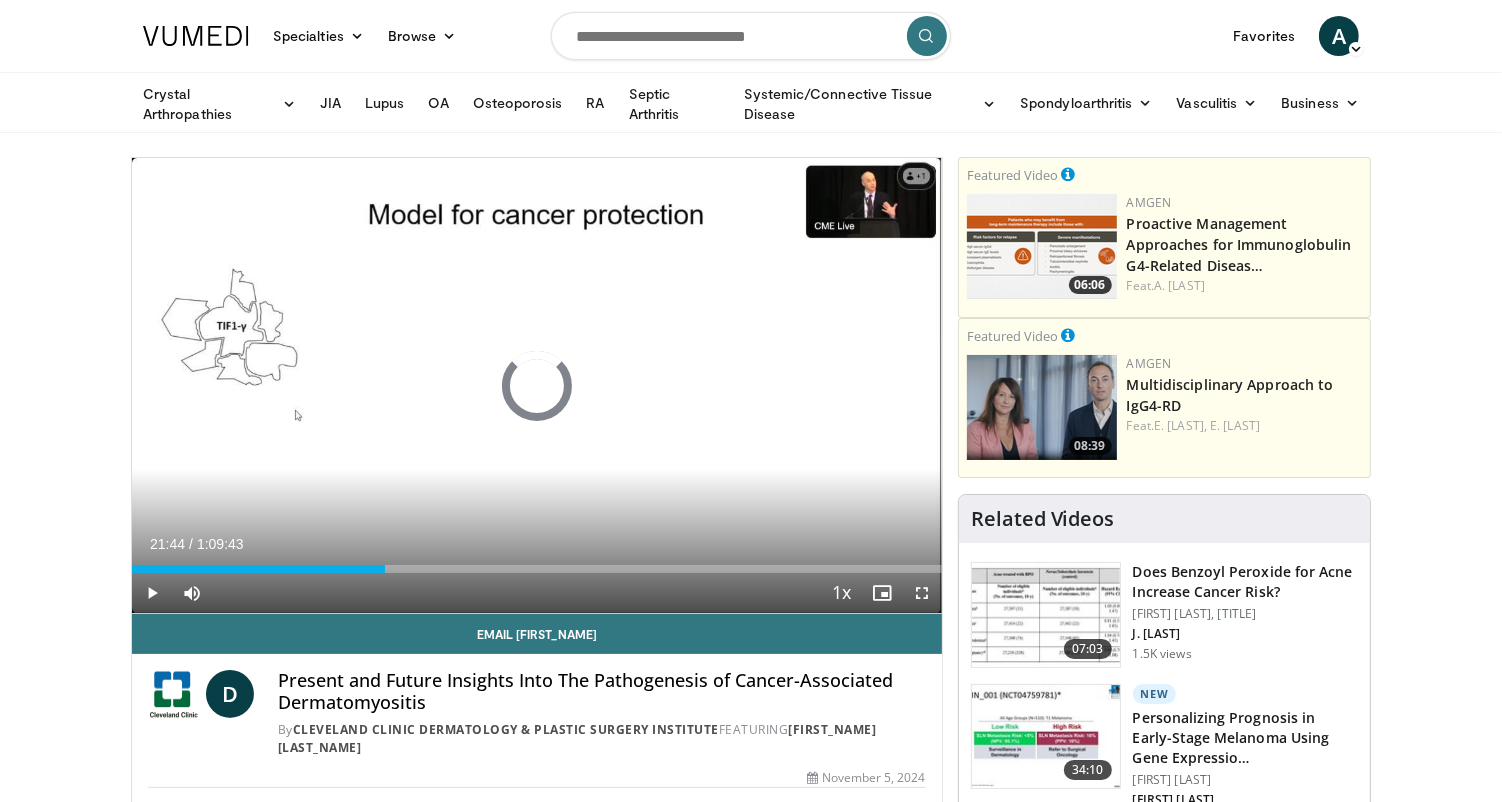 drag, startPoint x: 382, startPoint y: 570, endPoint x: 411, endPoint y: 572, distance: 29.068884 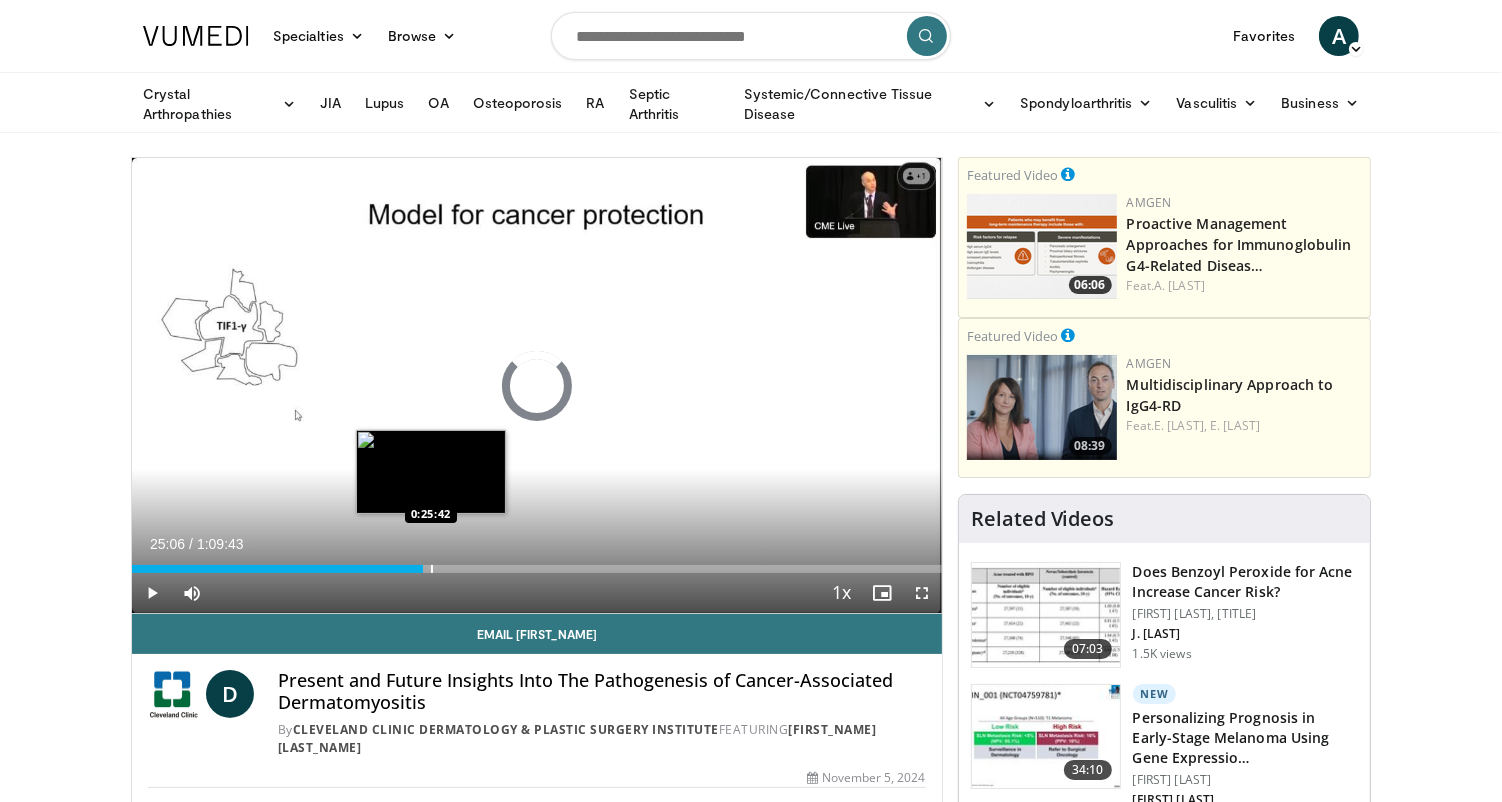 drag, startPoint x: 419, startPoint y: 571, endPoint x: 430, endPoint y: 571, distance: 11 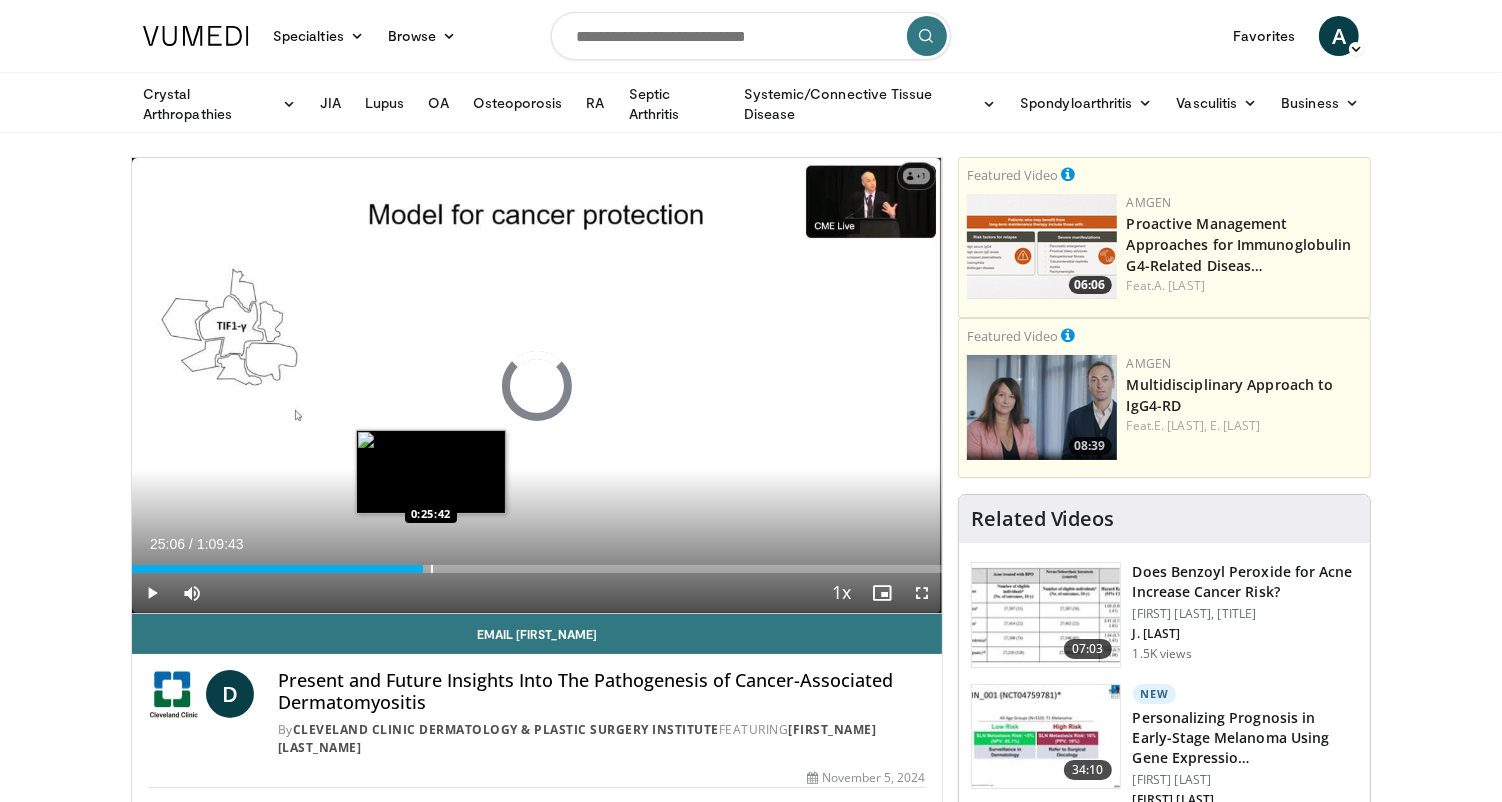 click at bounding box center (432, 569) 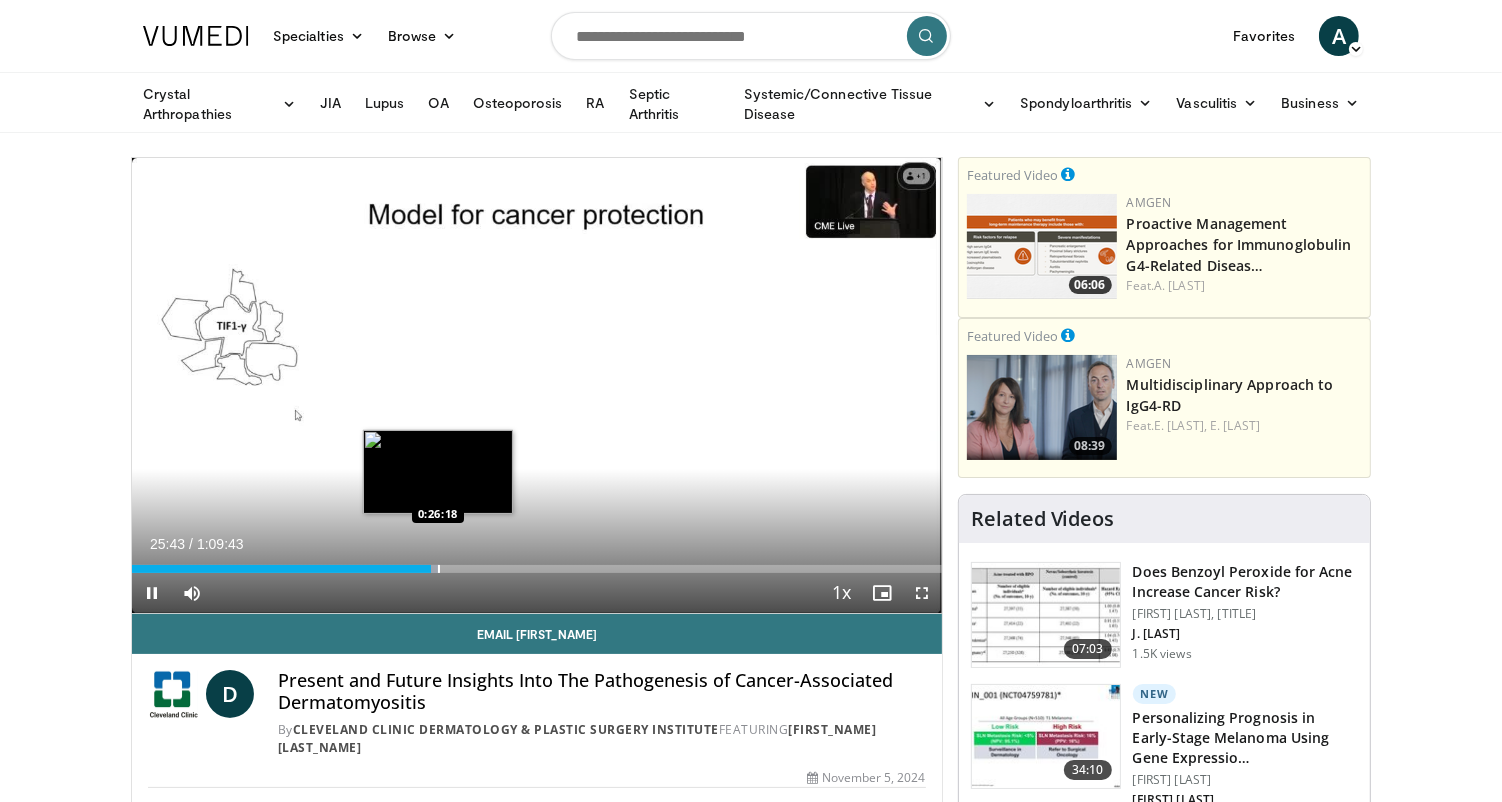 click on "**********" at bounding box center [537, 386] 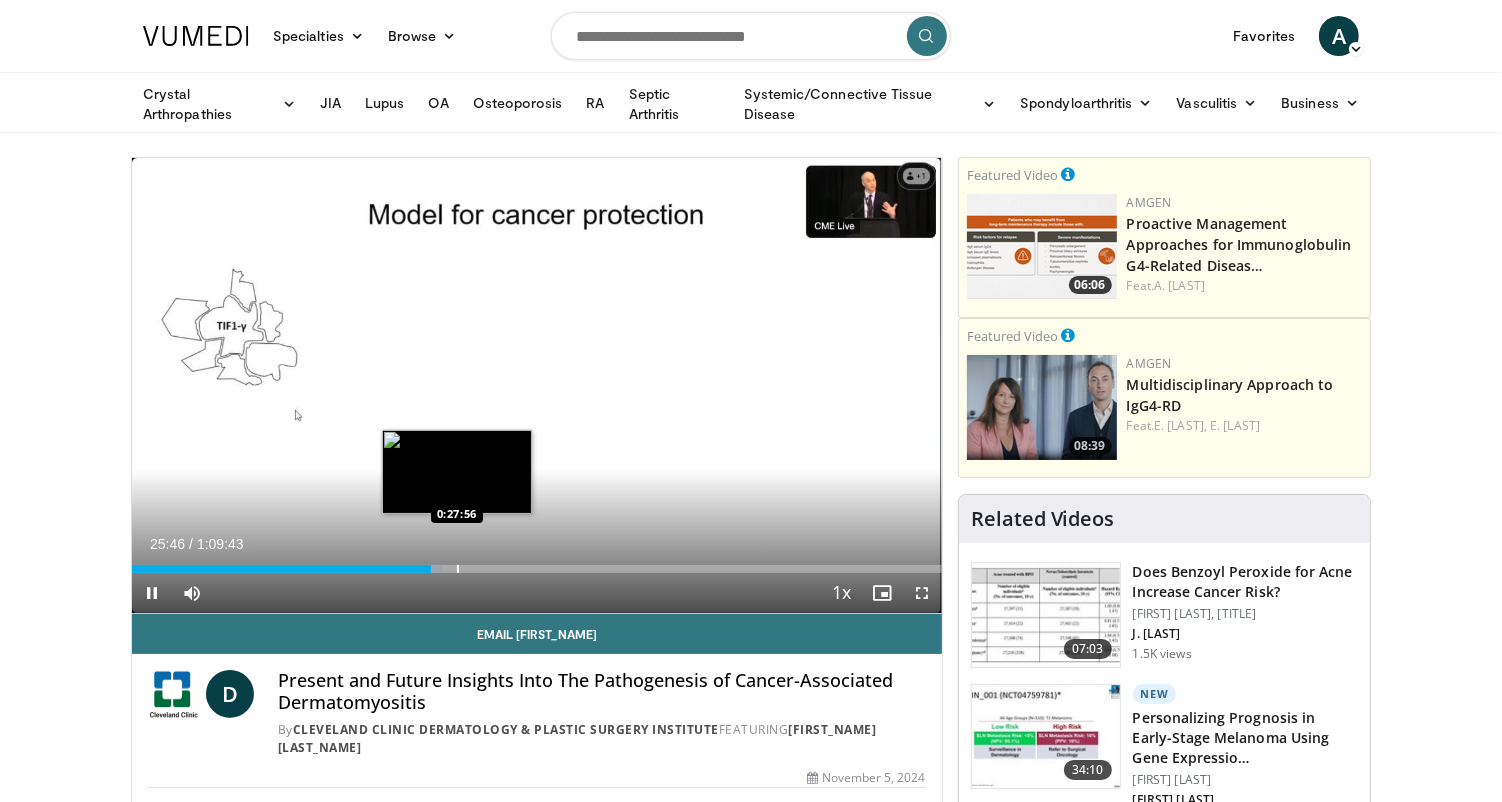 drag, startPoint x: 440, startPoint y: 571, endPoint x: 460, endPoint y: 571, distance: 20 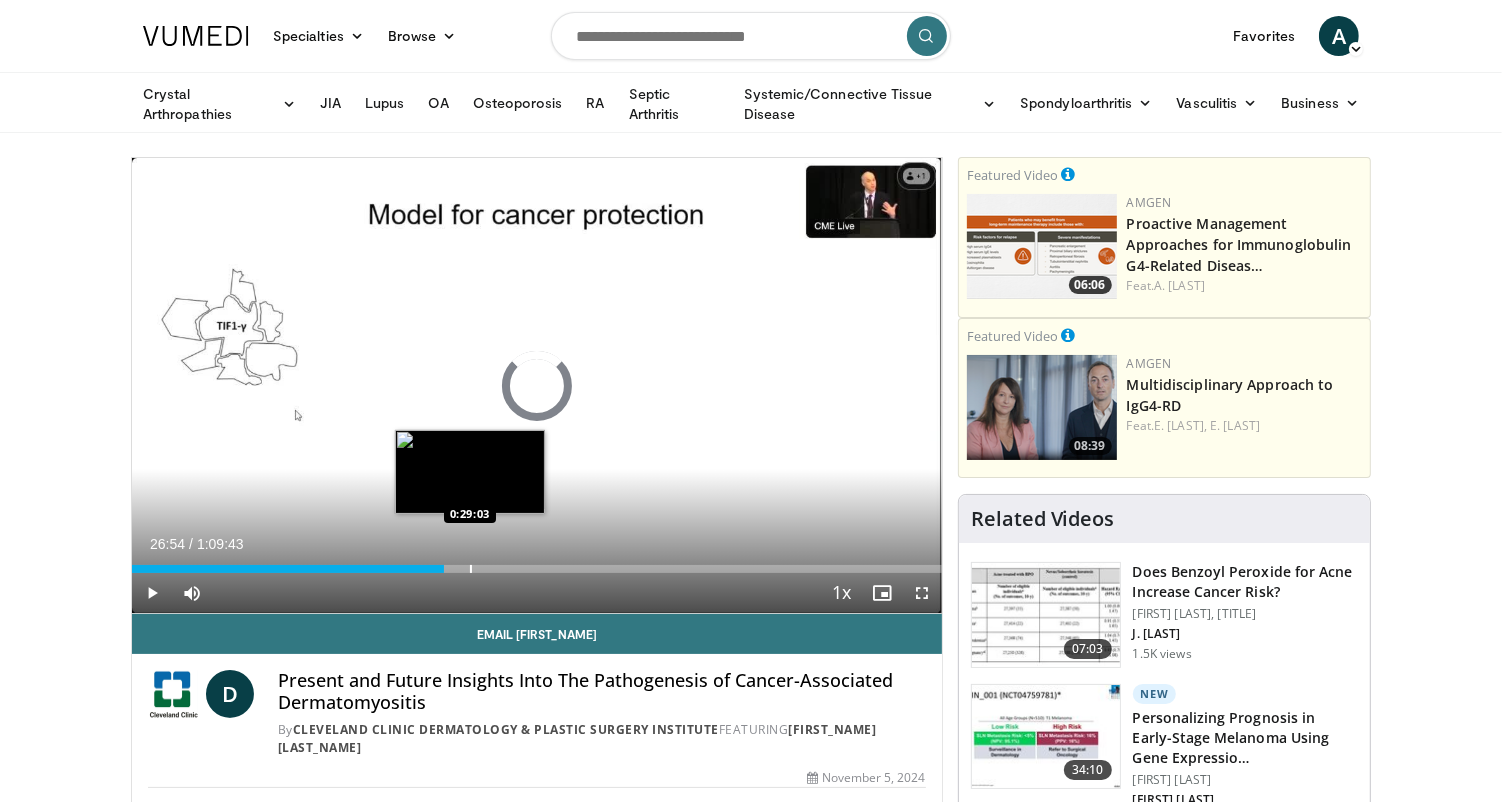 drag, startPoint x: 444, startPoint y: 568, endPoint x: 472, endPoint y: 570, distance: 28.071337 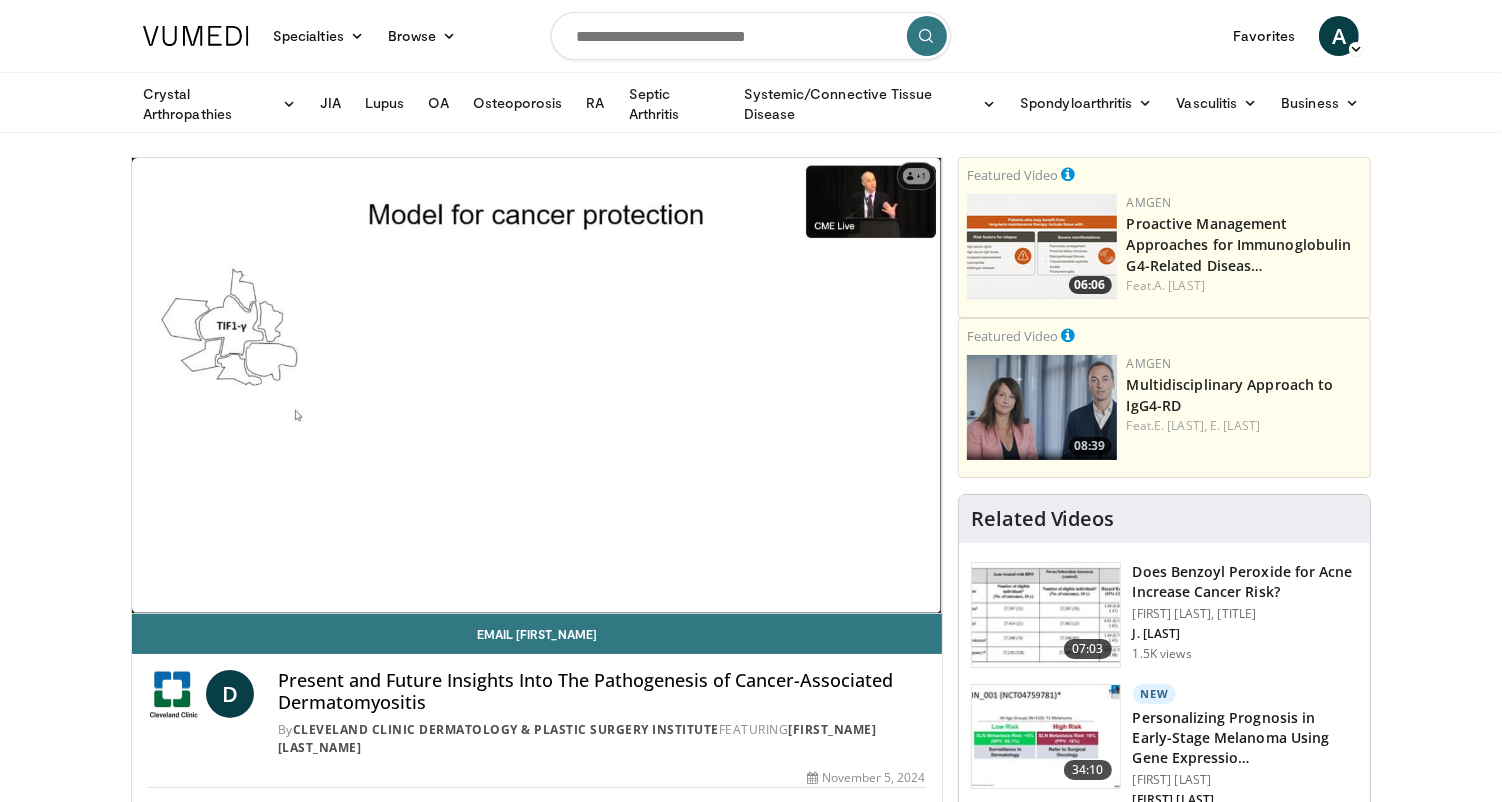 click on "**********" at bounding box center (537, 386) 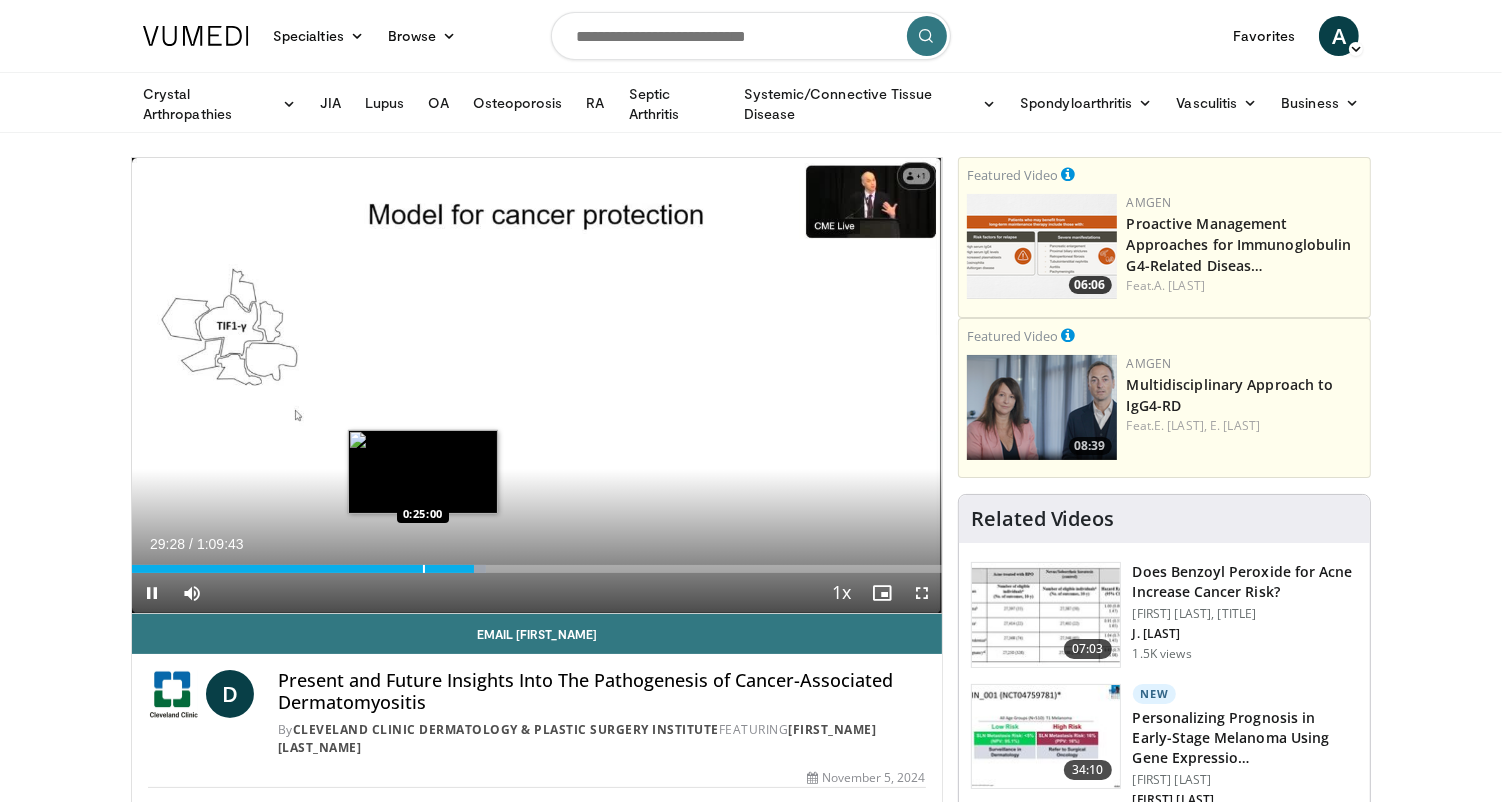 drag, startPoint x: 468, startPoint y: 573, endPoint x: 423, endPoint y: 568, distance: 45.276924 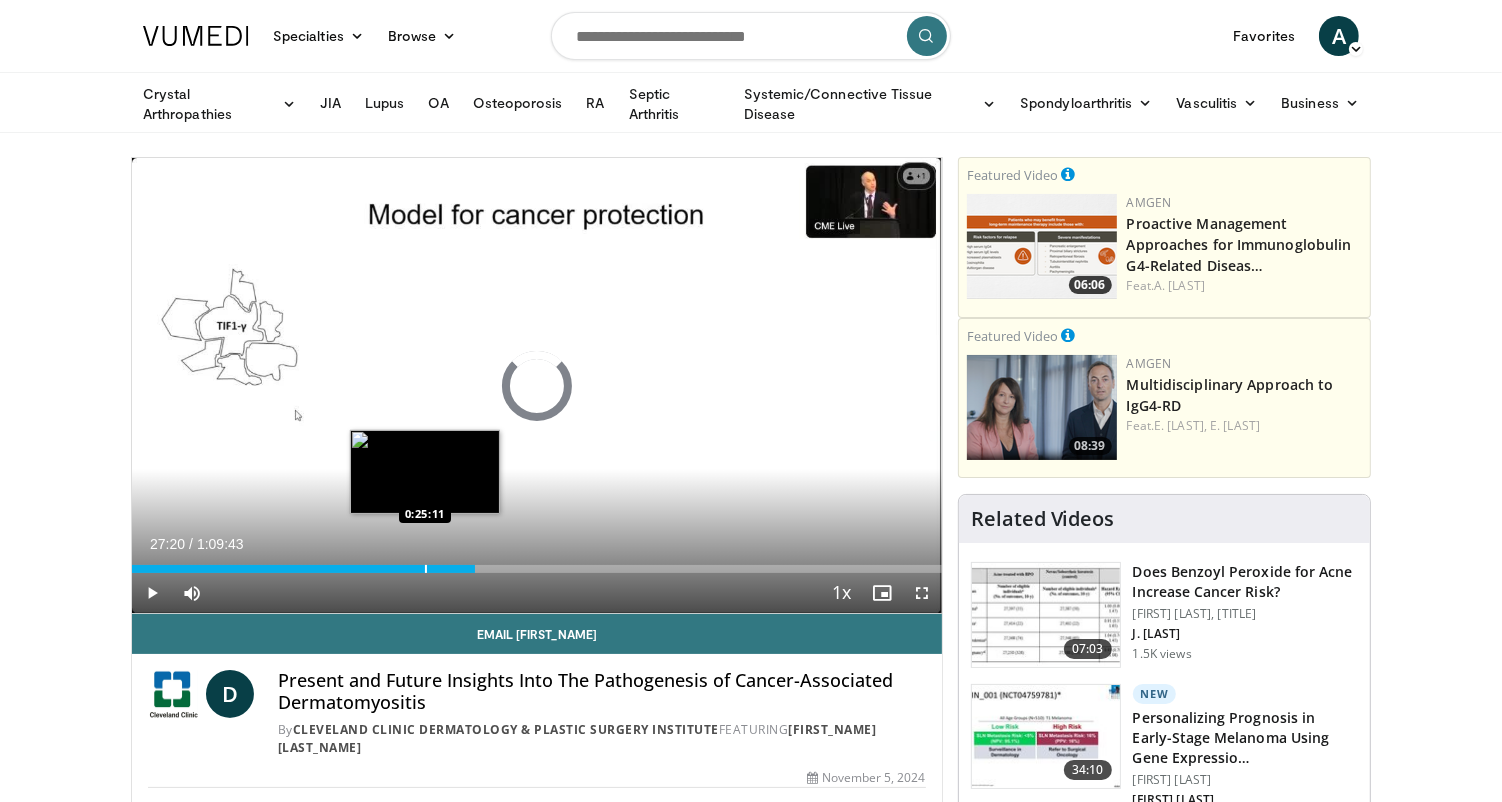 drag, startPoint x: 450, startPoint y: 570, endPoint x: 424, endPoint y: 570, distance: 26 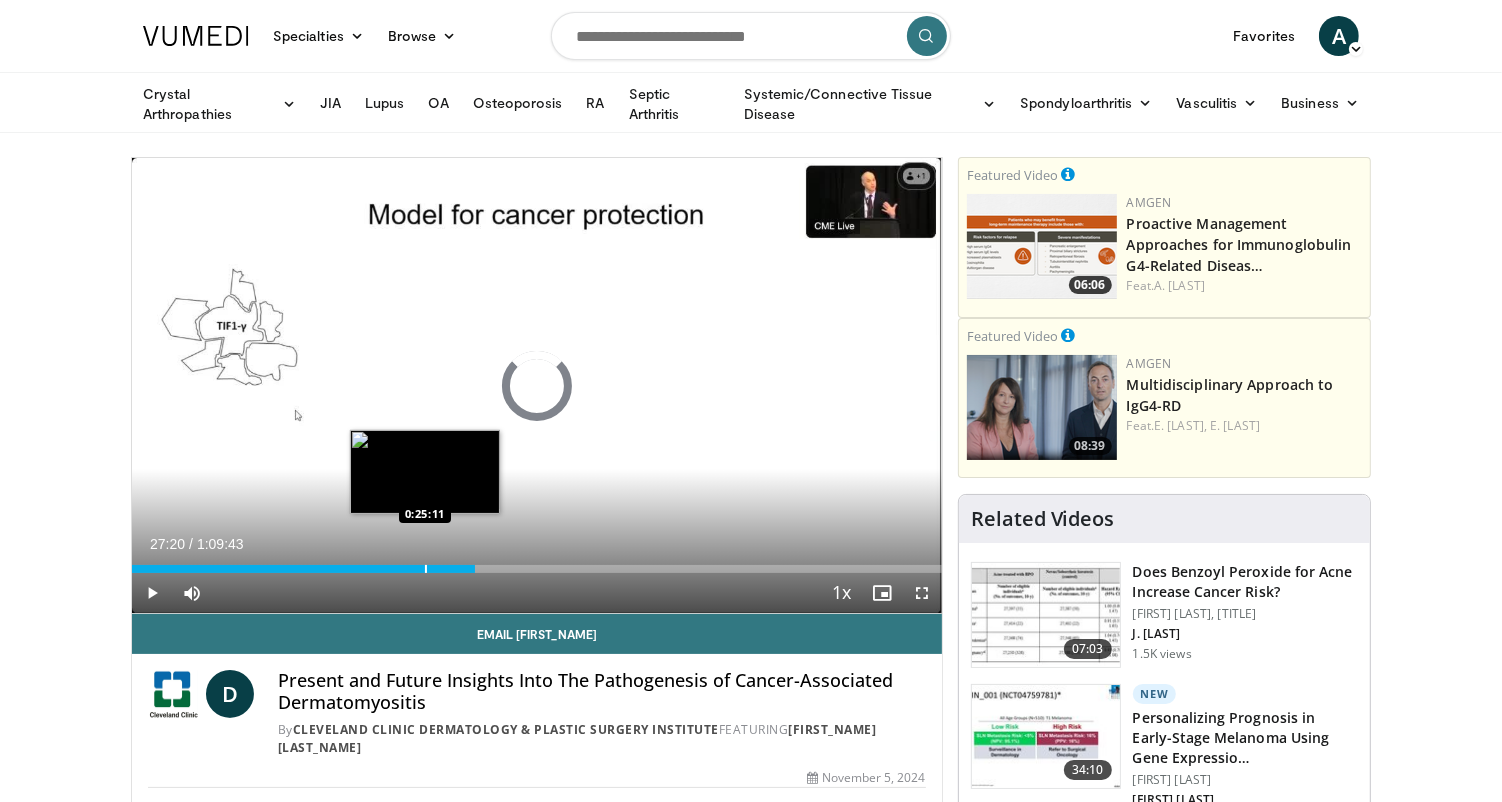 click at bounding box center [426, 569] 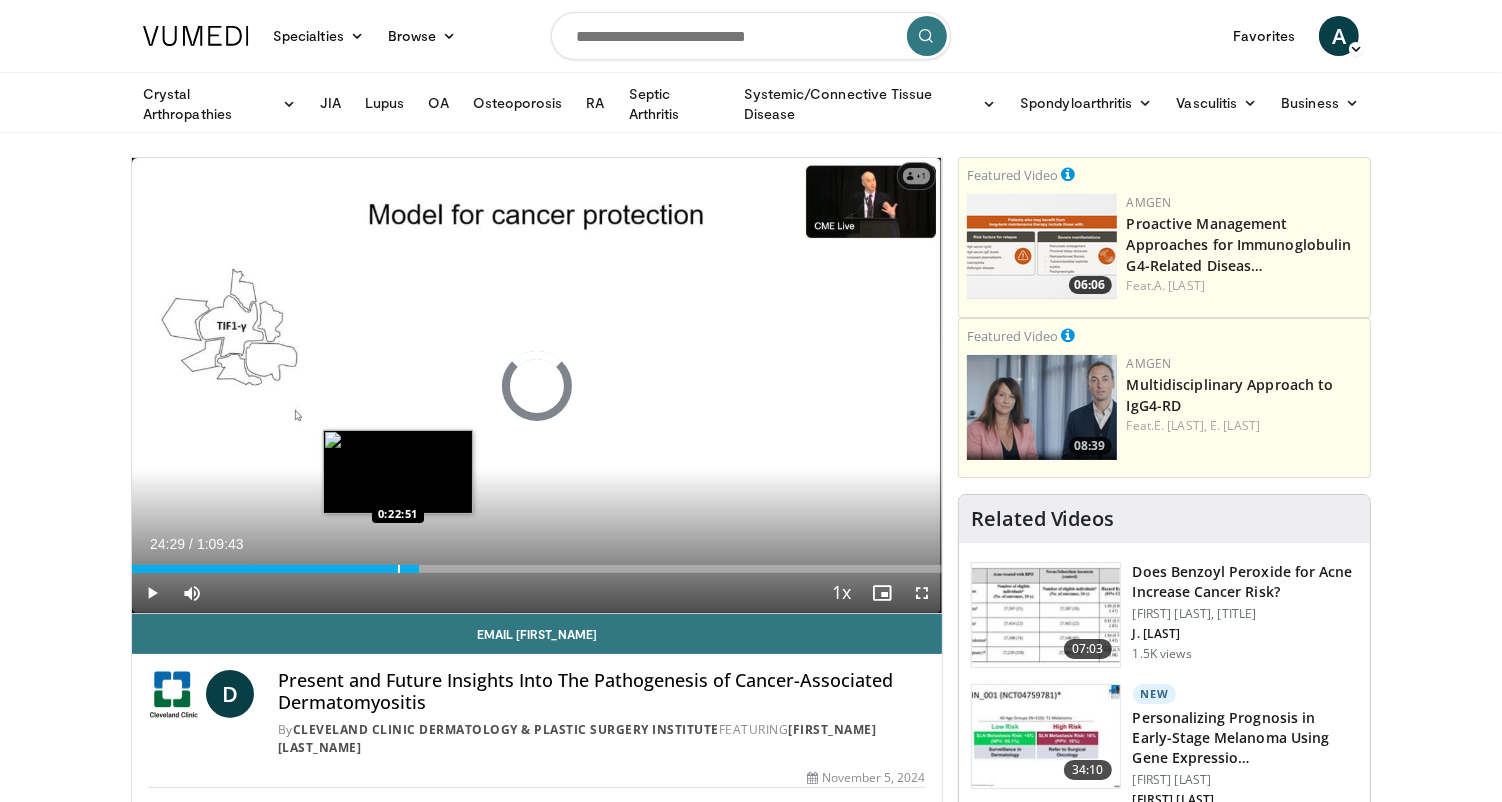 drag, startPoint x: 419, startPoint y: 570, endPoint x: 395, endPoint y: 566, distance: 24.33105 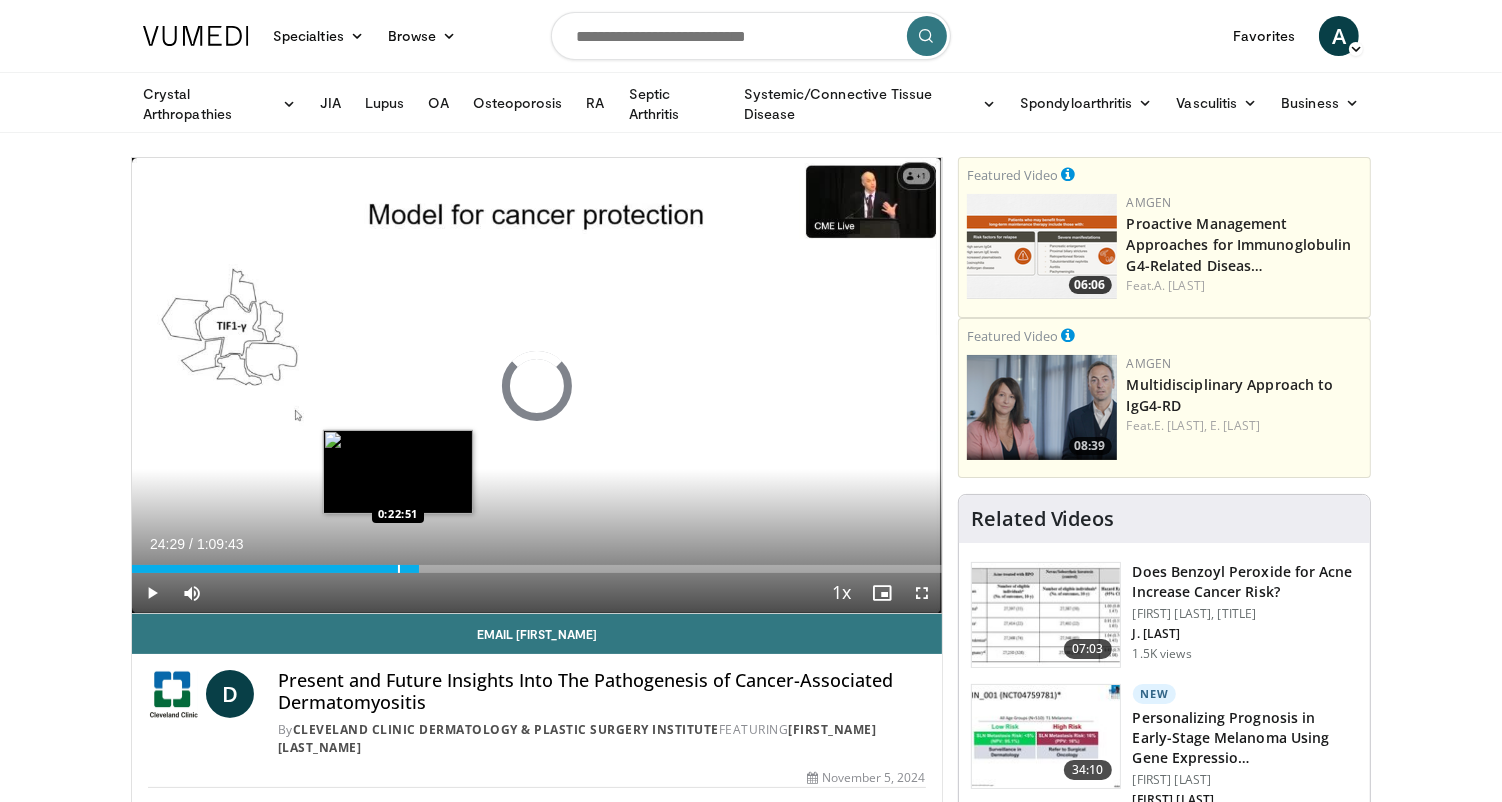 click at bounding box center (399, 569) 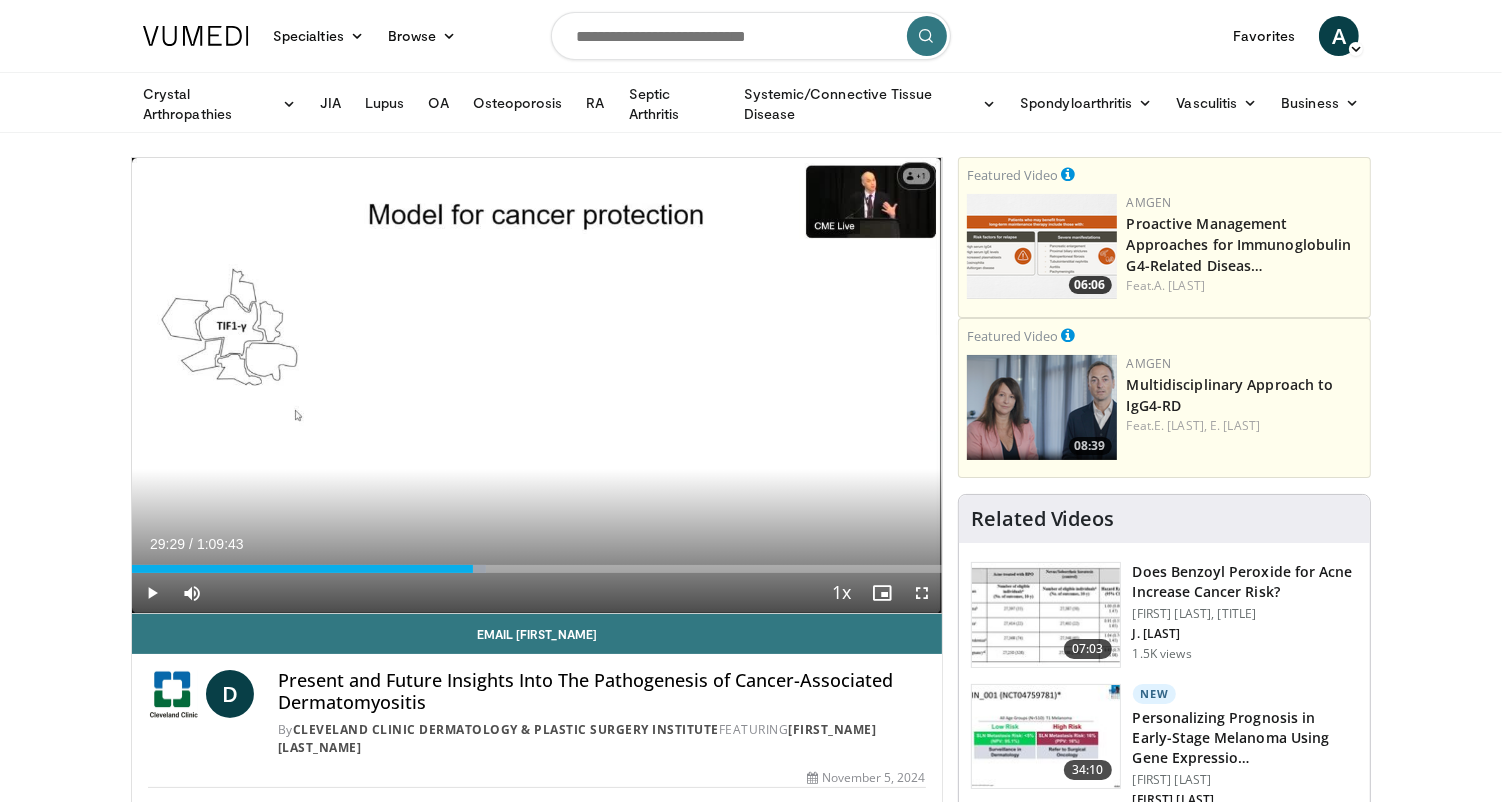 drag, startPoint x: 399, startPoint y: 568, endPoint x: 474, endPoint y: 573, distance: 75.16648 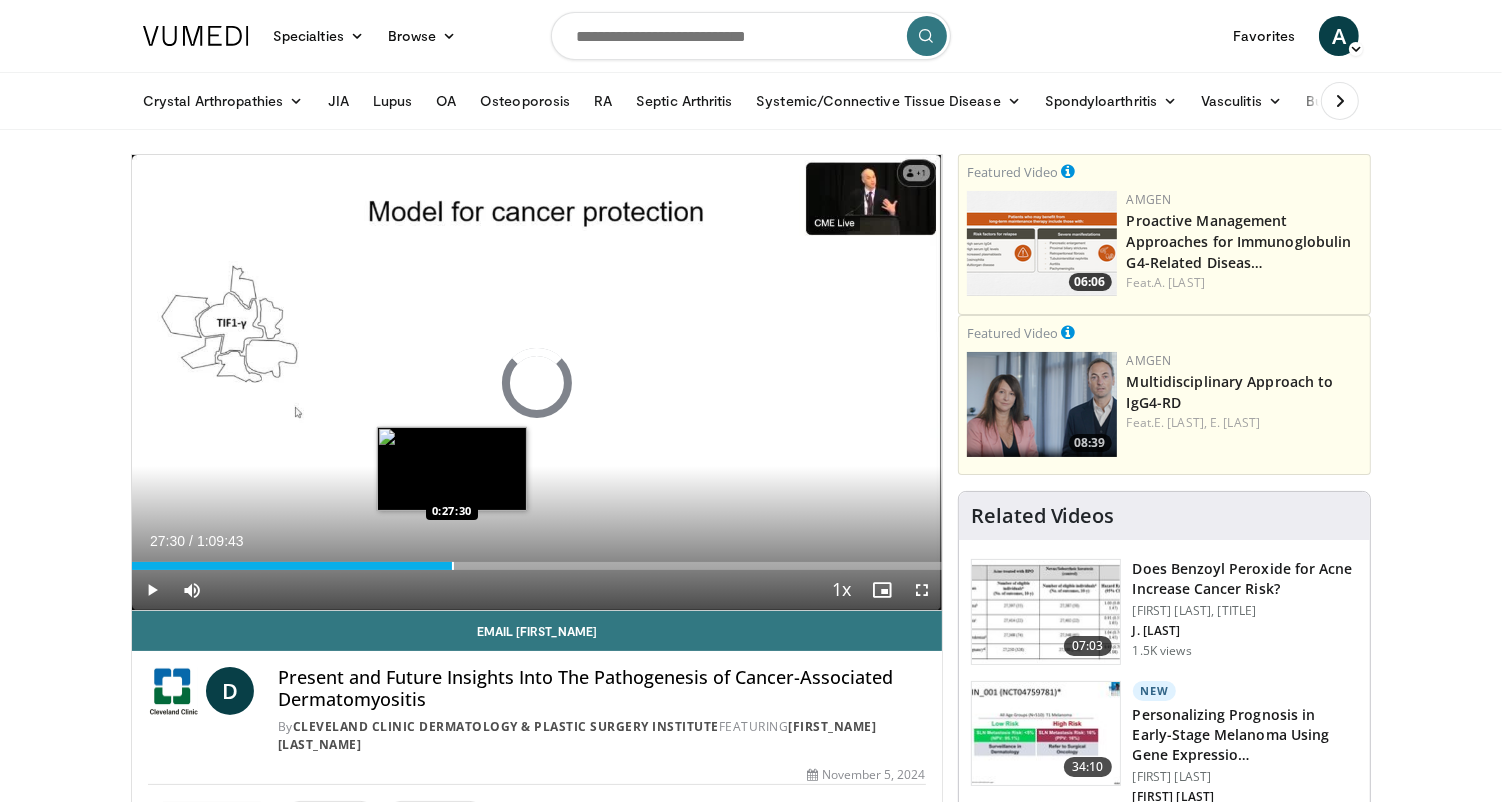 drag, startPoint x: 482, startPoint y: 568, endPoint x: 448, endPoint y: 566, distance: 34.058773 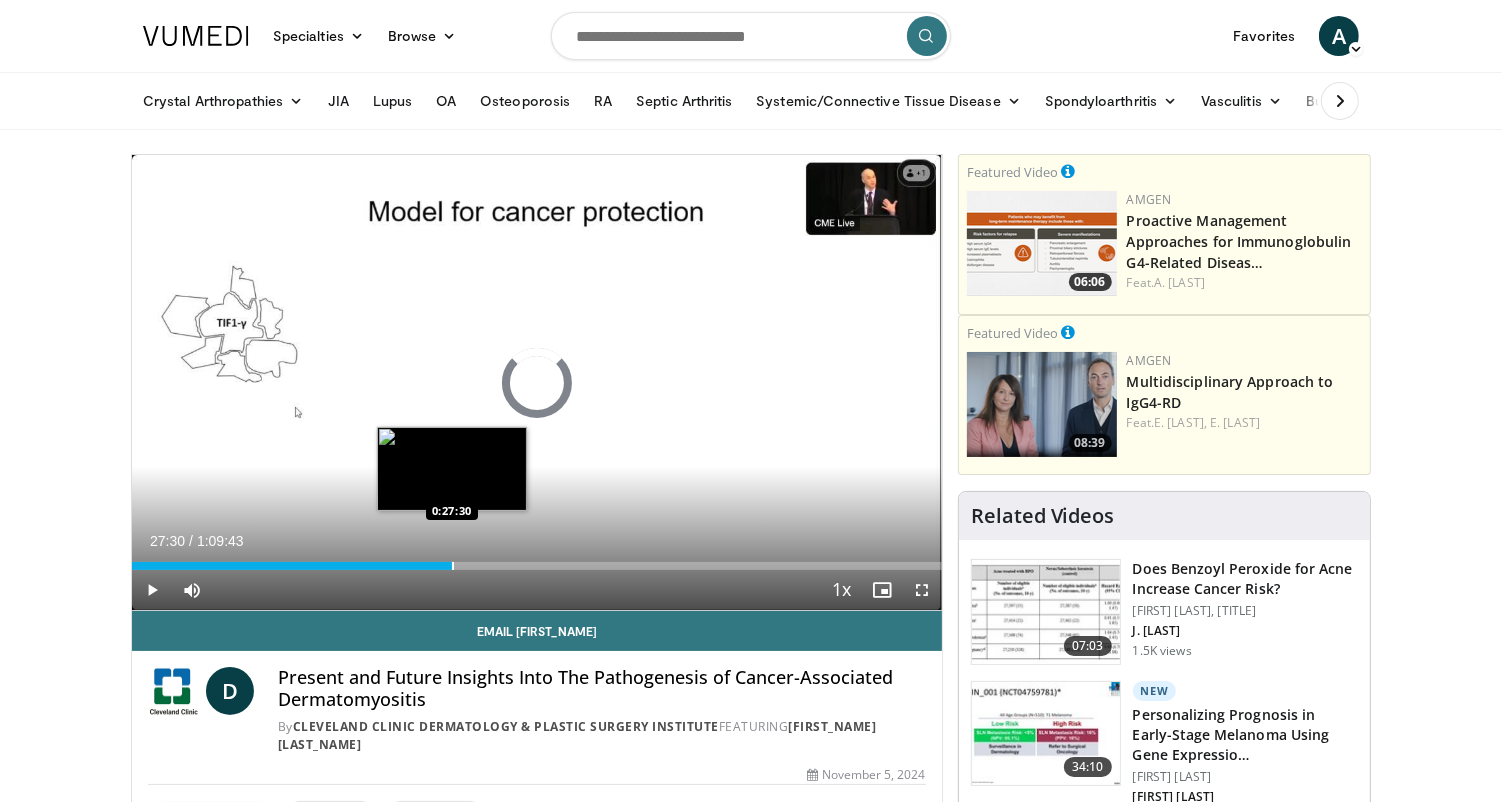 click on "Loaded :  39.60% 0:27:35 0:27:30" at bounding box center (537, 566) 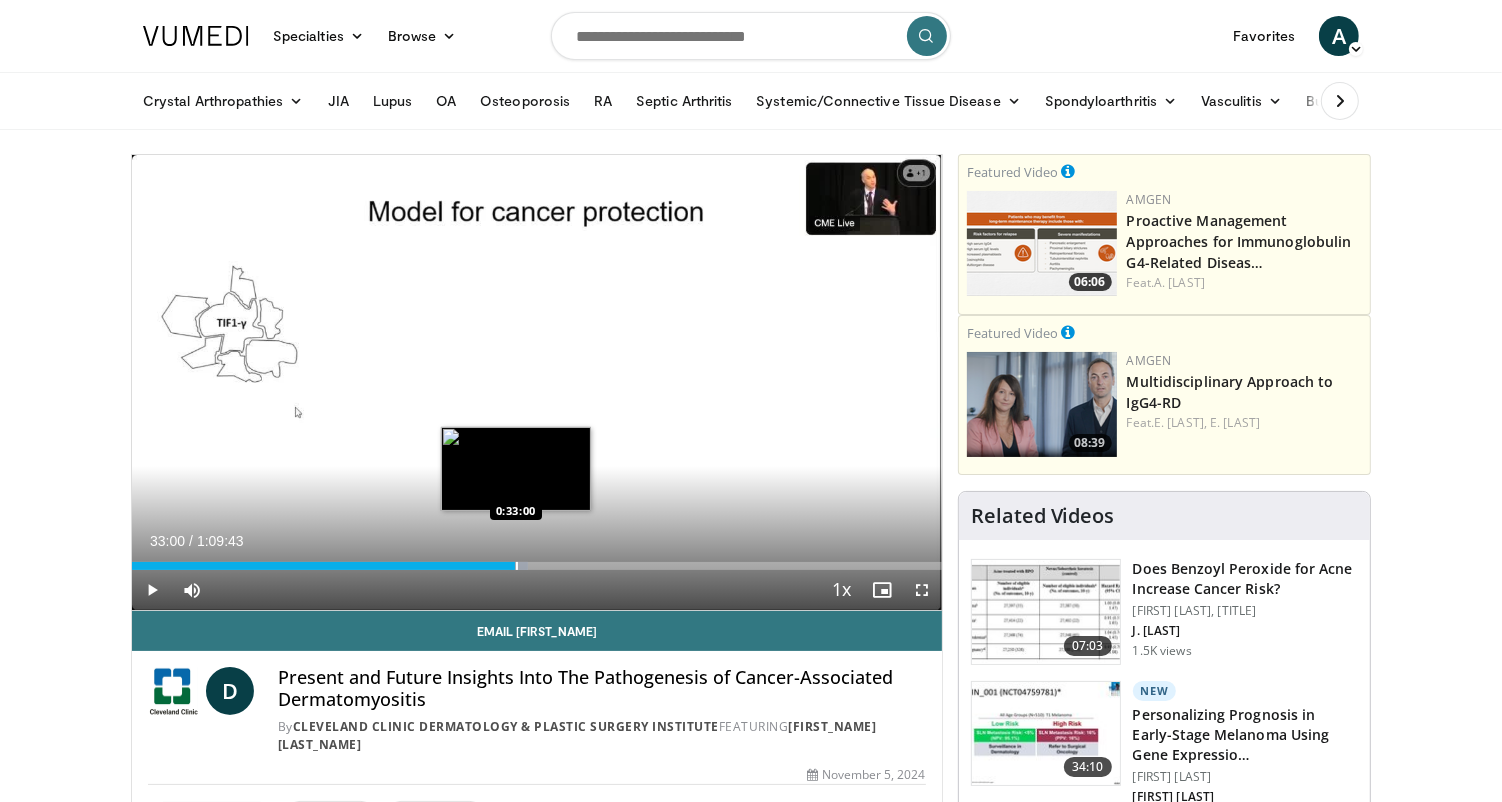 drag, startPoint x: 446, startPoint y: 568, endPoint x: 515, endPoint y: 565, distance: 69.065186 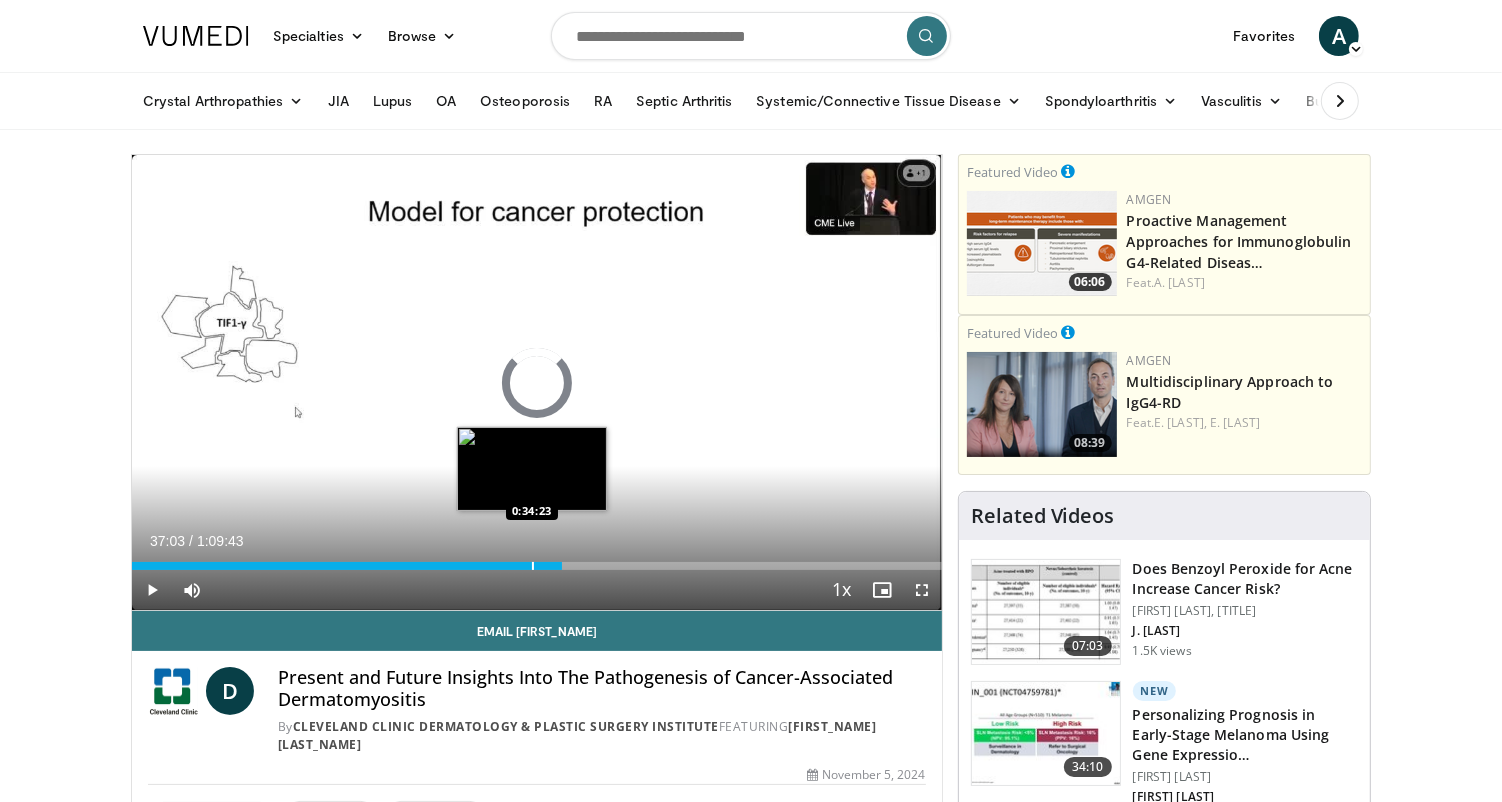 drag, startPoint x: 511, startPoint y: 567, endPoint x: 531, endPoint y: 555, distance: 23.323807 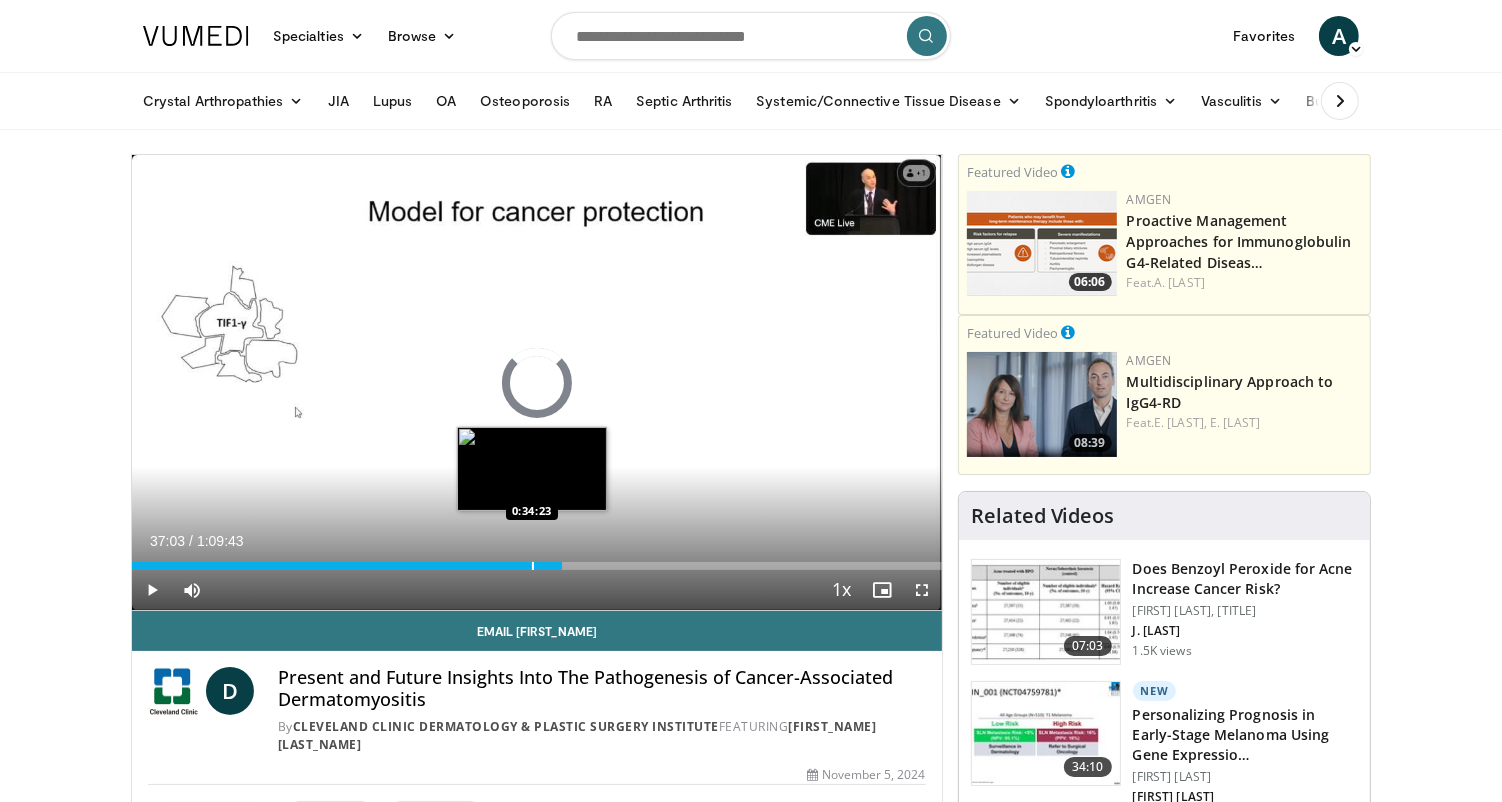 click on "Loaded :  0.00% 0:34:23 0:34:23" at bounding box center (537, 560) 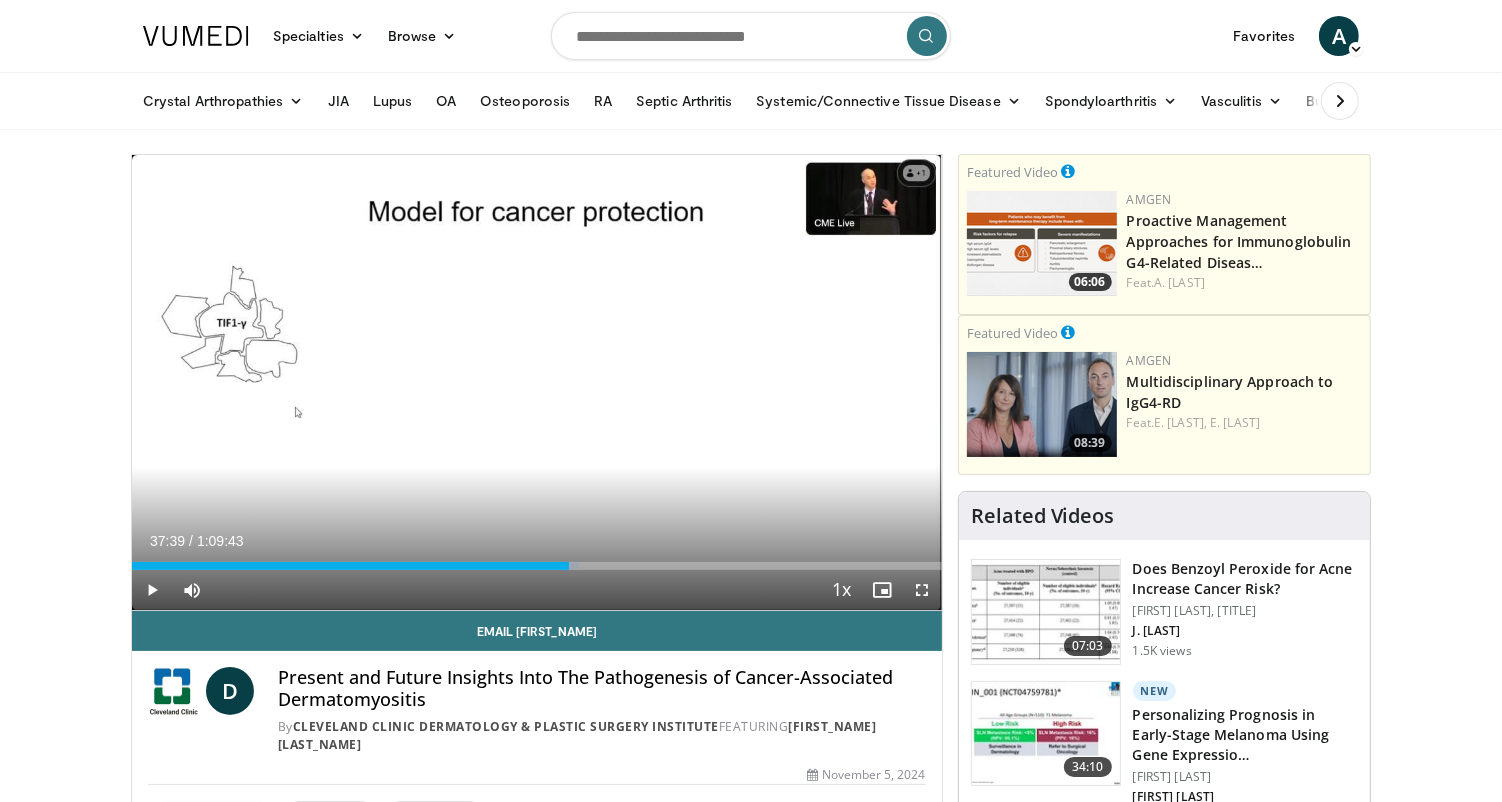 drag, startPoint x: 531, startPoint y: 565, endPoint x: 569, endPoint y: 567, distance: 38.052597 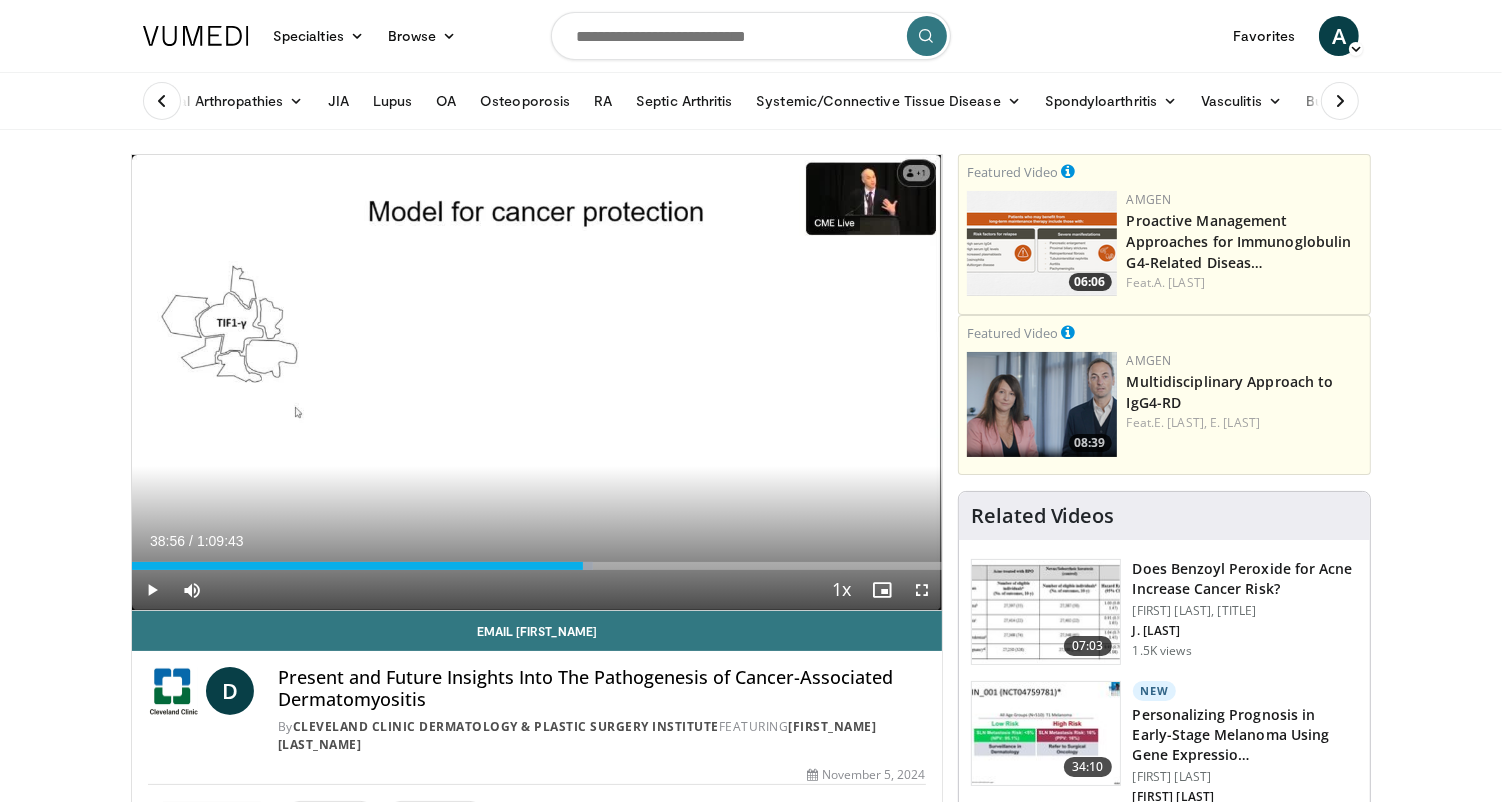 drag, startPoint x: 571, startPoint y: 564, endPoint x: 584, endPoint y: 565, distance: 13.038404 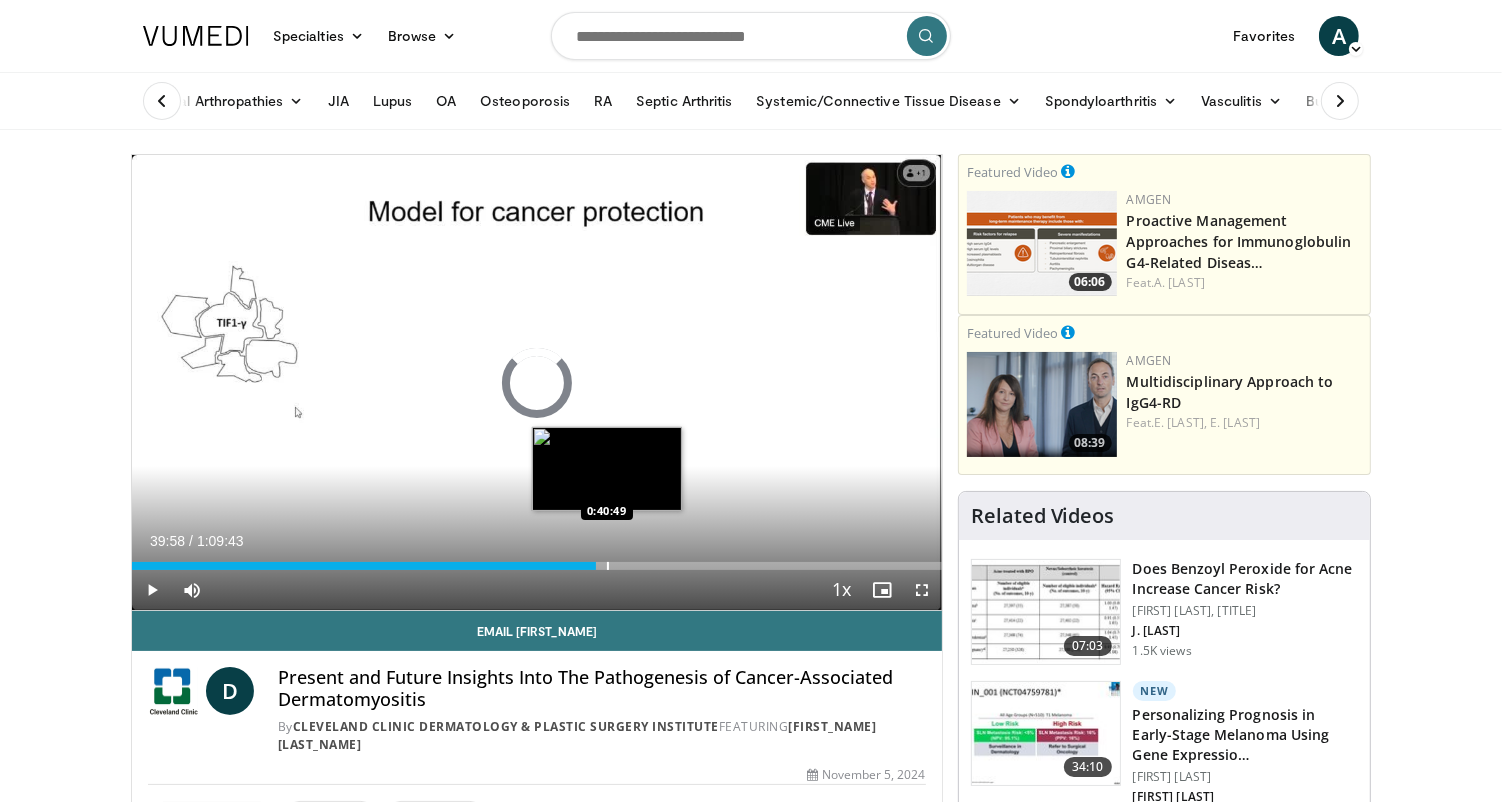 drag, startPoint x: 587, startPoint y: 566, endPoint x: 608, endPoint y: 566, distance: 21 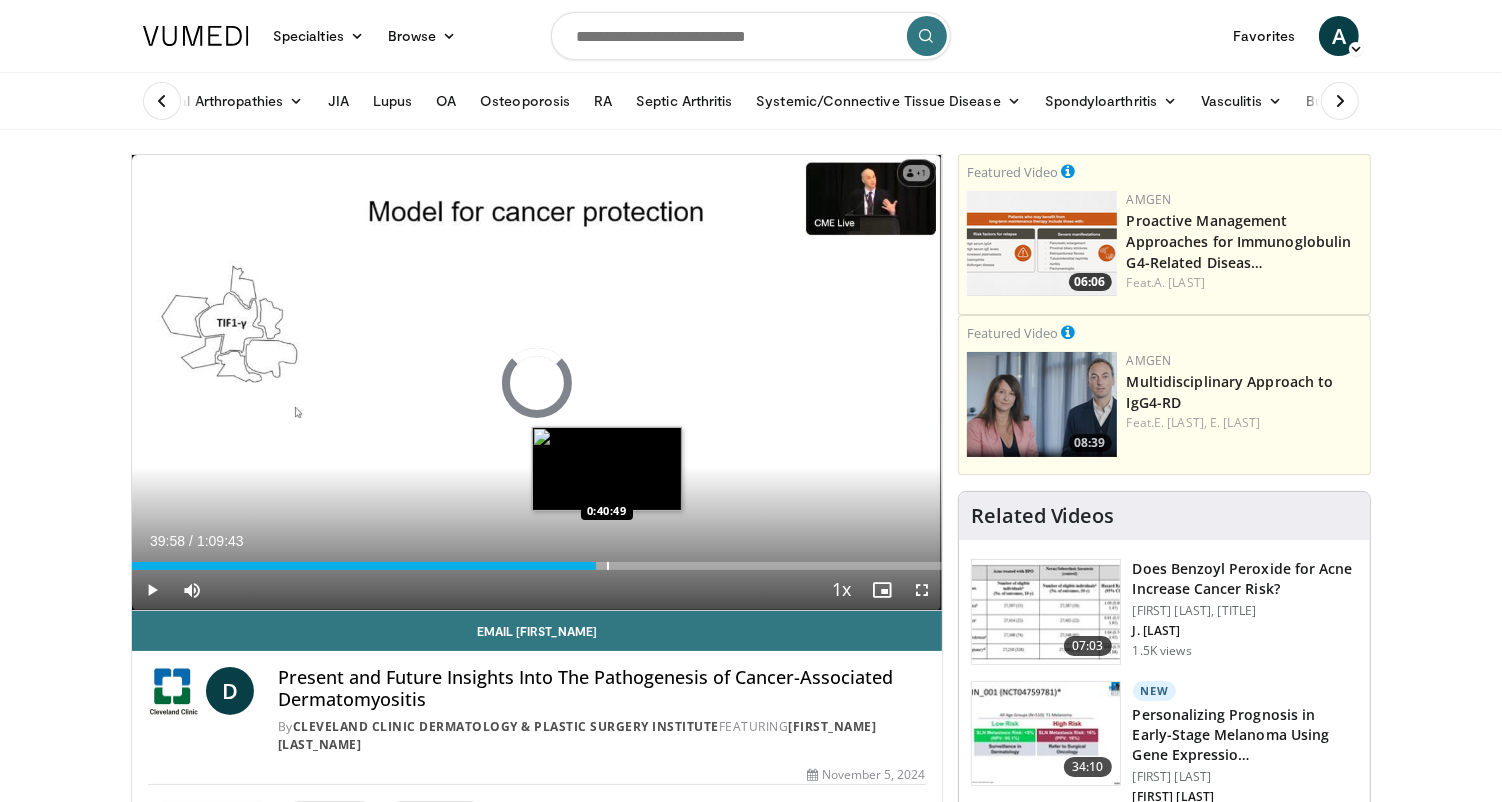 click at bounding box center (608, 566) 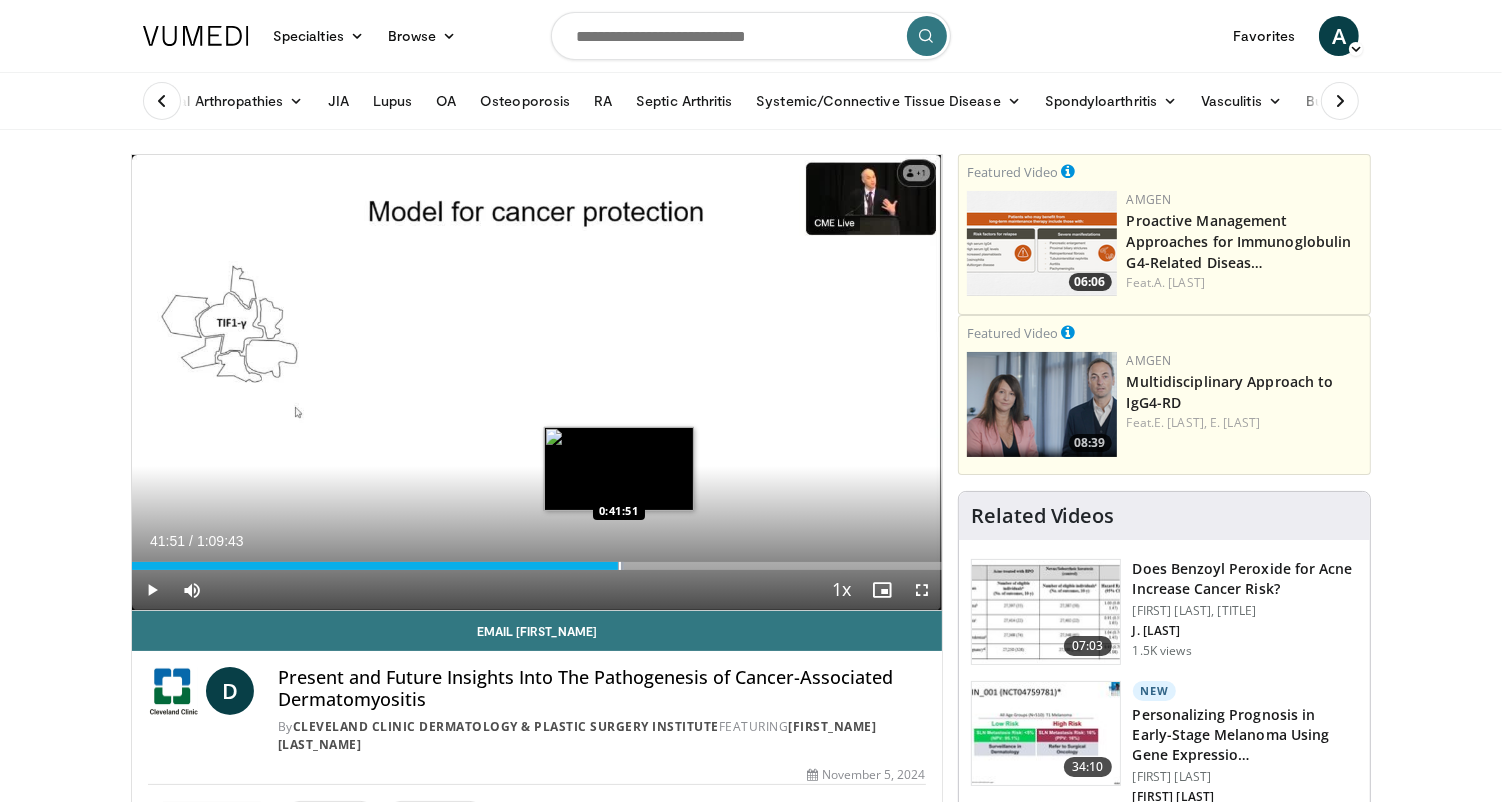 drag, startPoint x: 608, startPoint y: 566, endPoint x: 618, endPoint y: 568, distance: 10.198039 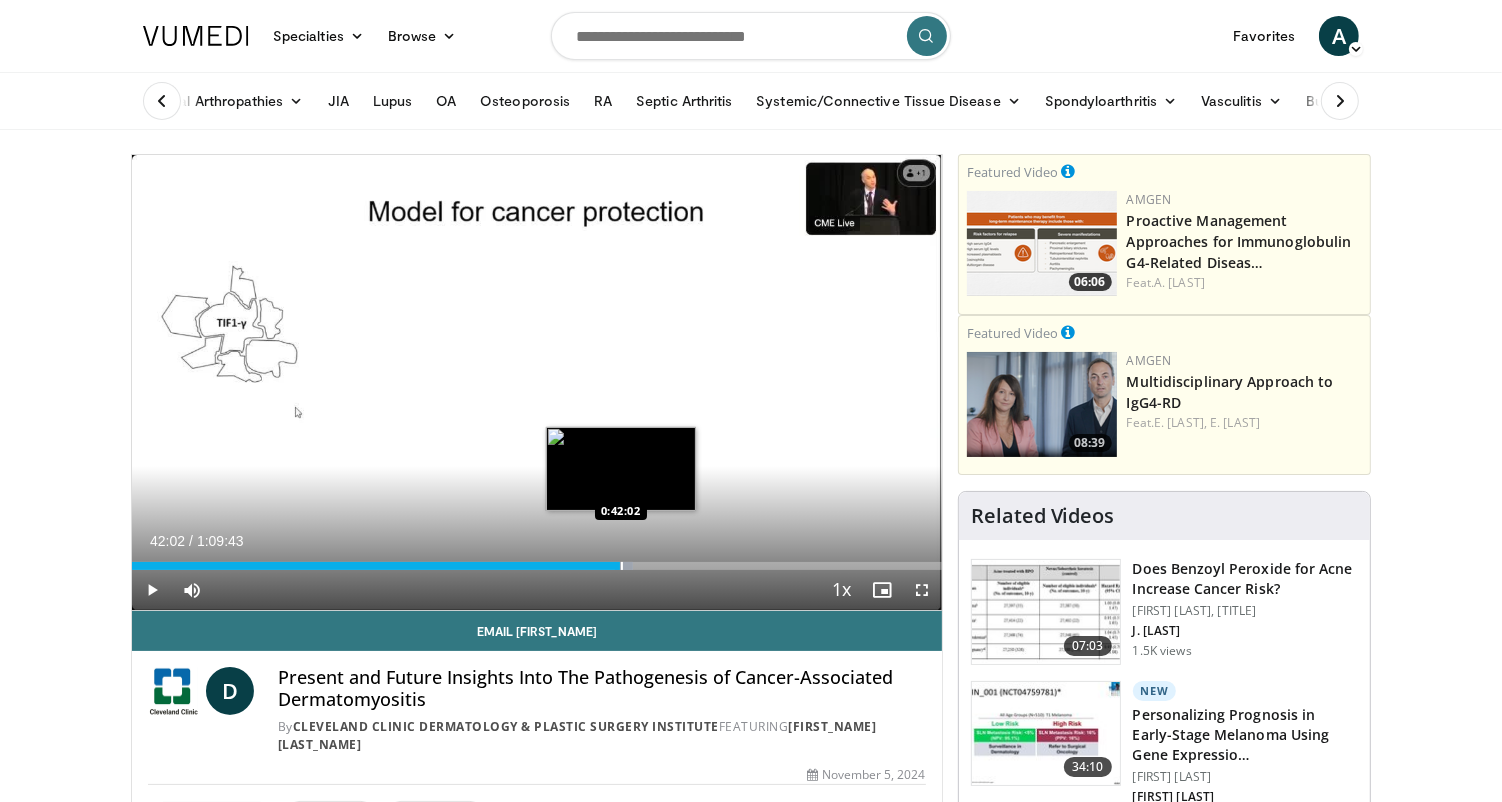 click at bounding box center (622, 566) 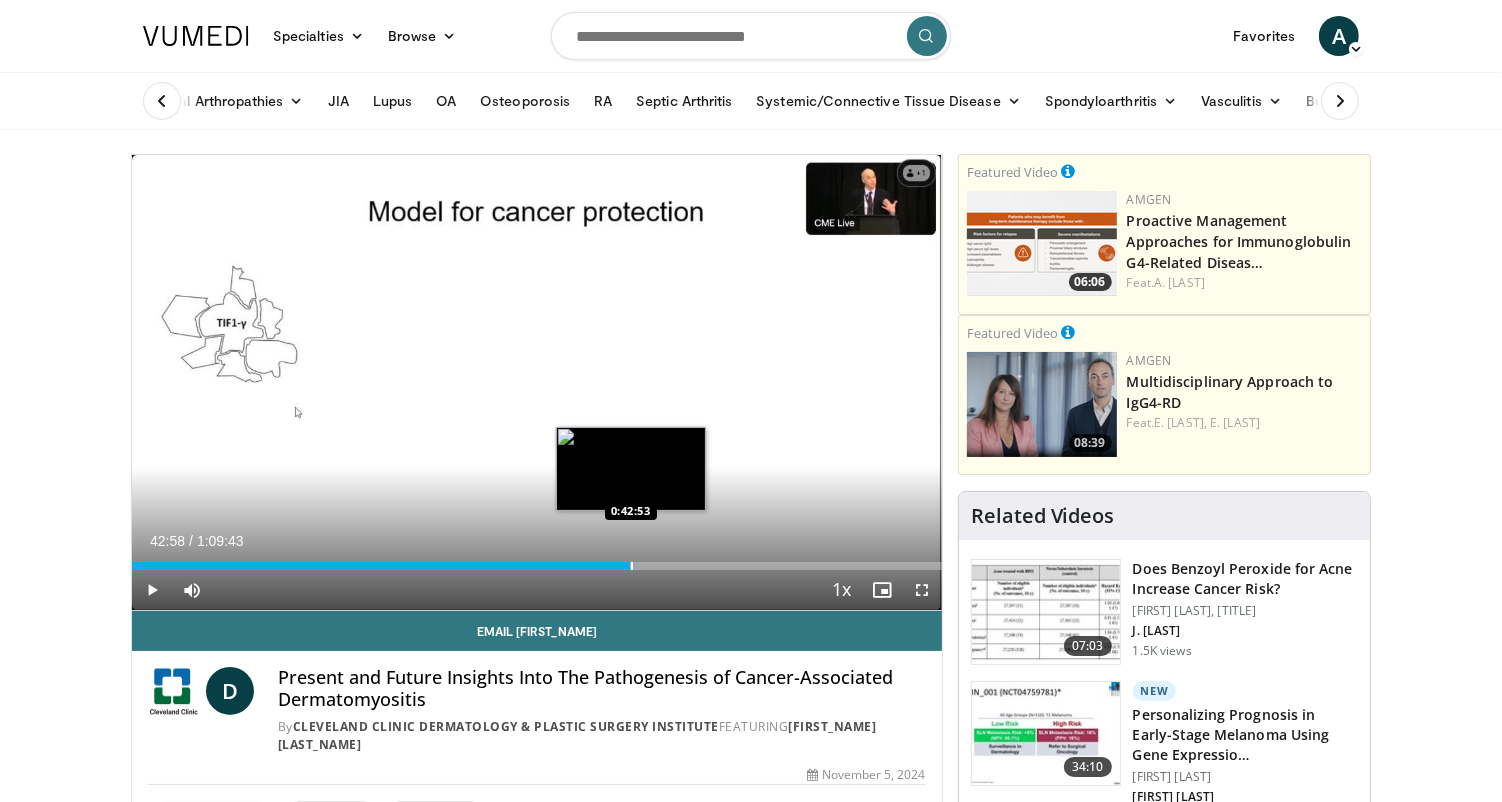 drag, startPoint x: 620, startPoint y: 563, endPoint x: 631, endPoint y: 563, distance: 11 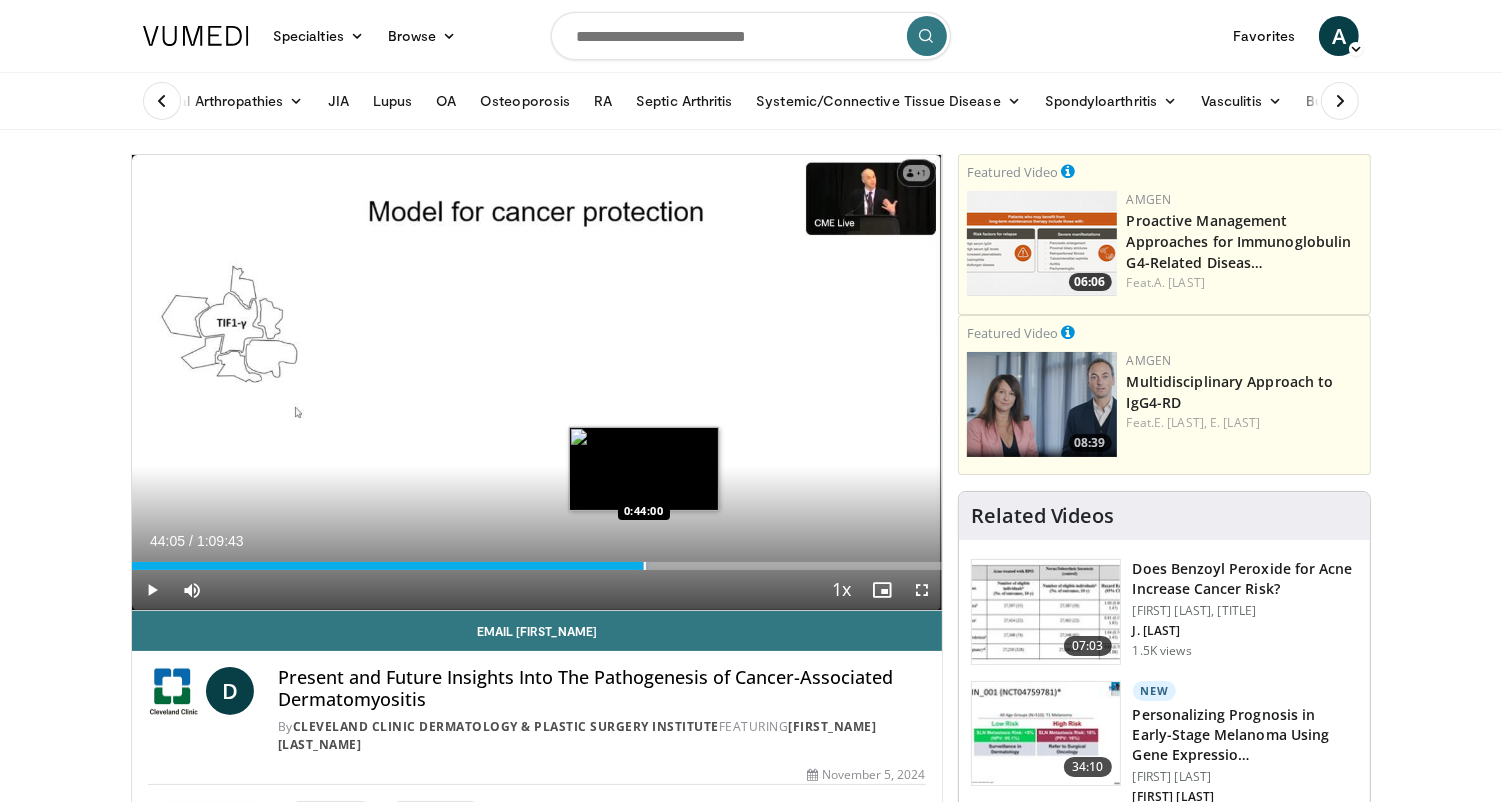 drag, startPoint x: 632, startPoint y: 565, endPoint x: 644, endPoint y: 564, distance: 12.0415945 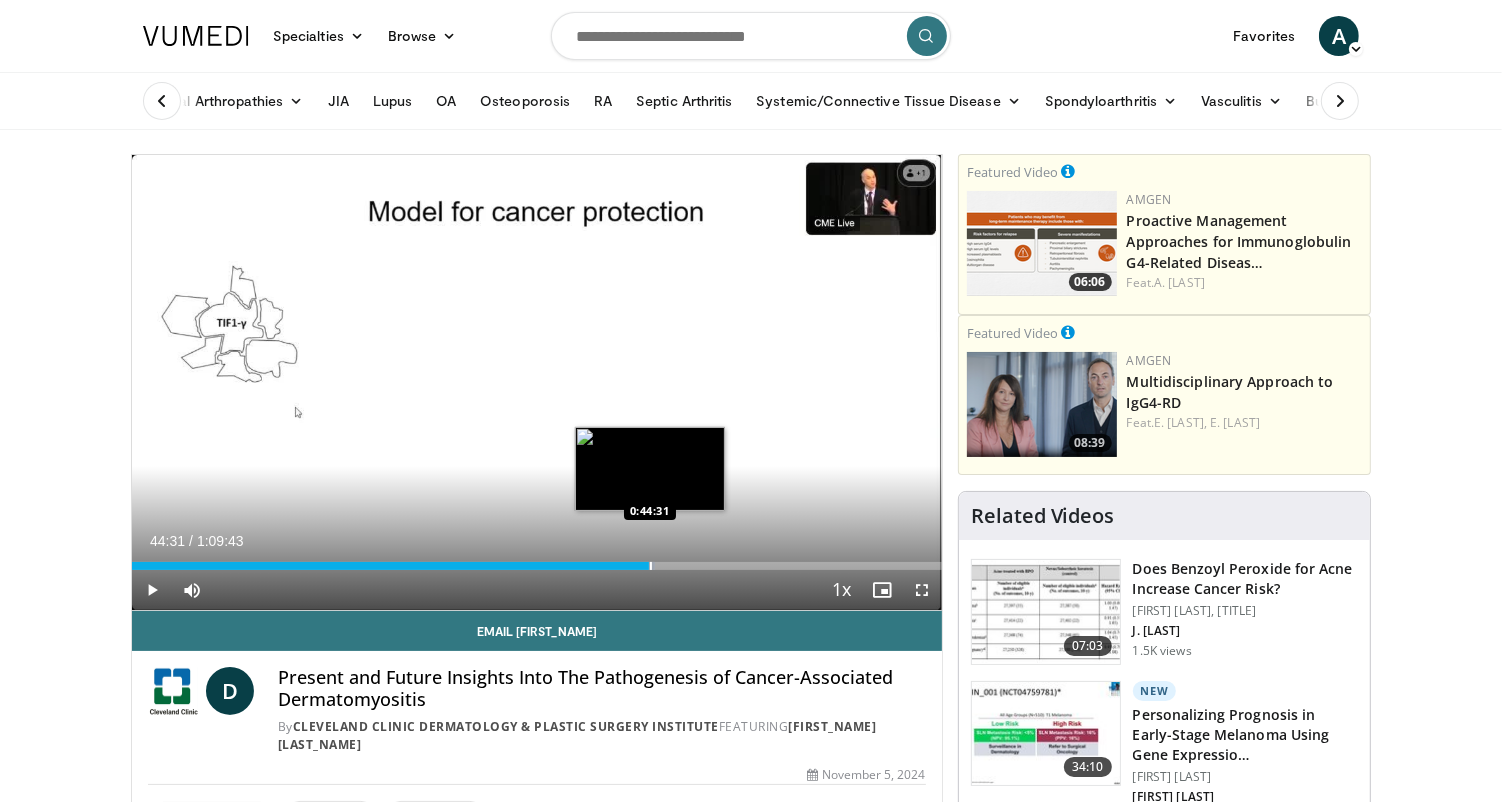 drag, startPoint x: 661, startPoint y: 567, endPoint x: 649, endPoint y: 566, distance: 12.0415945 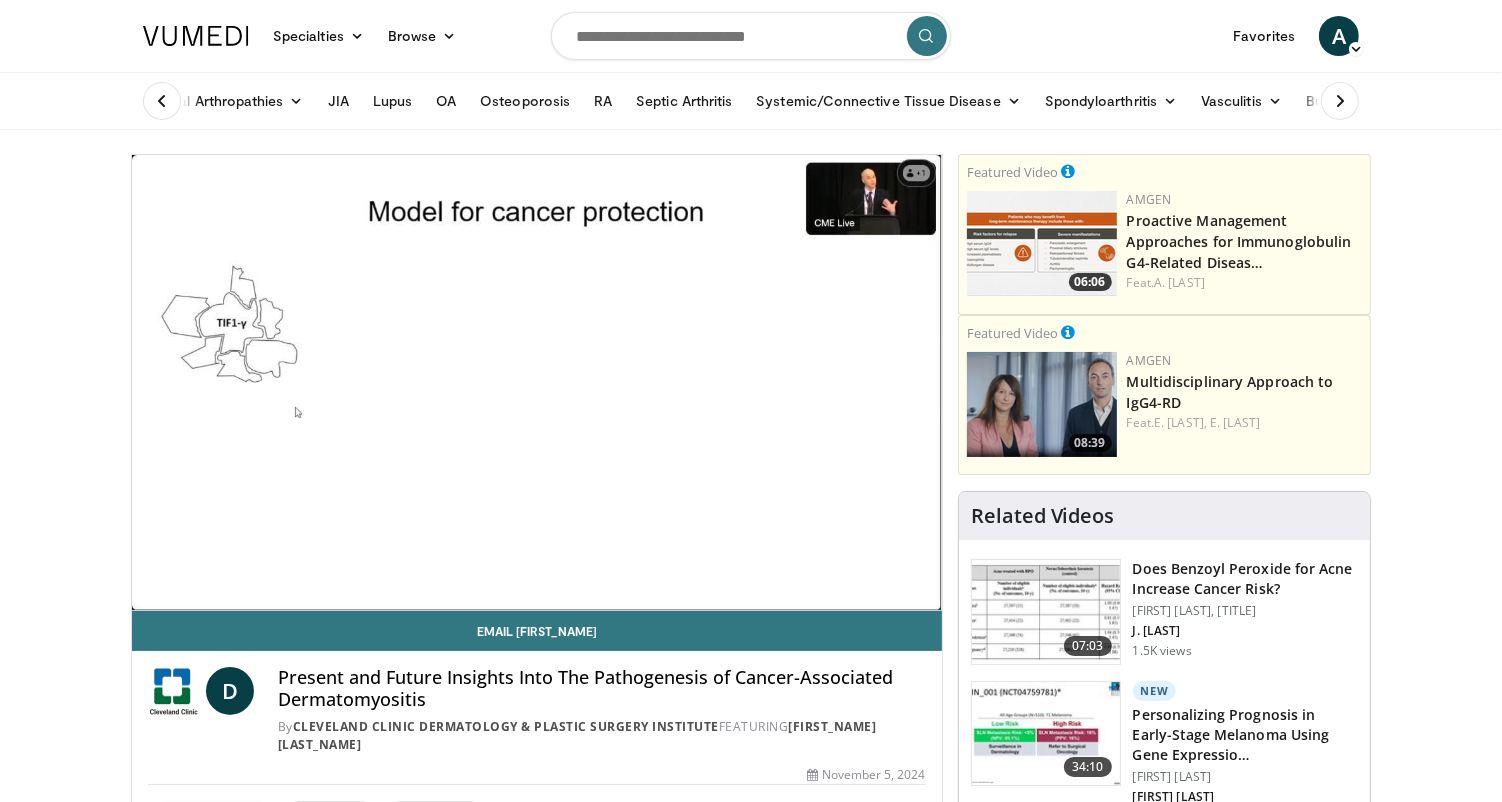 click on "Specialties
Adult & Family Medicine
Allergy, Asthma, Immunology
Anesthesiology
Cardiology
Dental
Dermatology
Endocrinology
Gastroenterology & Hepatology
General Surgery
Hematology & Oncology
Infectious Disease
Nephrology
Neurology
Neurosurgery
Obstetrics & Gynecology
Ophthalmology
Oral Maxillofacial
Orthopaedics
Otolaryngology
Pediatrics
Plastic Surgery
Podiatry
Psychiatry
Pulmonology
Radiation Oncology
Radiology
Rheumatology
Urology" at bounding box center [751, 1704] 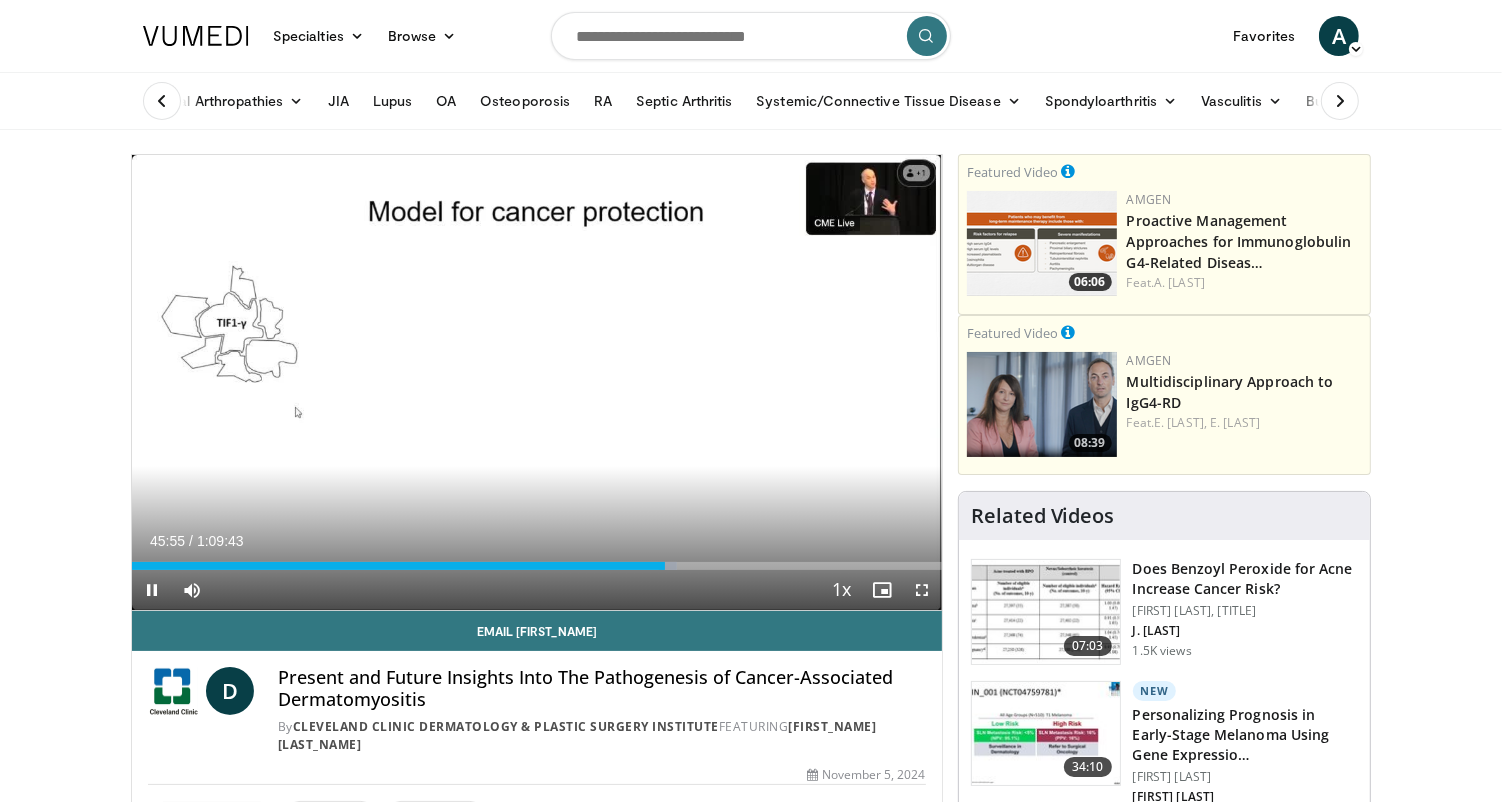 drag, startPoint x: 671, startPoint y: 570, endPoint x: 694, endPoint y: 569, distance: 23.021729 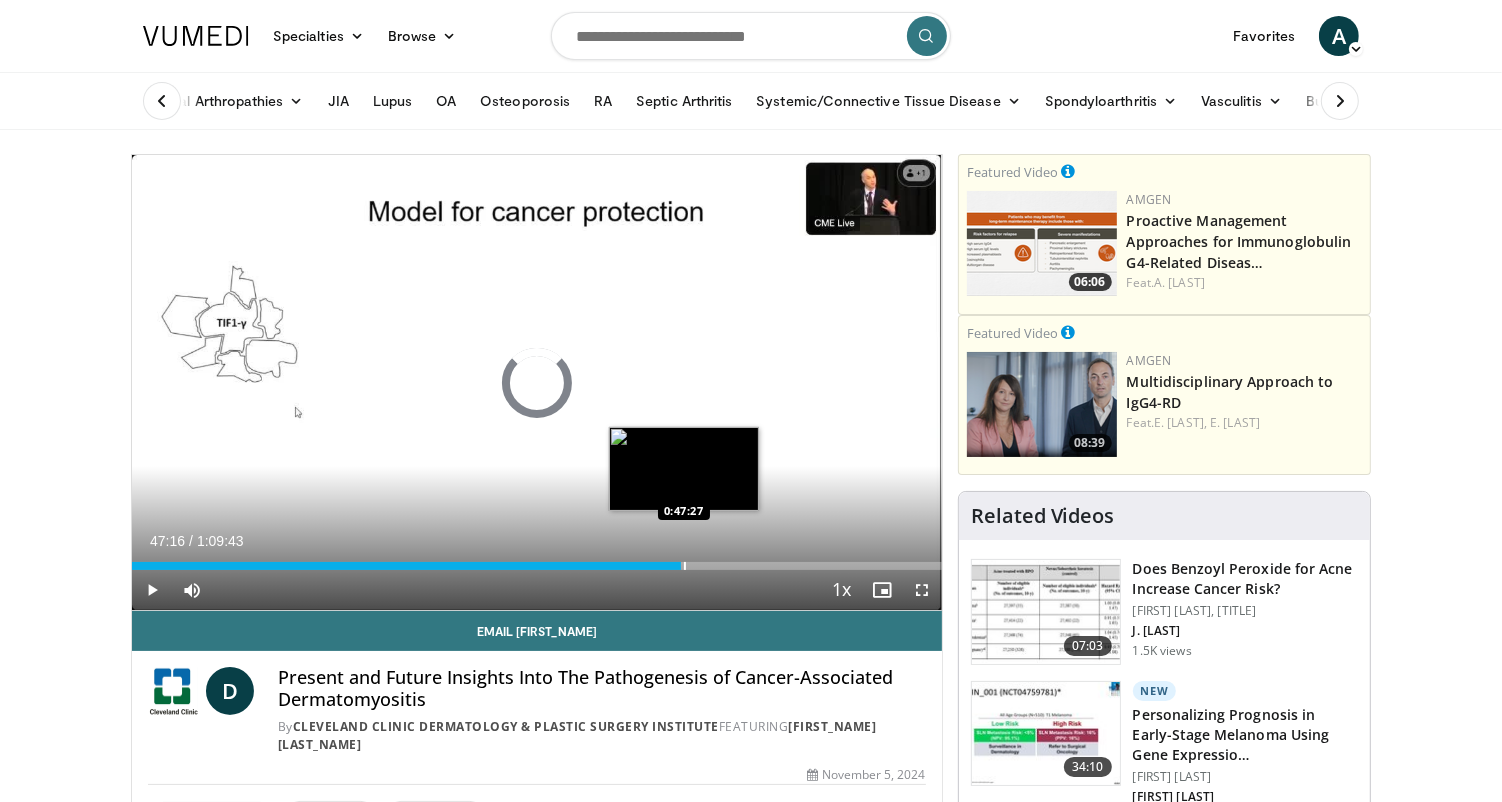 drag, startPoint x: 670, startPoint y: 565, endPoint x: 683, endPoint y: 565, distance: 13 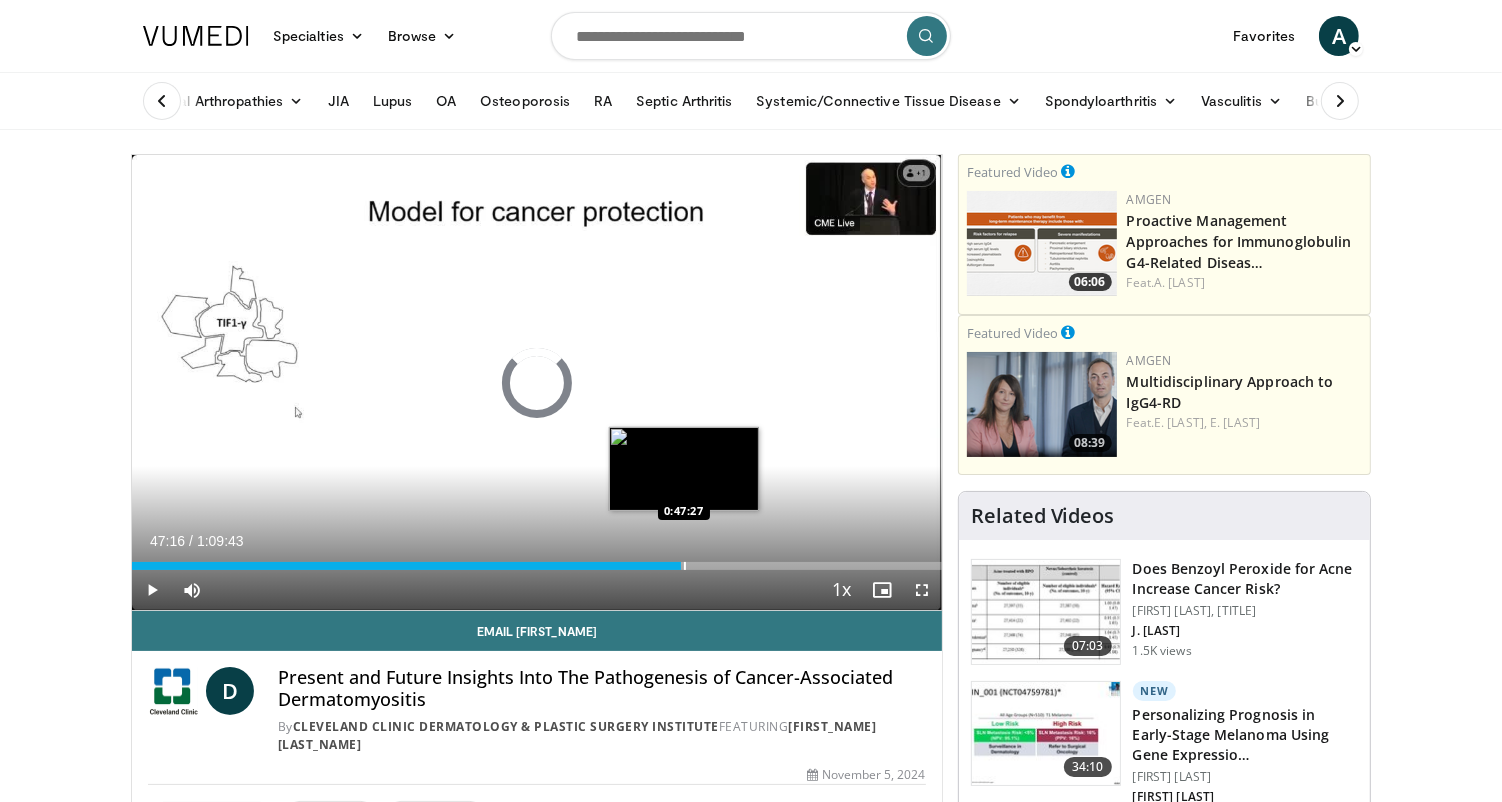 click at bounding box center (685, 566) 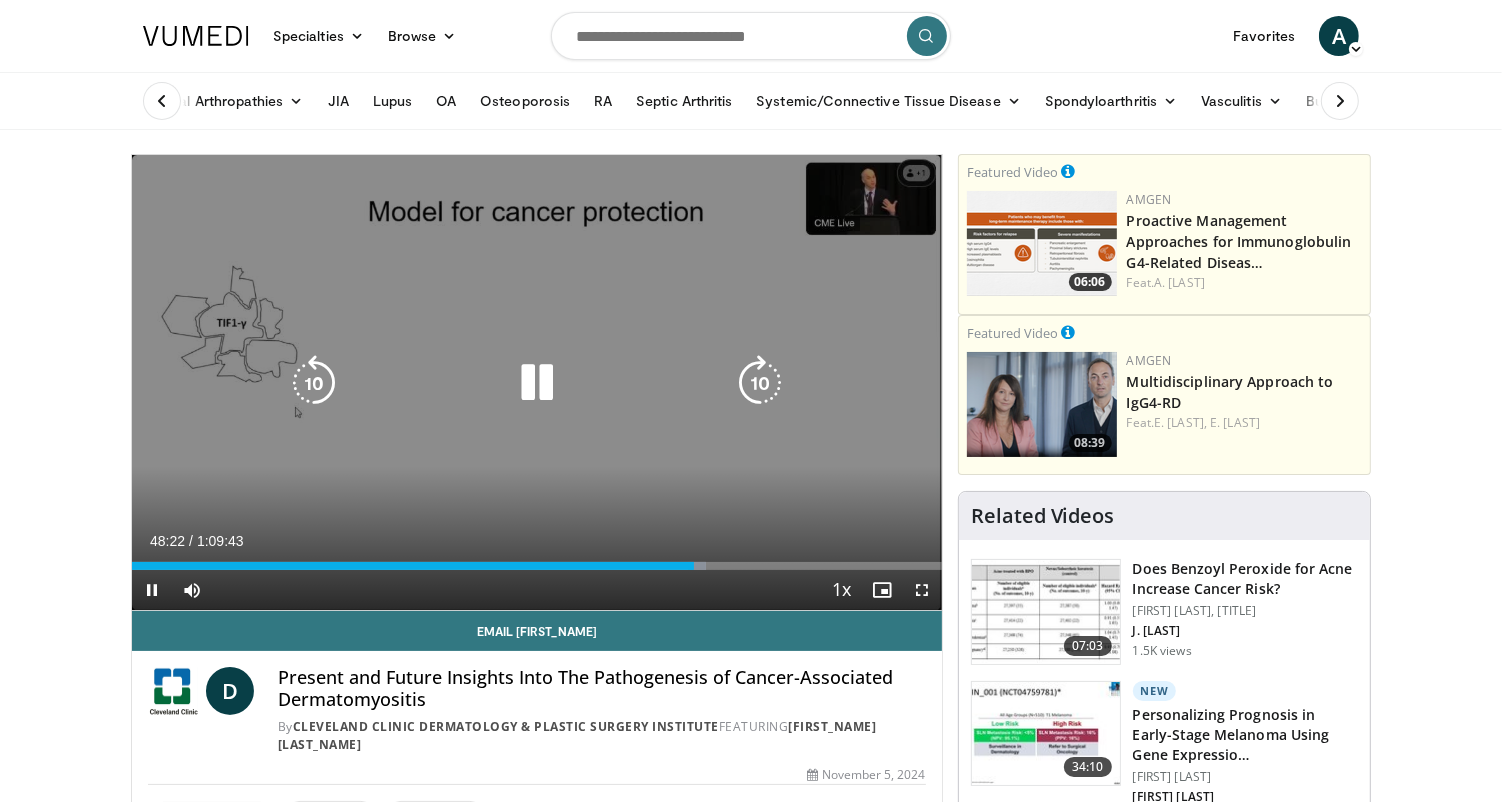 drag, startPoint x: 681, startPoint y: 569, endPoint x: 709, endPoint y: 571, distance: 28.071337 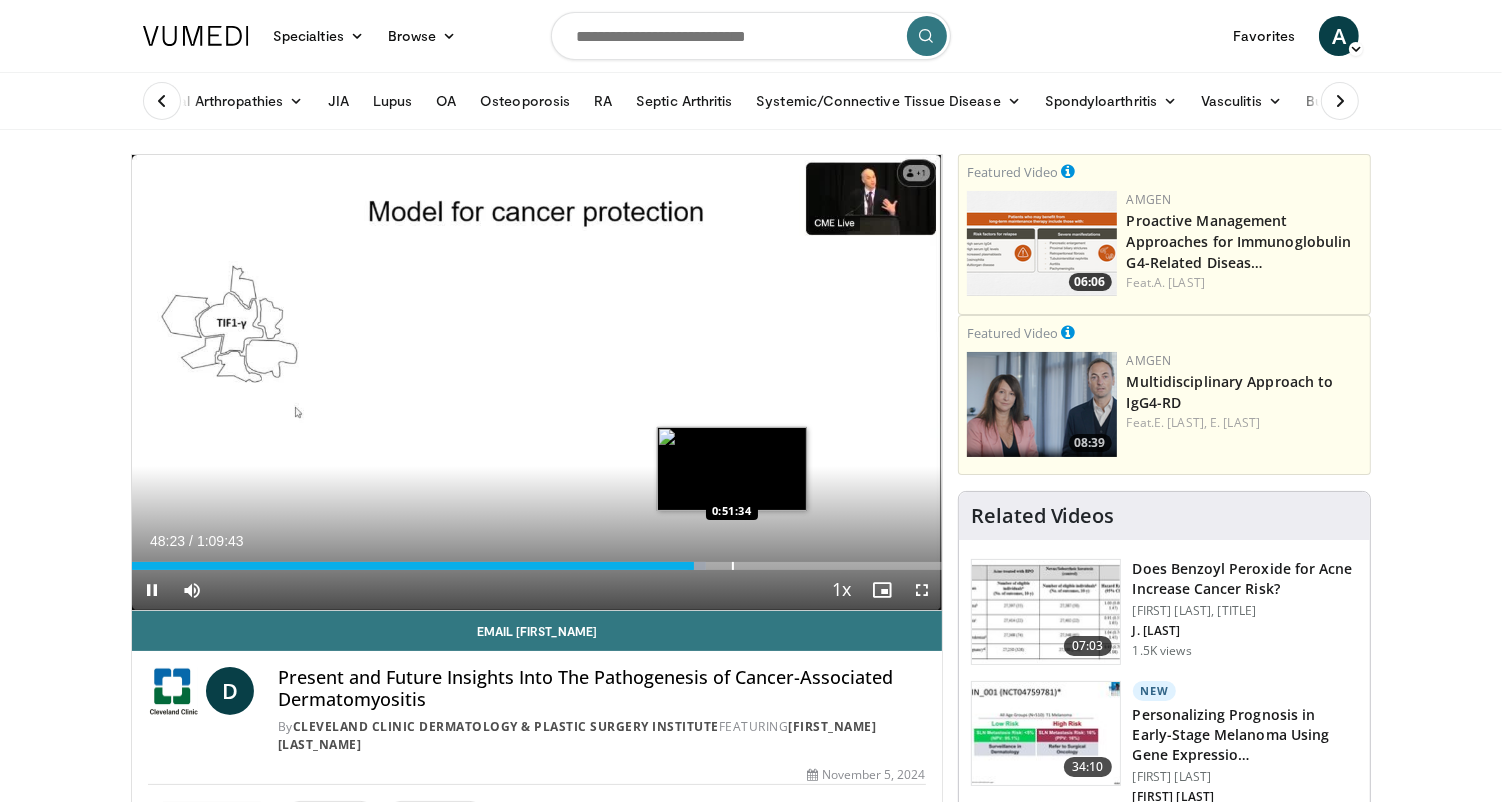 drag, startPoint x: 702, startPoint y: 569, endPoint x: 740, endPoint y: 563, distance: 38.470768 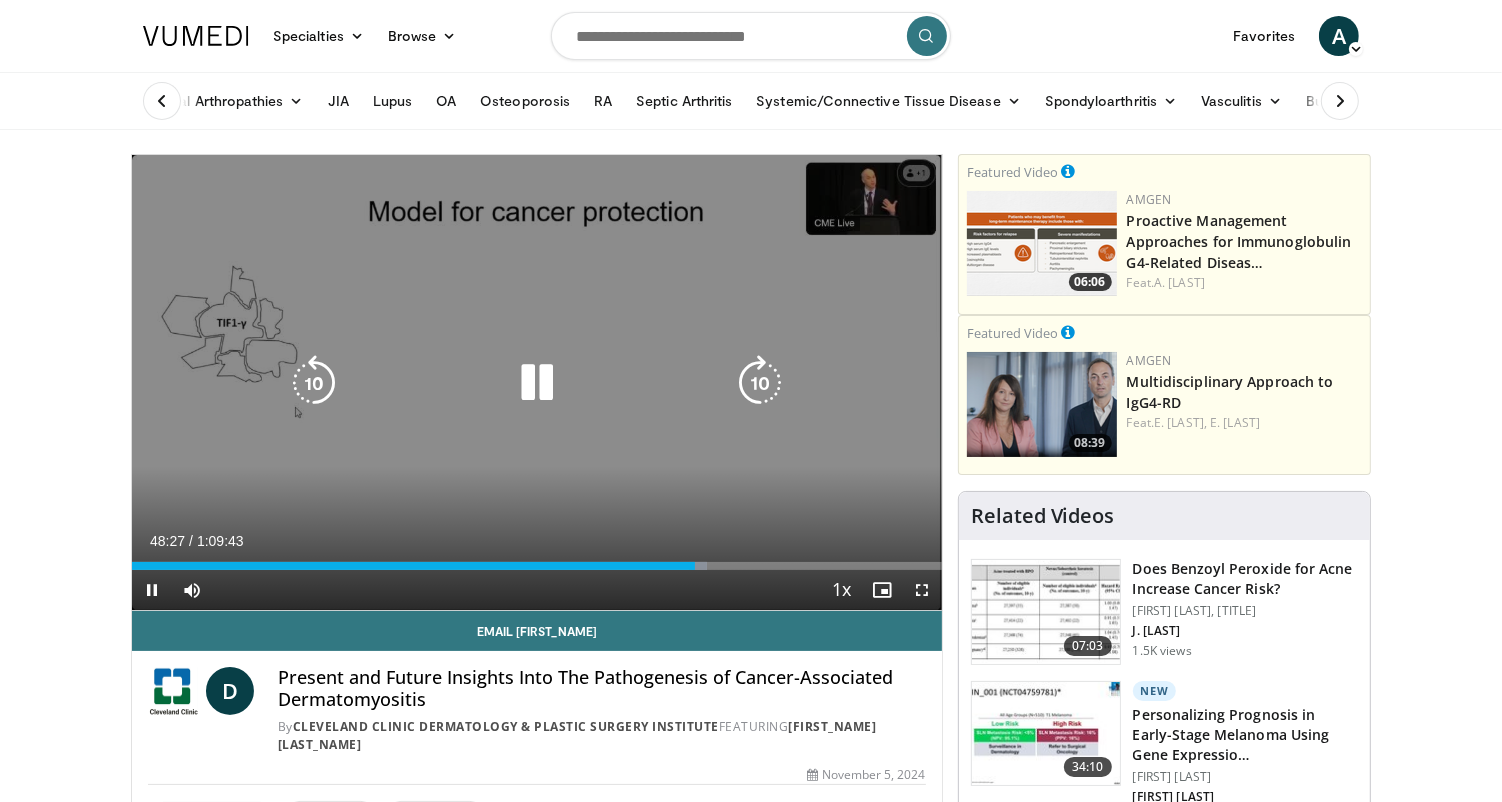 drag, startPoint x: 696, startPoint y: 570, endPoint x: 470, endPoint y: 563, distance: 226.10838 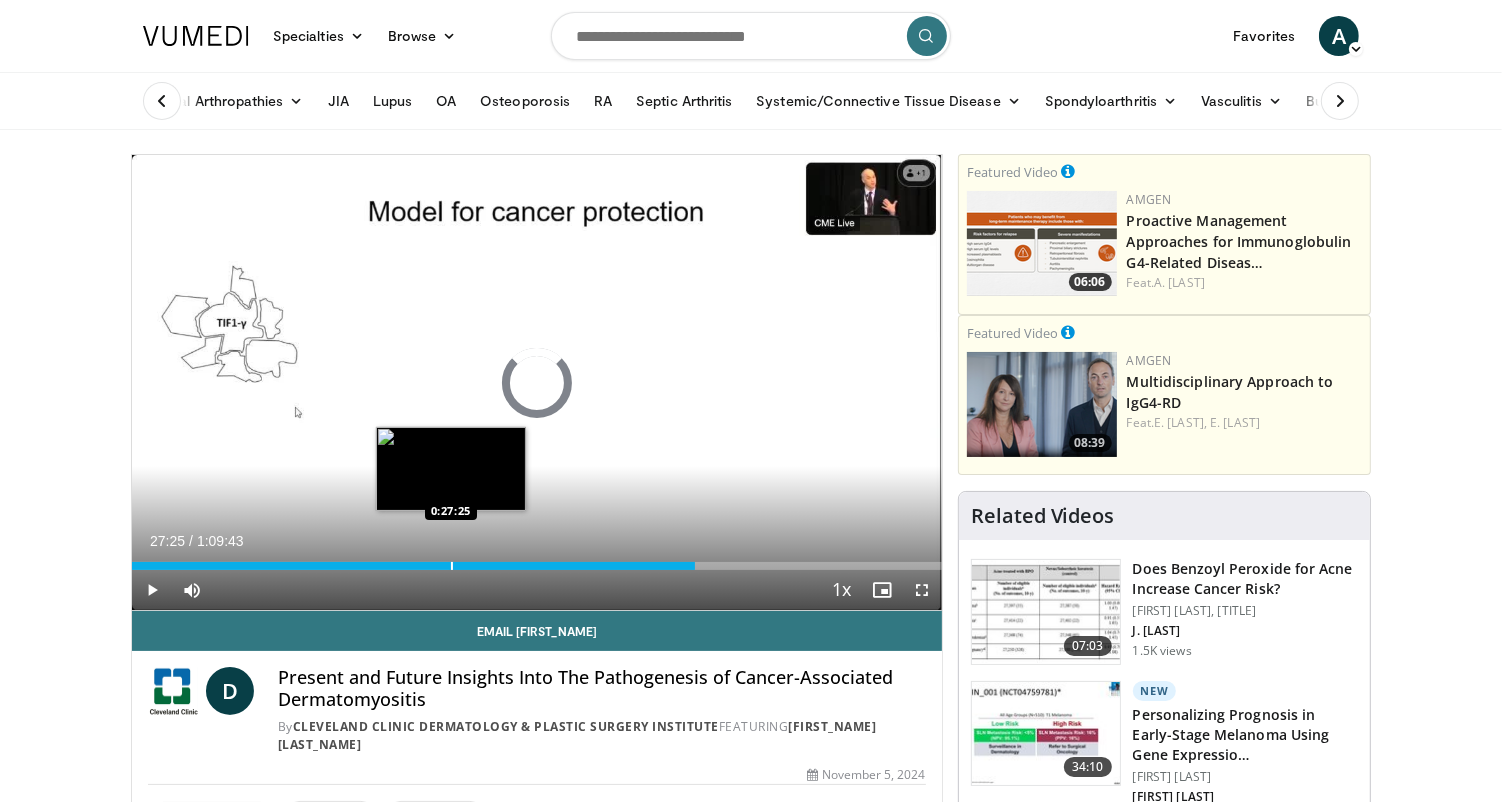 click at bounding box center (452, 566) 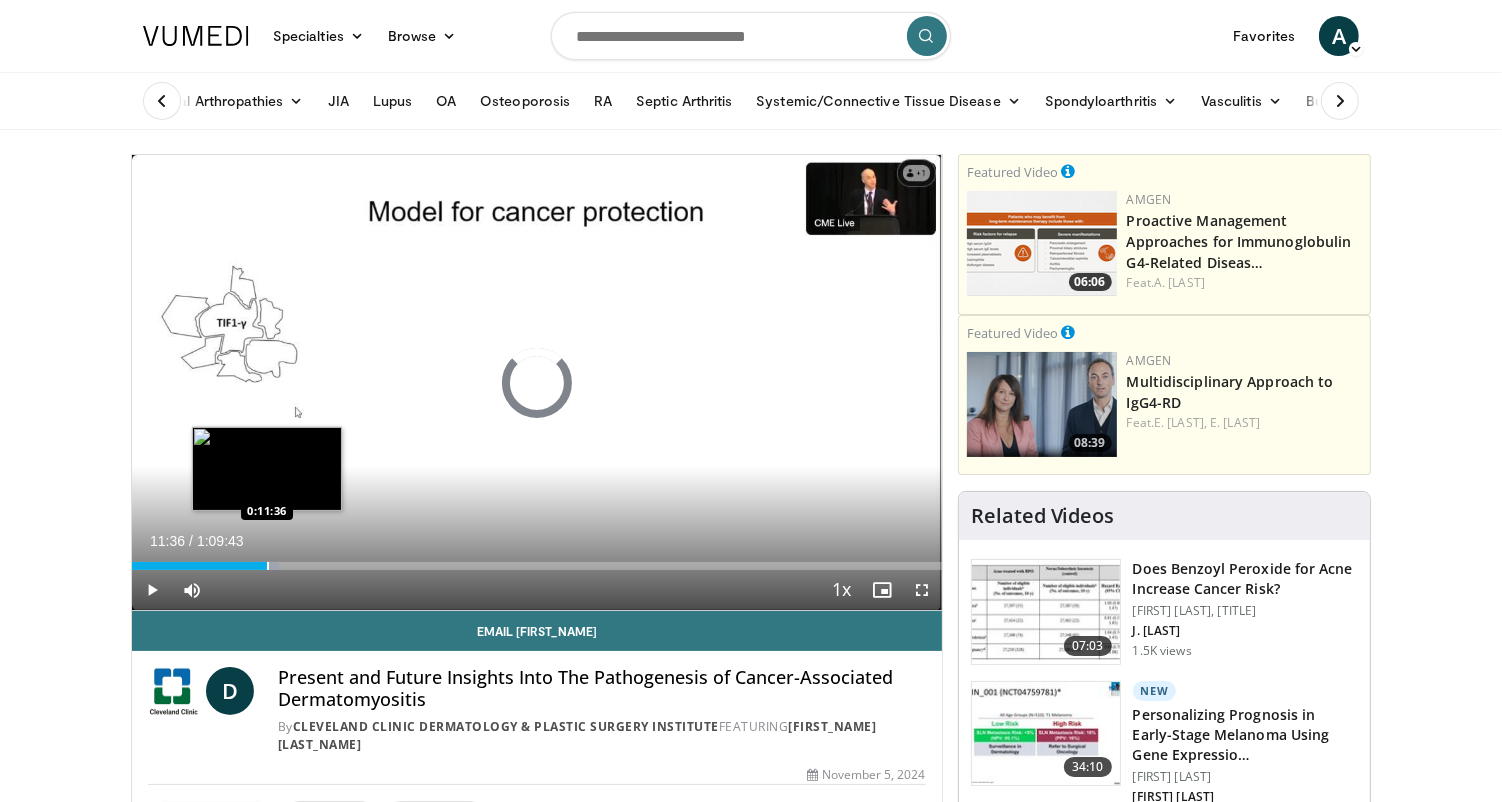 drag, startPoint x: 450, startPoint y: 565, endPoint x: 266, endPoint y: 566, distance: 184.00272 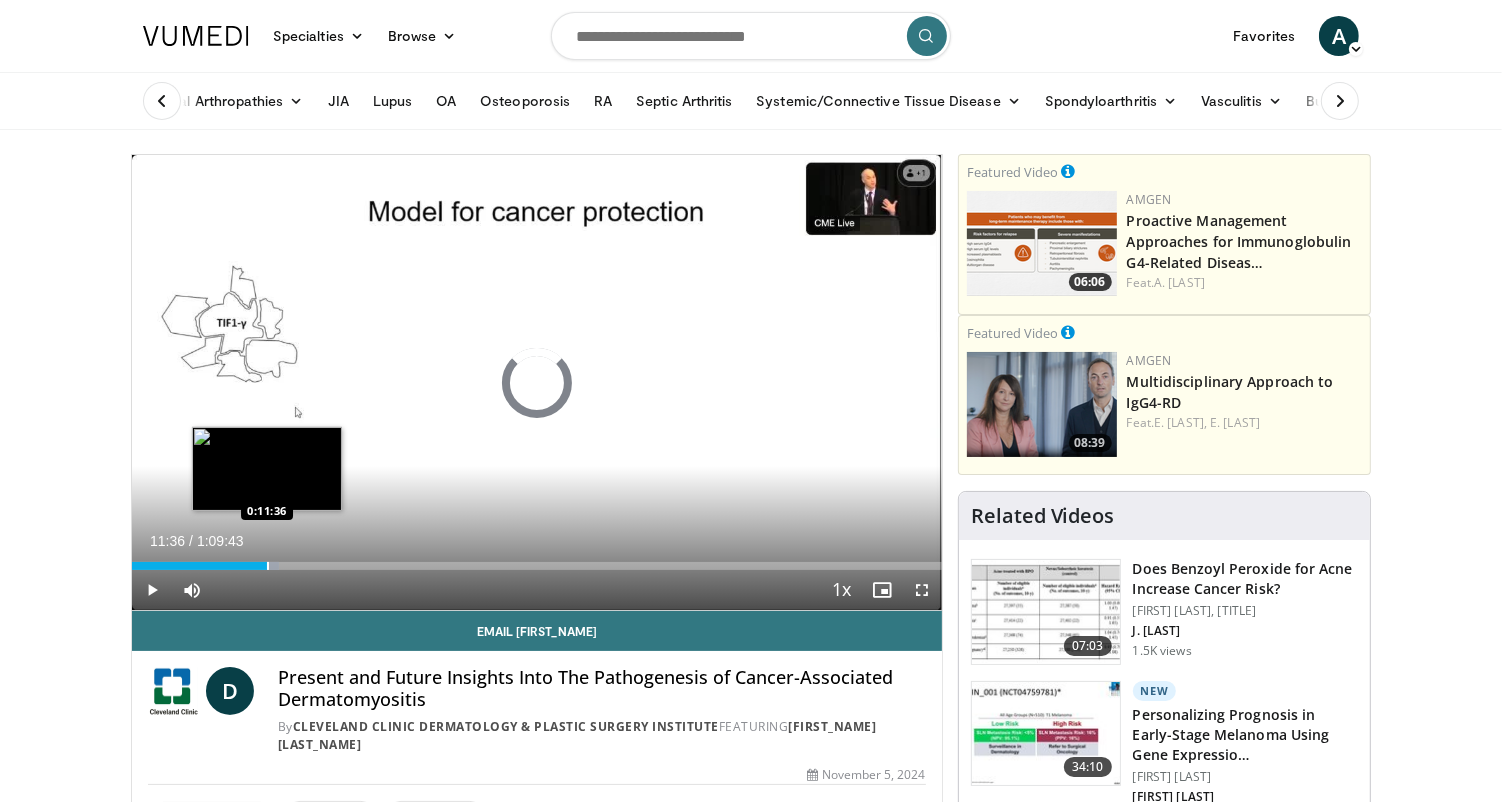 click at bounding box center [268, 566] 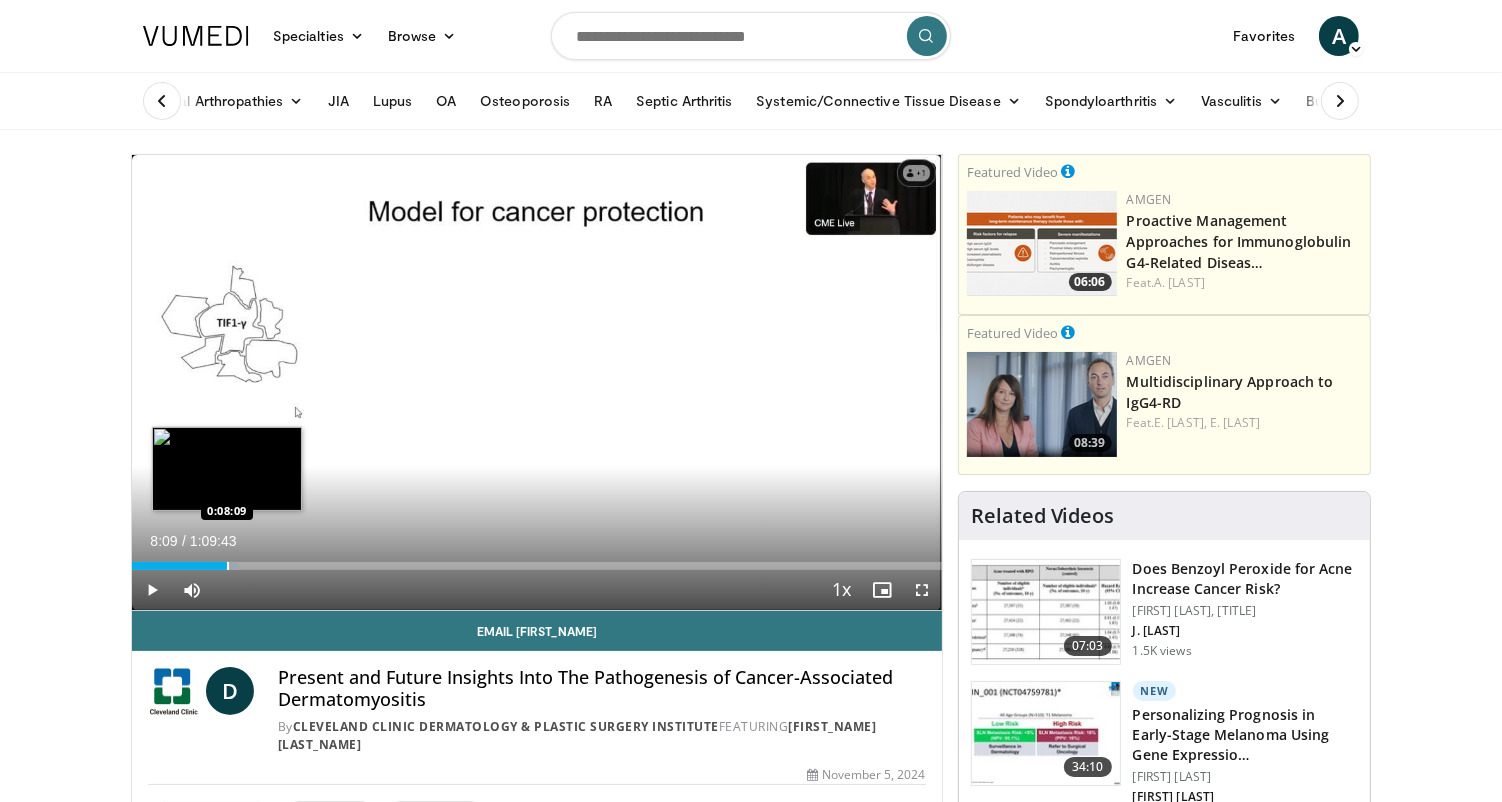 drag, startPoint x: 275, startPoint y: 569, endPoint x: 226, endPoint y: 566, distance: 49.09175 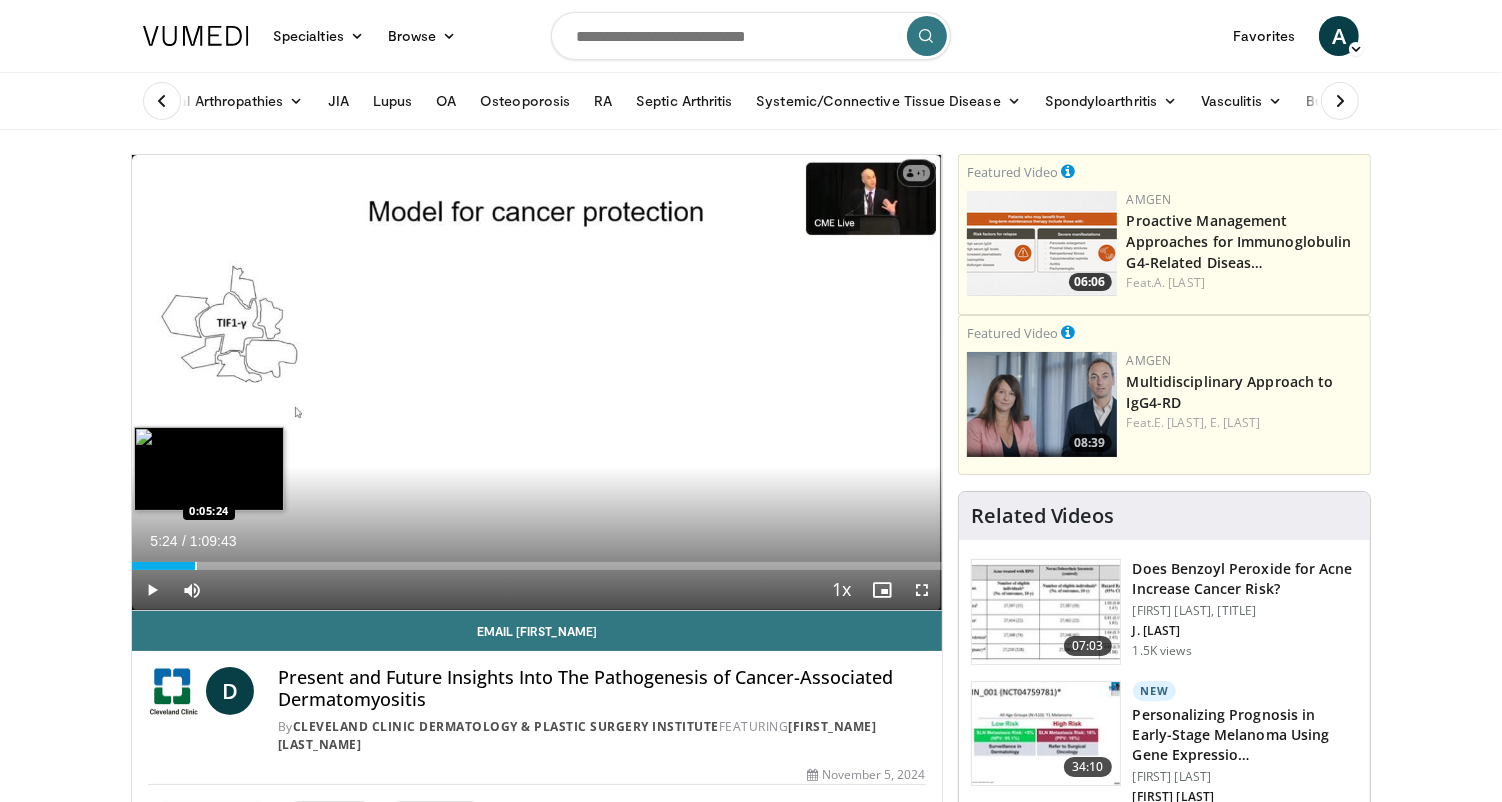 drag, startPoint x: 226, startPoint y: 566, endPoint x: 195, endPoint y: 564, distance: 31.06445 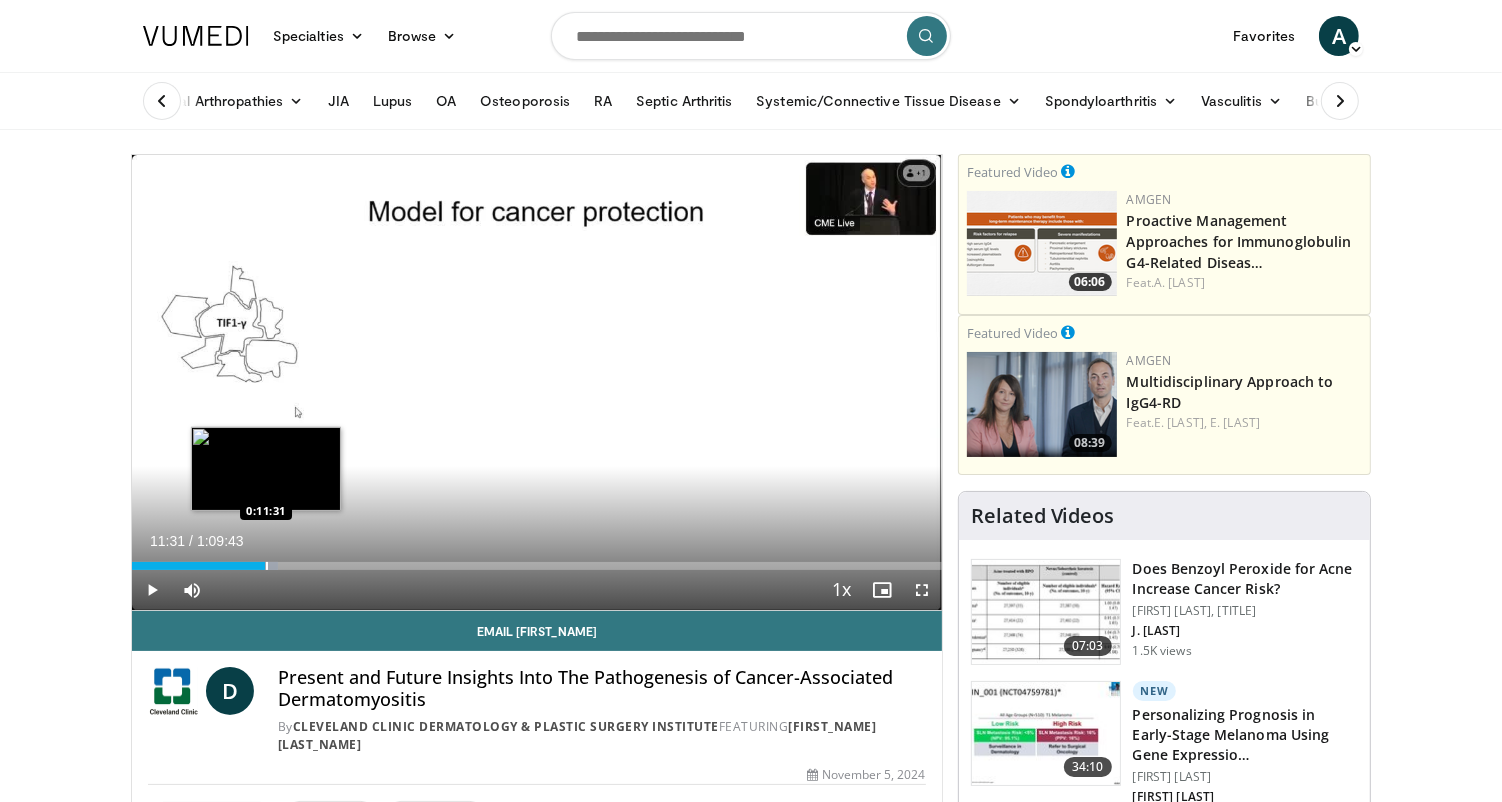 drag, startPoint x: 198, startPoint y: 565, endPoint x: 265, endPoint y: 567, distance: 67.02985 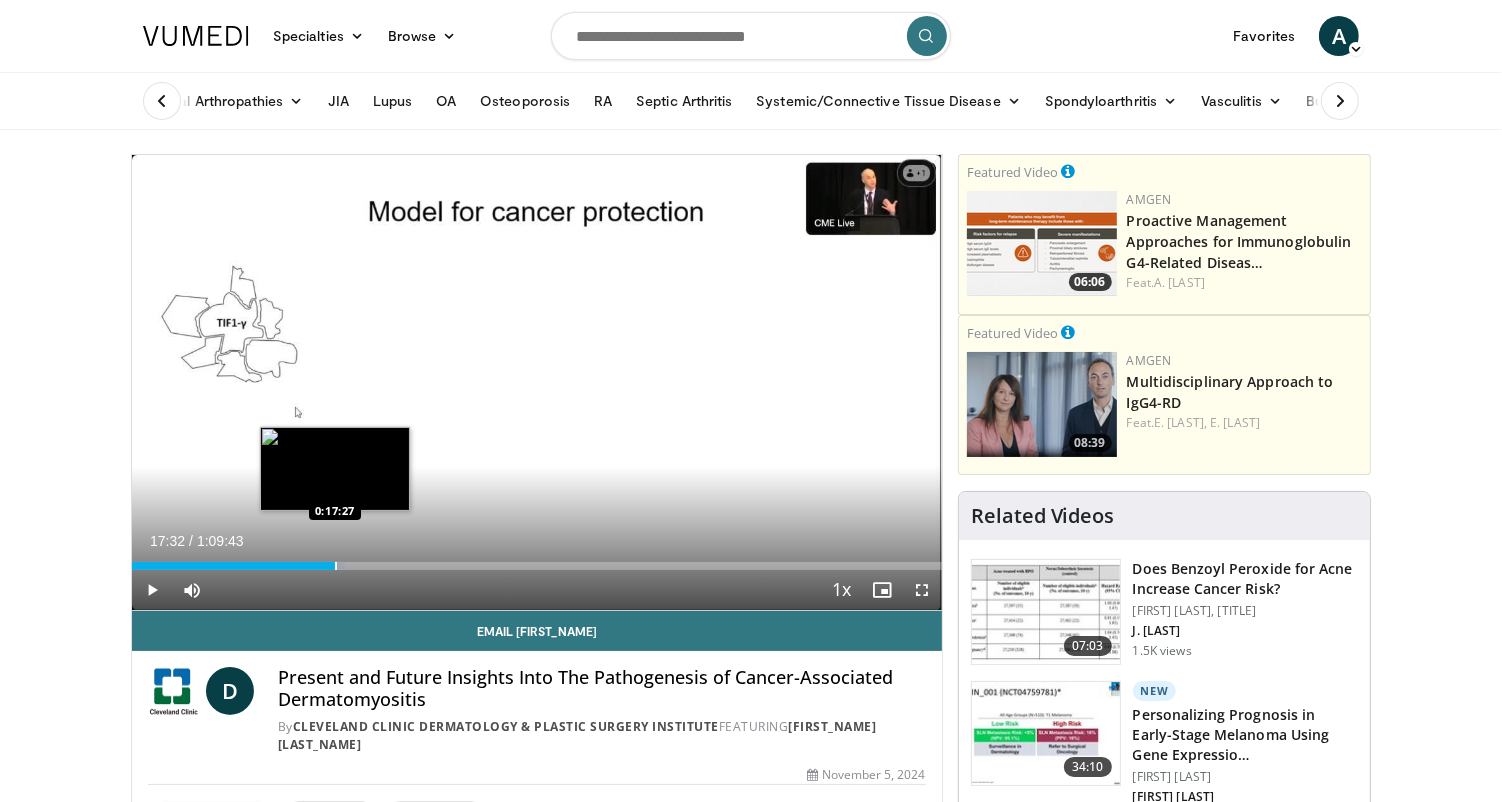 drag, startPoint x: 268, startPoint y: 567, endPoint x: 335, endPoint y: 564, distance: 67.06713 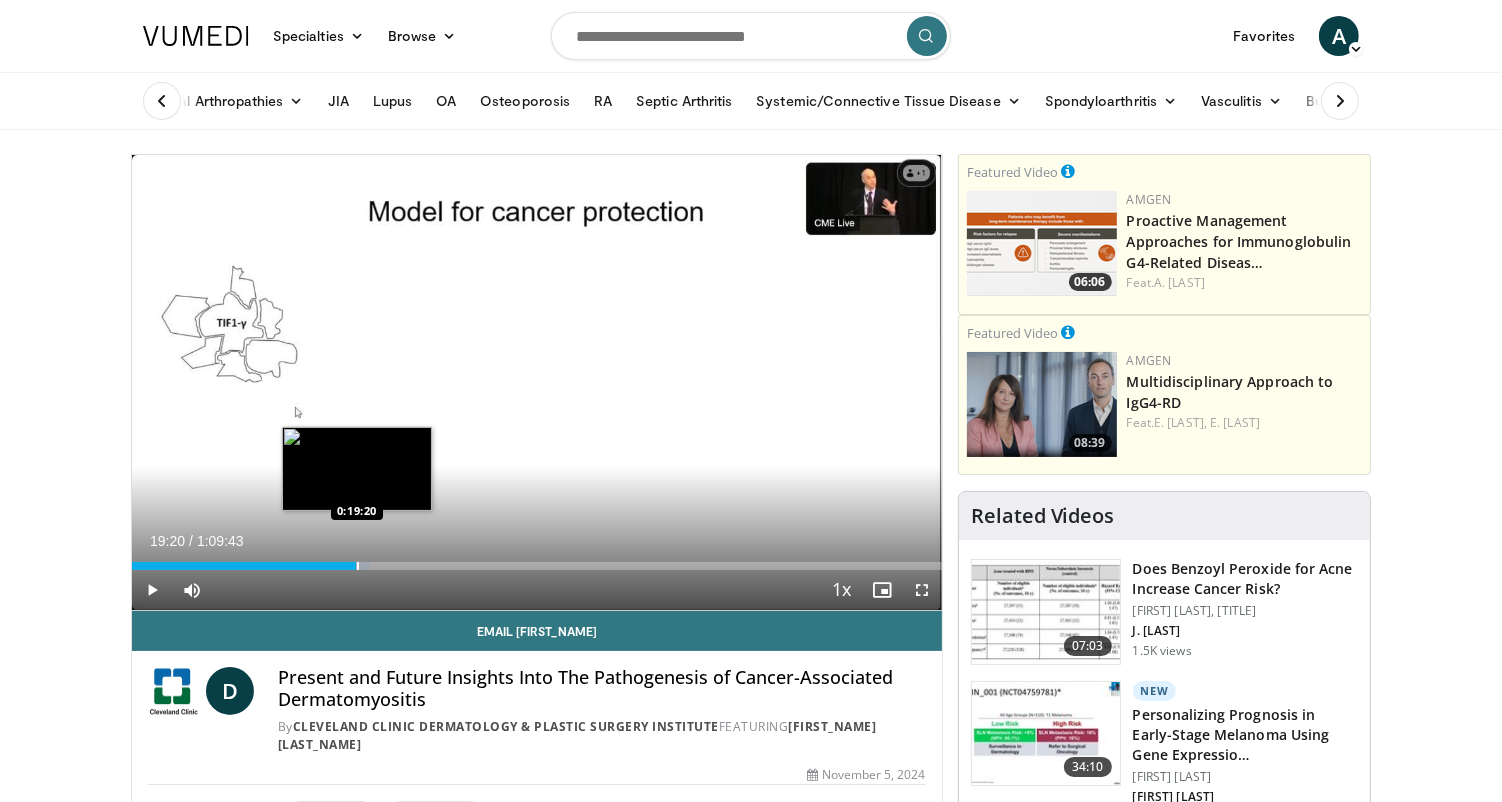 drag, startPoint x: 335, startPoint y: 564, endPoint x: 356, endPoint y: 564, distance: 21 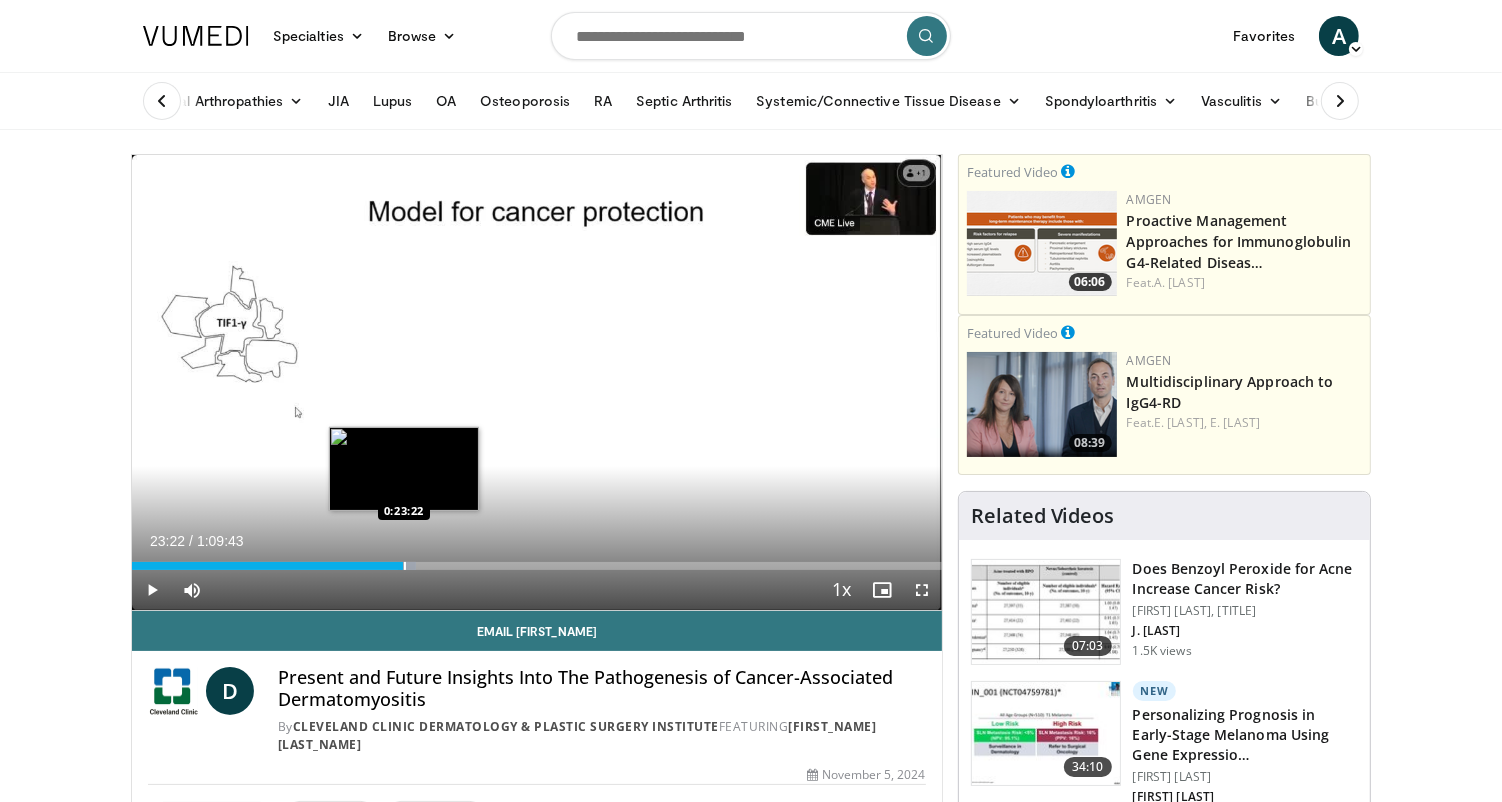 drag, startPoint x: 358, startPoint y: 566, endPoint x: 403, endPoint y: 566, distance: 45 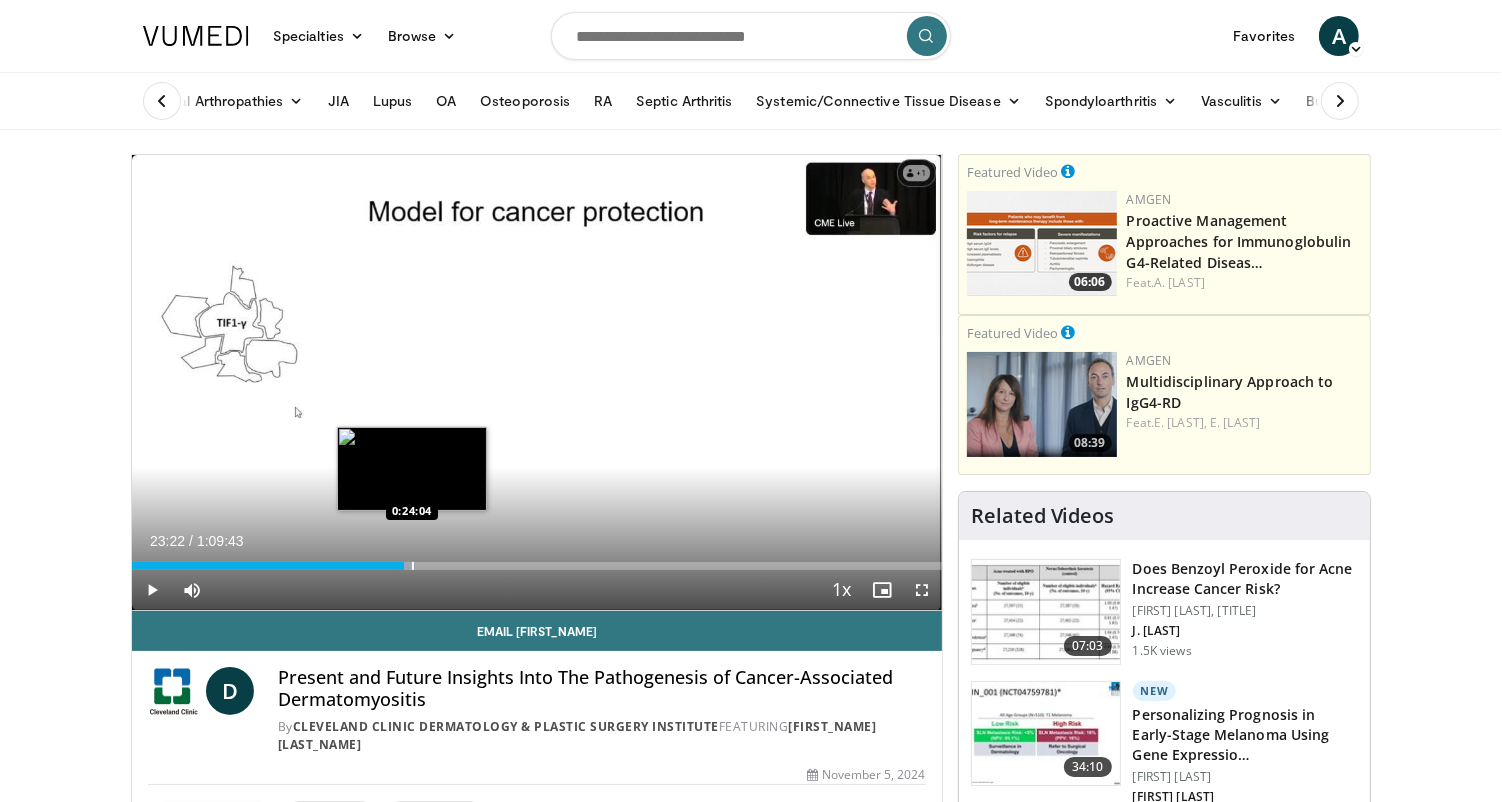 click at bounding box center [413, 566] 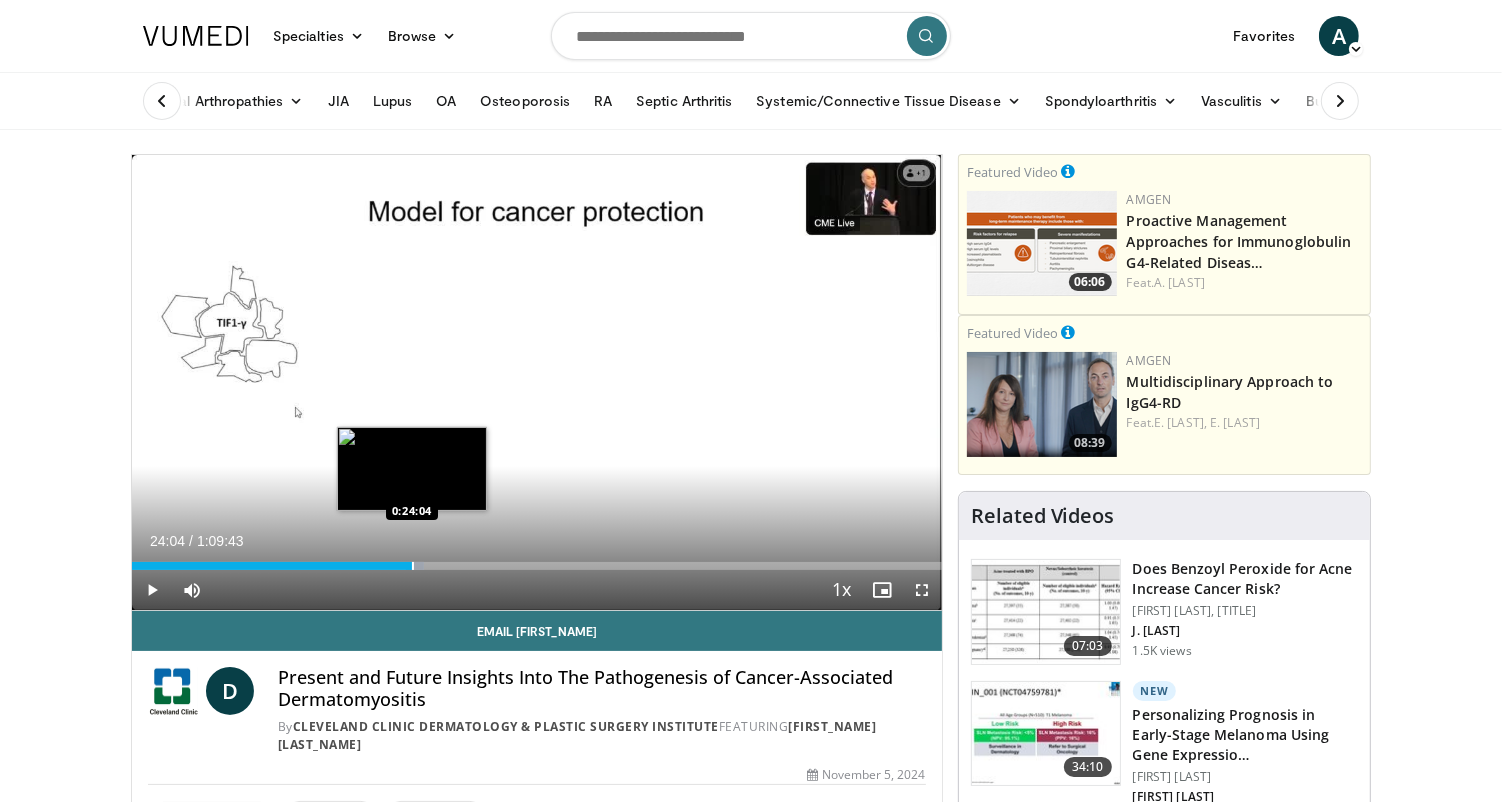 click at bounding box center [413, 566] 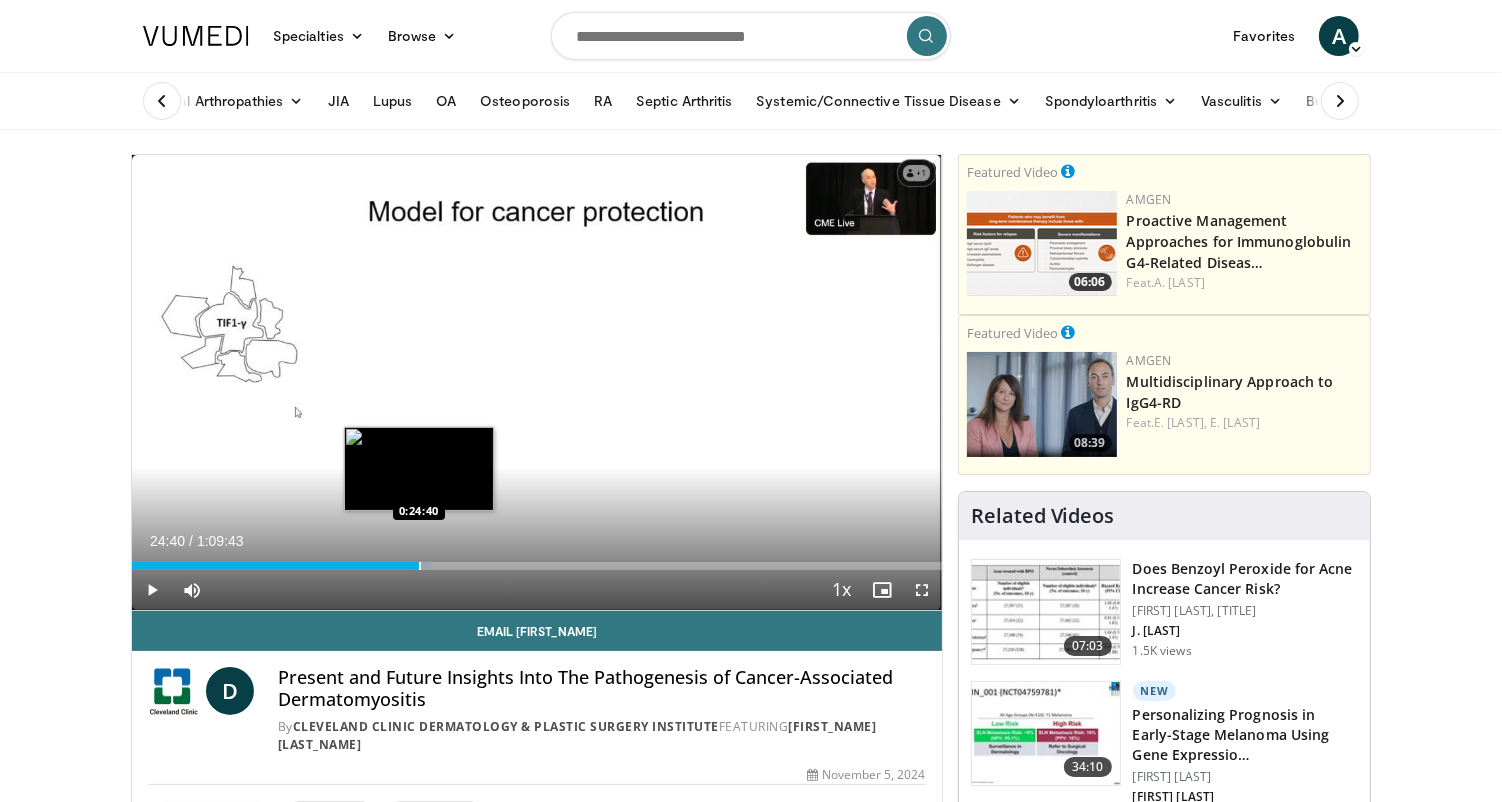 click at bounding box center [420, 566] 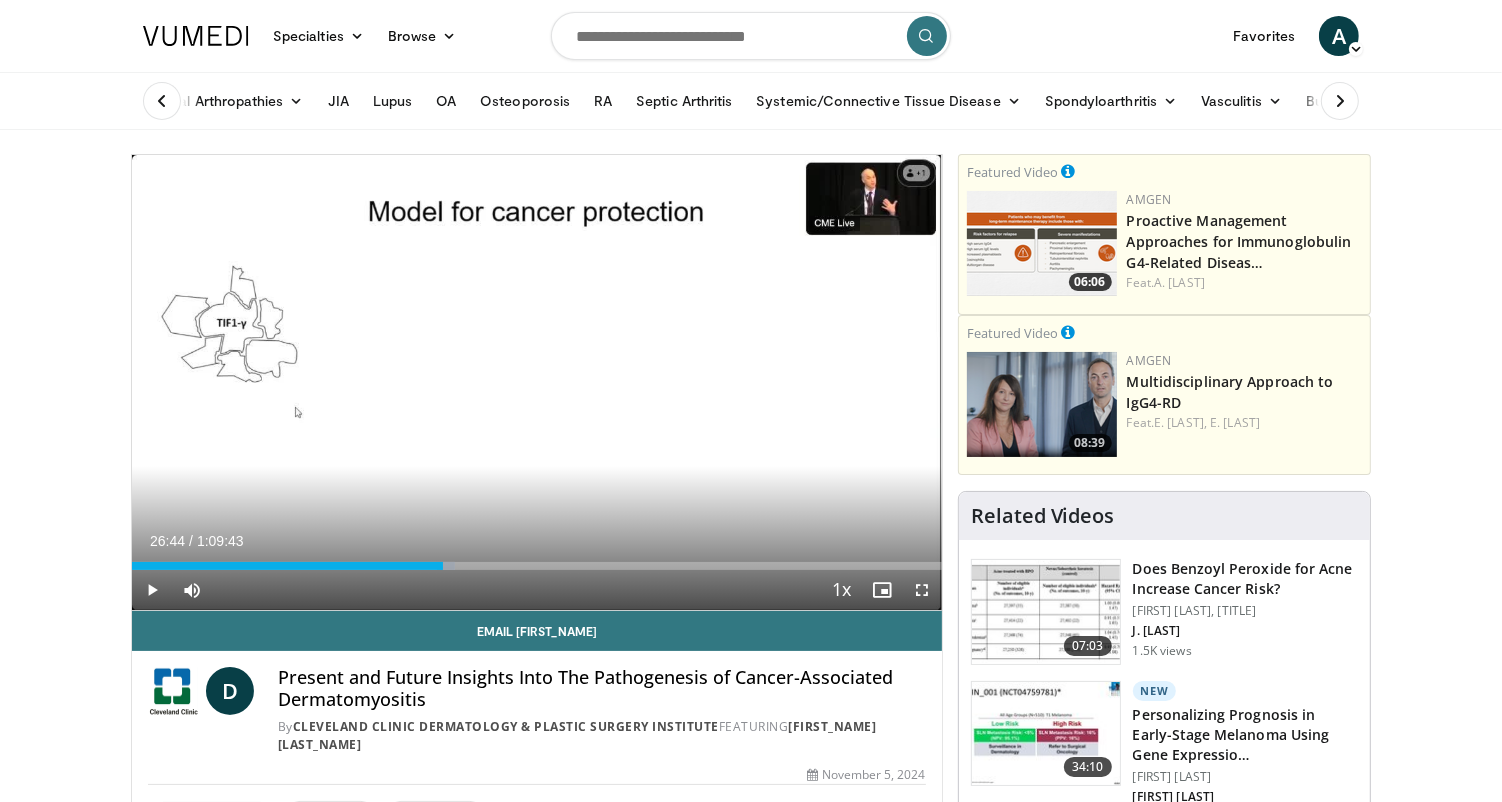 drag, startPoint x: 422, startPoint y: 568, endPoint x: 442, endPoint y: 570, distance: 20.09975 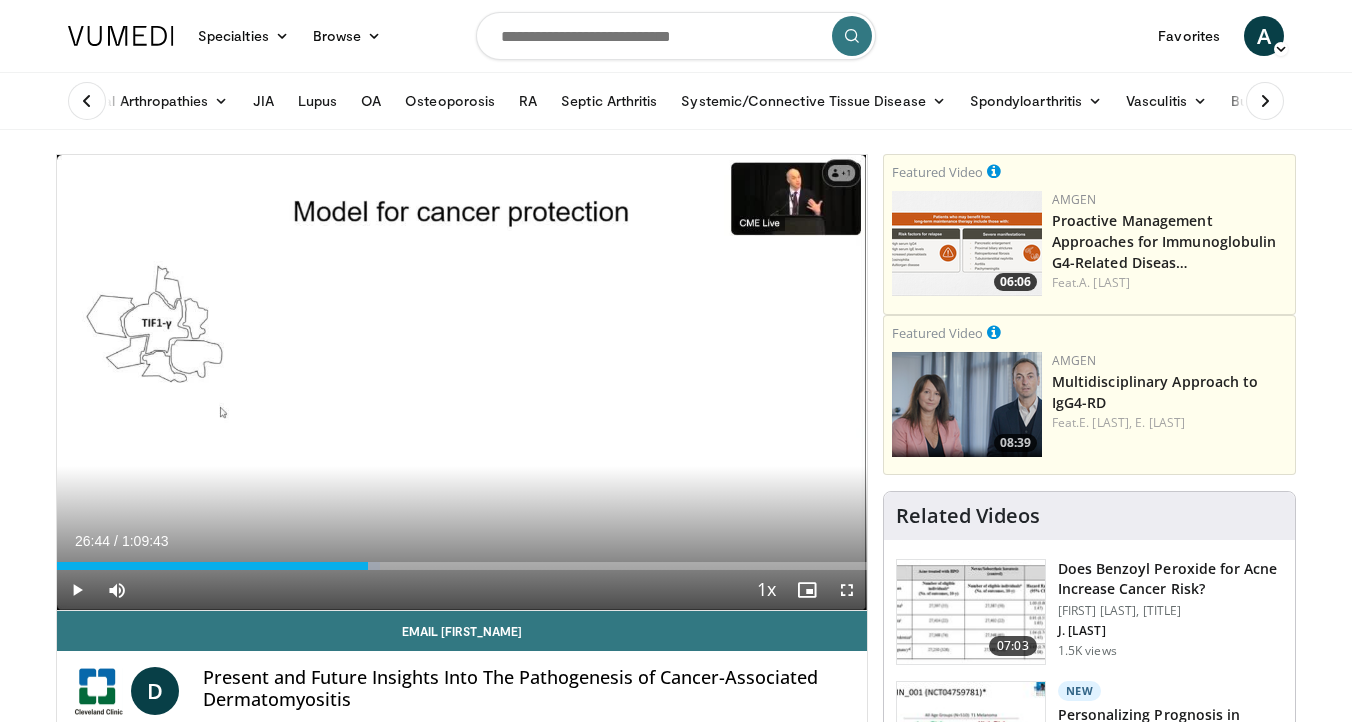 click on "Specialties
Adult & Family Medicine
Allergy, Asthma, Immunology
Anesthesiology
Cardiology
Dental
Dermatology
Endocrinology
Gastroenterology & Hepatology
General Surgery
Hematology & Oncology
Infectious Disease
Nephrology
Neurology
Neurosurgery
Obstetrics & Gynecology
Ophthalmology
Oral Maxillofacial
Orthopaedics
Otolaryngology
Pediatrics
Plastic Surgery
Podiatry
Psychiatry
Pulmonology
Radiation Oncology
Radiology
Rheumatology
Urology" at bounding box center (676, 1704) 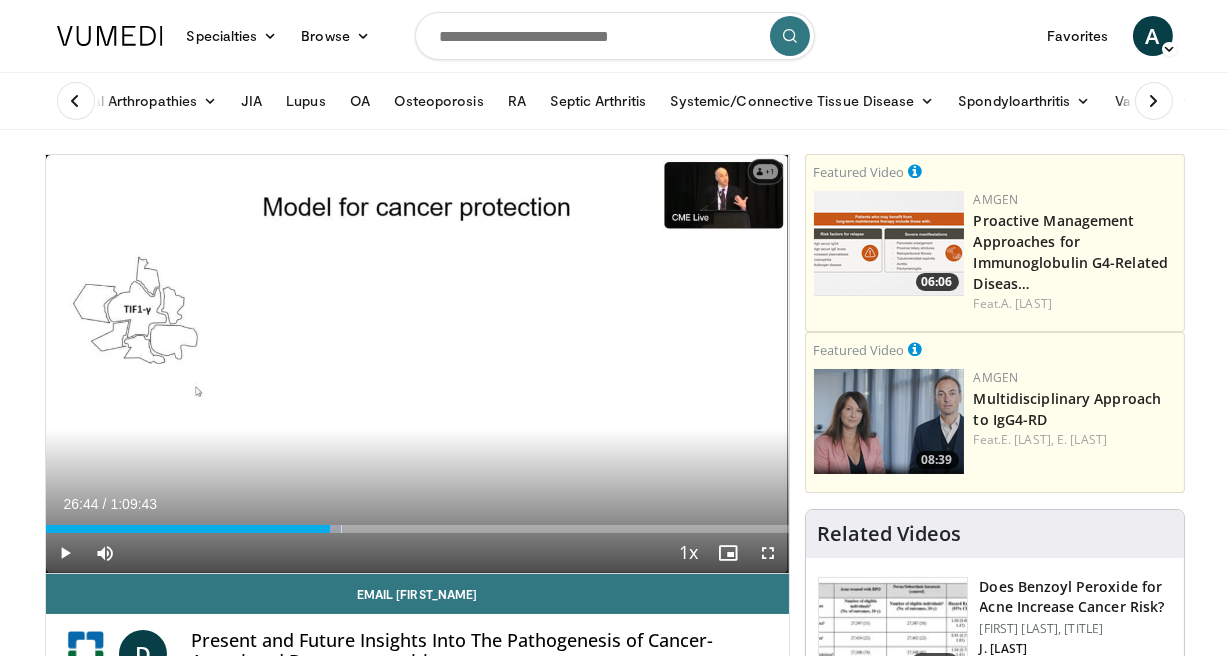 click on "Specialties
Adult & Family Medicine
Allergy, Asthma, Immunology
Anesthesiology
Cardiology
Dental
Dermatology
Endocrinology
Gastroenterology & Hepatology
General Surgery
Hematology & Oncology
Infectious Disease
Nephrology
Neurology
Neurosurgery
Obstetrics & Gynecology
Ophthalmology
Oral Maxillofacial
Orthopaedics
Otolaryngology
Pediatrics
Plastic Surgery
Podiatry
Psychiatry
Pulmonology
Radiation Oncology
Radiology
Rheumatology
Urology" at bounding box center [614, 1720] 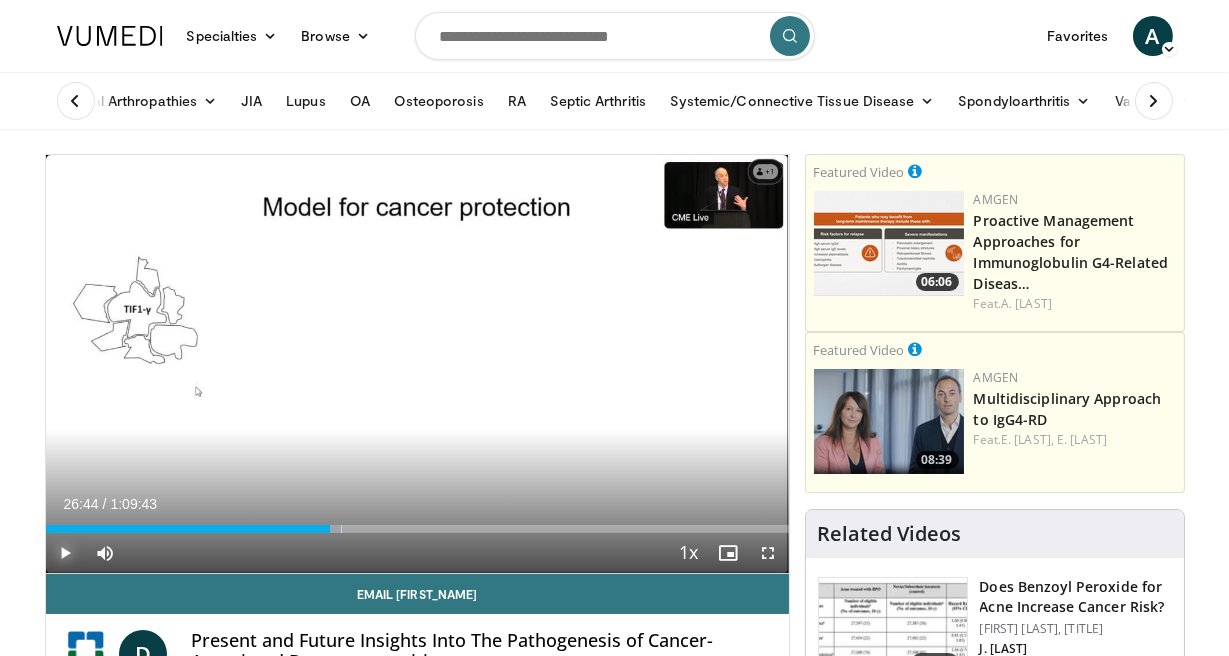 click at bounding box center (66, 553) 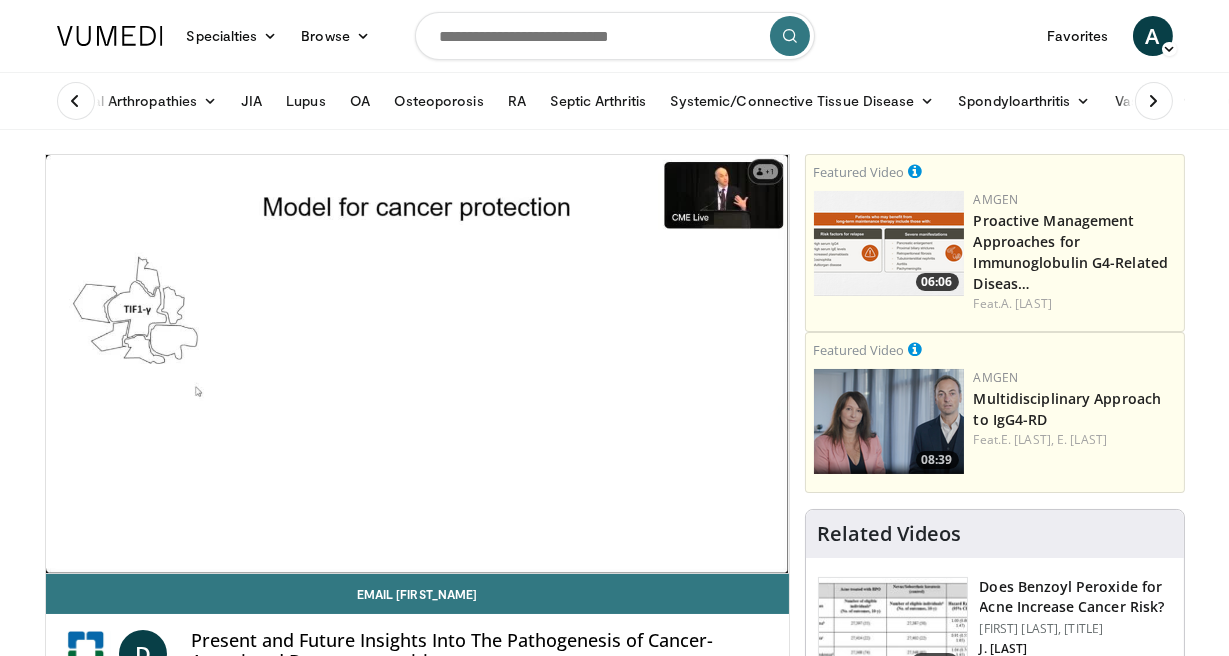 type 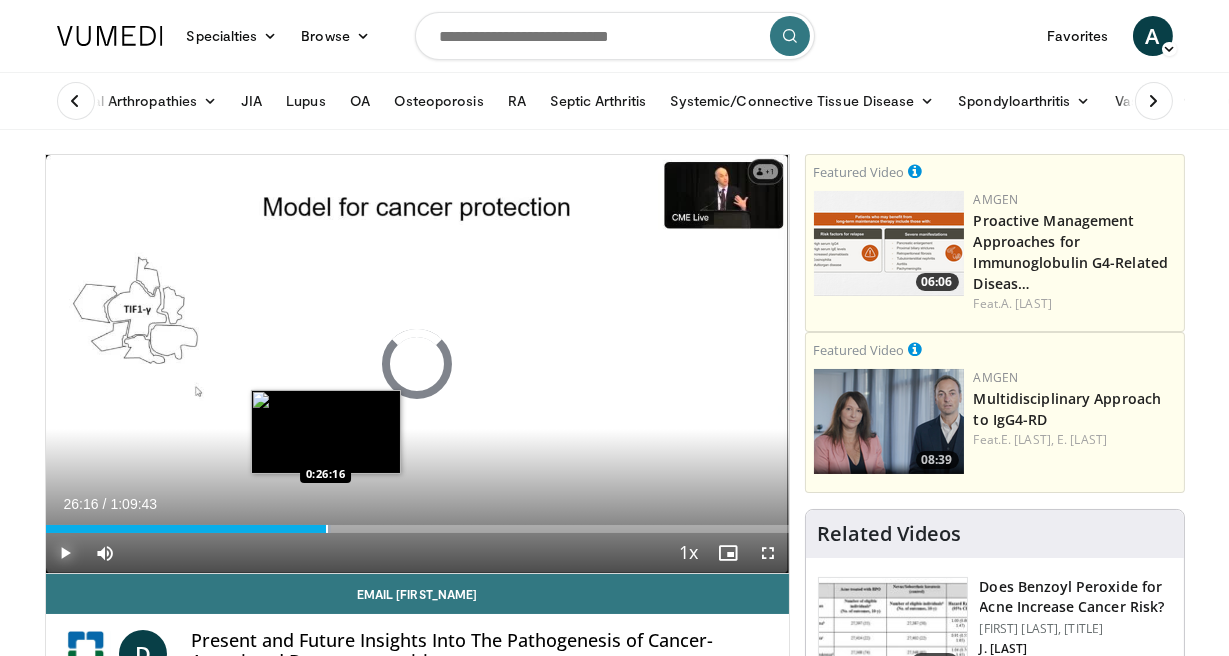 drag, startPoint x: 337, startPoint y: 526, endPoint x: 324, endPoint y: 525, distance: 13.038404 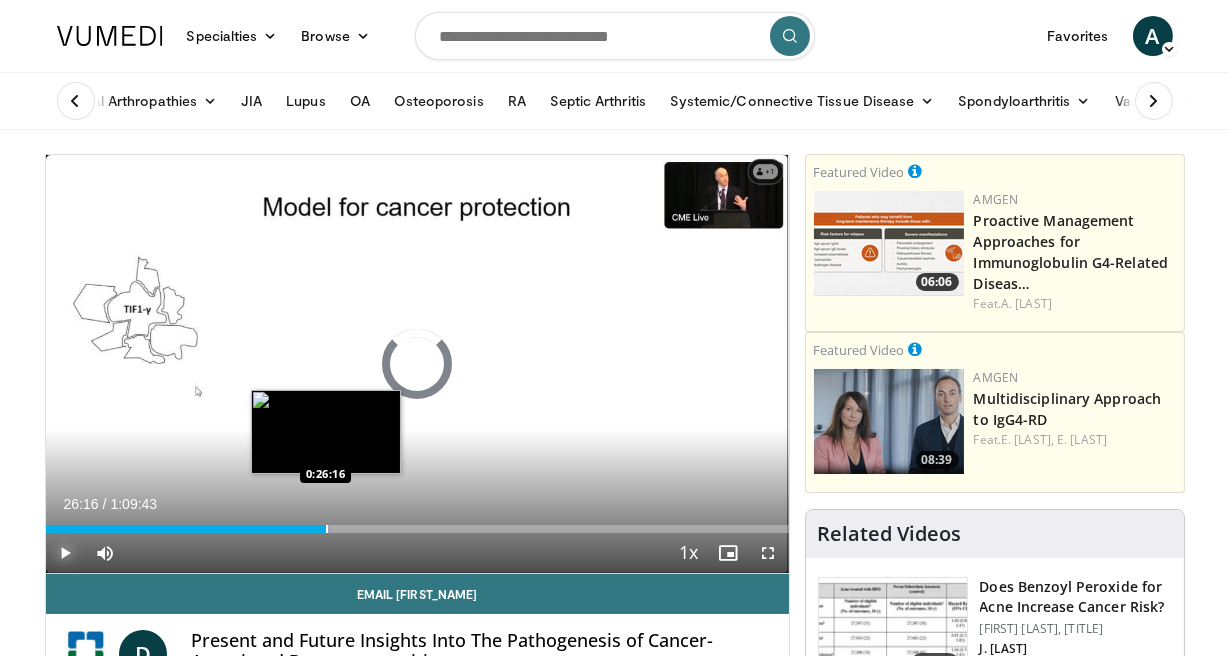 click on "Loaded :  38.42% 0:26:16 0:26:16" at bounding box center (417, 529) 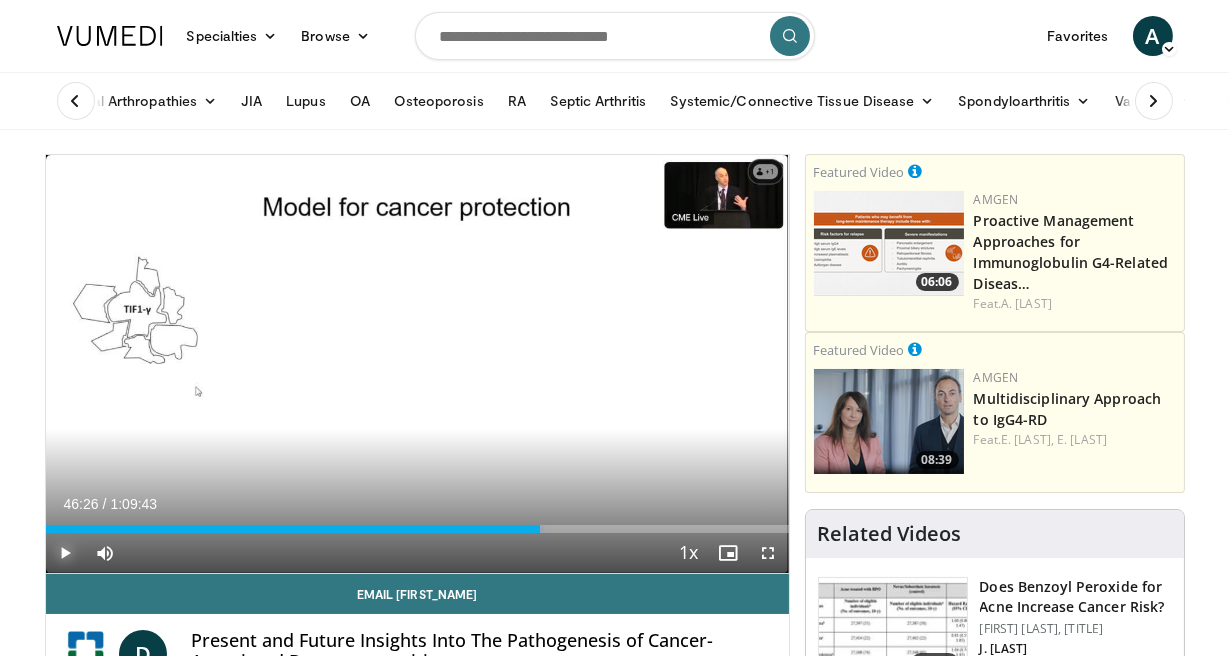drag, startPoint x: 342, startPoint y: 528, endPoint x: 540, endPoint y: 535, distance: 198.1237 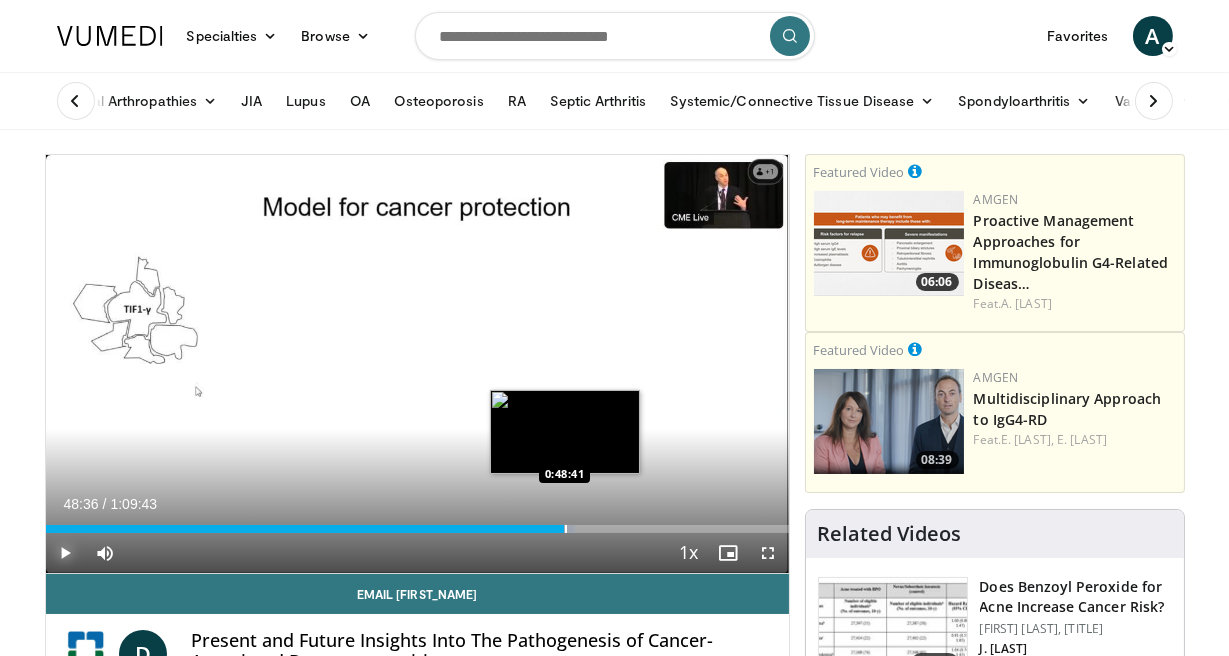 drag, startPoint x: 575, startPoint y: 528, endPoint x: 562, endPoint y: 529, distance: 13.038404 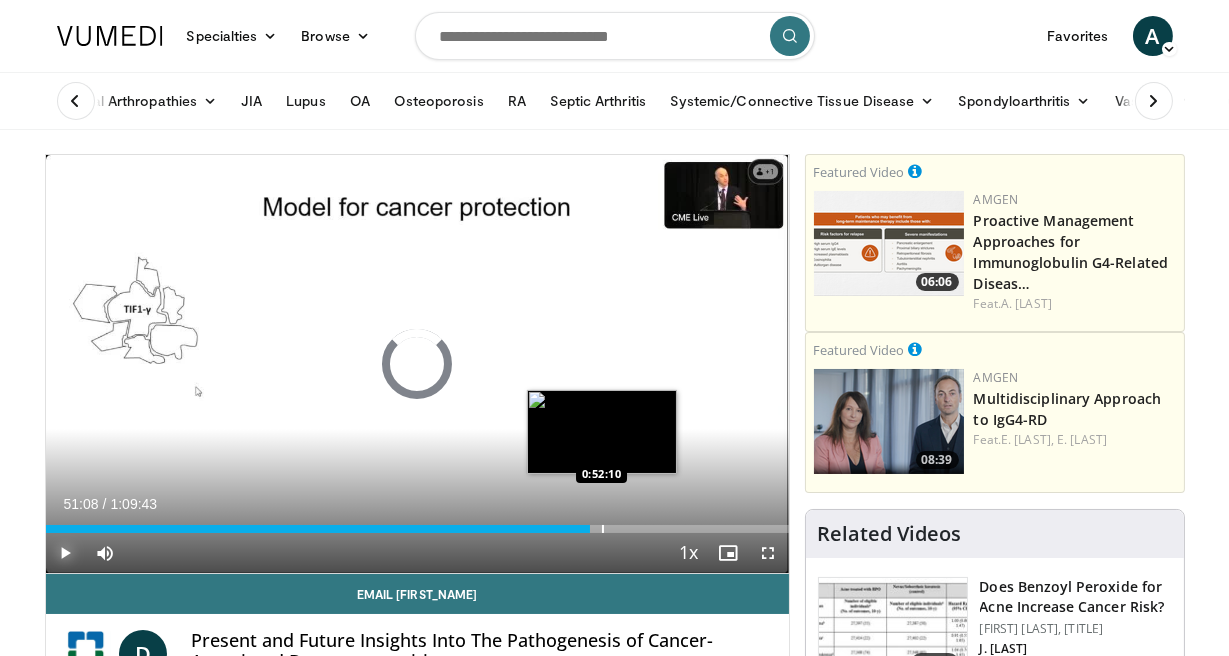 drag, startPoint x: 574, startPoint y: 530, endPoint x: 601, endPoint y: 530, distance: 27 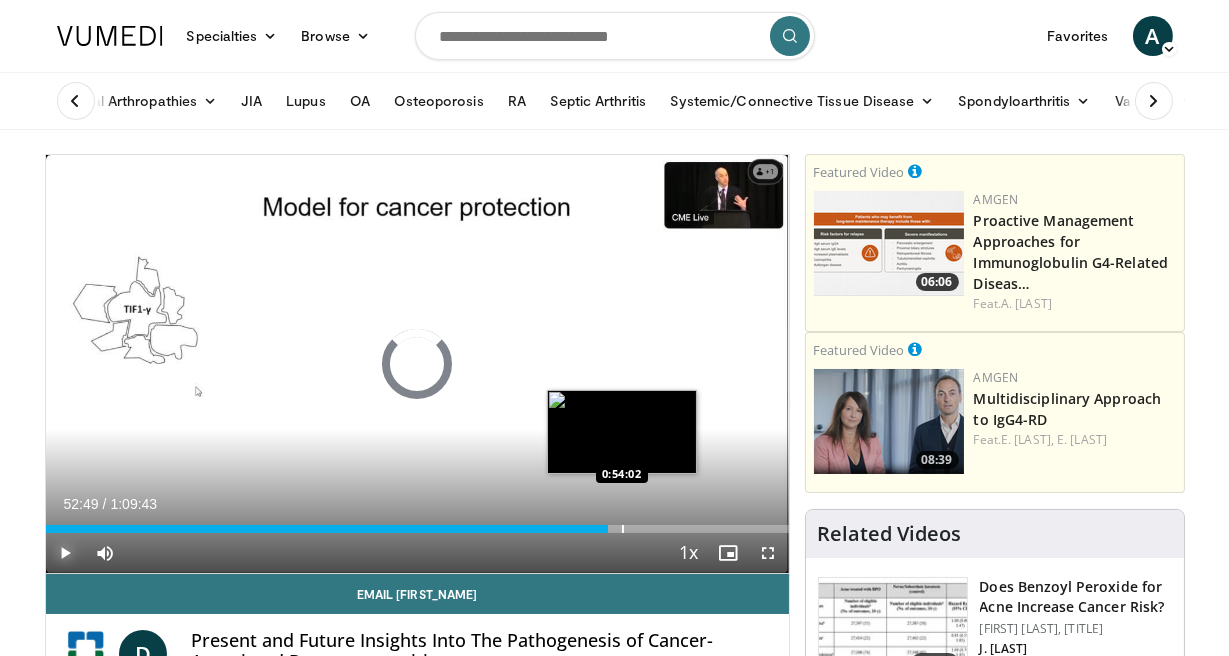 drag, startPoint x: 607, startPoint y: 528, endPoint x: 621, endPoint y: 528, distance: 14 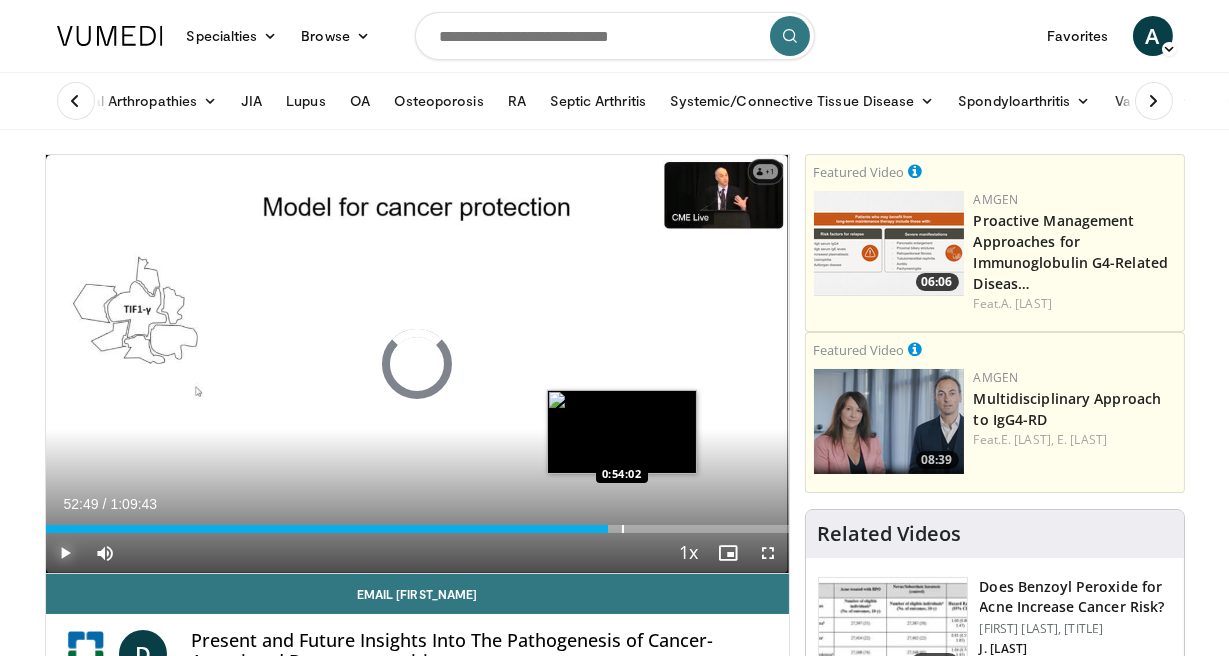 click on "Loaded :  0.00% 0:54:02 0:54:02" at bounding box center (417, 529) 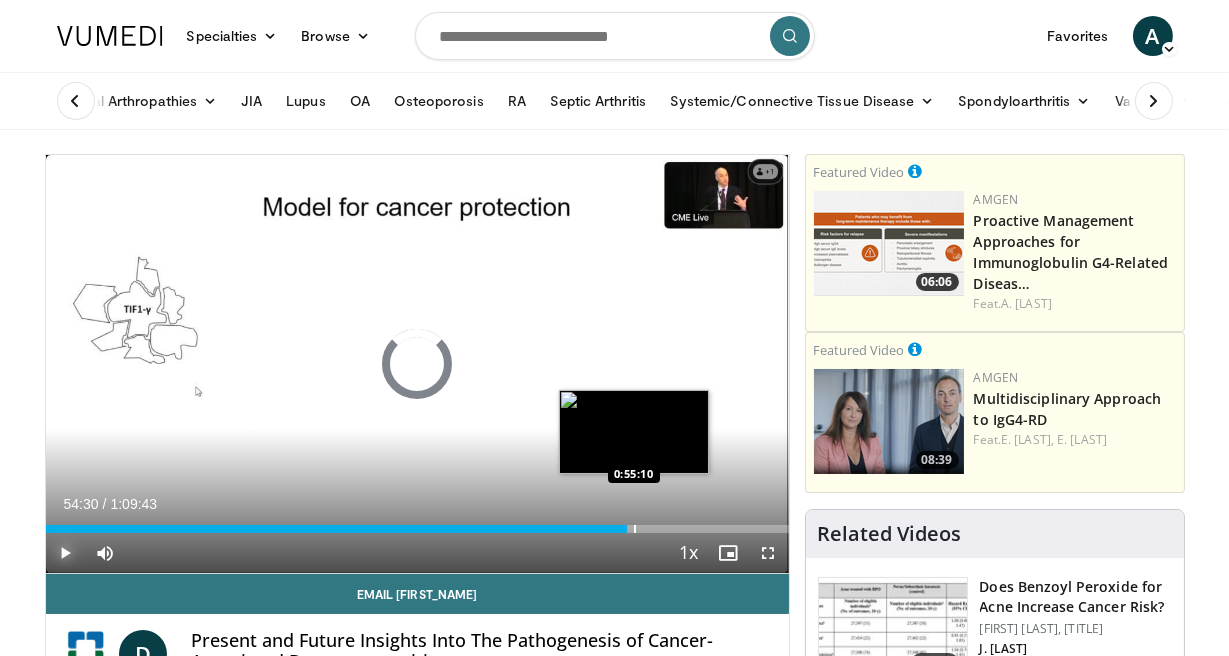drag, startPoint x: 622, startPoint y: 528, endPoint x: 634, endPoint y: 528, distance: 12 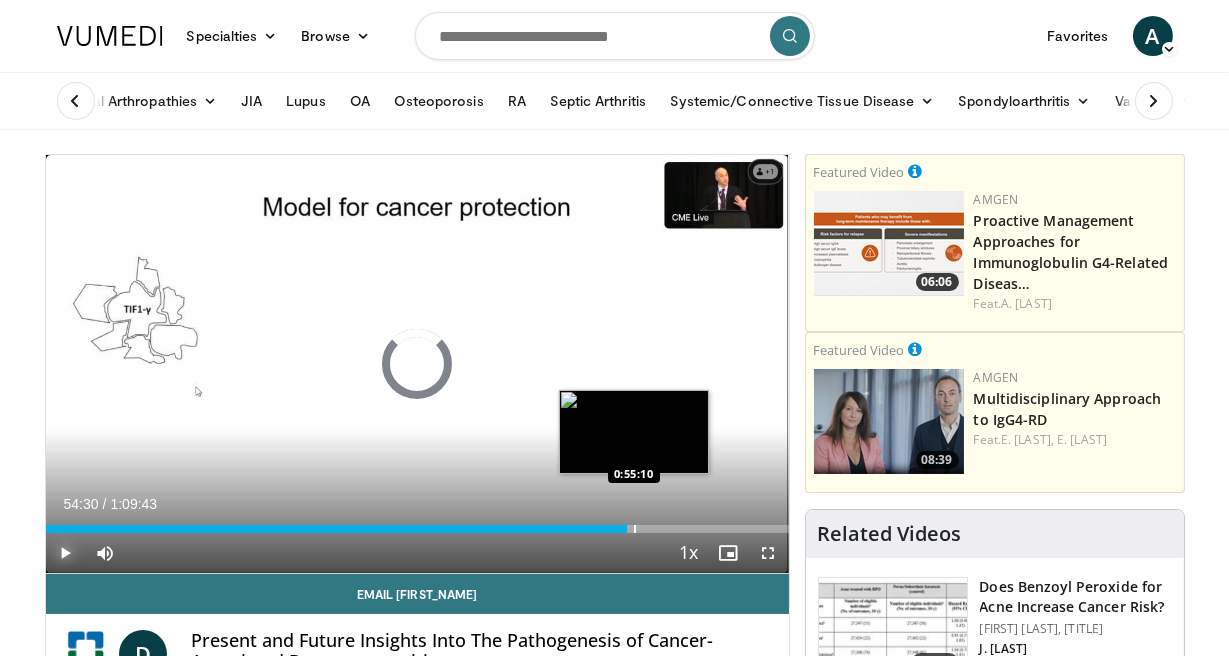 click at bounding box center (635, 529) 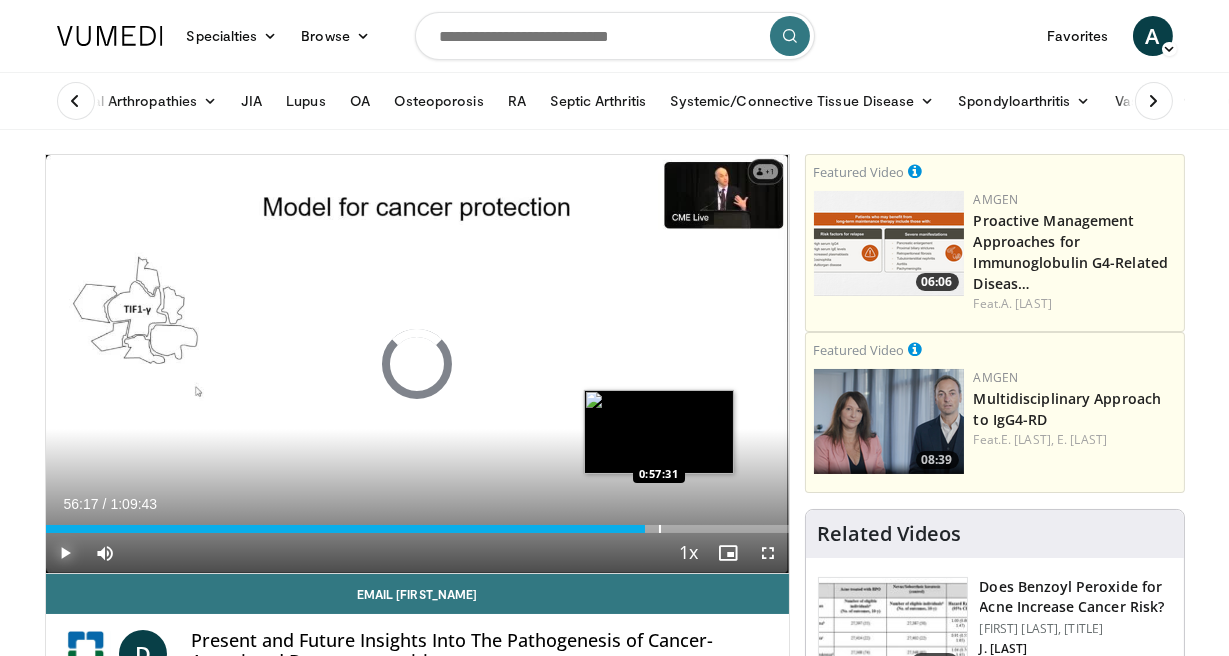 drag, startPoint x: 638, startPoint y: 526, endPoint x: 659, endPoint y: 525, distance: 21.023796 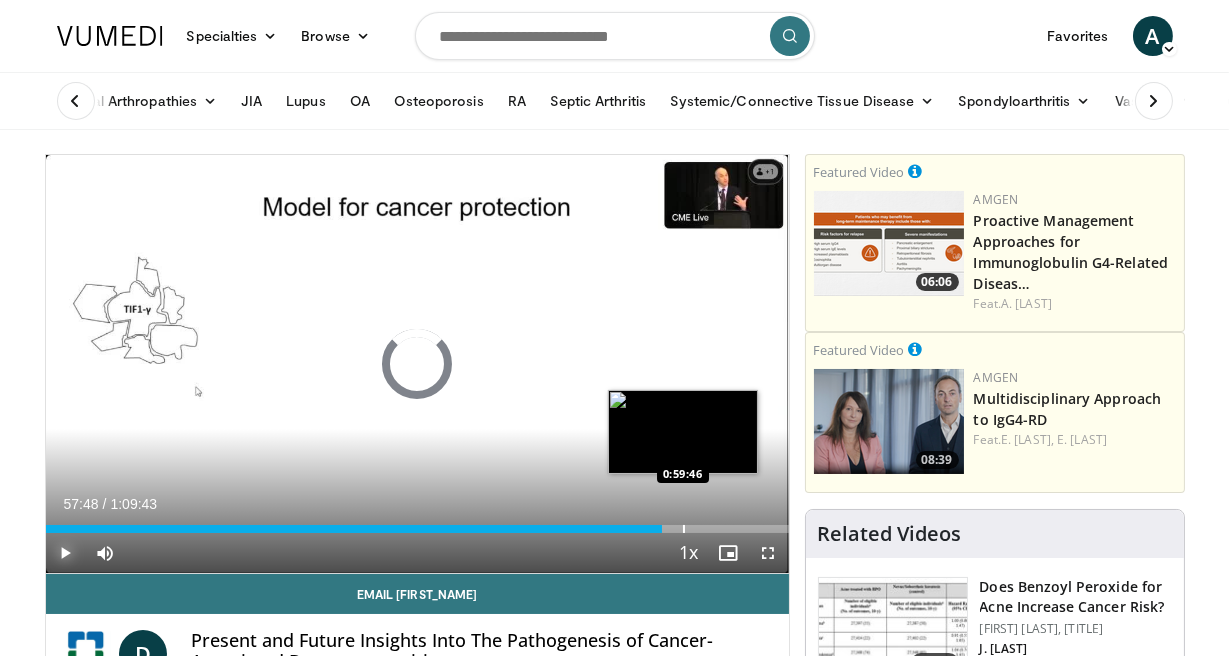 drag, startPoint x: 659, startPoint y: 525, endPoint x: 682, endPoint y: 526, distance: 23.021729 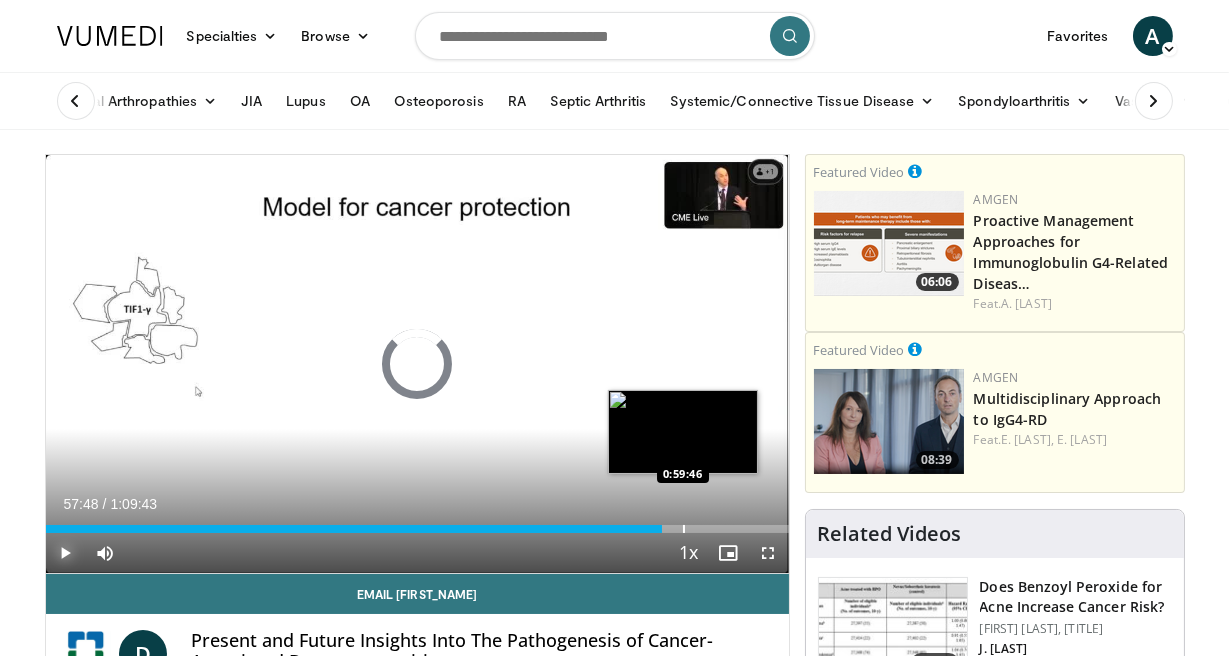 click at bounding box center [684, 529] 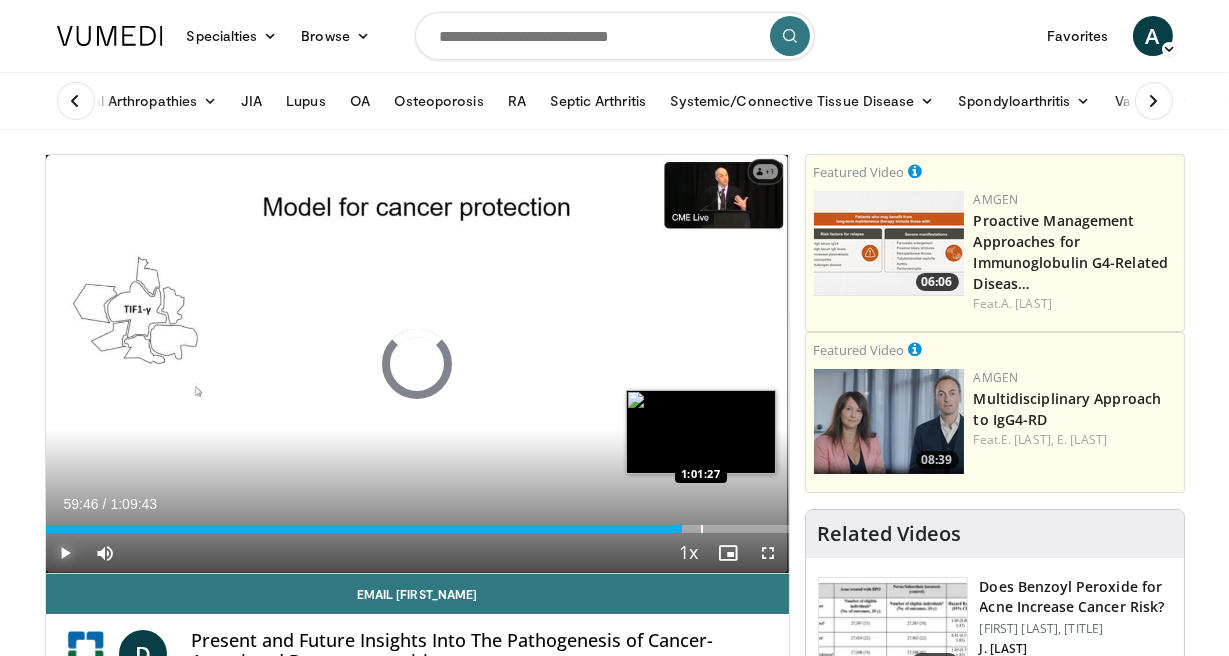drag, startPoint x: 682, startPoint y: 526, endPoint x: 700, endPoint y: 526, distance: 18 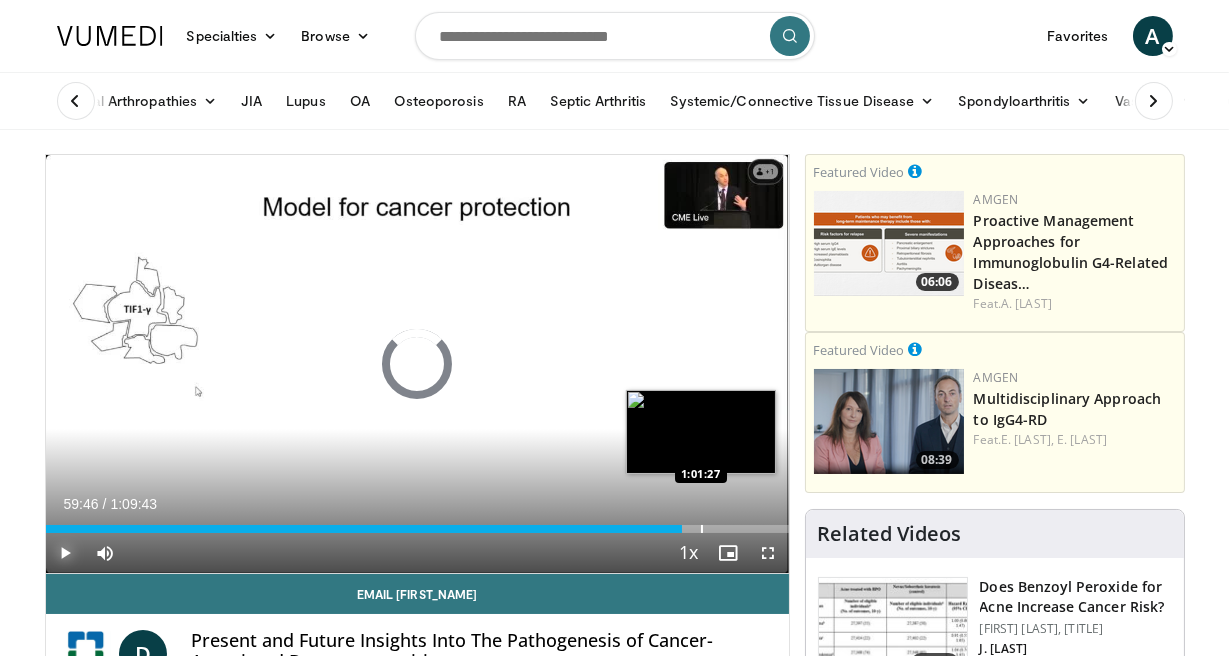 click at bounding box center [702, 529] 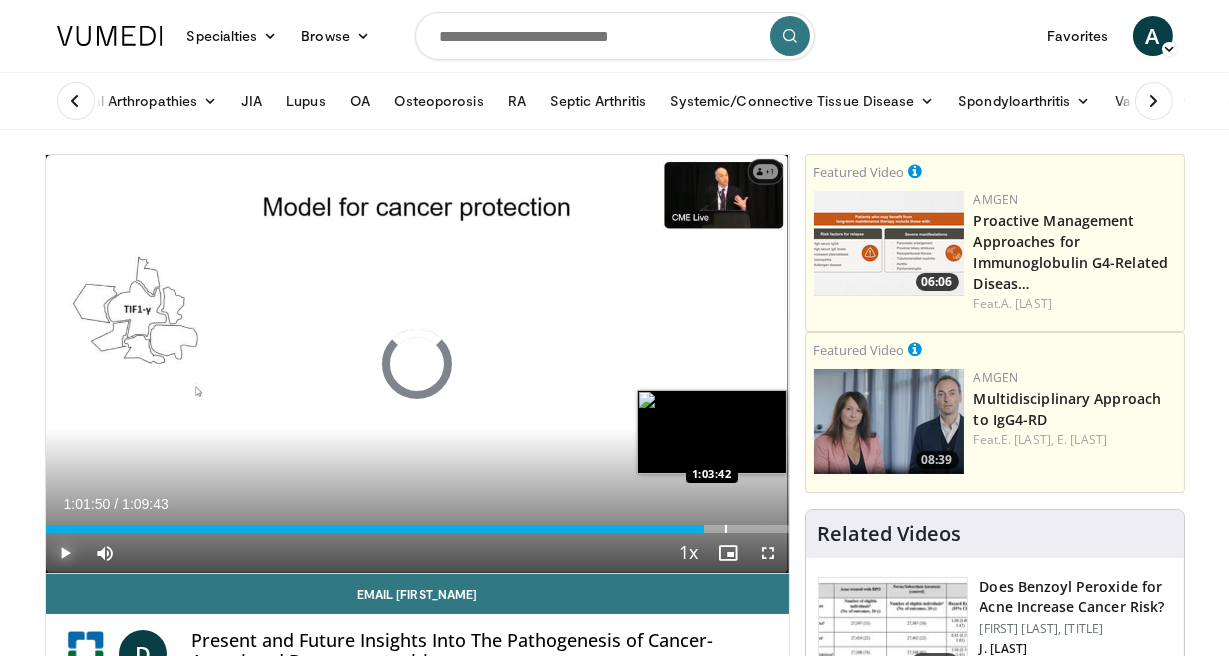 drag, startPoint x: 700, startPoint y: 526, endPoint x: 725, endPoint y: 526, distance: 25 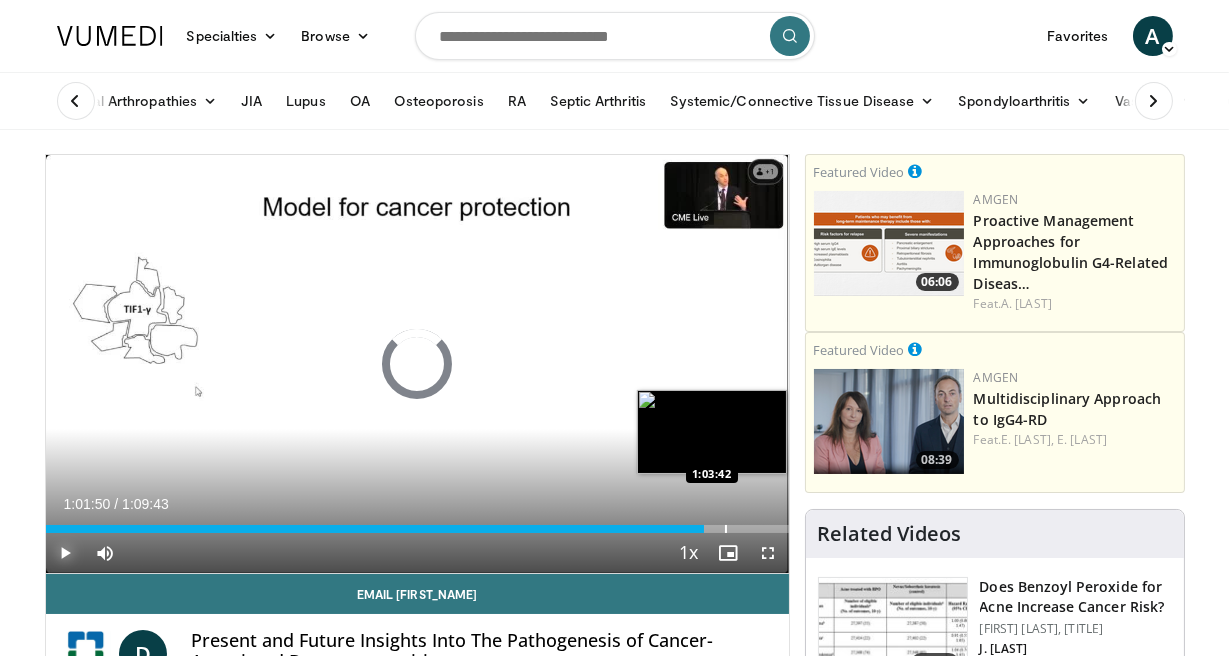 click at bounding box center (726, 529) 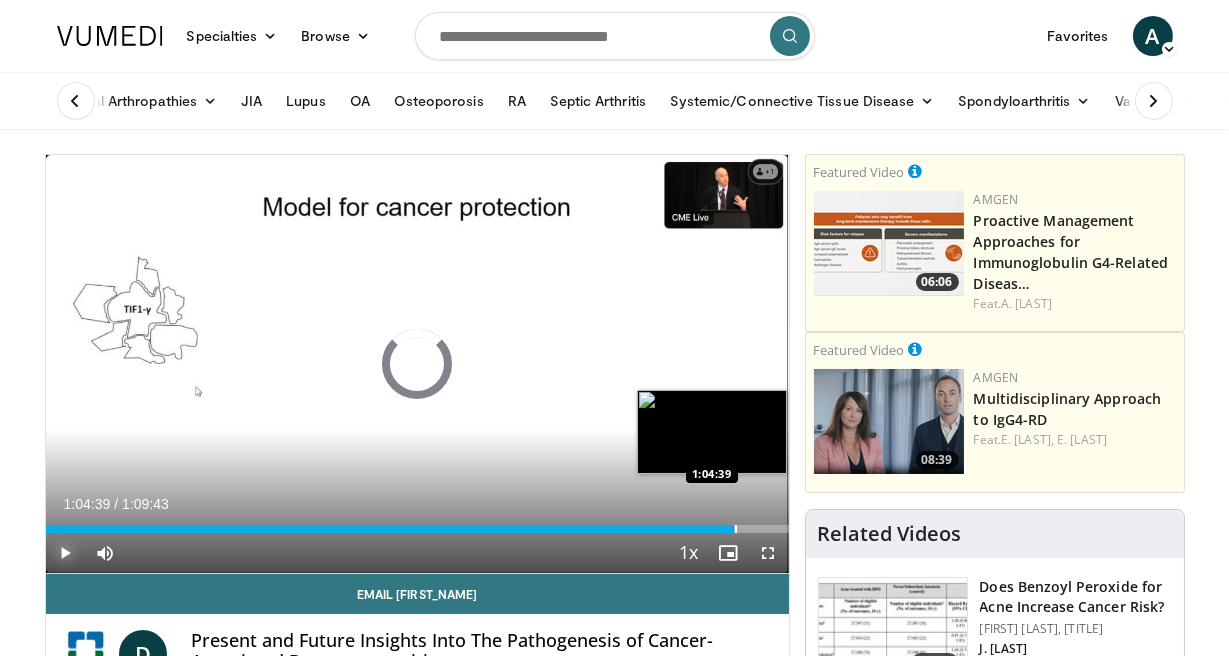 drag, startPoint x: 725, startPoint y: 526, endPoint x: 739, endPoint y: 526, distance: 14 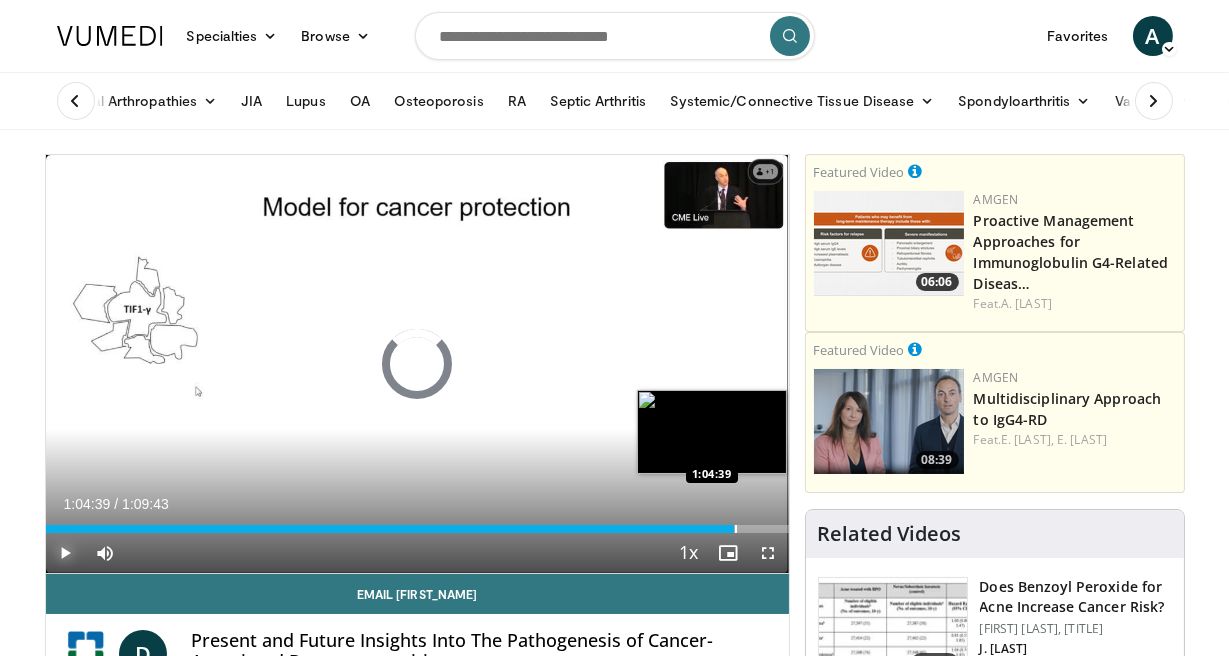 click at bounding box center (736, 529) 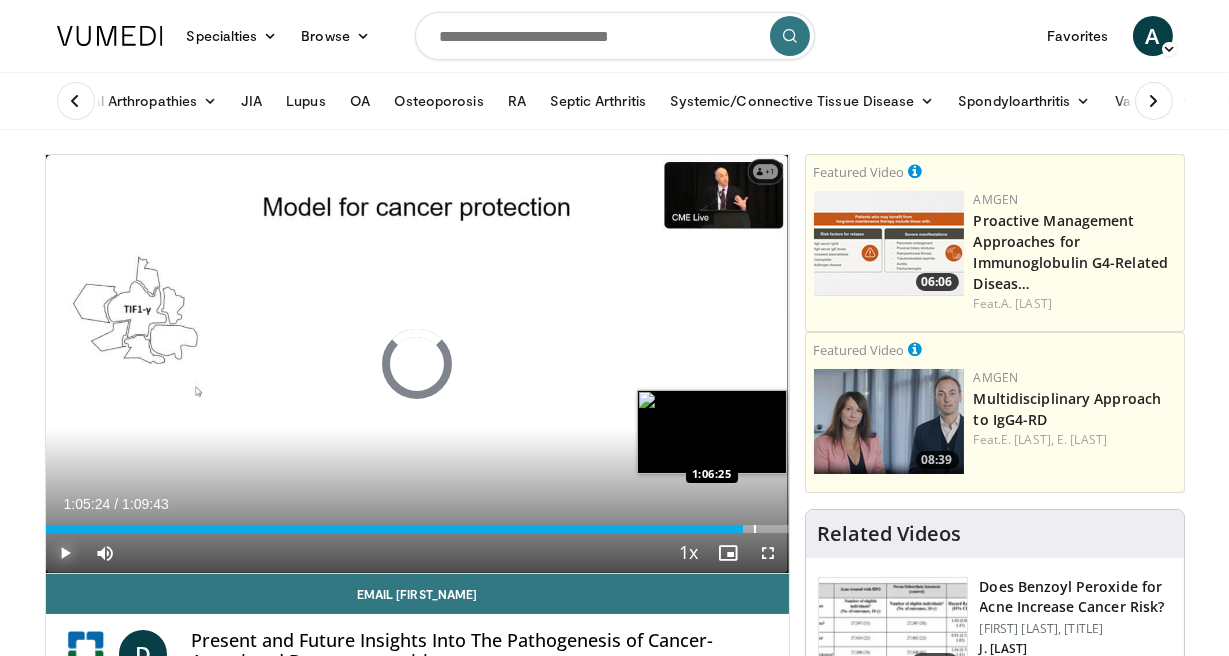 drag, startPoint x: 739, startPoint y: 526, endPoint x: 753, endPoint y: 527, distance: 14.035668 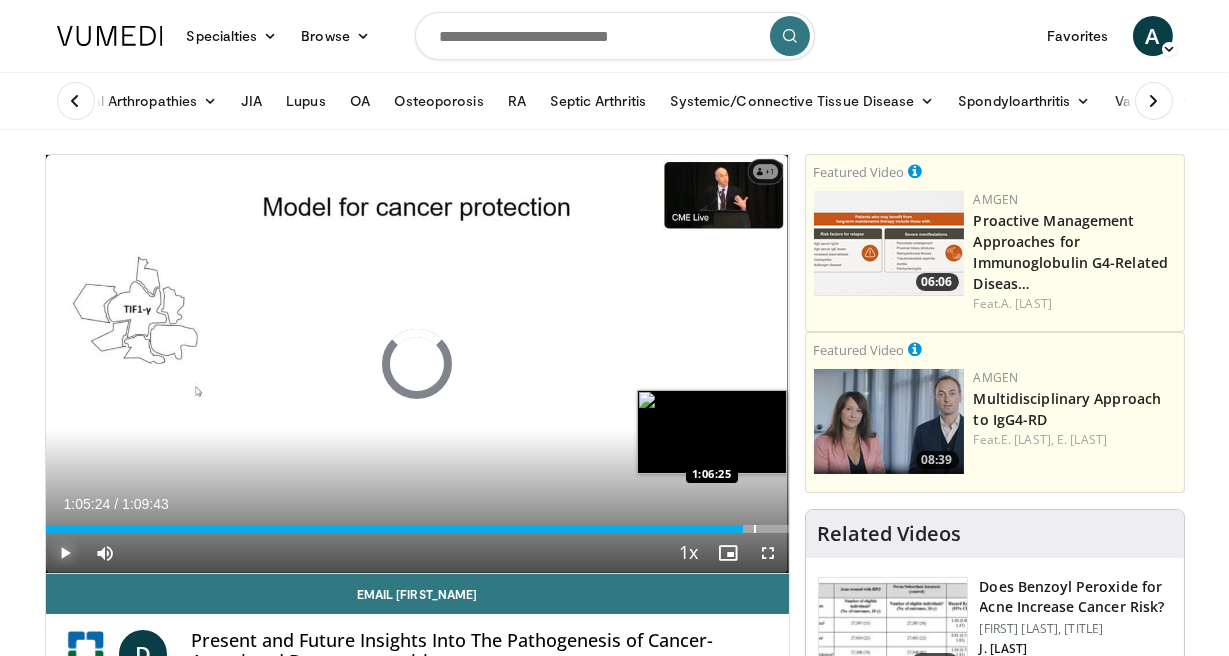 click at bounding box center [755, 529] 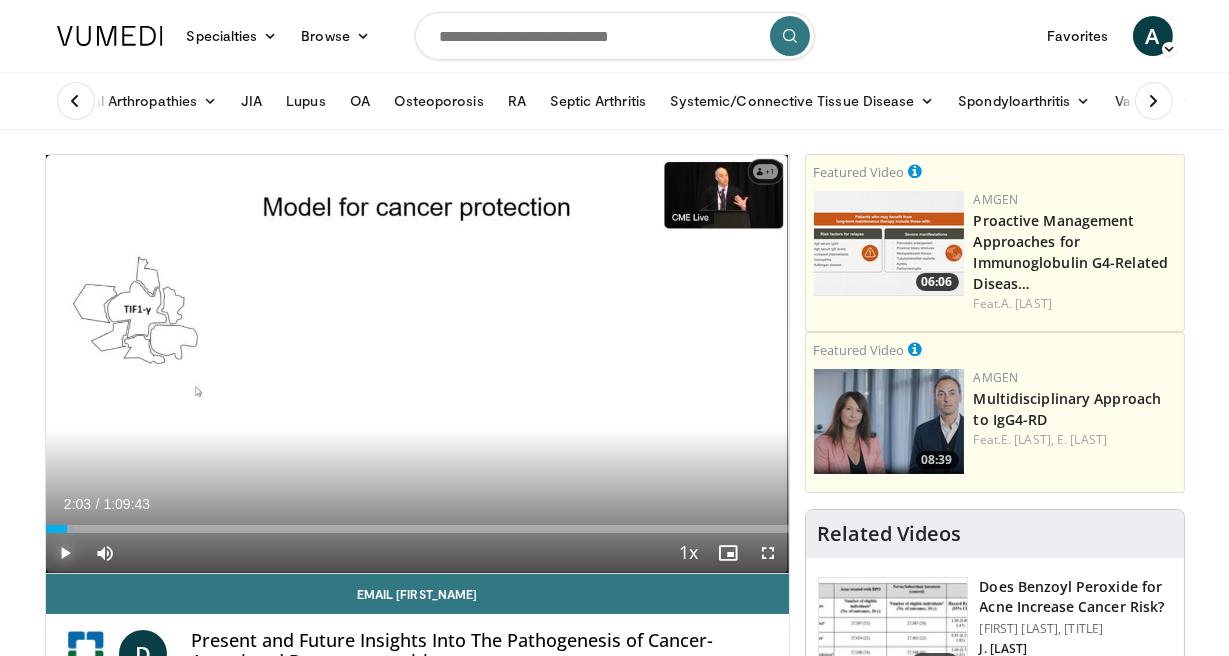 drag, startPoint x: 756, startPoint y: 527, endPoint x: 67, endPoint y: 508, distance: 689.2619 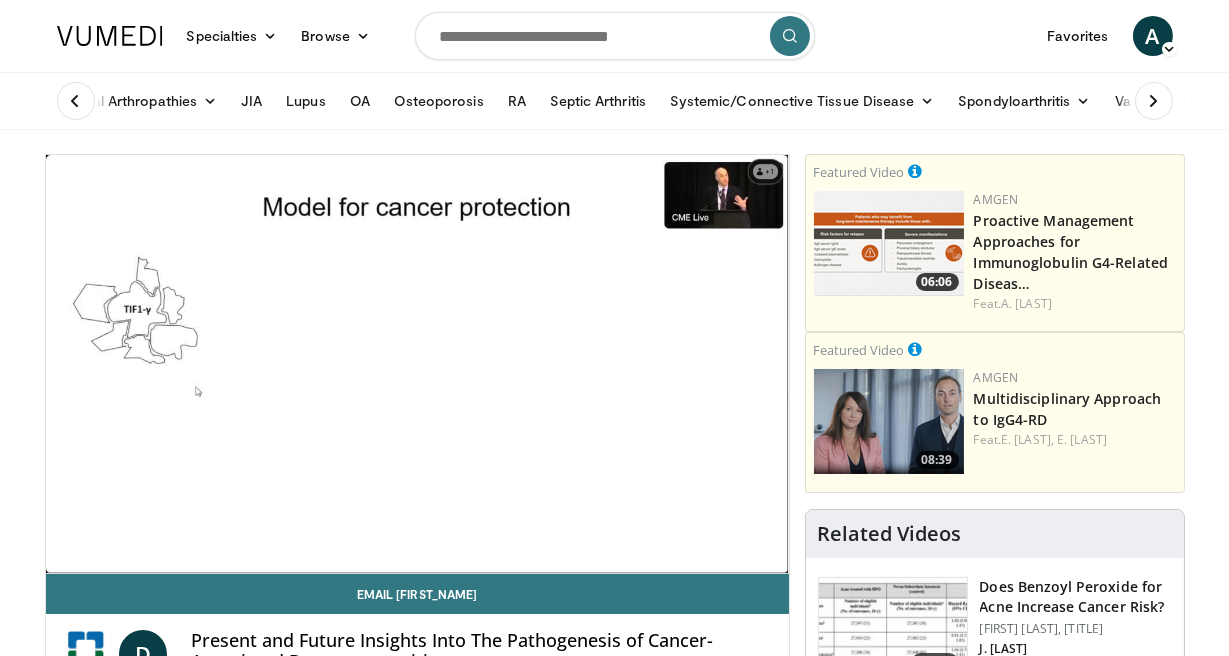 click on "**********" at bounding box center (425, 1698) 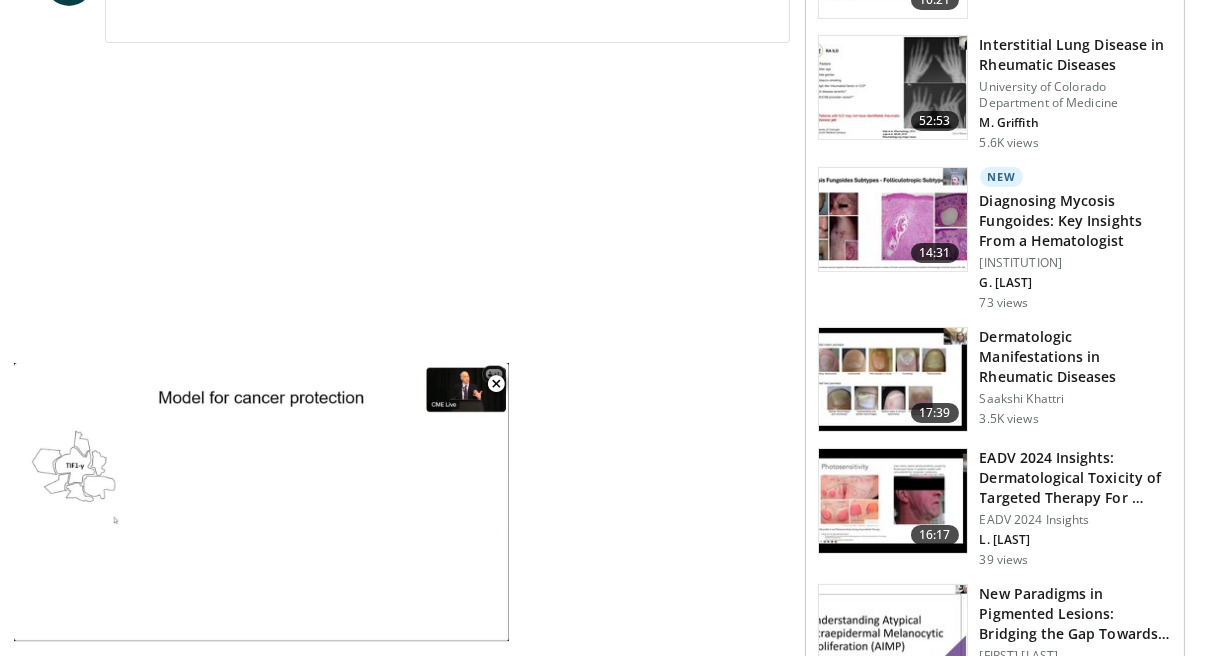 scroll, scrollTop: 981, scrollLeft: 0, axis: vertical 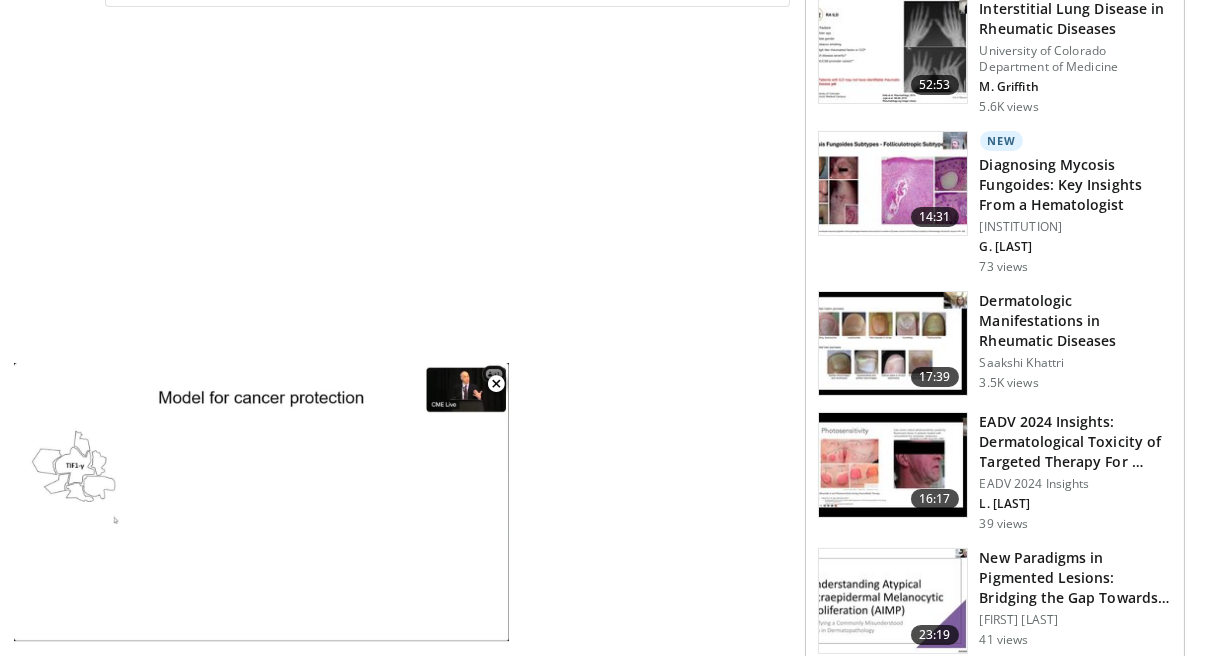 click on "Dermatologic Manifestations in Rheumatic Diseases" at bounding box center [1076, 321] 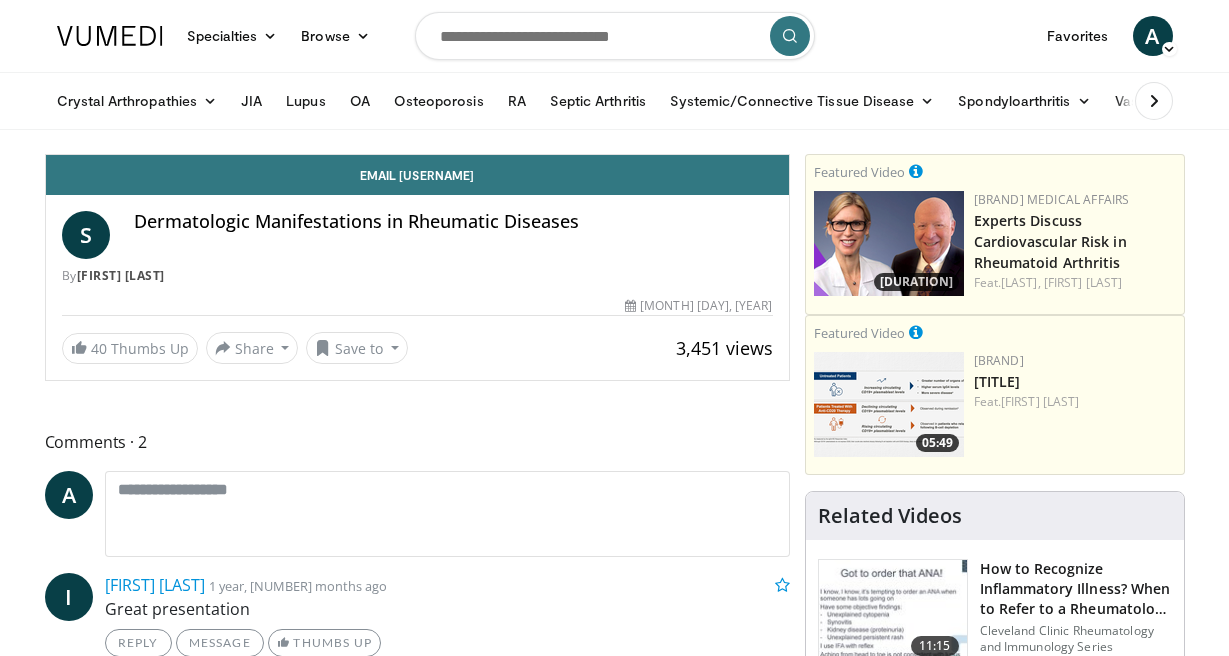 scroll, scrollTop: 0, scrollLeft: 0, axis: both 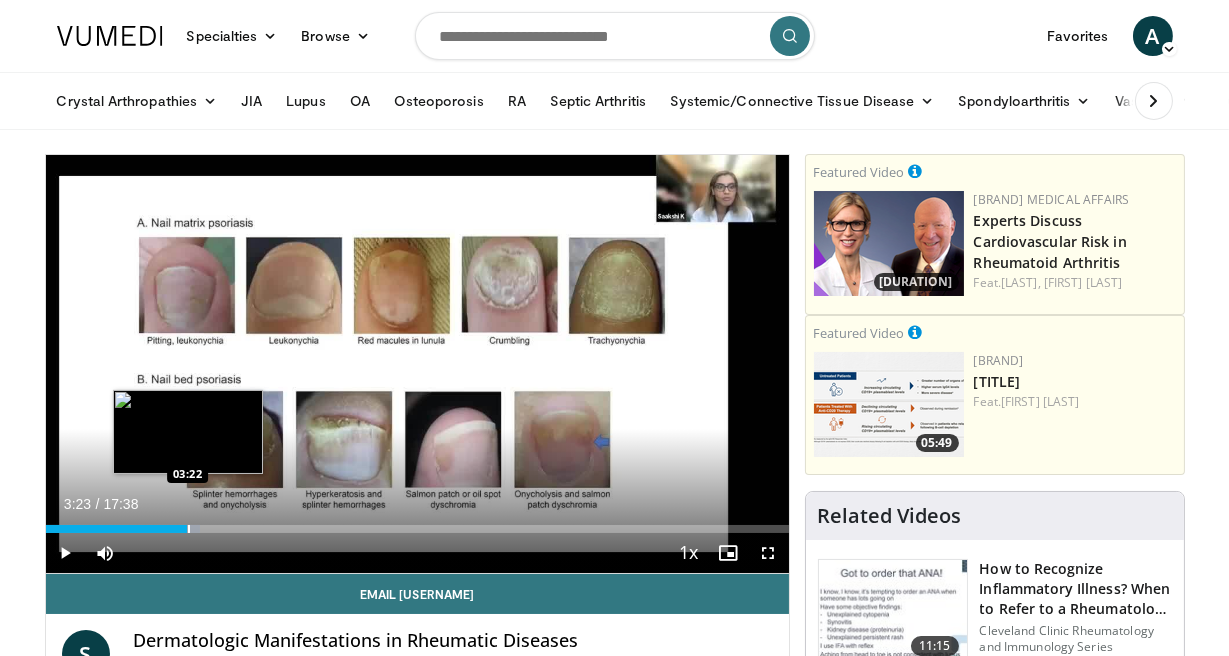 drag, startPoint x: 71, startPoint y: 524, endPoint x: 188, endPoint y: 518, distance: 117.15375 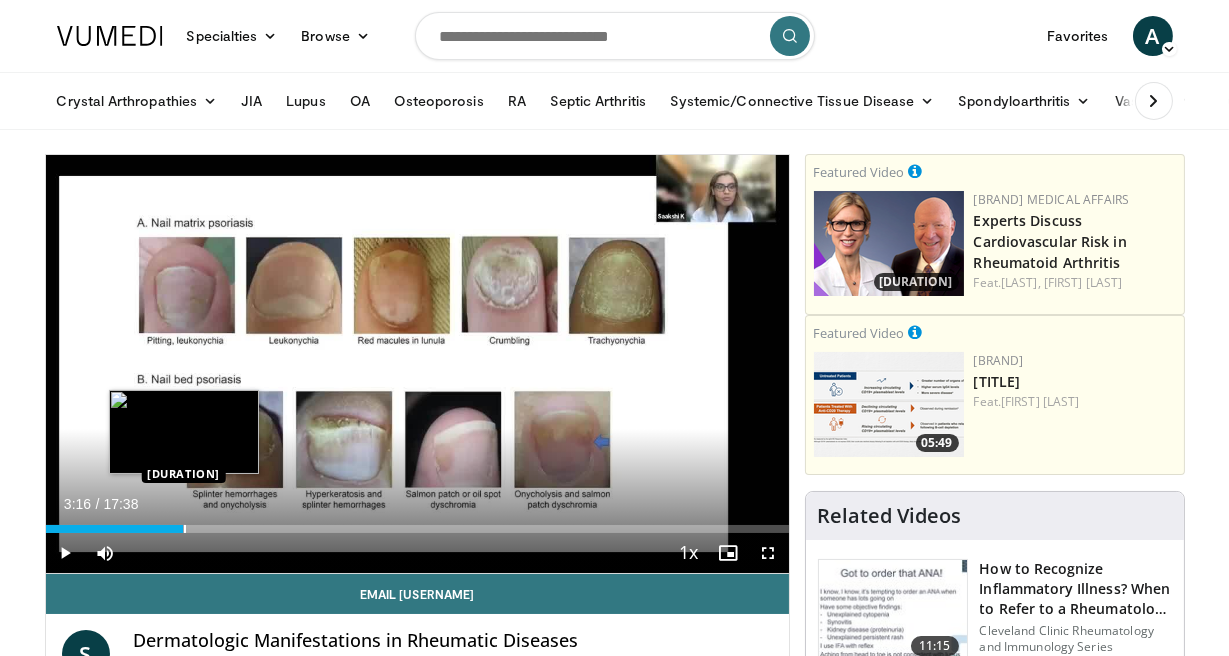 drag, startPoint x: 197, startPoint y: 529, endPoint x: 183, endPoint y: 528, distance: 14.035668 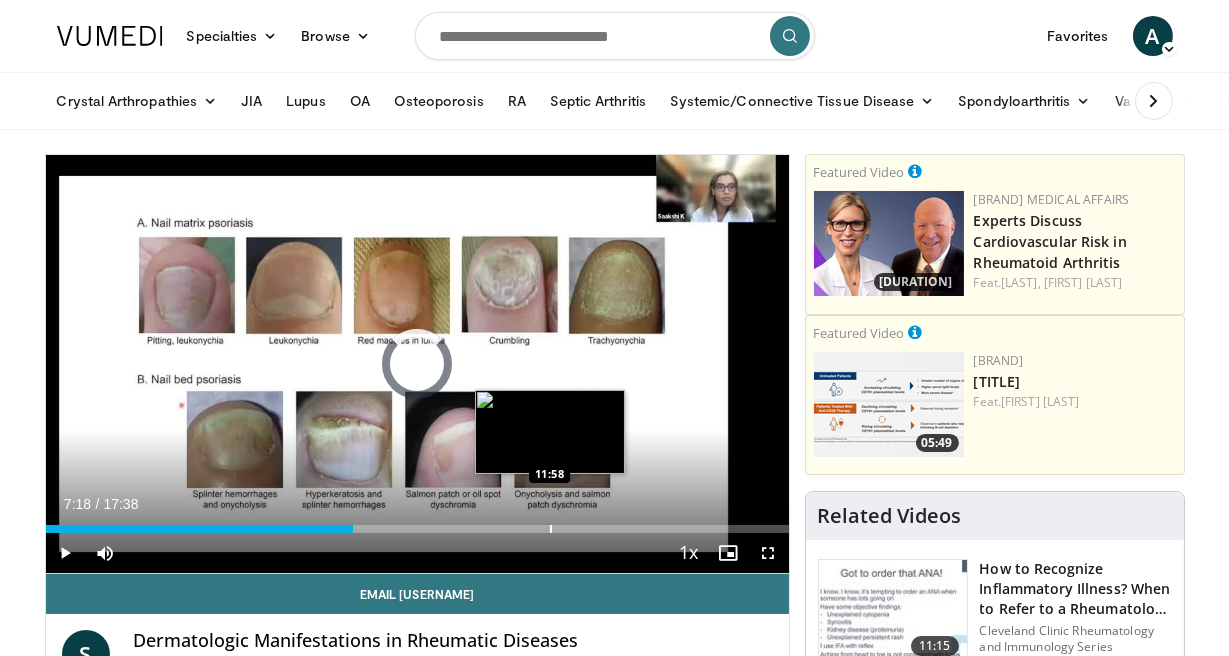 drag, startPoint x: 198, startPoint y: 527, endPoint x: 553, endPoint y: 532, distance: 355.03522 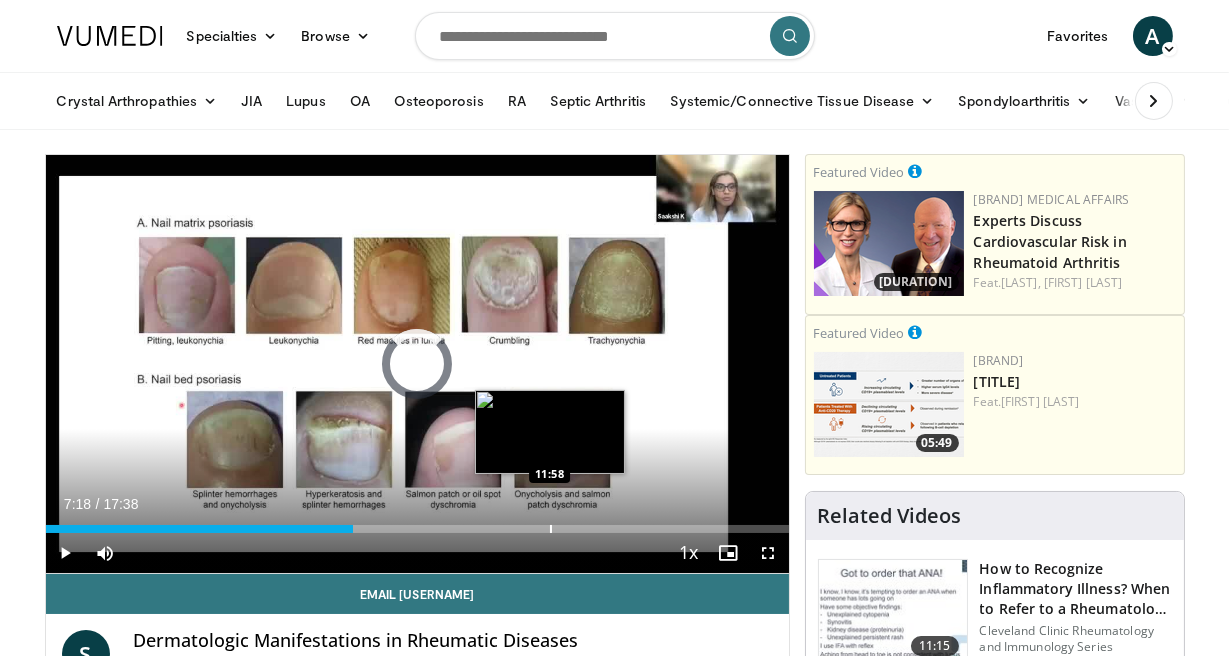 click at bounding box center (551, 529) 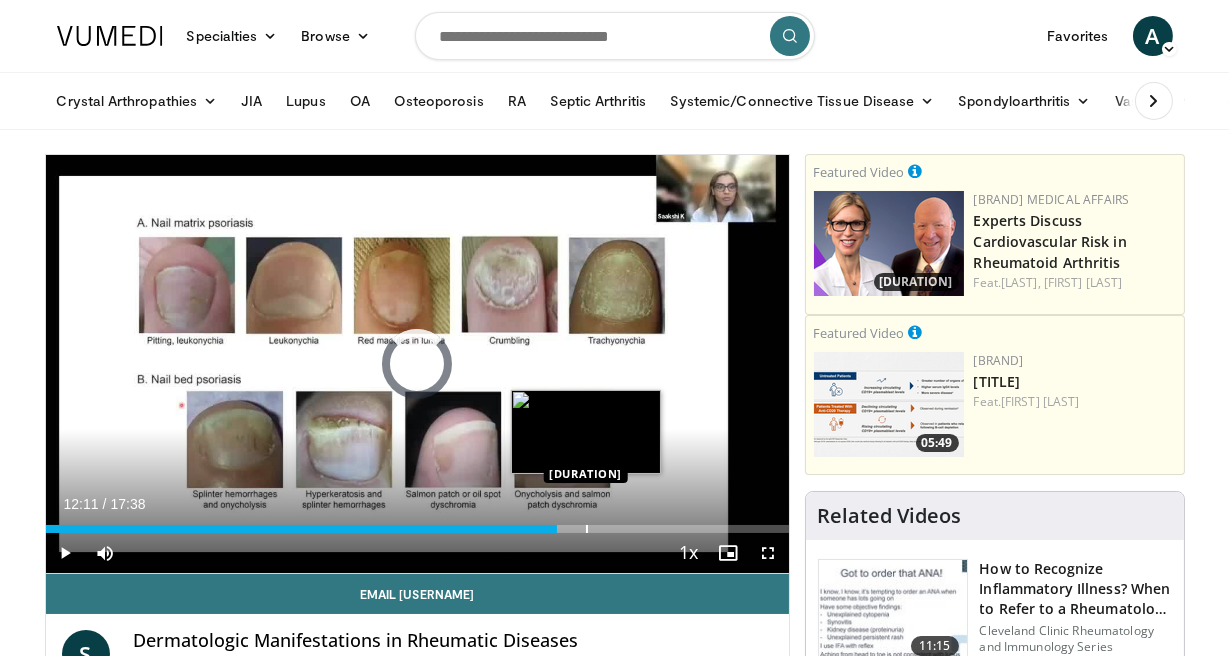 drag, startPoint x: 553, startPoint y: 532, endPoint x: 585, endPoint y: 532, distance: 32 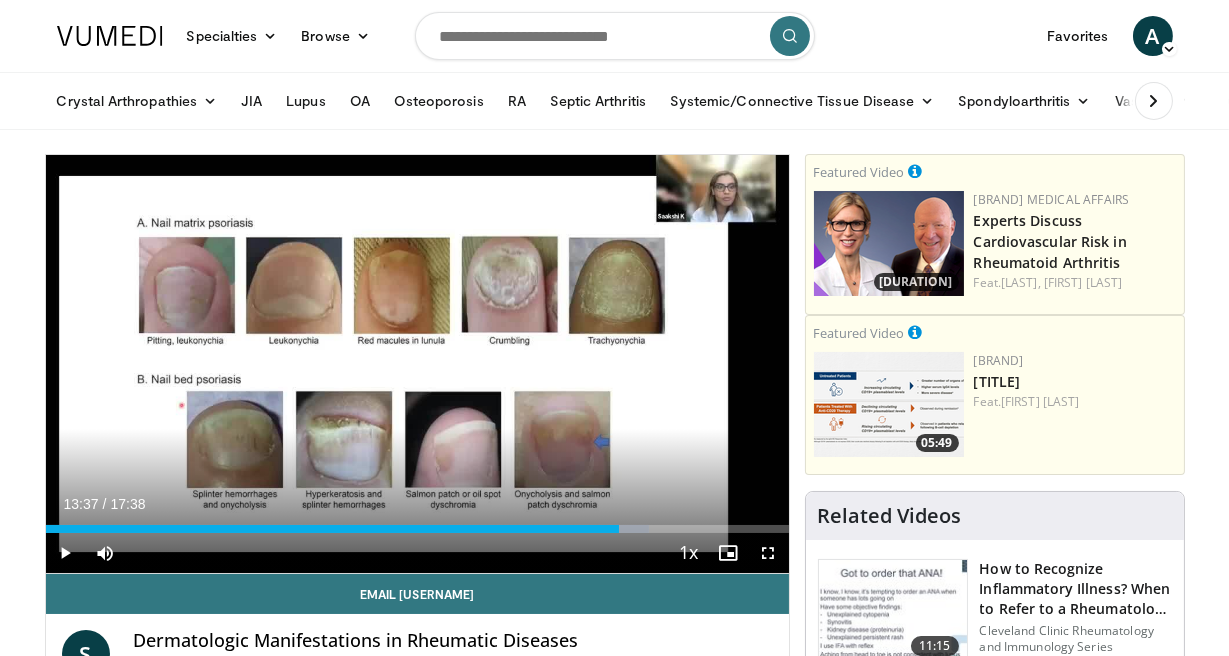 drag, startPoint x: 585, startPoint y: 532, endPoint x: 619, endPoint y: 535, distance: 34.132095 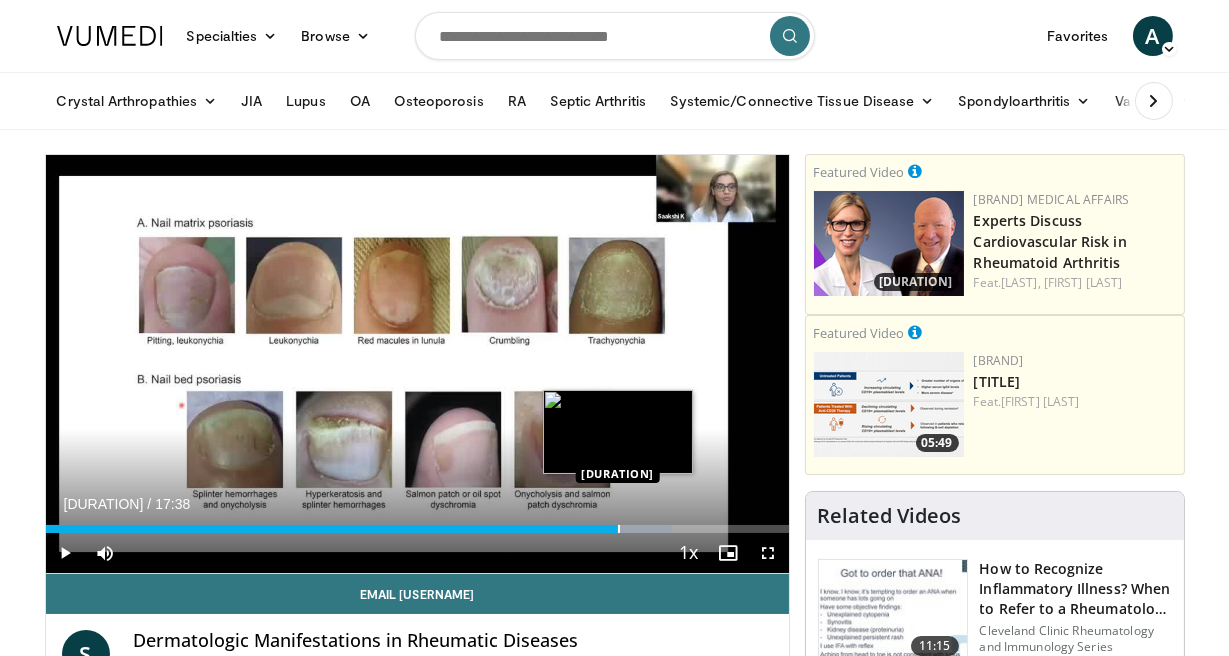 drag, startPoint x: 628, startPoint y: 531, endPoint x: 617, endPoint y: 531, distance: 11 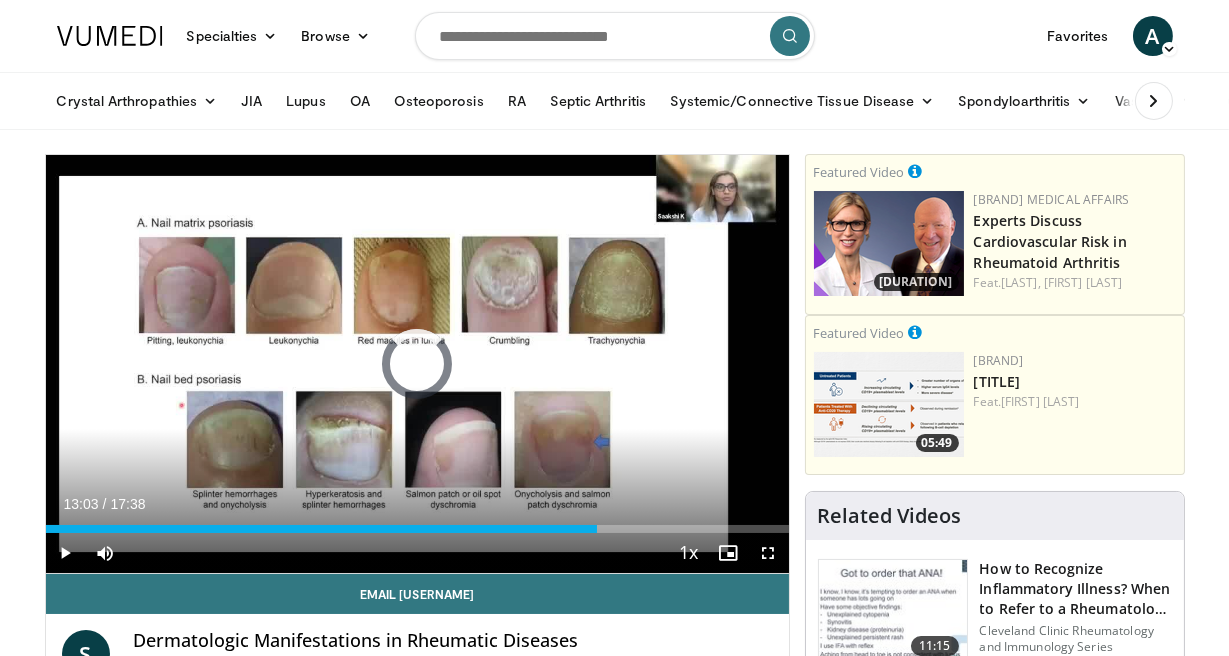 drag, startPoint x: 628, startPoint y: 530, endPoint x: 592, endPoint y: 533, distance: 36.124783 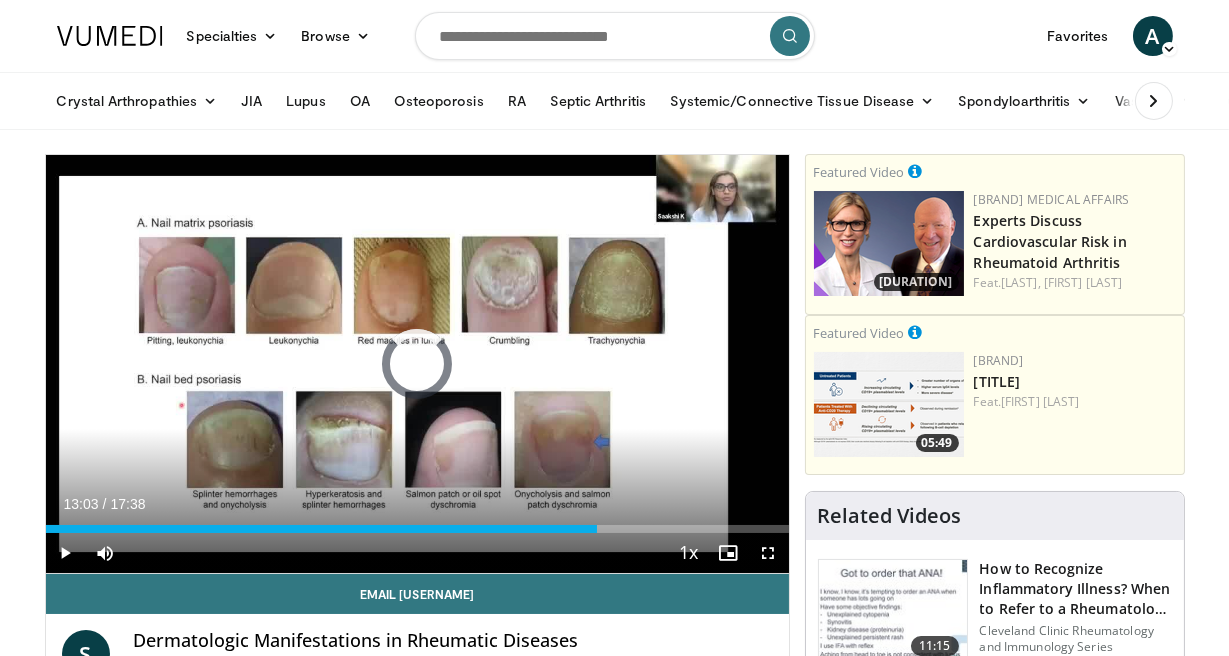 click on "Current Time  13:03 / Duration  17:38 Play Skip Backward Skip Forward Mute 0% Loaded :  0.00% 13:05 13:10 Stream Type  LIVE Seek to live, currently behind live LIVE   1x Playback Rate 0.5x 0.75x 1x , selected 1.25x 1.5x 1.75x 2x Chapters Chapters Descriptions descriptions off , selected Captions captions settings , opens captions settings dialog captions off , selected Audio Track en (Main) , selected Fullscreen Enable picture-in-picture mode" at bounding box center (417, 553) 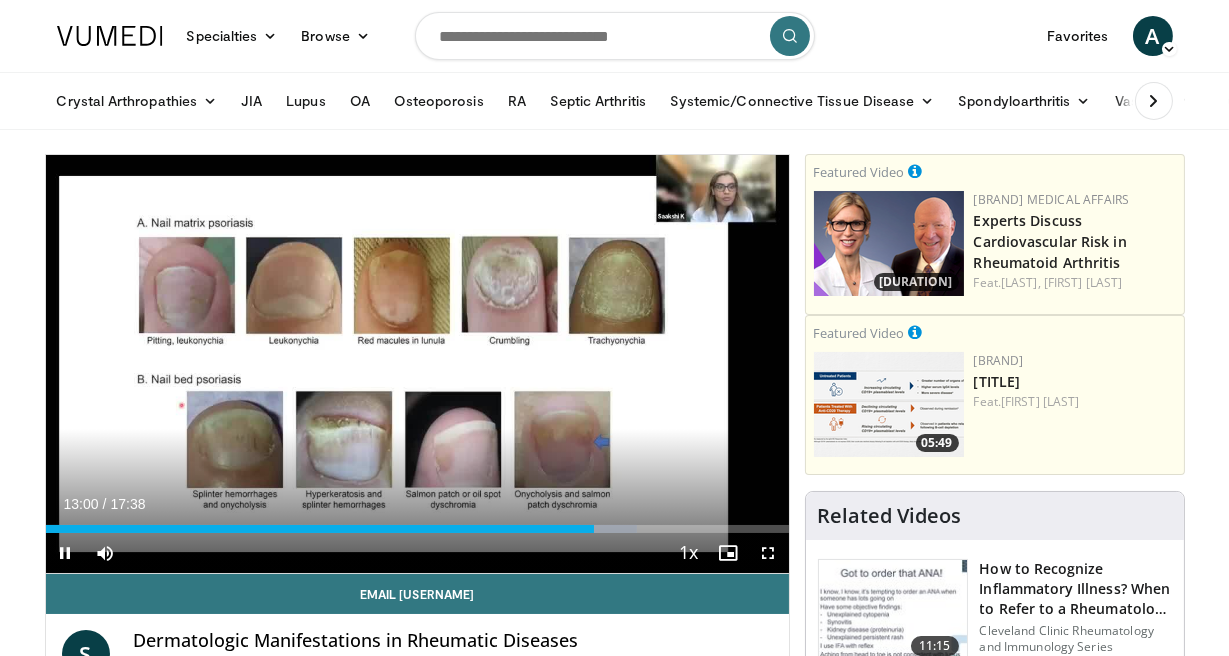 click on "**********" at bounding box center [417, 364] 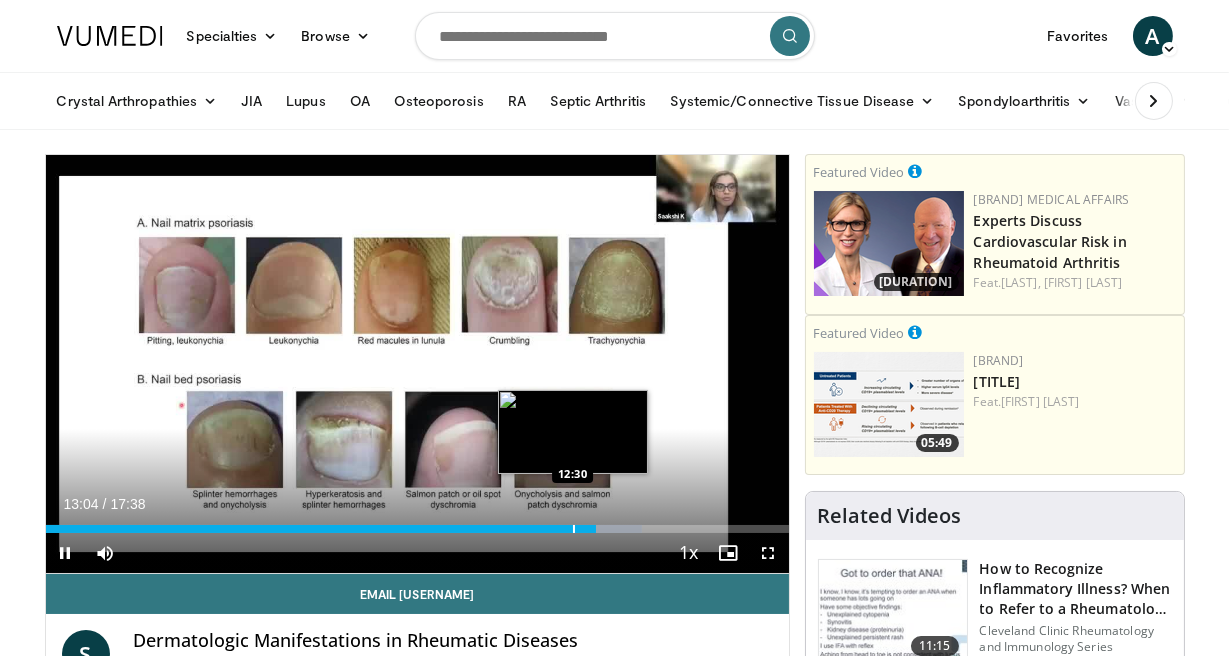 drag, startPoint x: 592, startPoint y: 533, endPoint x: 572, endPoint y: 532, distance: 20.024984 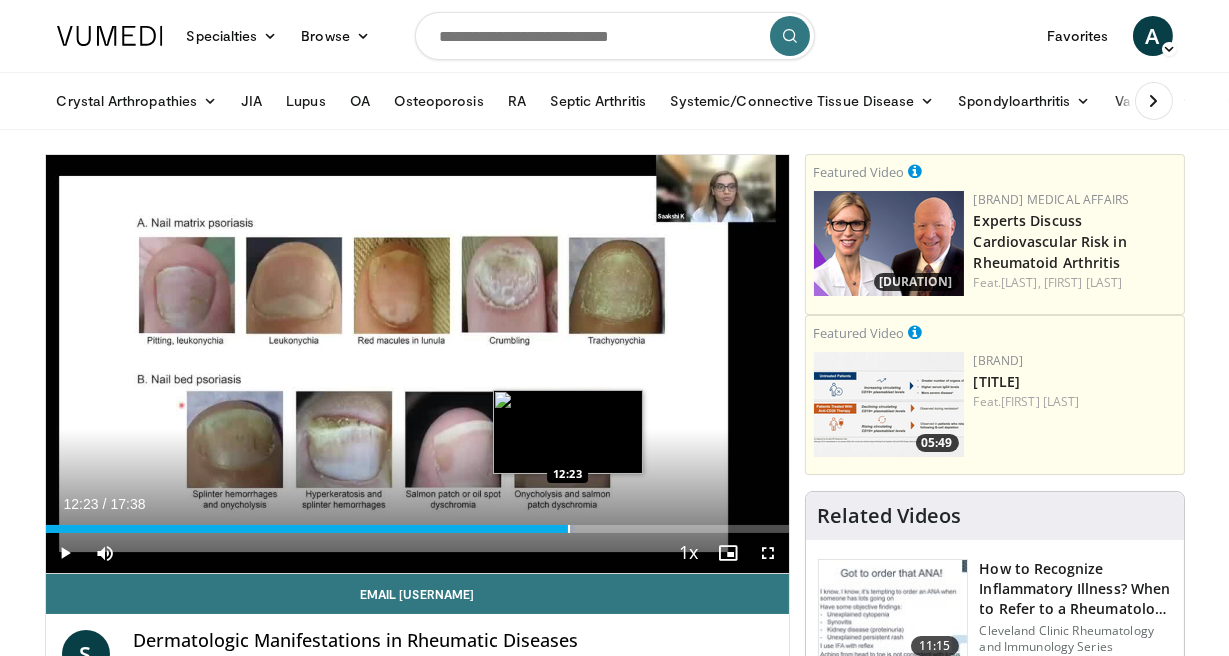 drag, startPoint x: 587, startPoint y: 528, endPoint x: 567, endPoint y: 526, distance: 20.09975 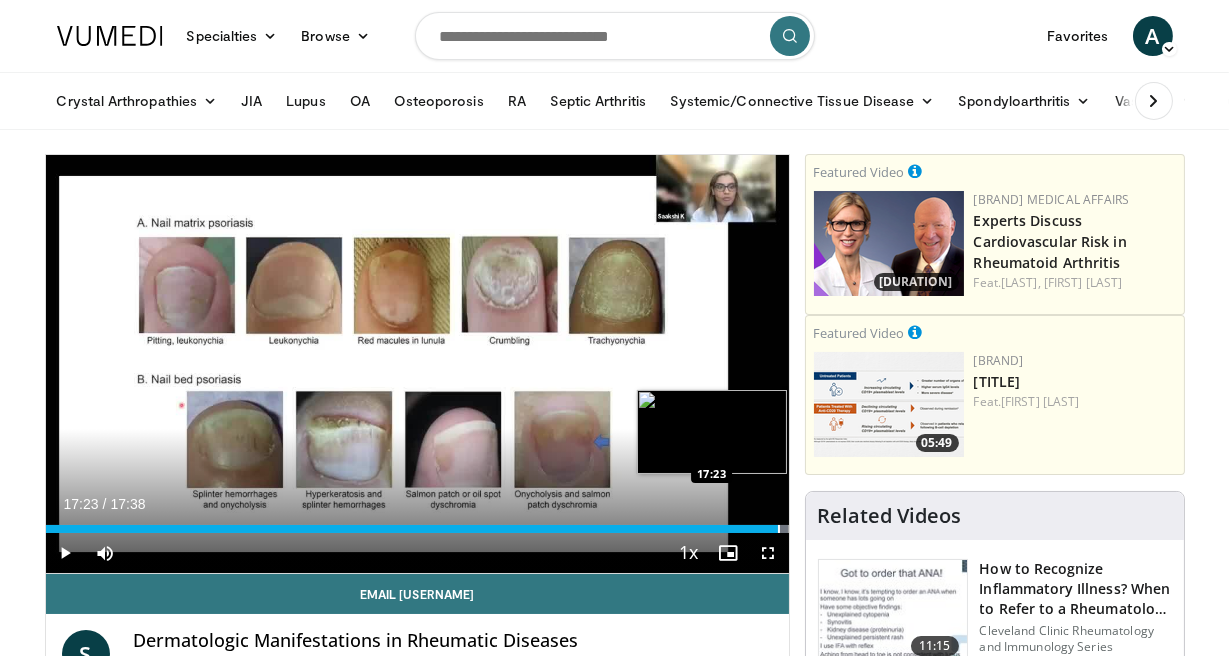 drag, startPoint x: 612, startPoint y: 530, endPoint x: 775, endPoint y: 528, distance: 163.01227 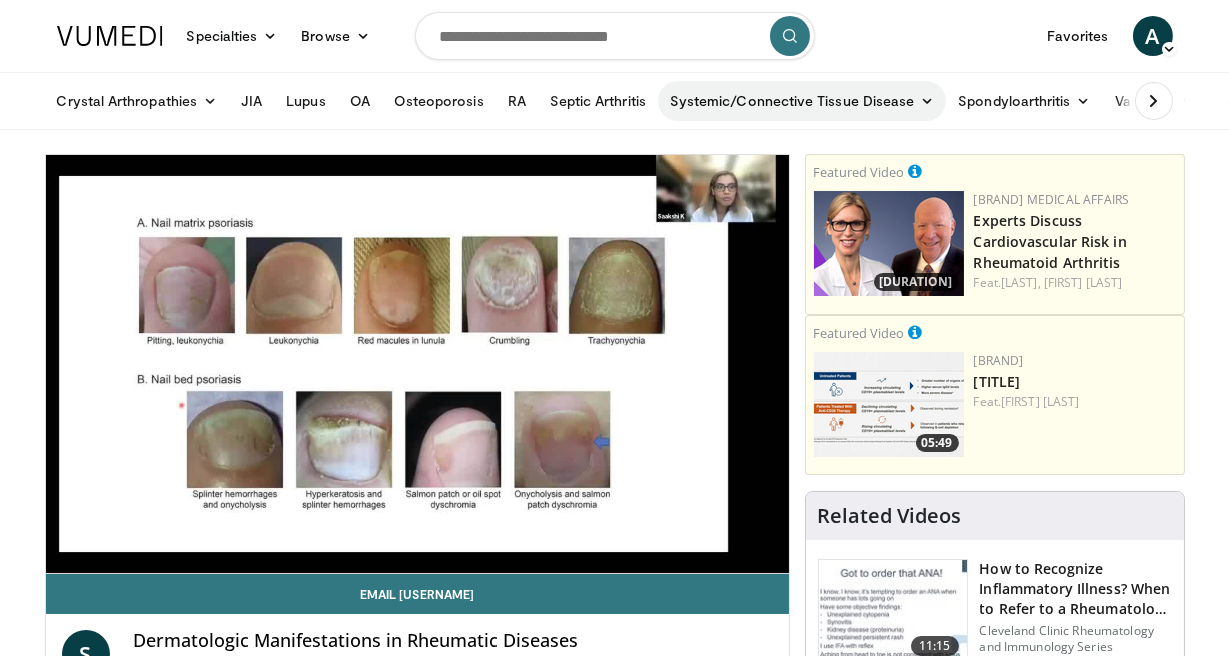 click at bounding box center (927, 101) 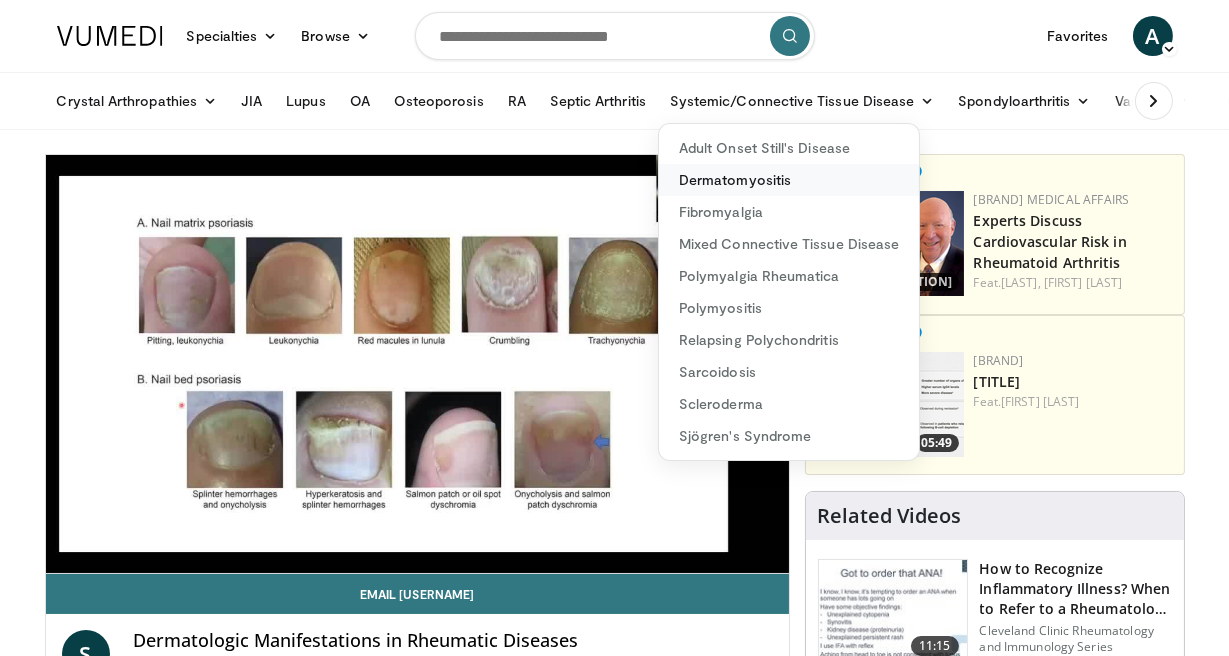 click on "Dermatomyositis" at bounding box center (789, 180) 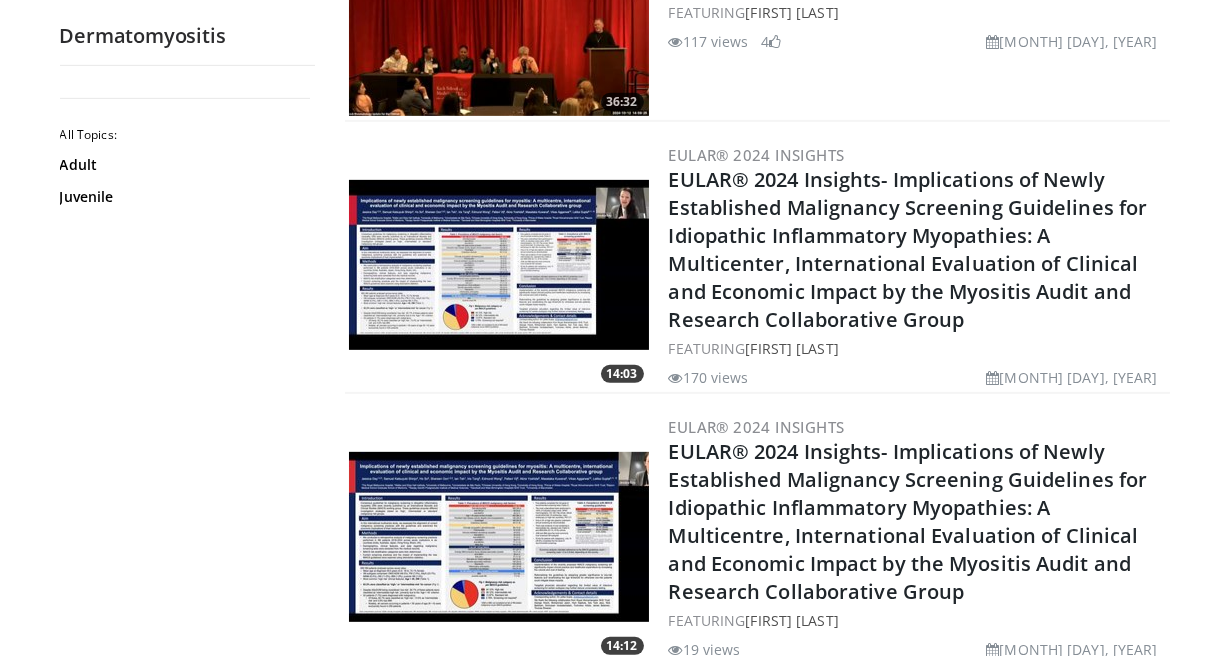 scroll, scrollTop: 1671, scrollLeft: 0, axis: vertical 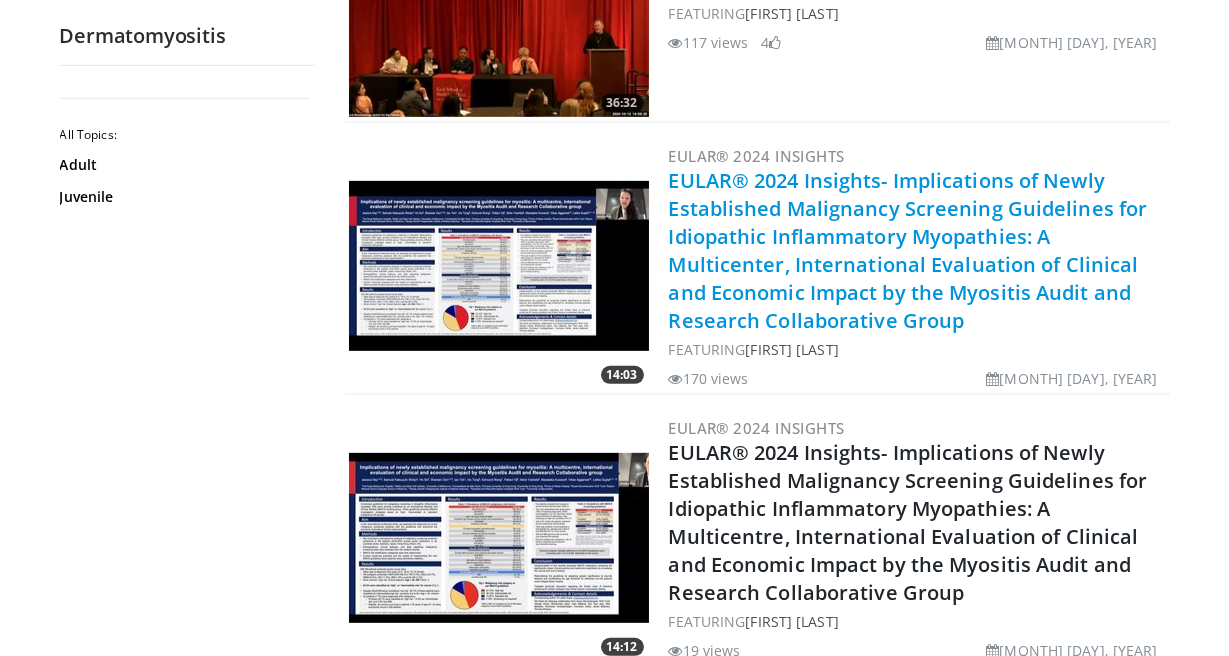 click on "EULAR® [YEAR] Insights- Implications of Newly Established Malignancy Screening Guidelines for Idiopathic Inflammatory Myopathies: A Multicenter, International Evaluation of Clinical and Economic Impact by the Myositis Audit and Research Collaborative Group" at bounding box center (908, 250) 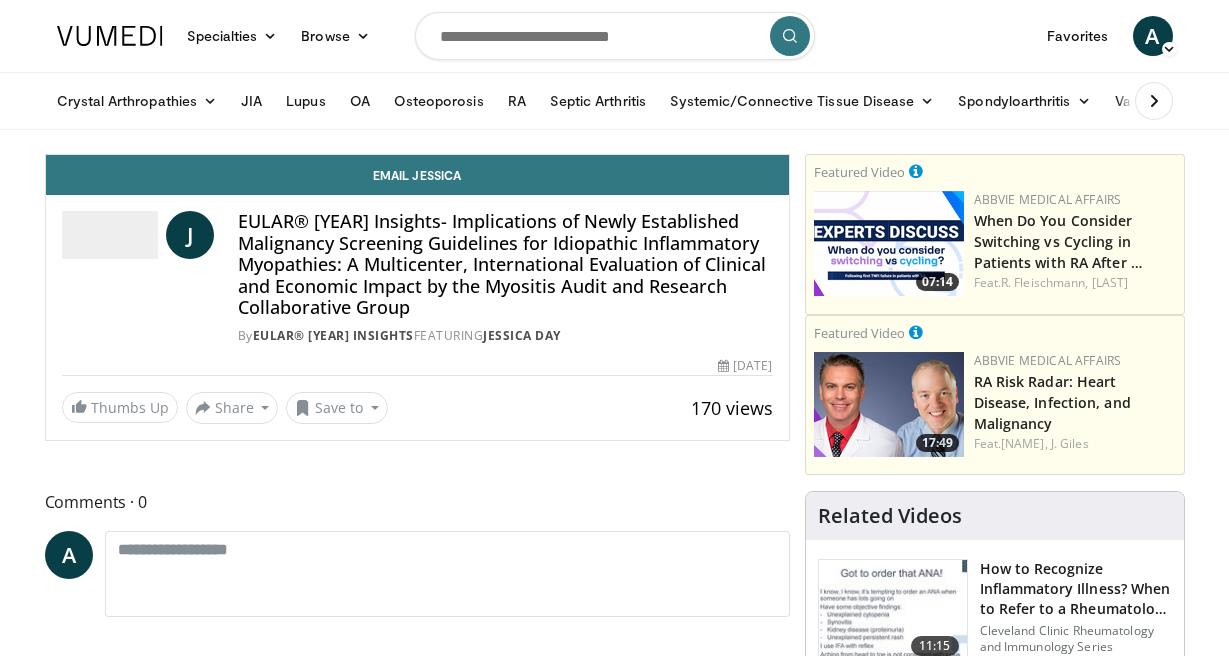 scroll, scrollTop: 0, scrollLeft: 0, axis: both 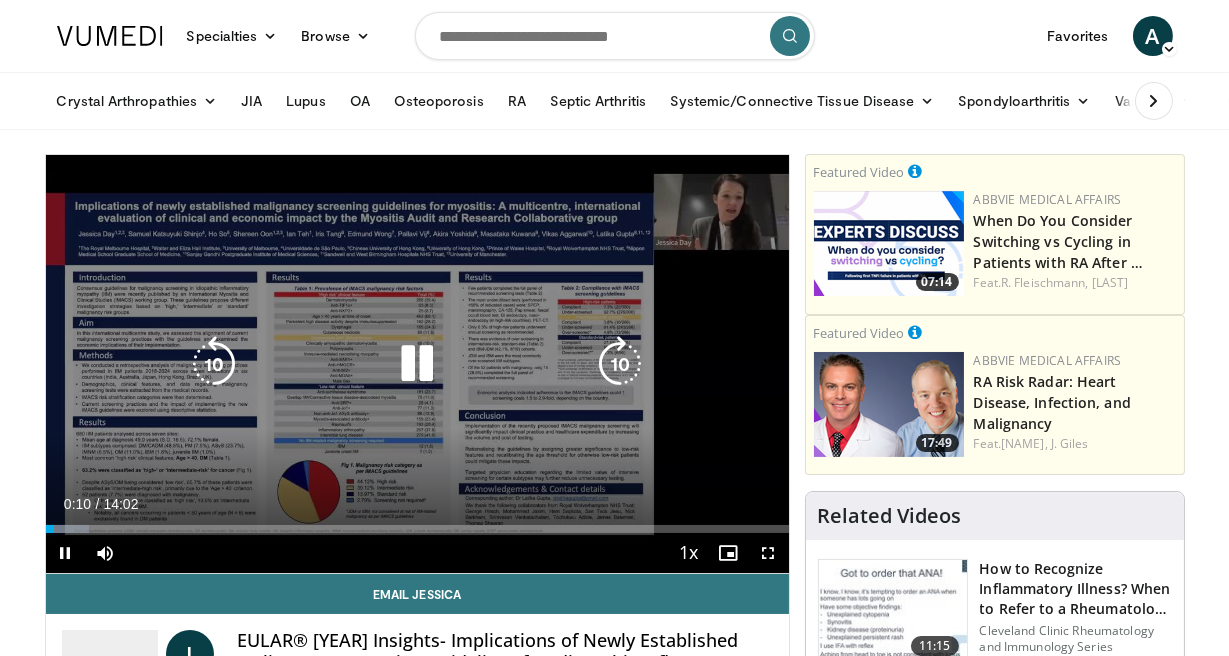click on "10 seconds
Tap to unmute" at bounding box center [417, 364] 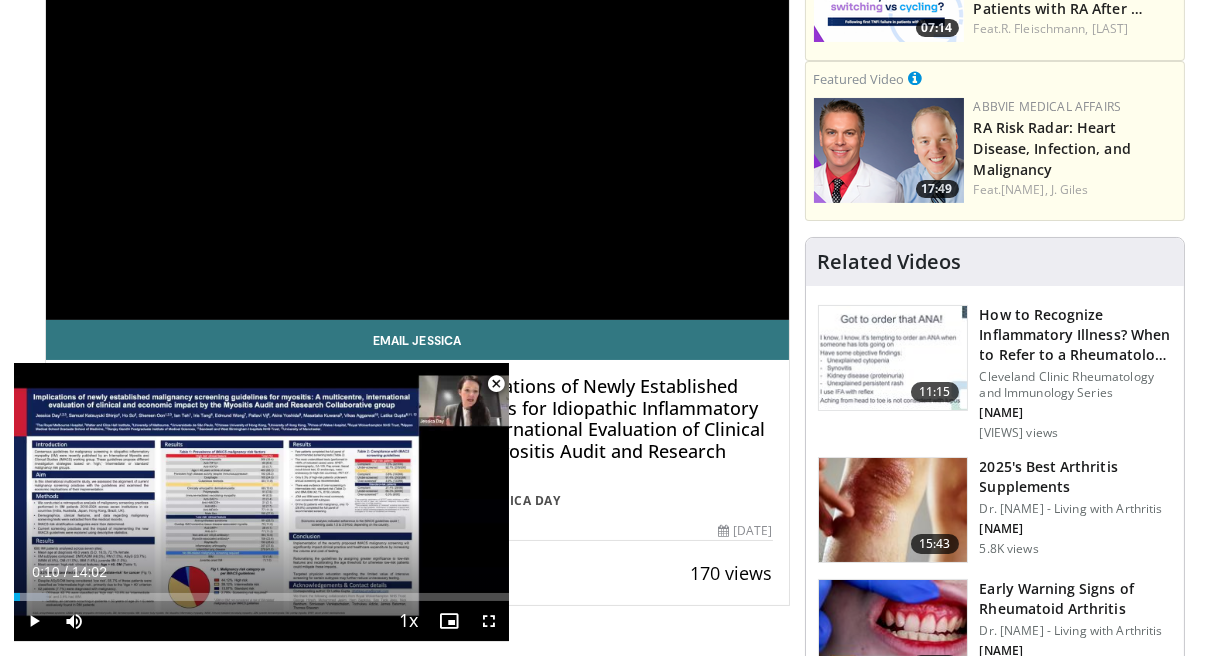 scroll, scrollTop: 290, scrollLeft: 0, axis: vertical 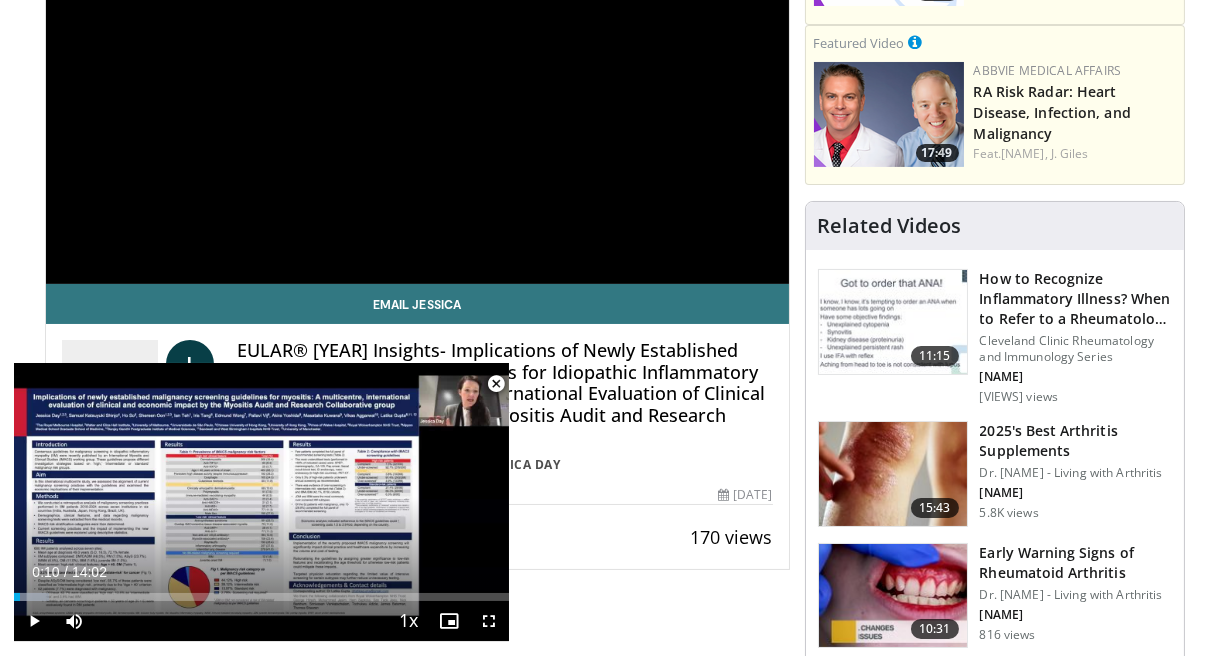 click on "Specialties
Adult & Family Medicine
Allergy, Asthma, Immunology
Anesthesiology
Cardiology
Dental
Dermatology
Endocrinology
Gastroenterology & Hepatology
General Surgery
Hematology & Oncology
Infectious Disease
Nephrology
Neurology
Neurosurgery
Obstetrics & Gynecology
Ophthalmology
Oral Maxillofacial
Orthopaedics
Otolaryngology
Pediatrics
Plastic Surgery
Podiatry
Psychiatry
Pulmonology
Radiation Oncology
Radiology
Rheumatology
Urology" at bounding box center (614, 1389) 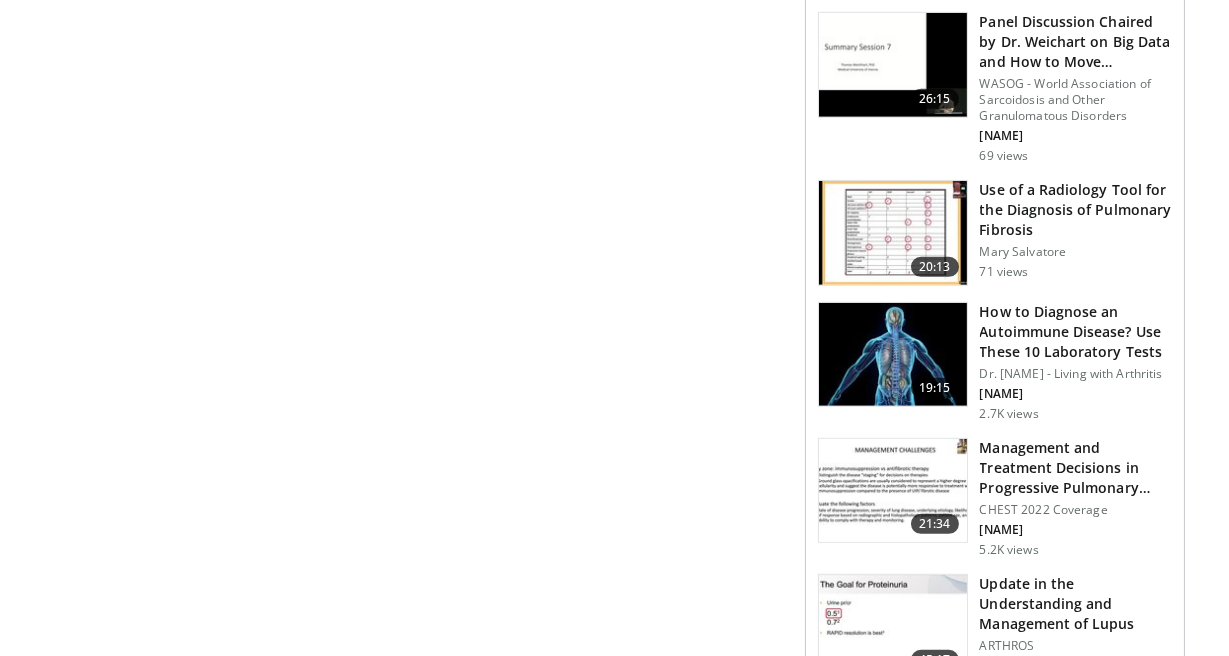 scroll, scrollTop: 1927, scrollLeft: 0, axis: vertical 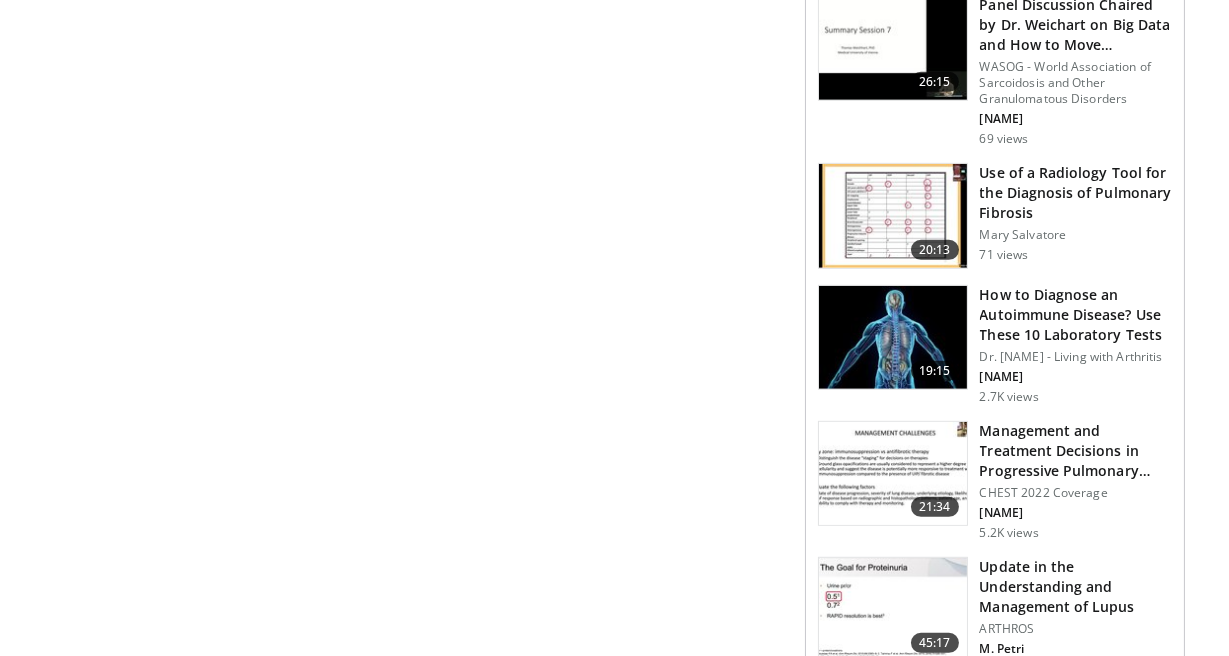 click at bounding box center (893, 338) 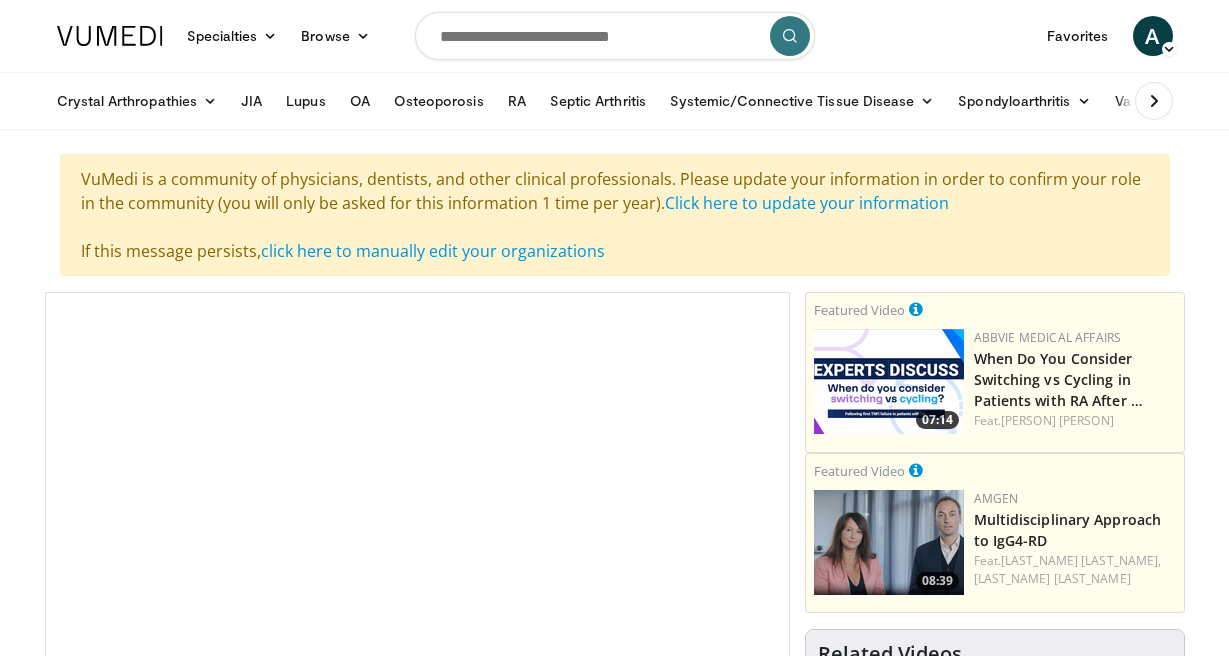 scroll, scrollTop: 0, scrollLeft: 0, axis: both 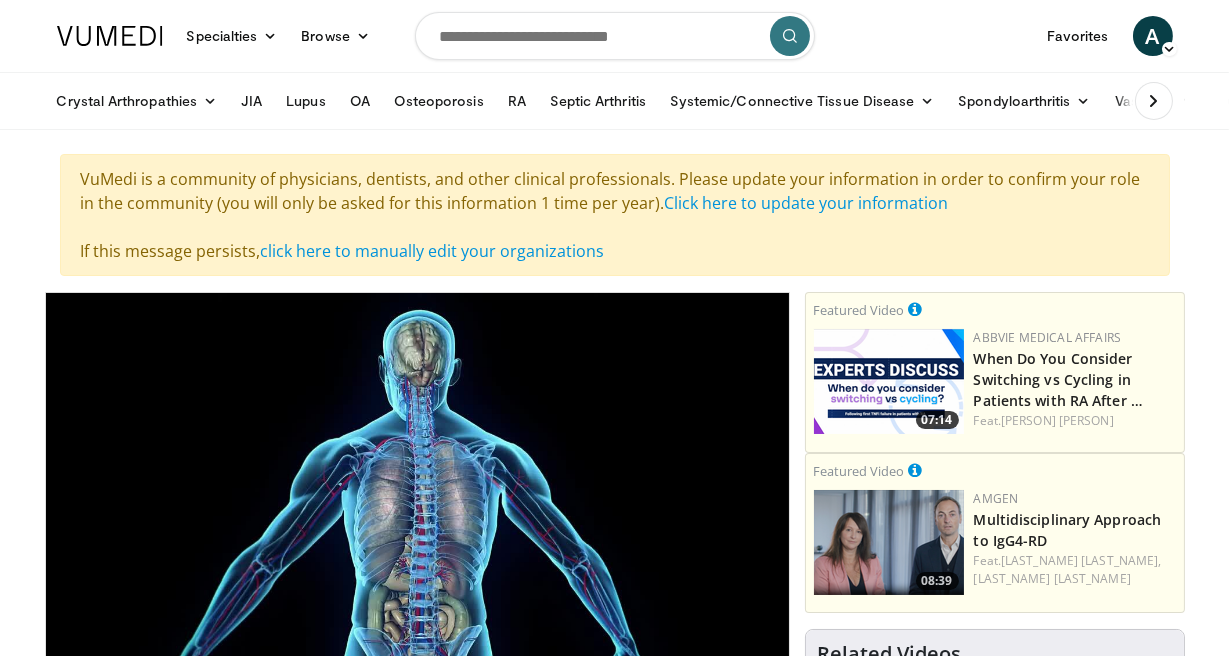 click on "Specialties
Adult & Family Medicine
Allergy, Asthma, Immunology
Anesthesiology
Cardiology
Dental
Dermatology
Endocrinology
Gastroenterology & Hepatology
General Surgery
Hematology & Oncology
Infectious Disease
Nephrology
Neurology
Neurosurgery
Obstetrics & Gynecology
Ophthalmology
Oral Maxillofacial
Orthopaedics
Otolaryngology
Pediatrics
Plastic Surgery
Podiatry
Psychiatry
Pulmonology
Radiation Oncology
Radiology
Rheumatology
Urology" at bounding box center (614, 1788) 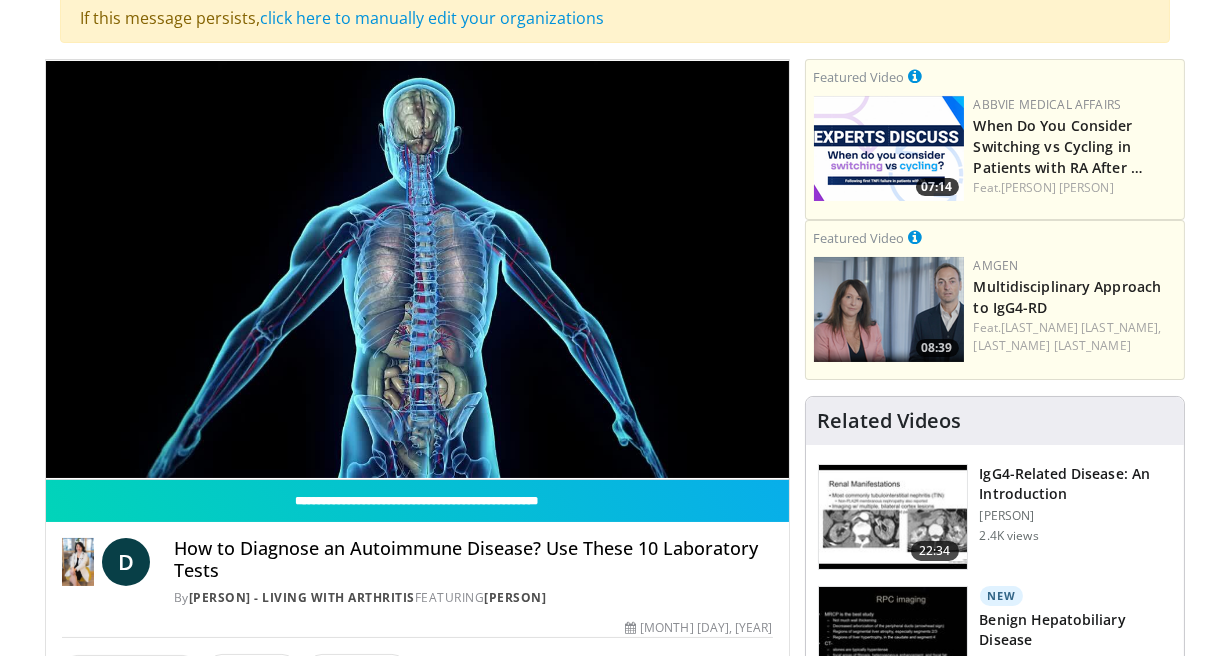 scroll, scrollTop: 218, scrollLeft: 0, axis: vertical 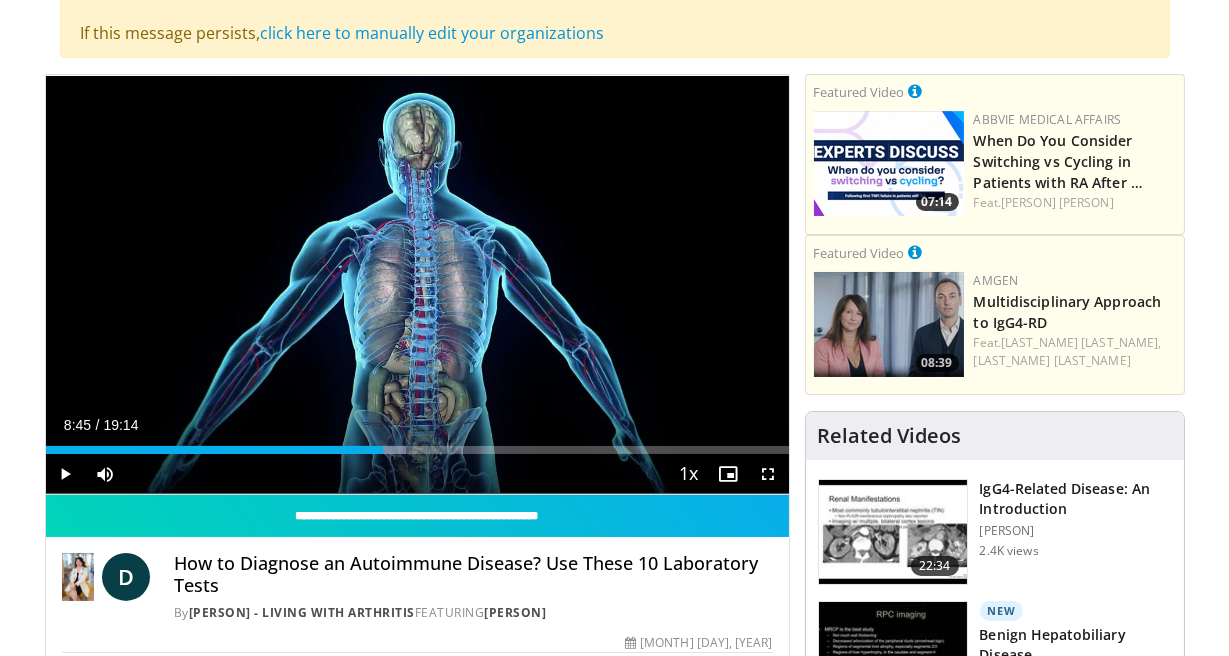drag, startPoint x: 51, startPoint y: 450, endPoint x: 383, endPoint y: 463, distance: 332.25443 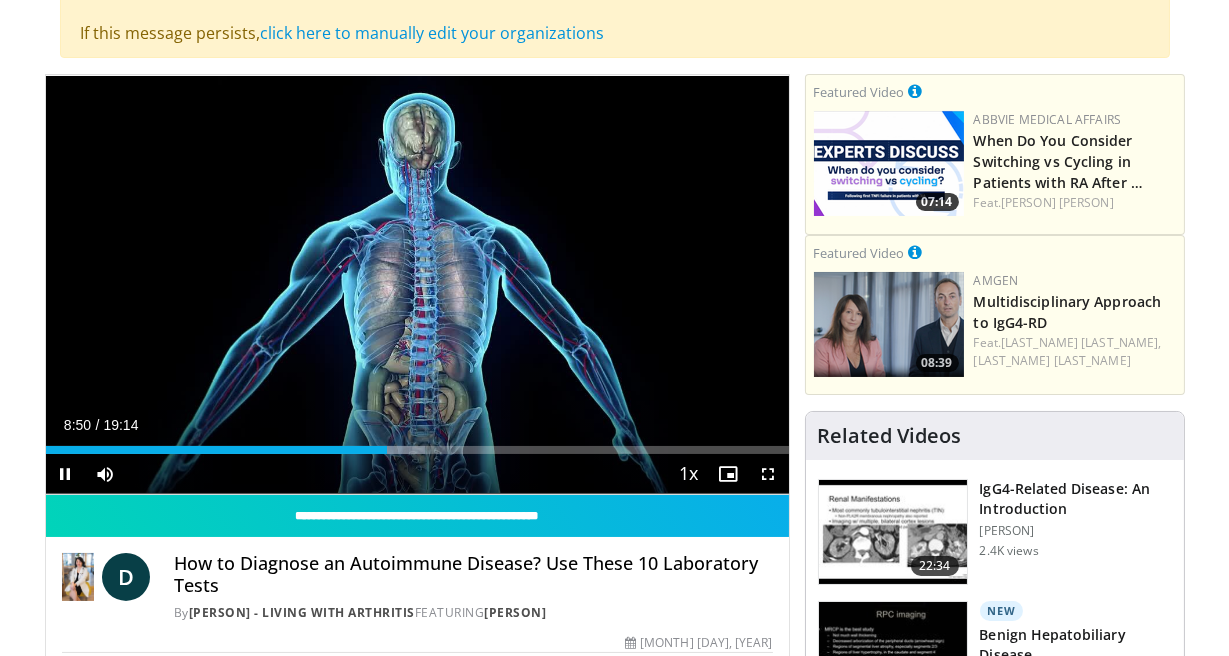 drag, startPoint x: 388, startPoint y: 455, endPoint x: 415, endPoint y: 455, distance: 27 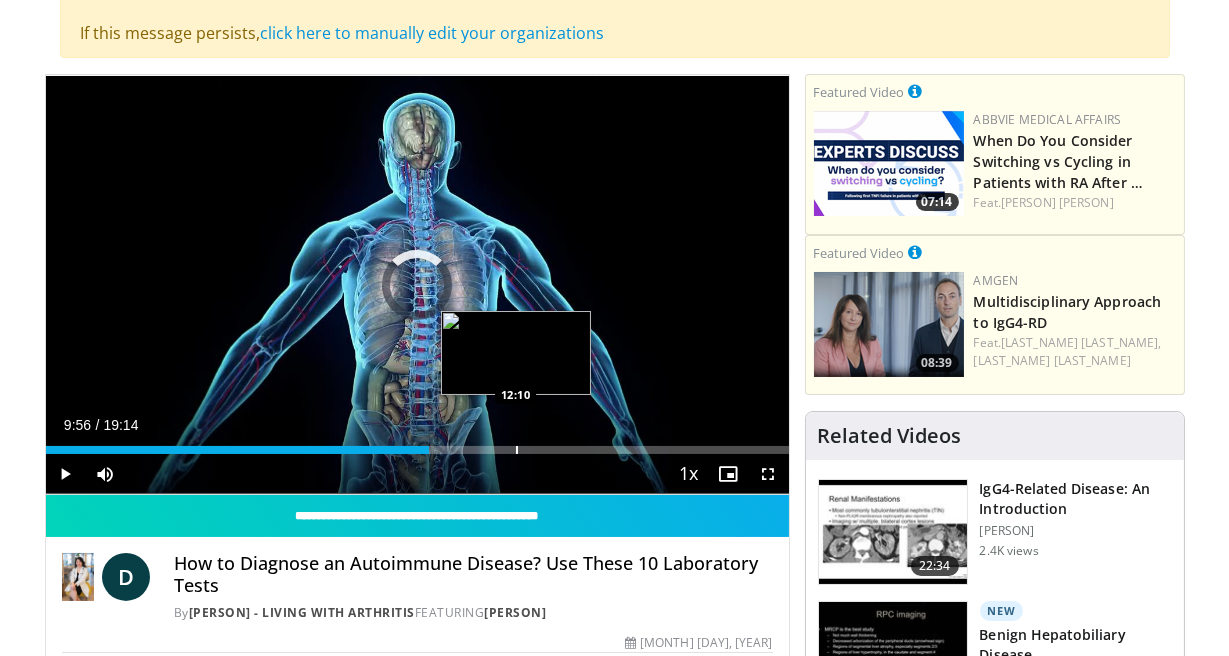 drag, startPoint x: 394, startPoint y: 449, endPoint x: 513, endPoint y: 451, distance: 119.01681 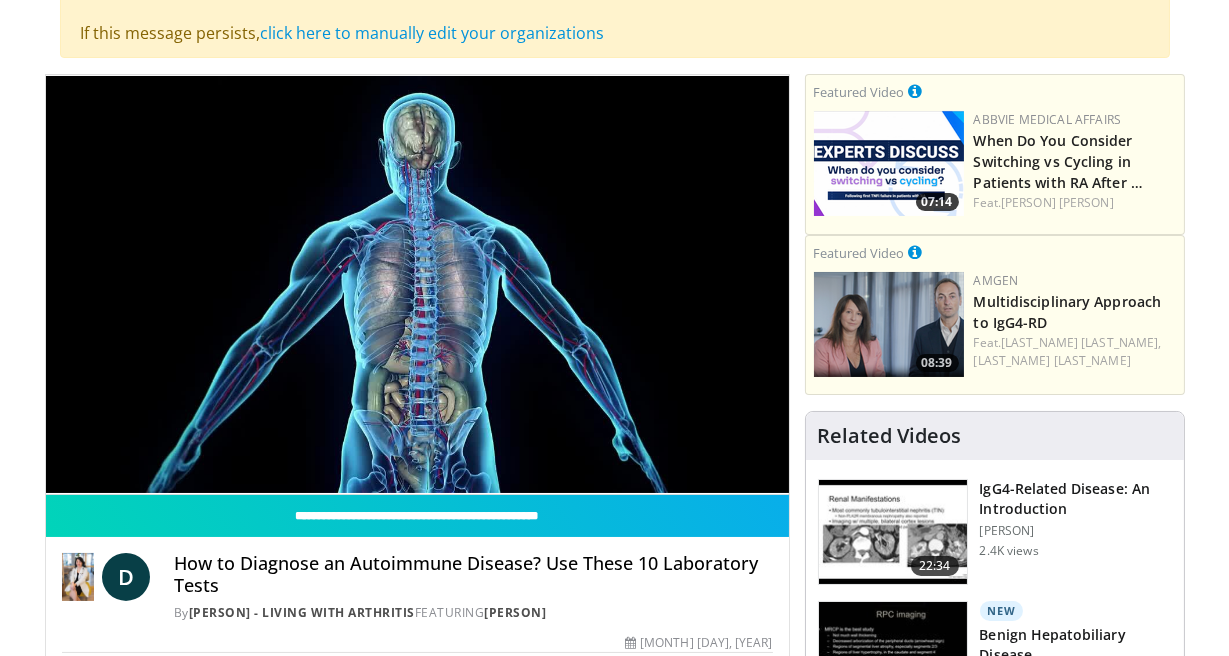 click on "Specialties
Adult & Family Medicine
Allergy, Asthma, Immunology
Anesthesiology
Cardiology
Dental
Dermatology
Endocrinology
Gastroenterology & Hepatology
General Surgery
Hematology & Oncology
Infectious Disease
Nephrology
Neurology
Neurosurgery
Obstetrics & Gynecology
Ophthalmology
Oral Maxillofacial
Orthopaedics
Otolaryngology
Pediatrics
Plastic Surgery
Podiatry
Psychiatry
Pulmonology
Radiation Oncology
Radiology
Rheumatology
Urology" at bounding box center (614, 1570) 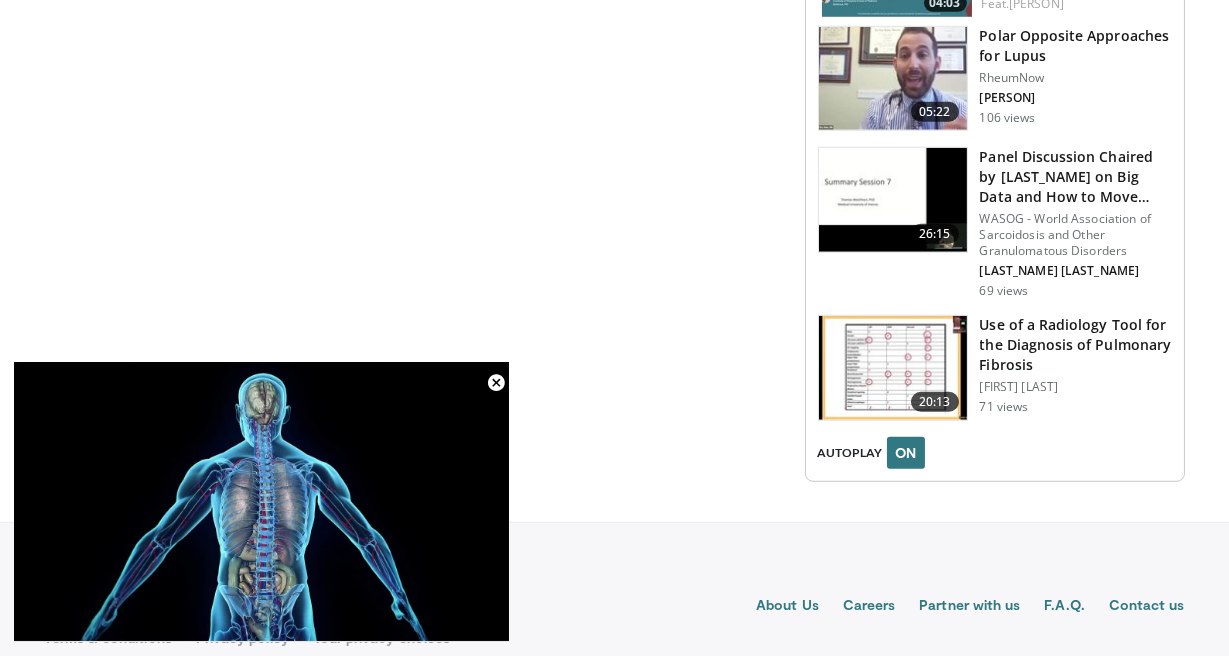 scroll, scrollTop: 2938, scrollLeft: 0, axis: vertical 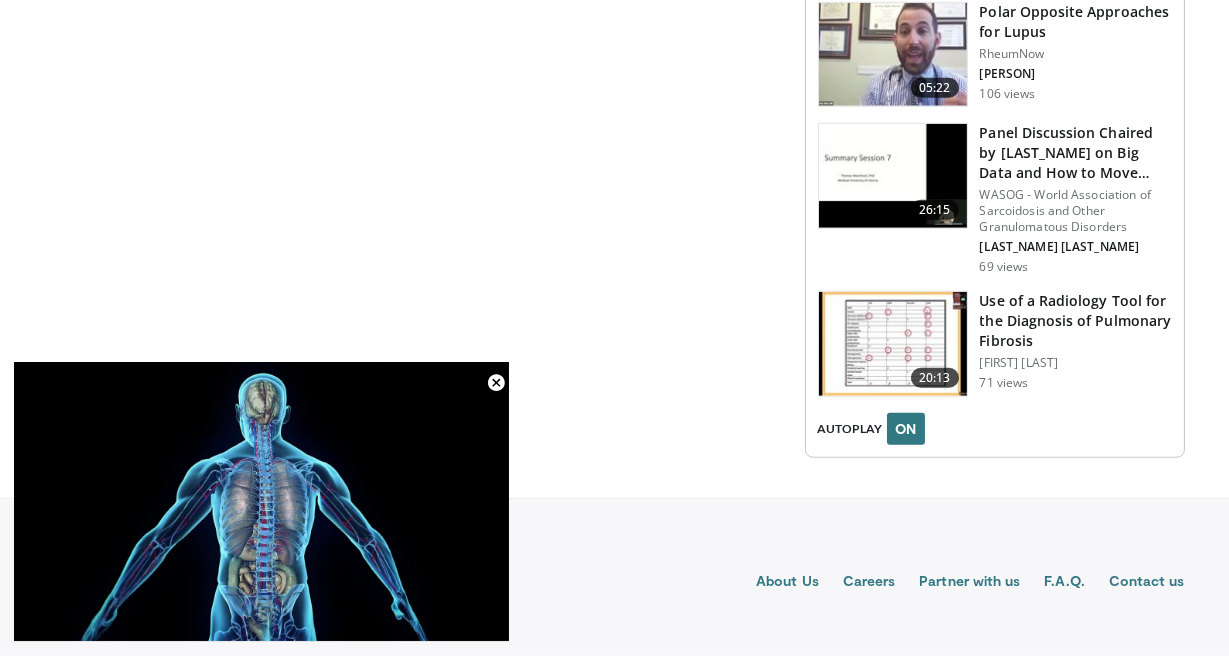 click at bounding box center (893, 344) 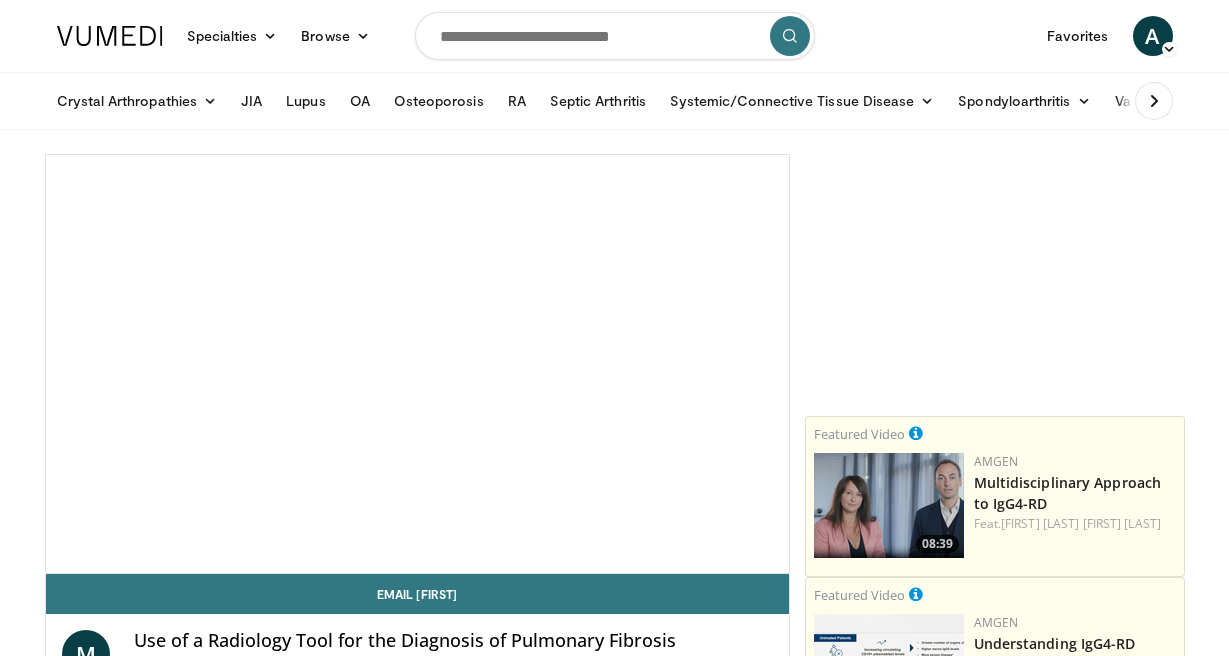 scroll, scrollTop: 0, scrollLeft: 0, axis: both 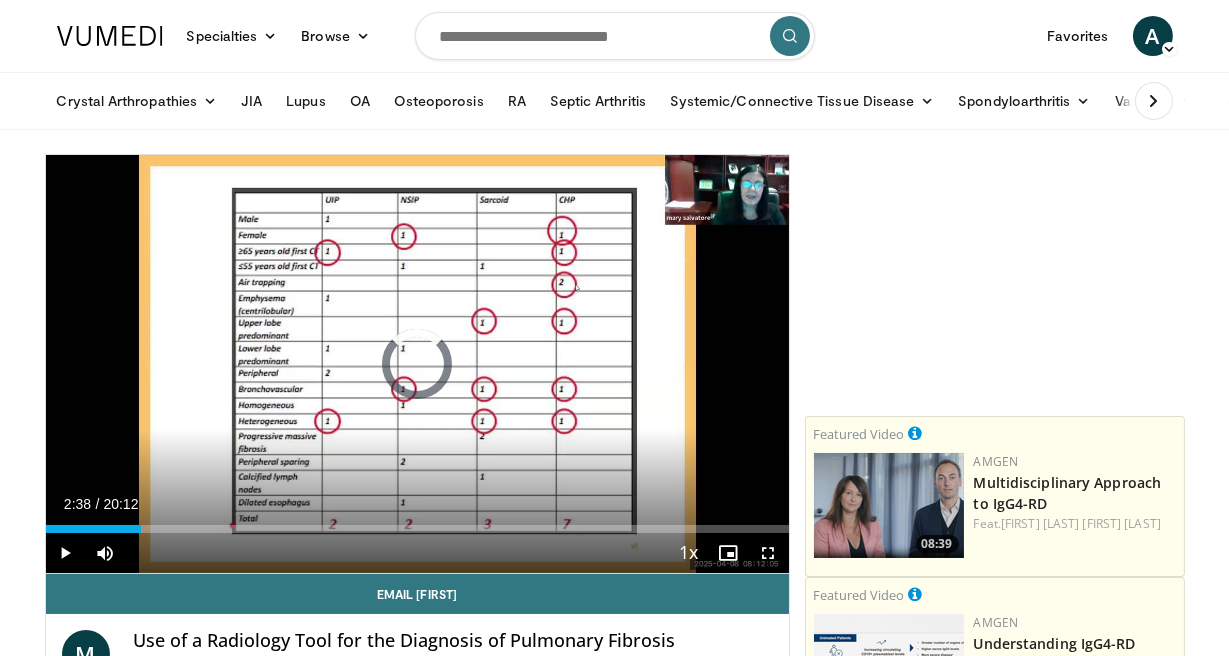 drag, startPoint x: 66, startPoint y: 530, endPoint x: 266, endPoint y: 534, distance: 200.04 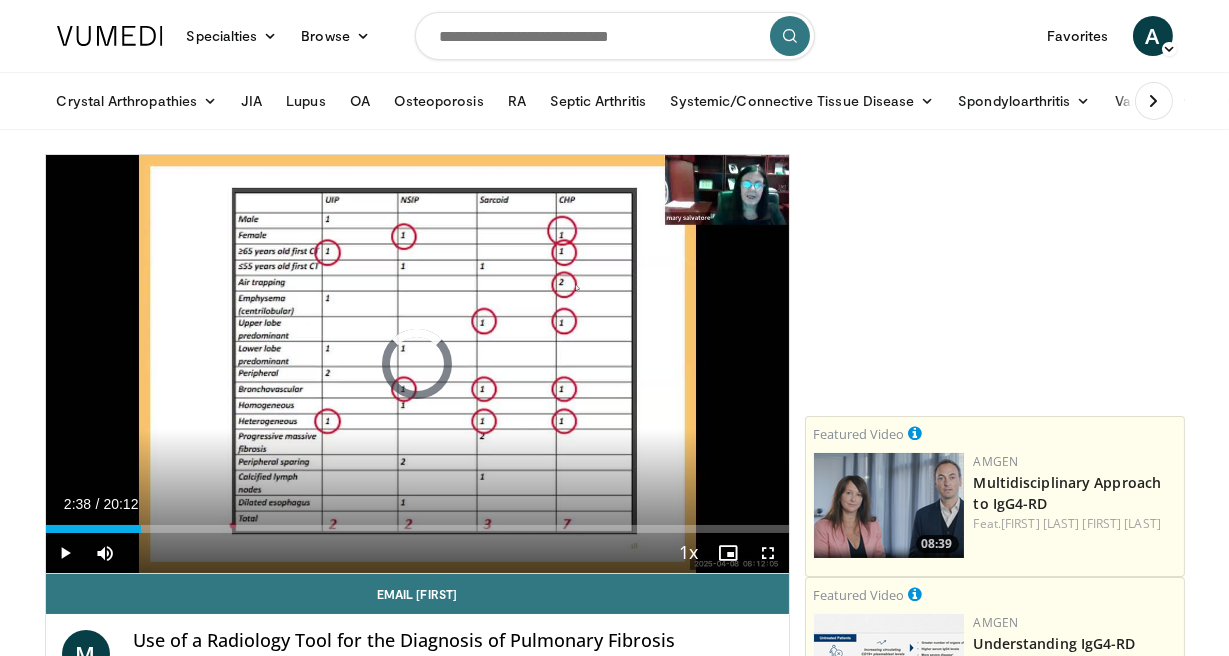click on "Current Time  2:38 / Duration  20:12 Play Skip Backward Skip Forward Mute 100% Loaded :  0.00% 06:03 06:05 Stream Type  LIVE Seek to live, currently behind live LIVE   1x Playback Rate 0.5x 0.75x 1x , selected 1.25x 1.5x 1.75x 2x Chapters Chapters Descriptions descriptions off , selected Captions captions settings , opens captions settings dialog captions off , selected Audio Track en (Main) , selected Fullscreen Enable picture-in-picture mode" at bounding box center [417, 553] 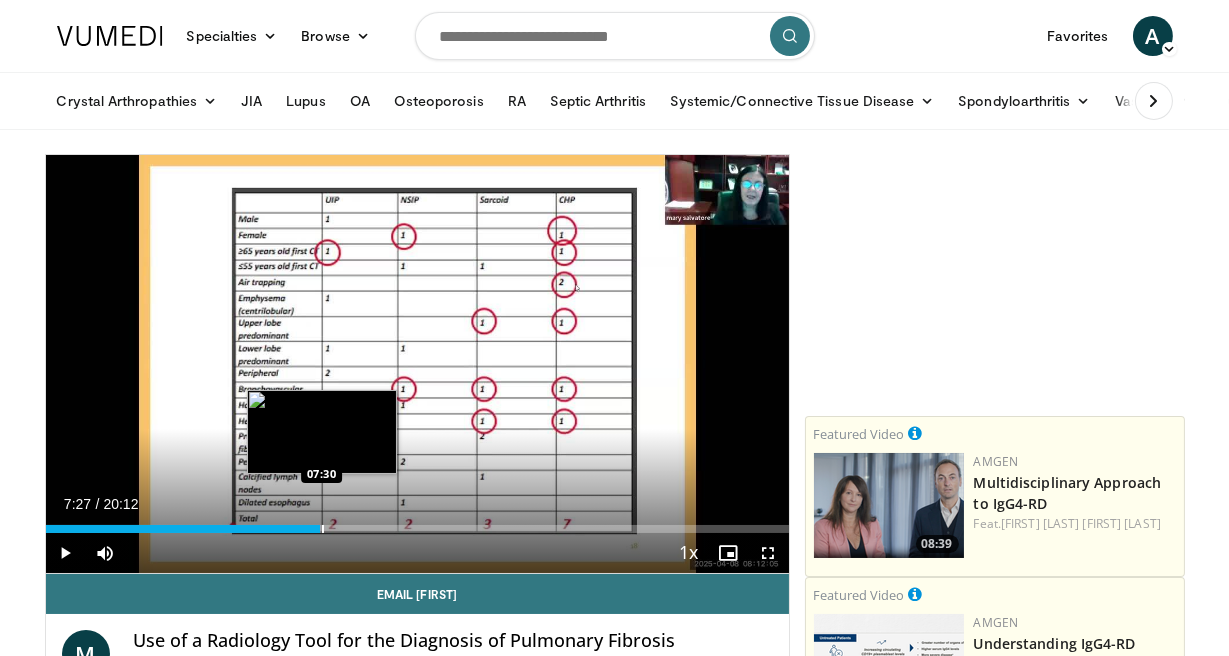 drag, startPoint x: 271, startPoint y: 526, endPoint x: 319, endPoint y: 527, distance: 48.010414 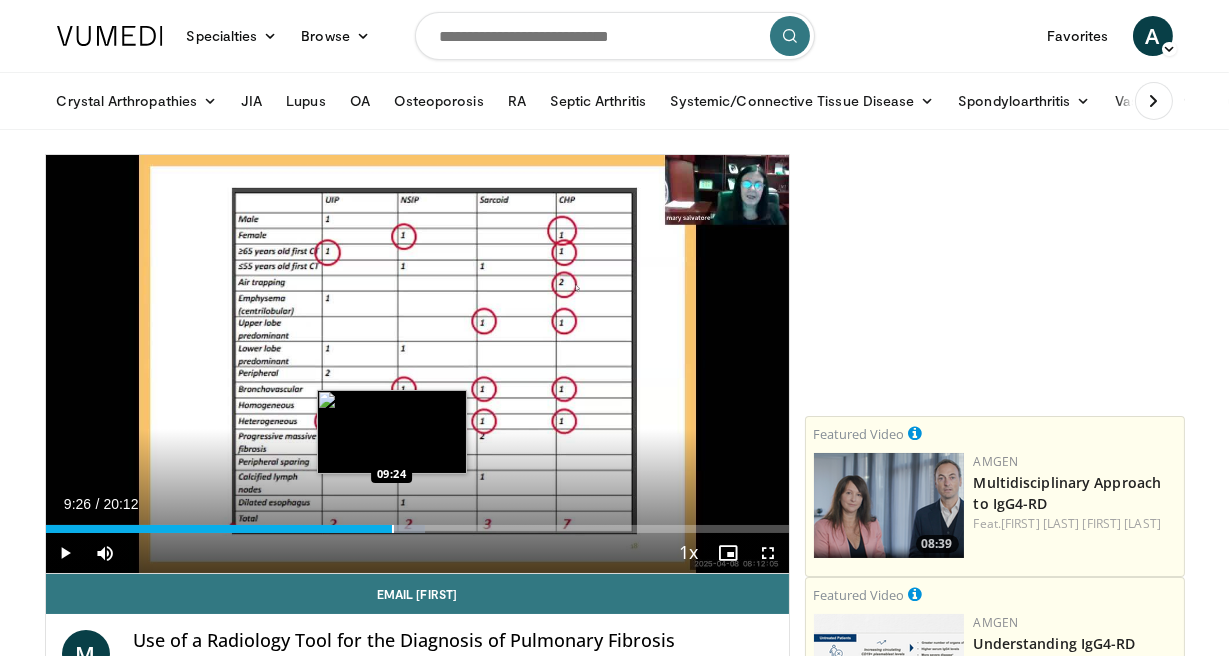 drag, startPoint x: 336, startPoint y: 530, endPoint x: 391, endPoint y: 532, distance: 55.03635 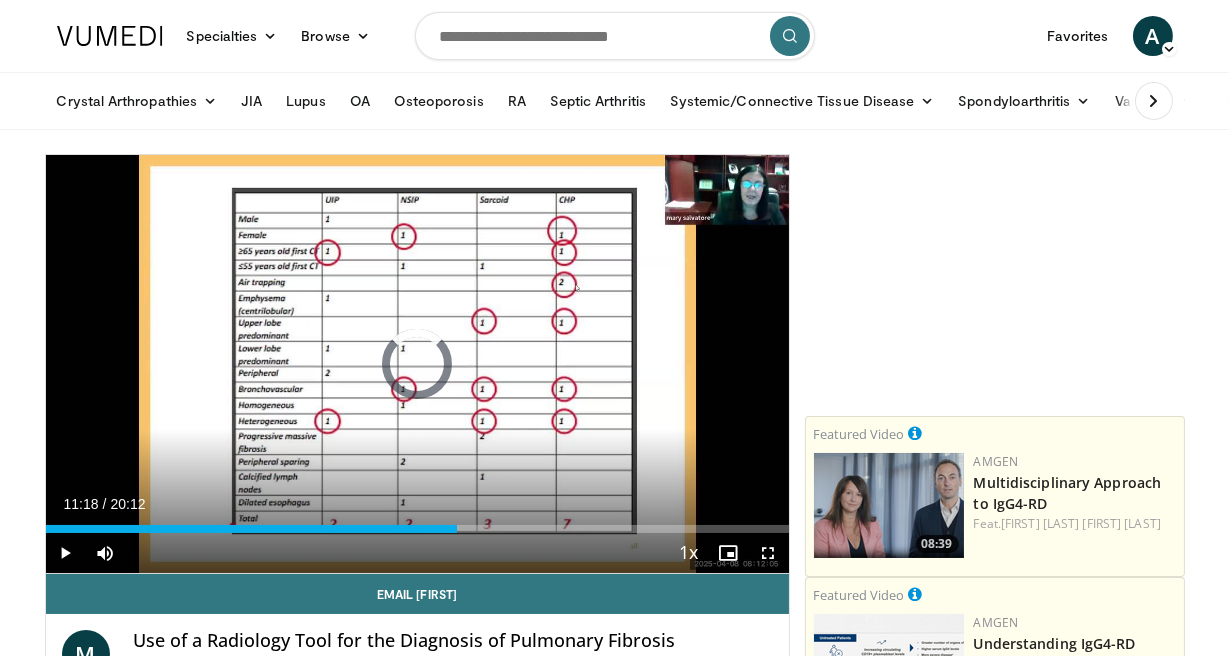 drag, startPoint x: 391, startPoint y: 532, endPoint x: 488, endPoint y: 533, distance: 97.00516 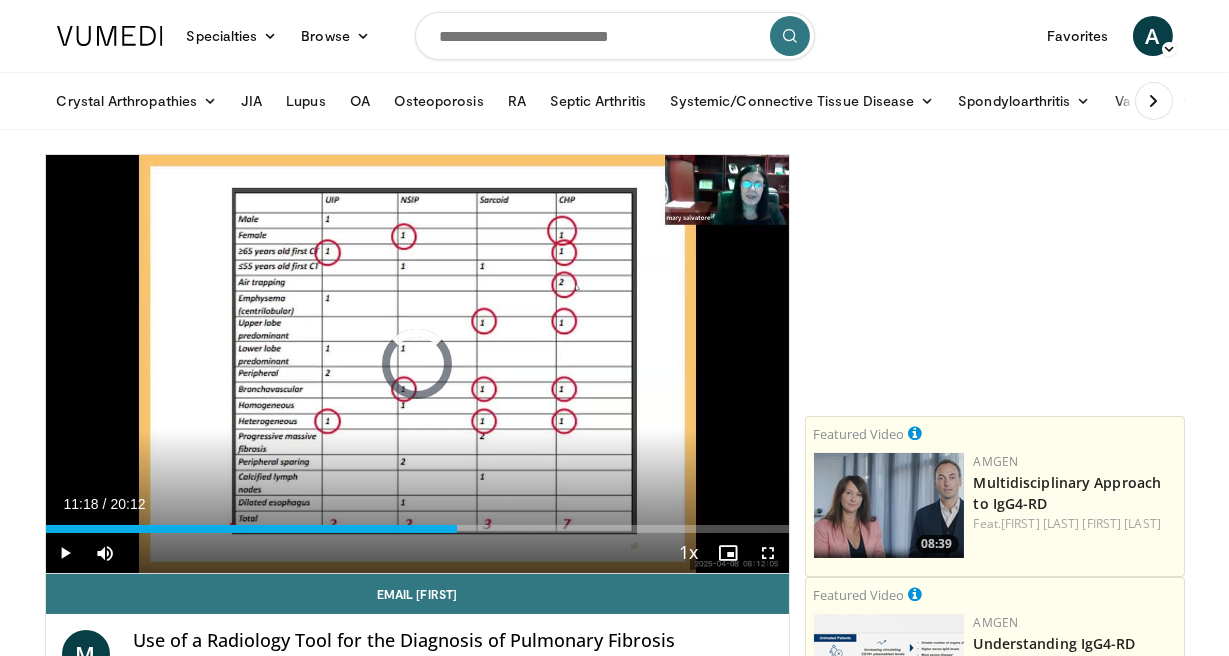 click on "Current Time  11:18 / Duration  20:12 Play Skip Backward Skip Forward Mute 100% Loaded :  0.00% 12:04 12:04 Stream Type  LIVE Seek to live, currently behind live LIVE   1x Playback Rate 0.5x 0.75x 1x , selected 1.25x 1.5x 1.75x 2x Chapters Chapters Descriptions descriptions off , selected Captions captions settings , opens captions settings dialog captions off , selected Audio Track en (Main) , selected Fullscreen Enable picture-in-picture mode" at bounding box center [417, 553] 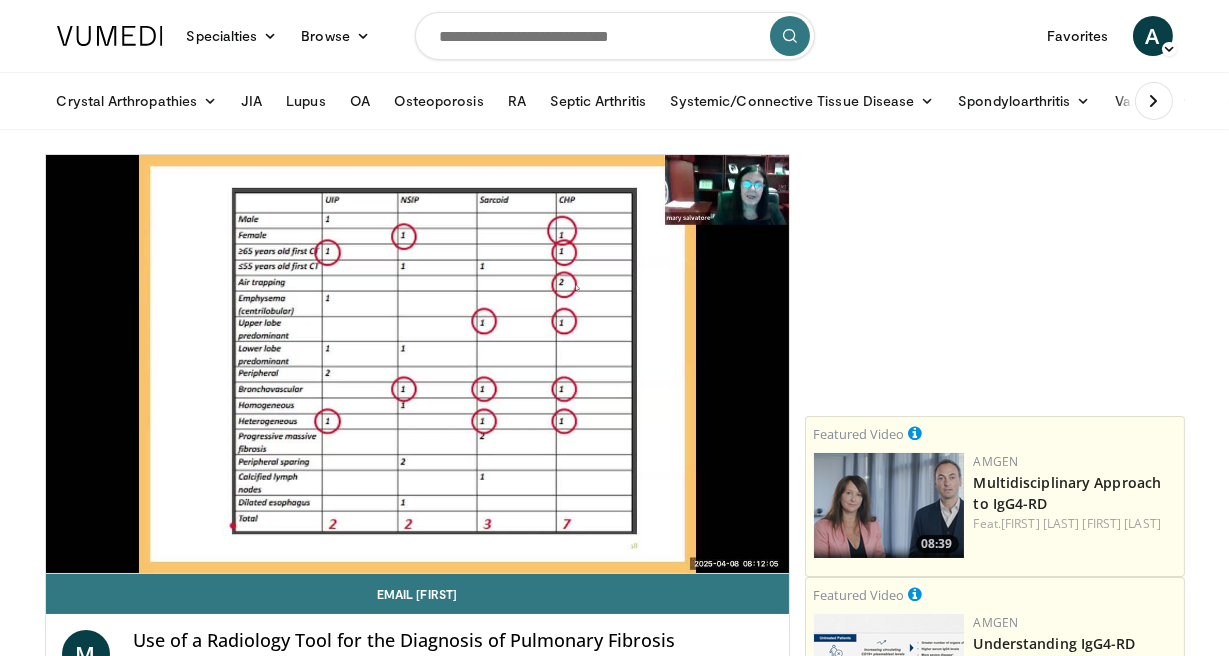 click on "Specialties
Adult & Family Medicine
Allergy, Asthma, Immunology
Anesthesiology
Cardiology
Dental
Dermatology
Endocrinology
Gastroenterology & Hepatology
General Surgery
Hematology & Oncology
Infectious Disease
Nephrology
Neurology
Neurosurgery
Obstetrics & Gynecology
Ophthalmology
Oral Maxillofacial
Orthopaedics
Otolaryngology
Pediatrics
Plastic Surgery
Podiatry
Psychiatry
Pulmonology
Radiation Oncology
Radiology
Rheumatology
Urology" at bounding box center (614, 1868) 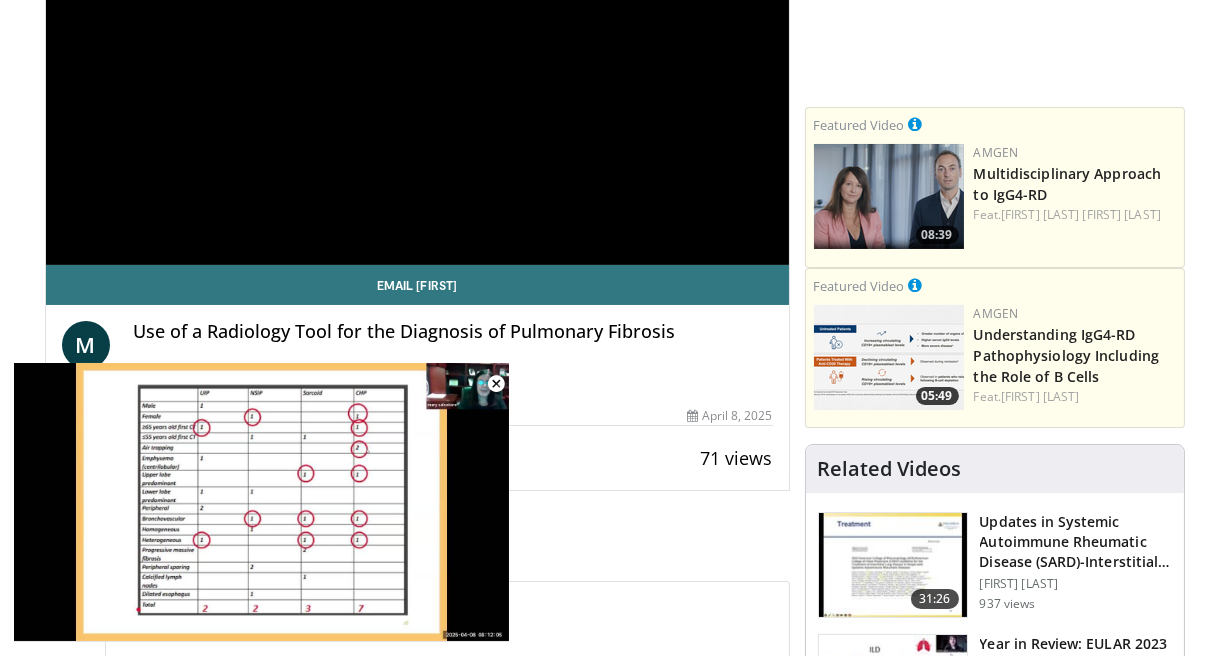scroll, scrollTop: 290, scrollLeft: 0, axis: vertical 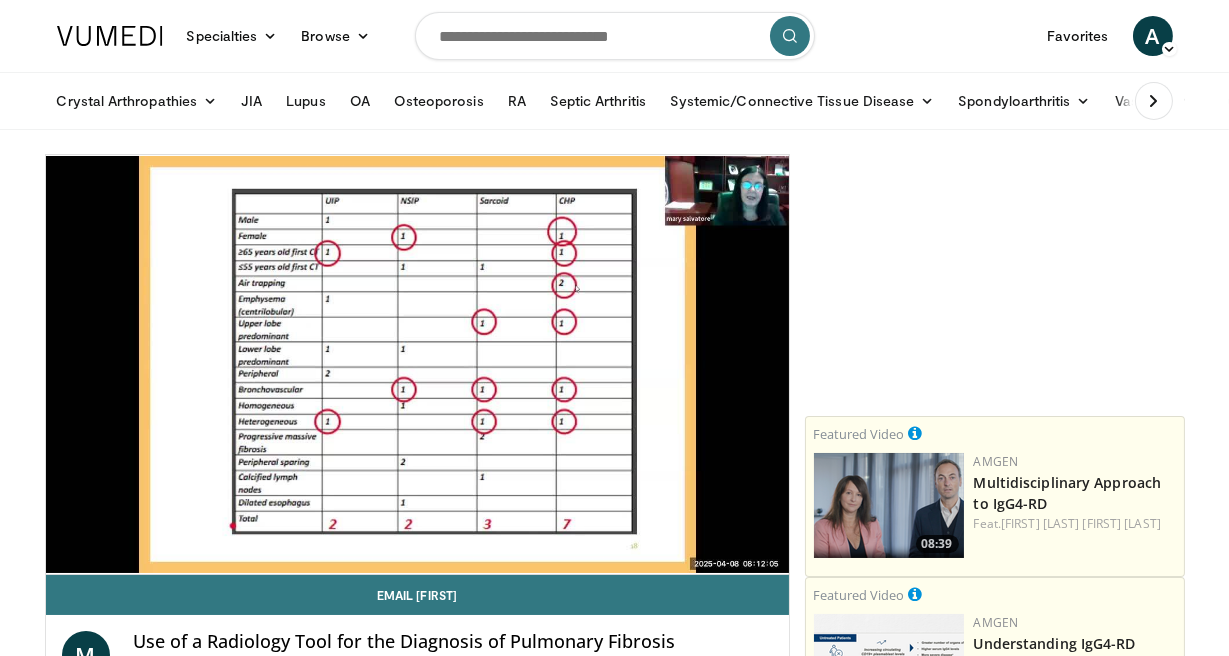 click at bounding box center (615, 36) 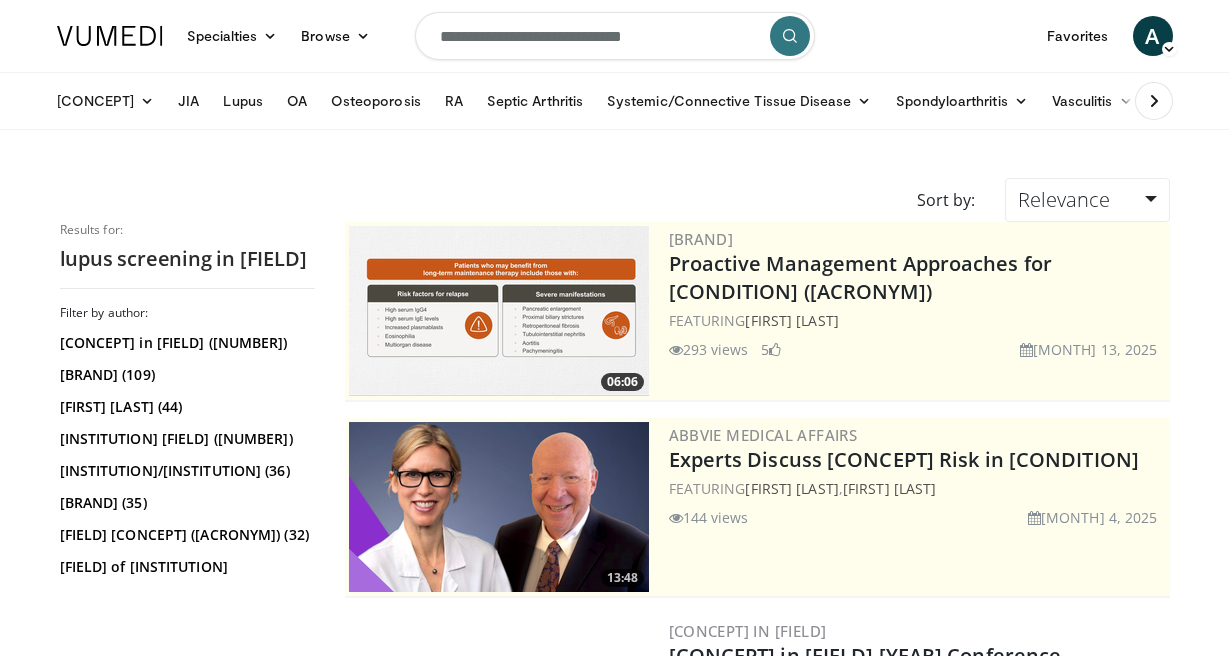 scroll, scrollTop: 0, scrollLeft: 0, axis: both 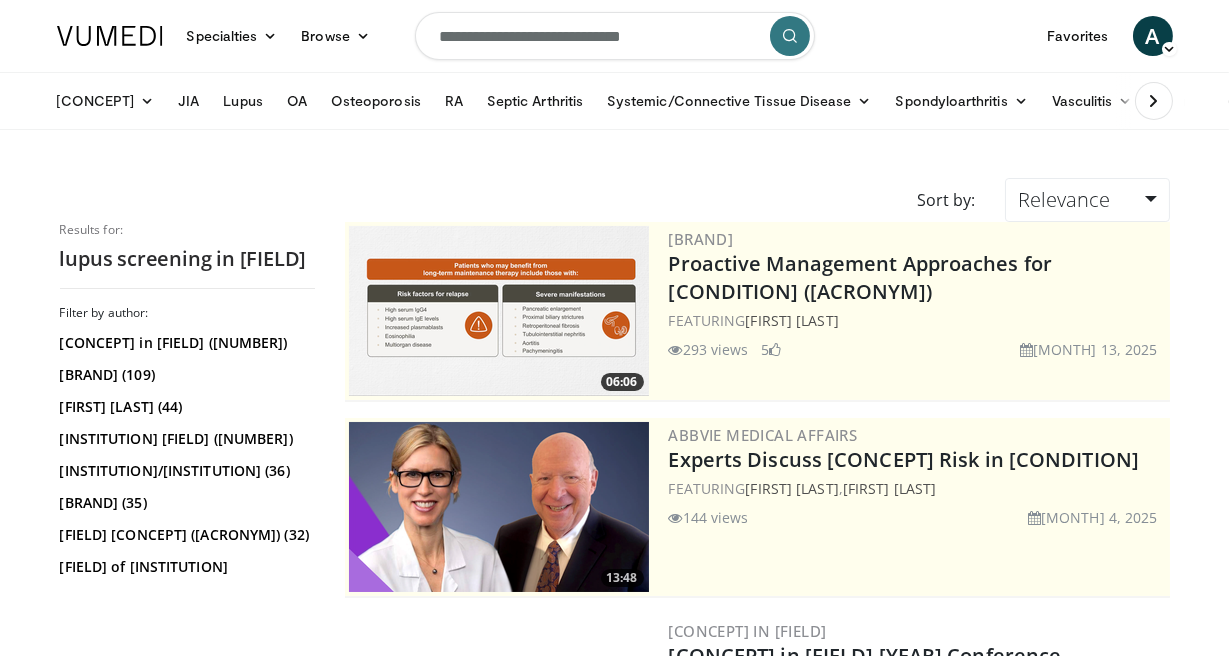 click on "Specialties
Adult & Family Medicine
Allergy, Asthma, Immunology
Anesthesiology
Cardiology
Dental
Dermatology
Endocrinology
Gastroenterology & Hepatology
General Surgery
Hematology & Oncology
Infectious Disease
Nephrology
Neurology
Neurosurgery
Obstetrics & Gynecology
Ophthalmology
Oral Maxillofacial
Orthopaedics
Otolaryngology
Pediatrics
Plastic Surgery
Podiatry
Psychiatry
Pulmonology
Radiation Oncology
Radiology
Rheumatology
Urology" at bounding box center (614, 1423) 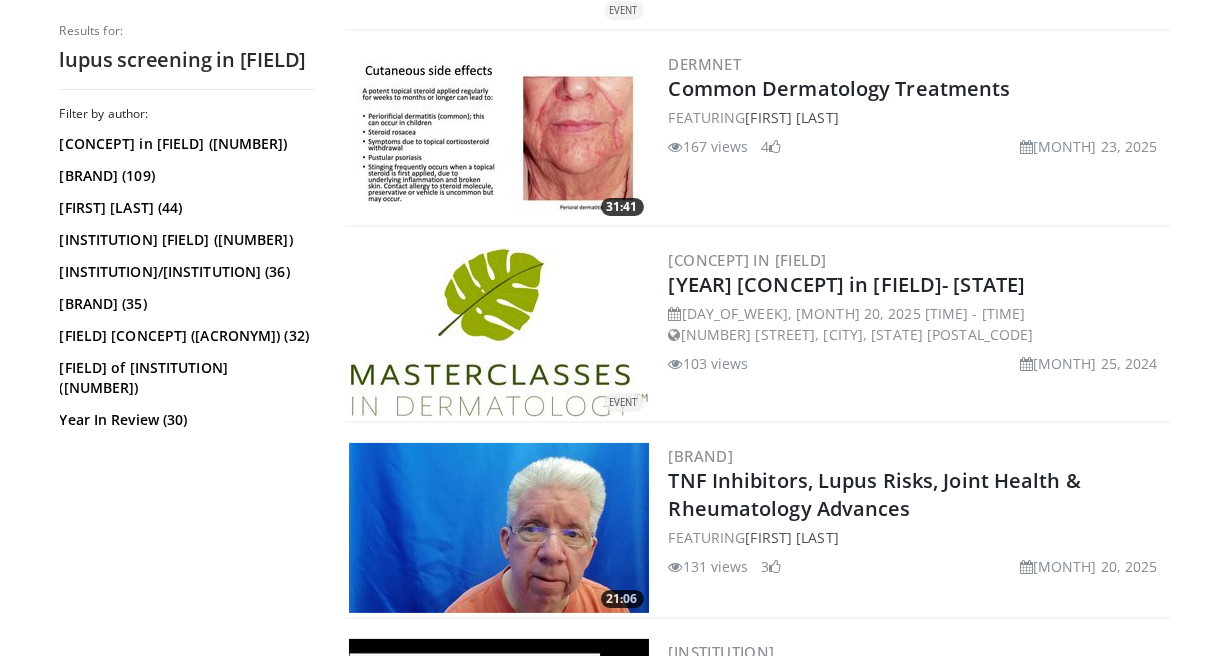 scroll, scrollTop: 800, scrollLeft: 0, axis: vertical 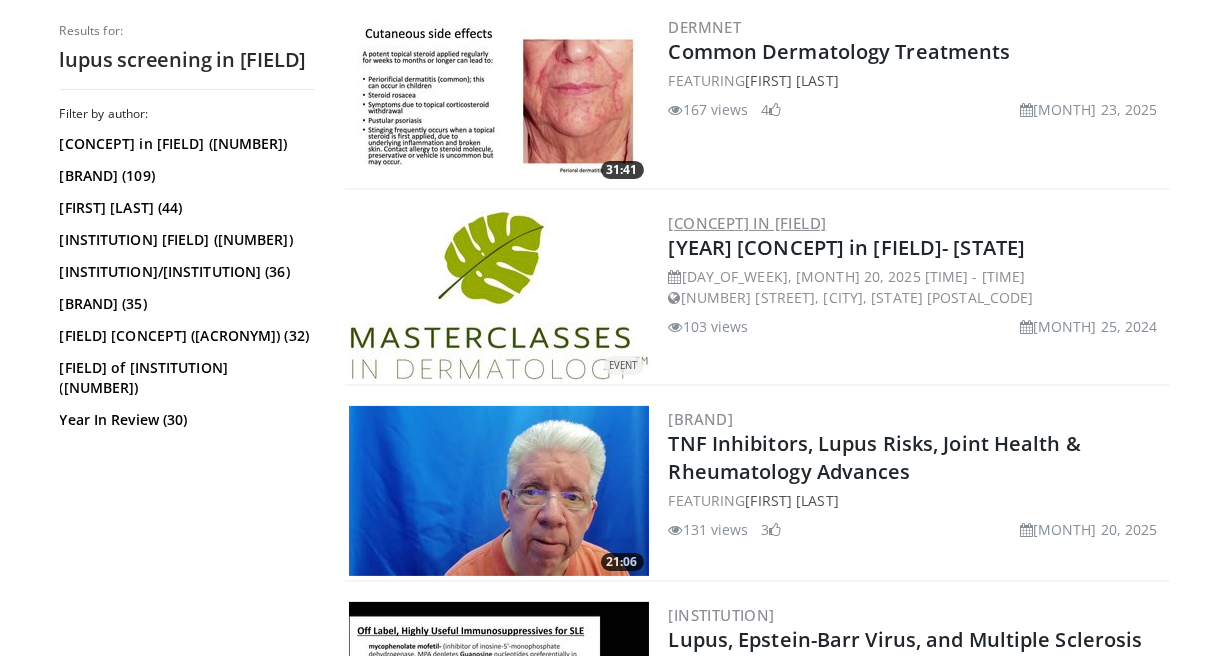 click on "Masterclasses in Dermatology" at bounding box center [748, 223] 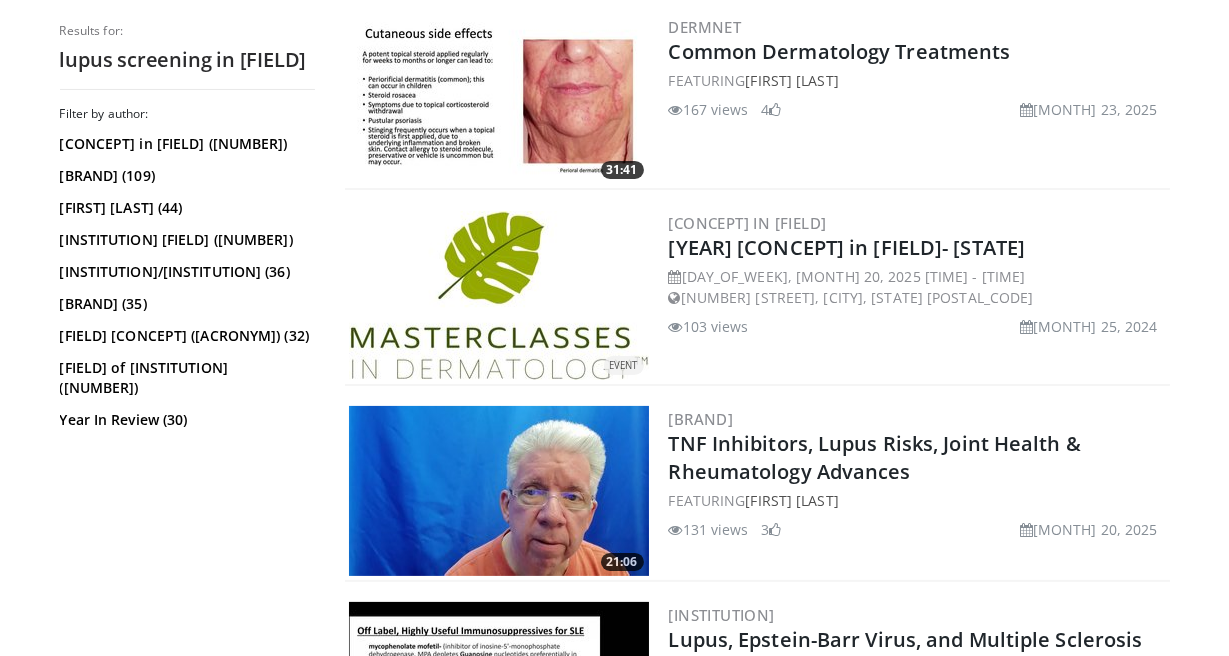 click on "Specialties
Adult & Family Medicine
Allergy, Asthma, Immunology
Anesthesiology
Cardiology
Dental
Dermatology
Endocrinology
Gastroenterology & Hepatology
General Surgery
Hematology & Oncology
Infectious Disease
Nephrology
Neurology
Neurosurgery
Obstetrics & Gynecology
Ophthalmology
Oral Maxillofacial
Orthopaedics
Otolaryngology
Pediatrics
Plastic Surgery
Podiatry
Psychiatry
Pulmonology
Radiation Oncology
Radiology
Rheumatology
Urology" at bounding box center (614, 623) 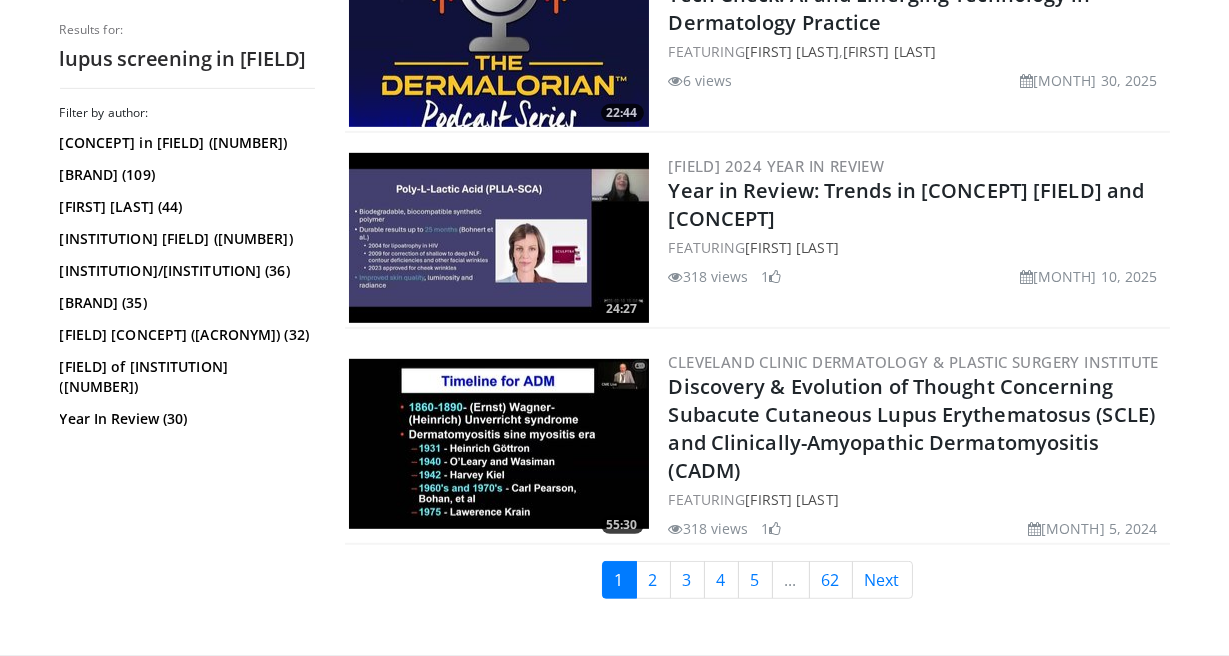 scroll, scrollTop: 2072, scrollLeft: 0, axis: vertical 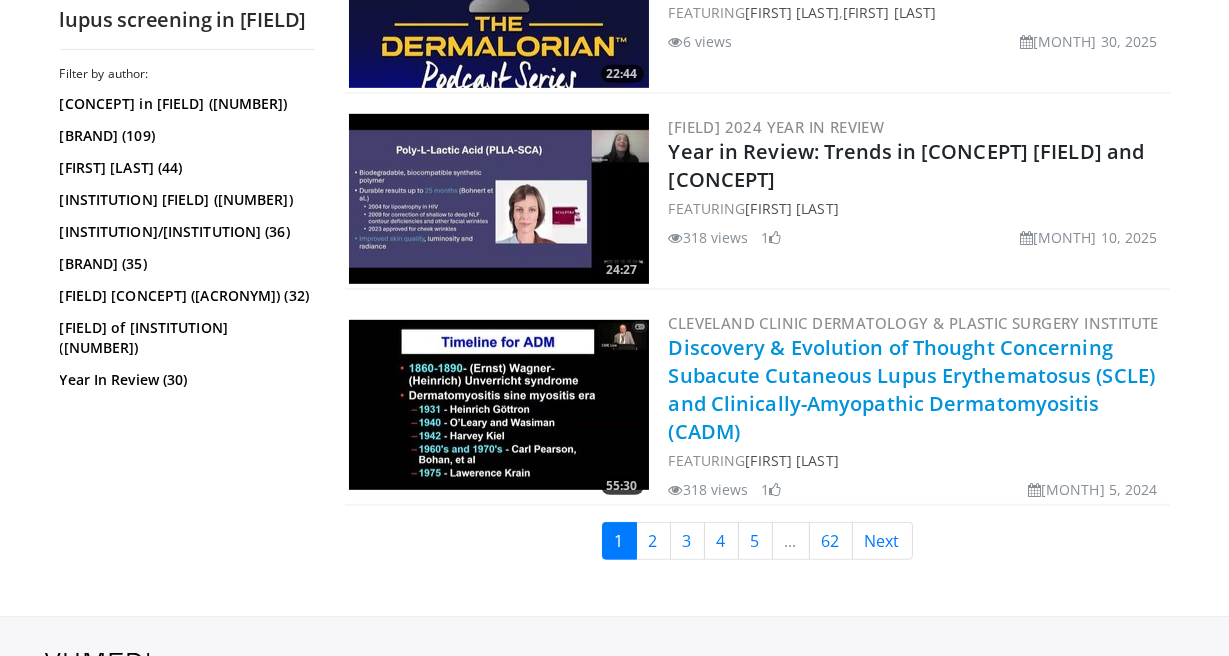 click on "Discovery & Evolution of Thought Concerning Subacute Cutaneous Lupus Erythematosus (SCLE) and Clinically-Amyopathic Dermatomyositis (CADM)" at bounding box center [912, 389] 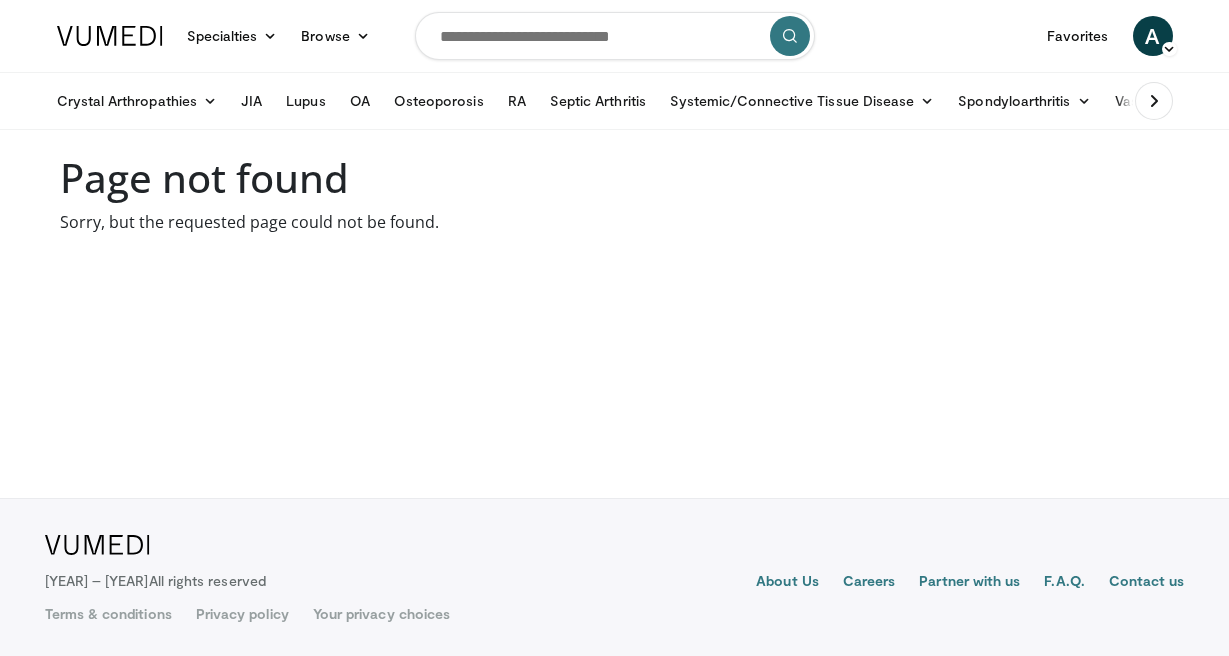 scroll, scrollTop: 0, scrollLeft: 0, axis: both 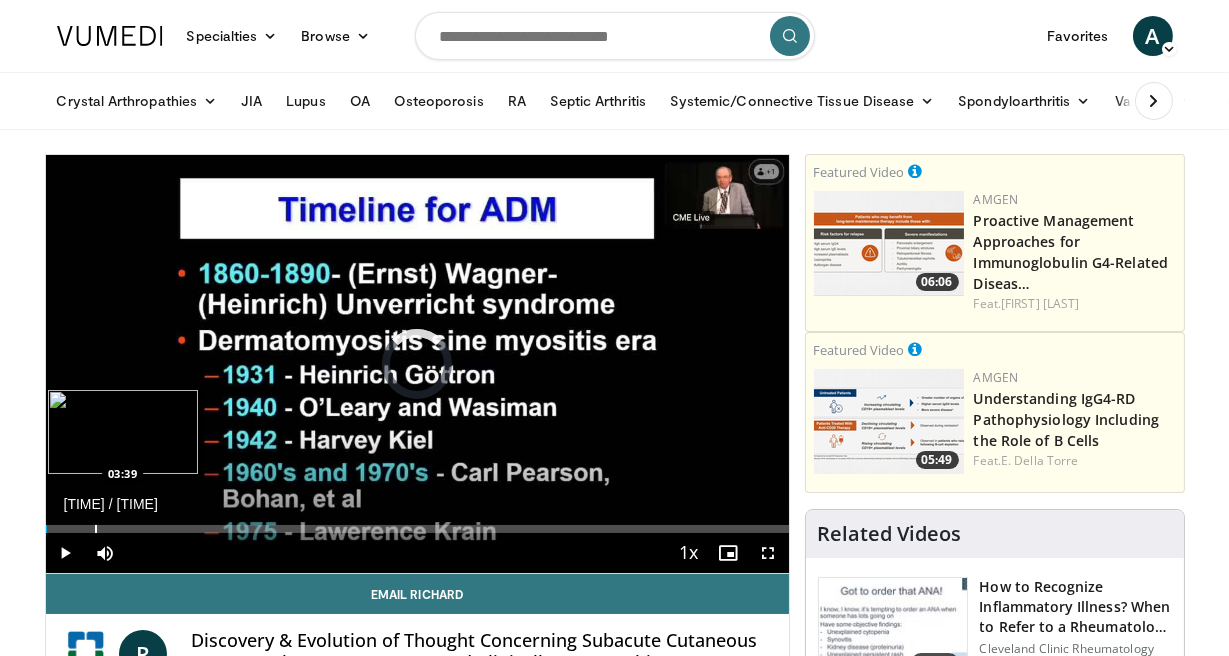 drag, startPoint x: 58, startPoint y: 529, endPoint x: 94, endPoint y: 529, distance: 36 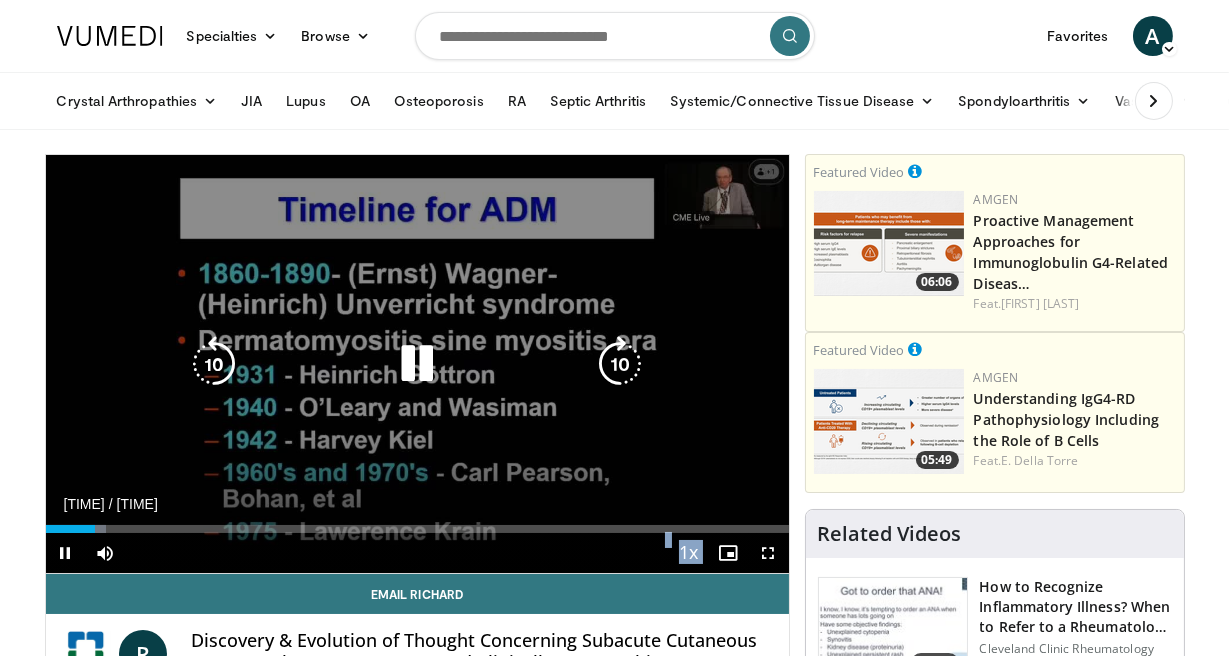 drag, startPoint x: 95, startPoint y: 529, endPoint x: 125, endPoint y: 527, distance: 30.066593 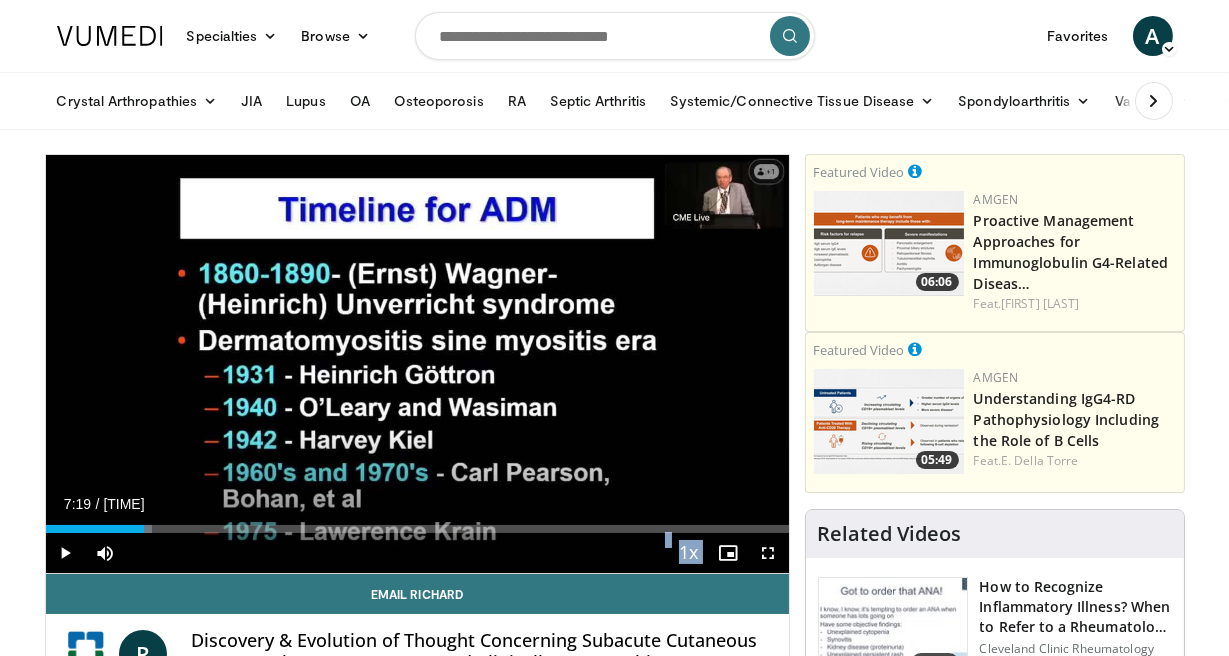 drag, startPoint x: 97, startPoint y: 530, endPoint x: 143, endPoint y: 526, distance: 46.173584 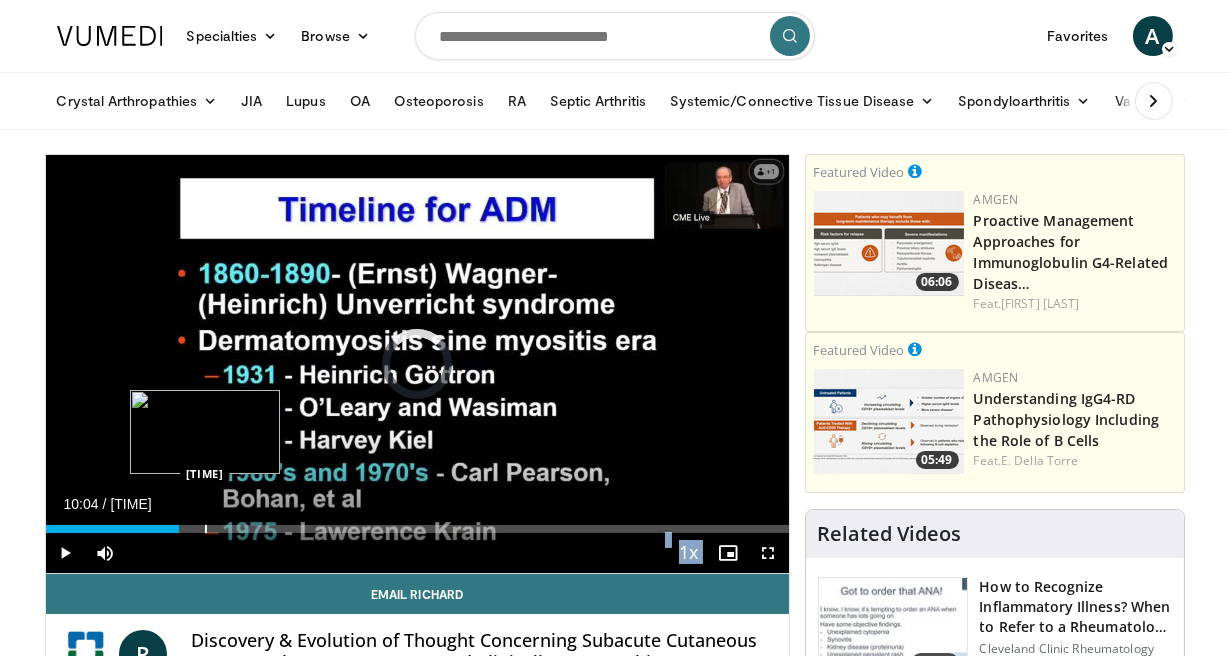 drag, startPoint x: 148, startPoint y: 530, endPoint x: 204, endPoint y: 532, distance: 56.0357 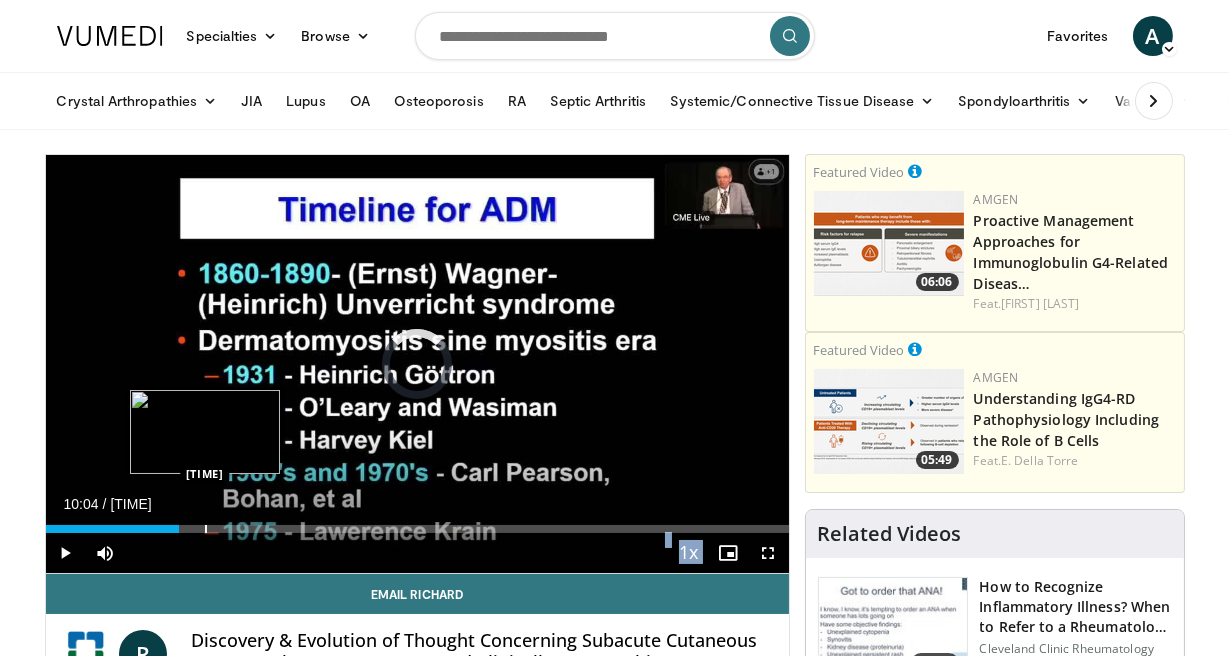 click at bounding box center [206, 529] 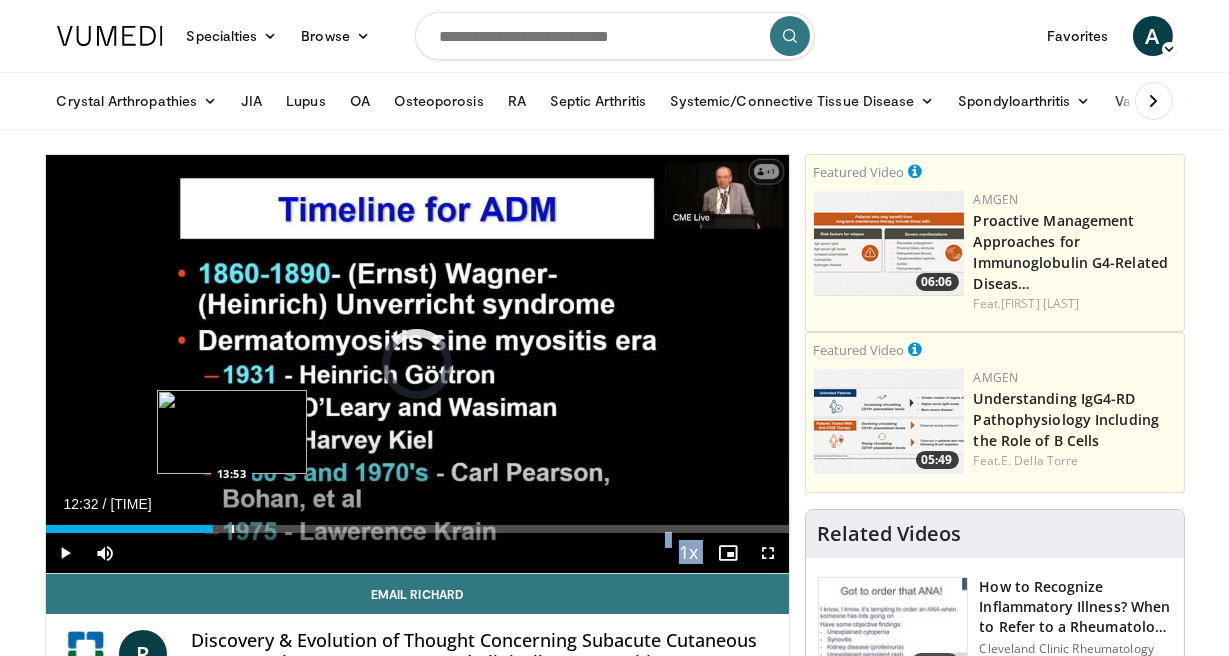 drag, startPoint x: 204, startPoint y: 528, endPoint x: 231, endPoint y: 529, distance: 27.018513 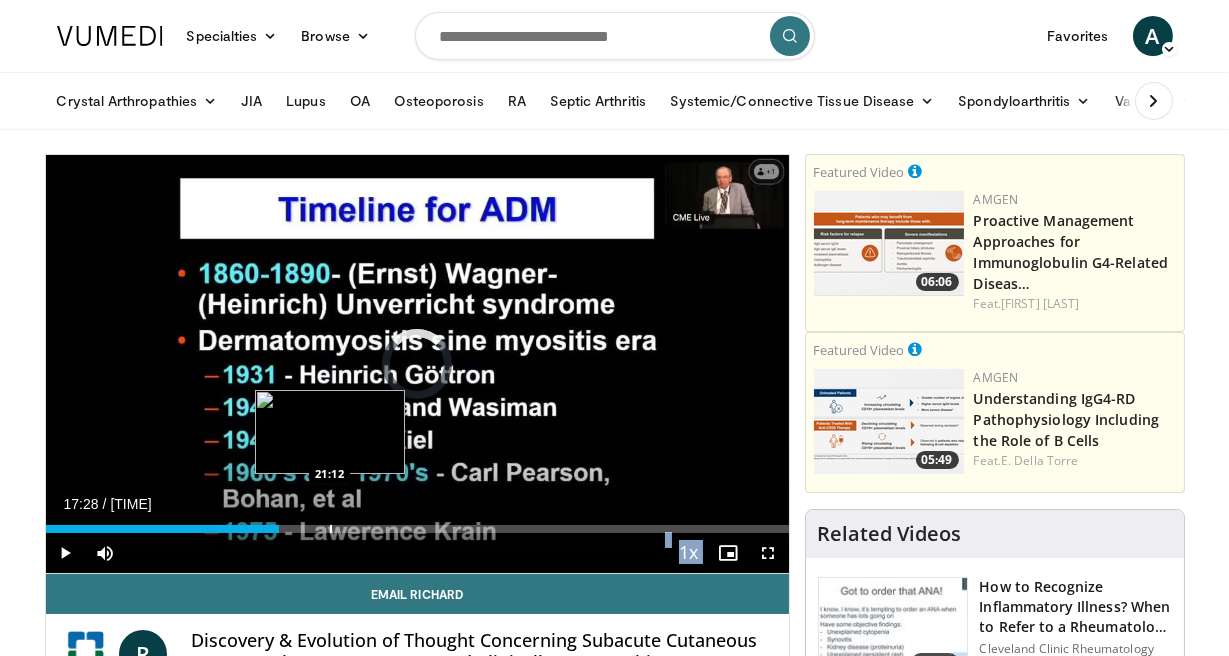 drag, startPoint x: 231, startPoint y: 529, endPoint x: 328, endPoint y: 522, distance: 97.25225 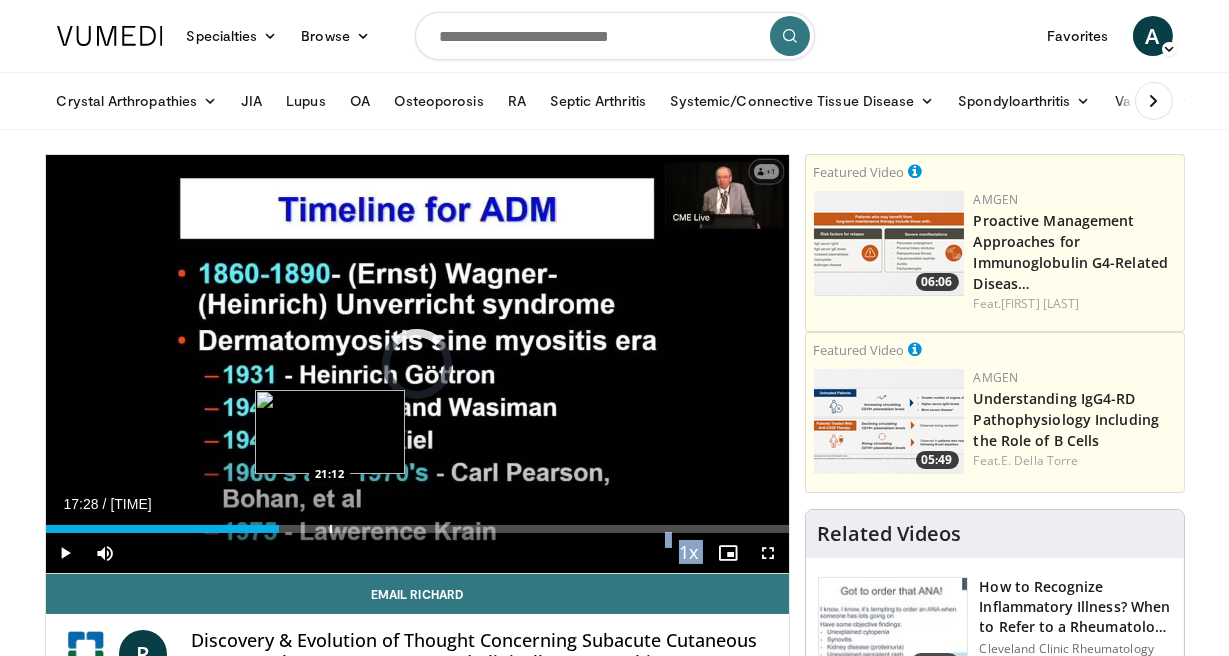 click on "Loaded :  0.00% 21:12 21:12" at bounding box center [417, 523] 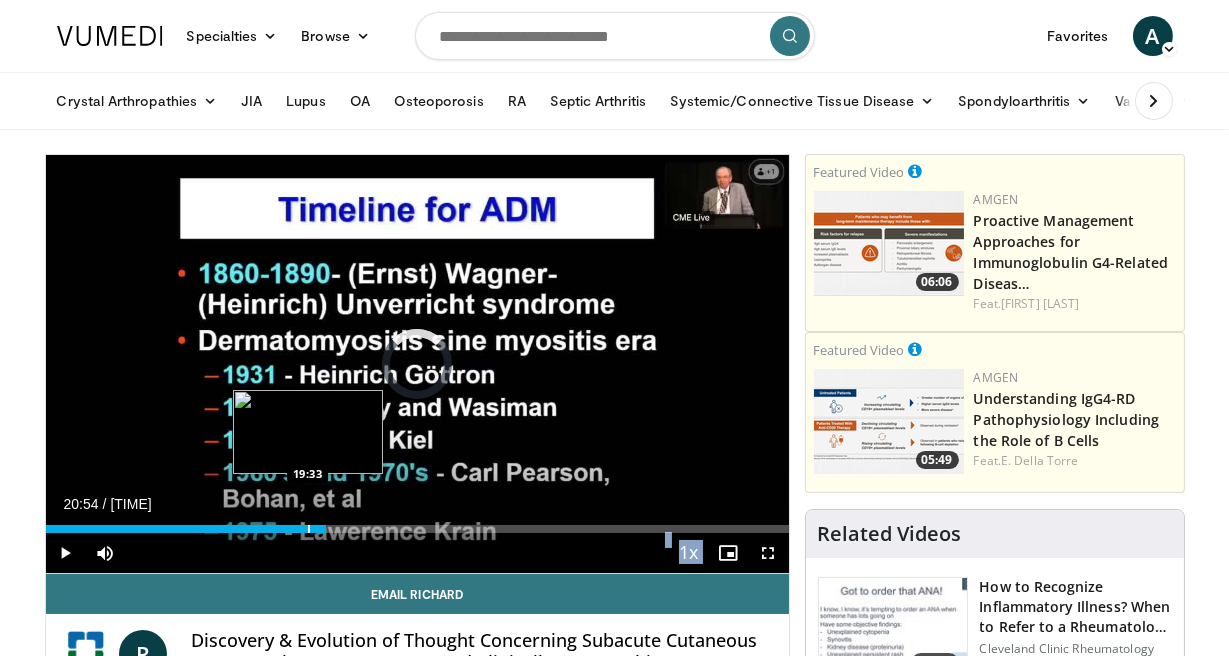 drag, startPoint x: 325, startPoint y: 530, endPoint x: 307, endPoint y: 532, distance: 18.110771 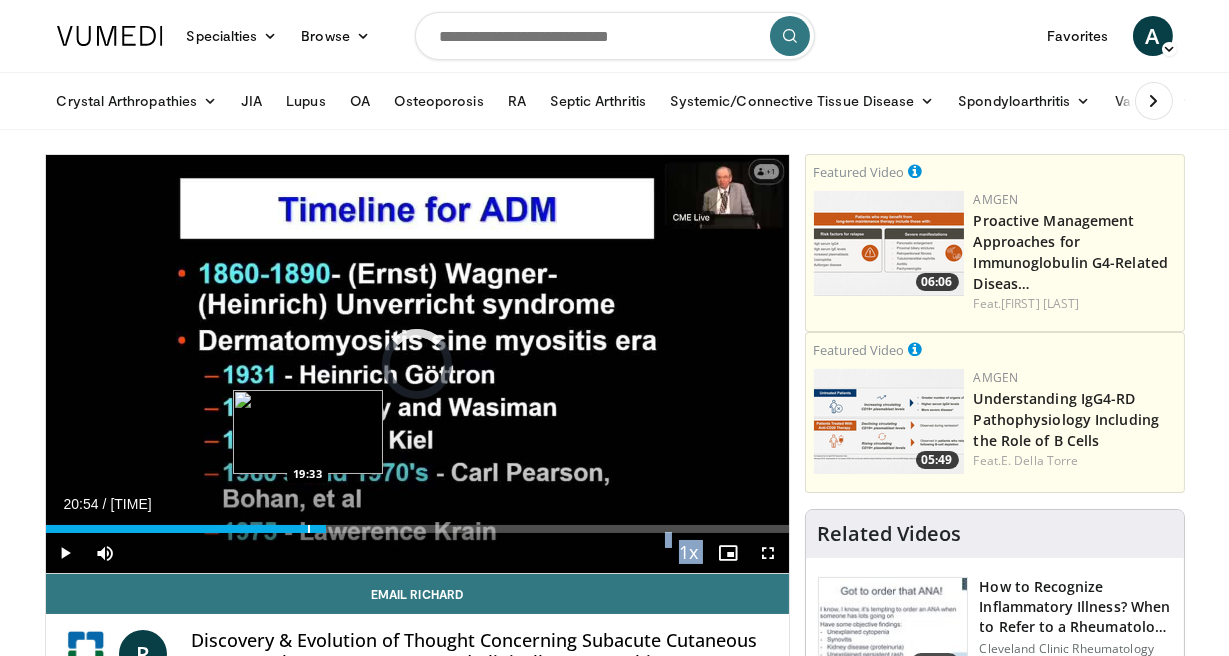 click at bounding box center (309, 529) 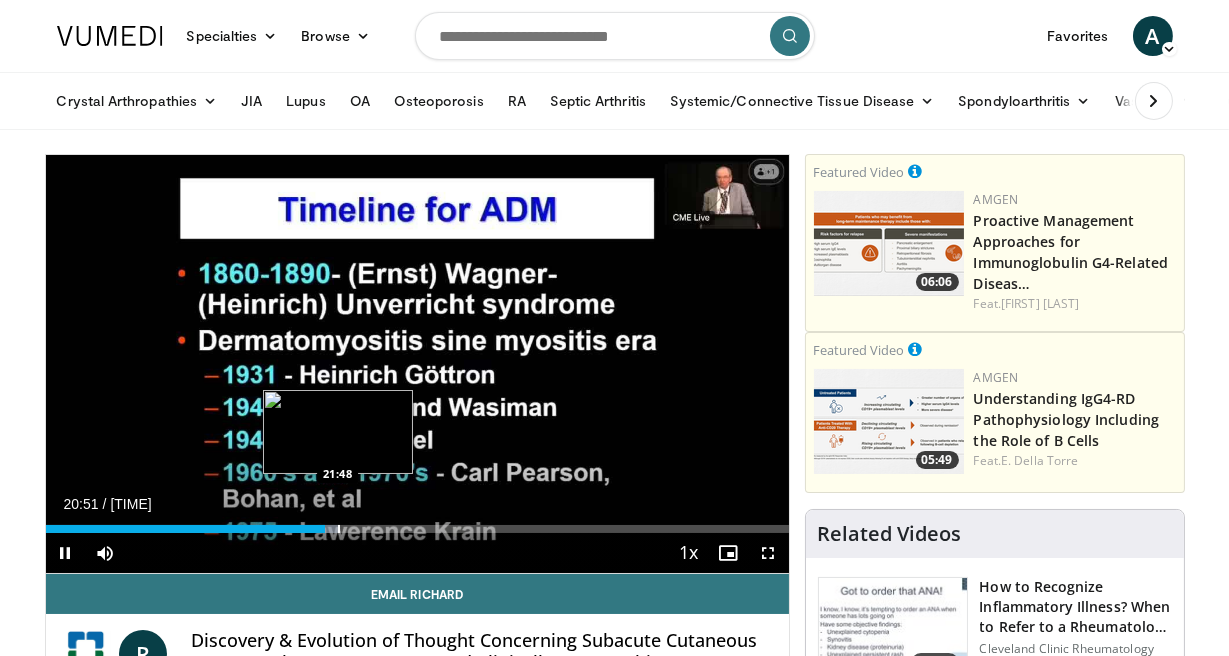 drag, startPoint x: 323, startPoint y: 532, endPoint x: 336, endPoint y: 532, distance: 13 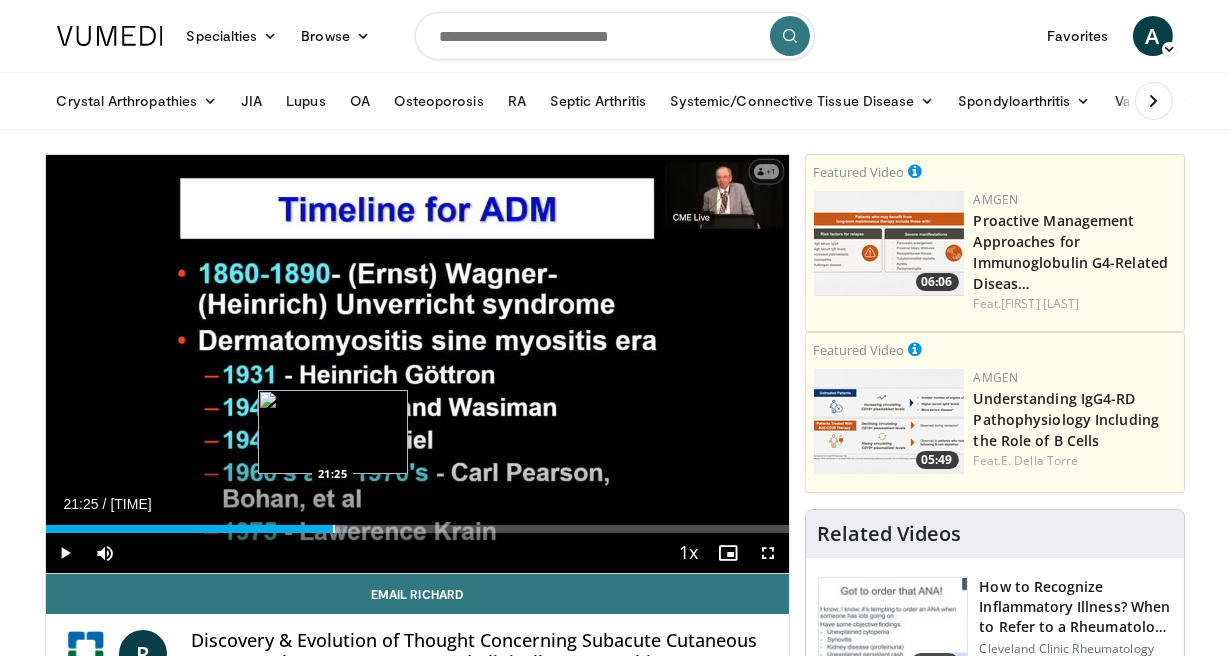 click at bounding box center (334, 529) 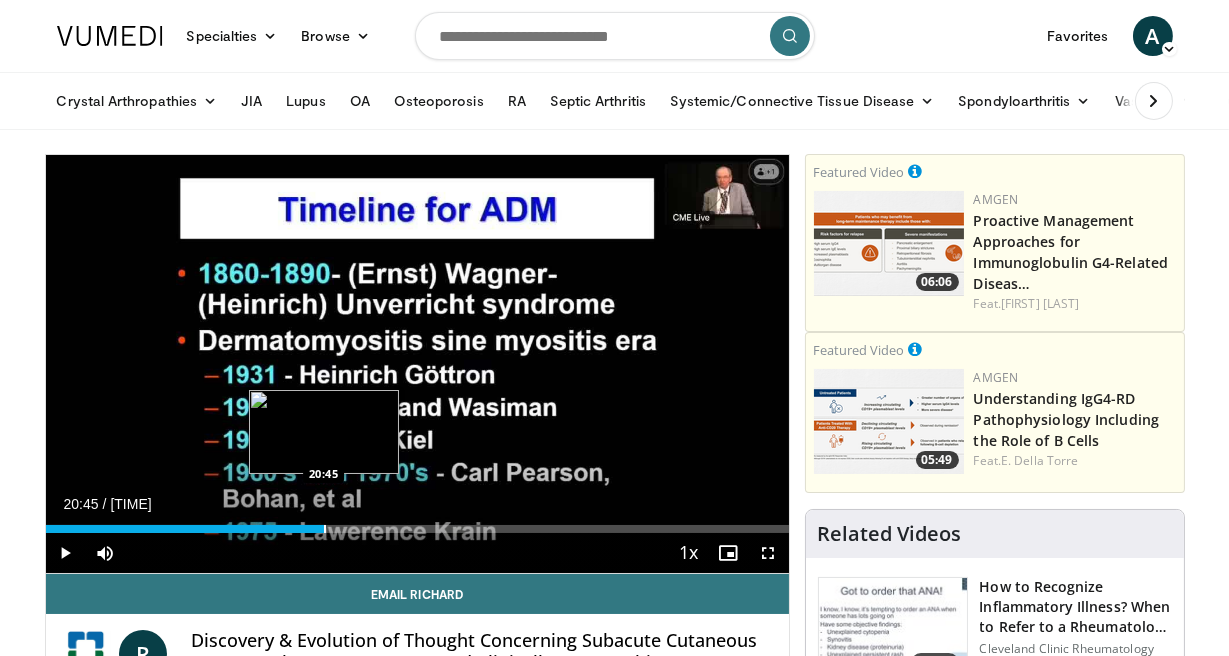 click on "Loaded :  37.55% 20:45 20:45" at bounding box center [417, 529] 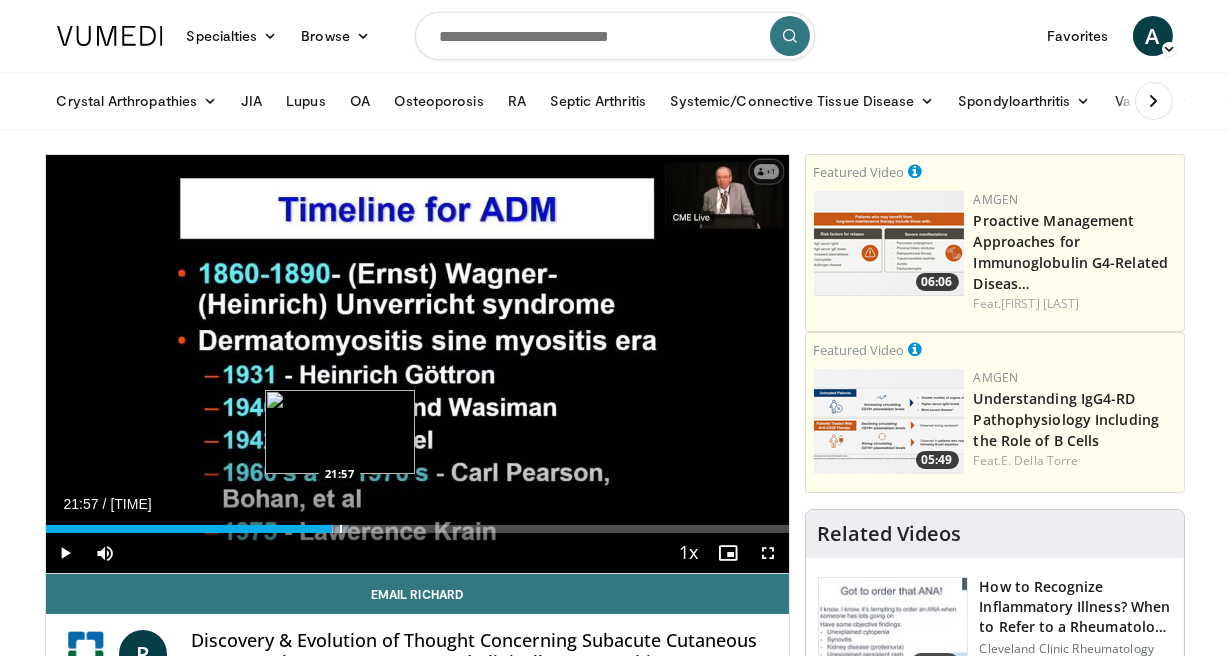 click at bounding box center [341, 529] 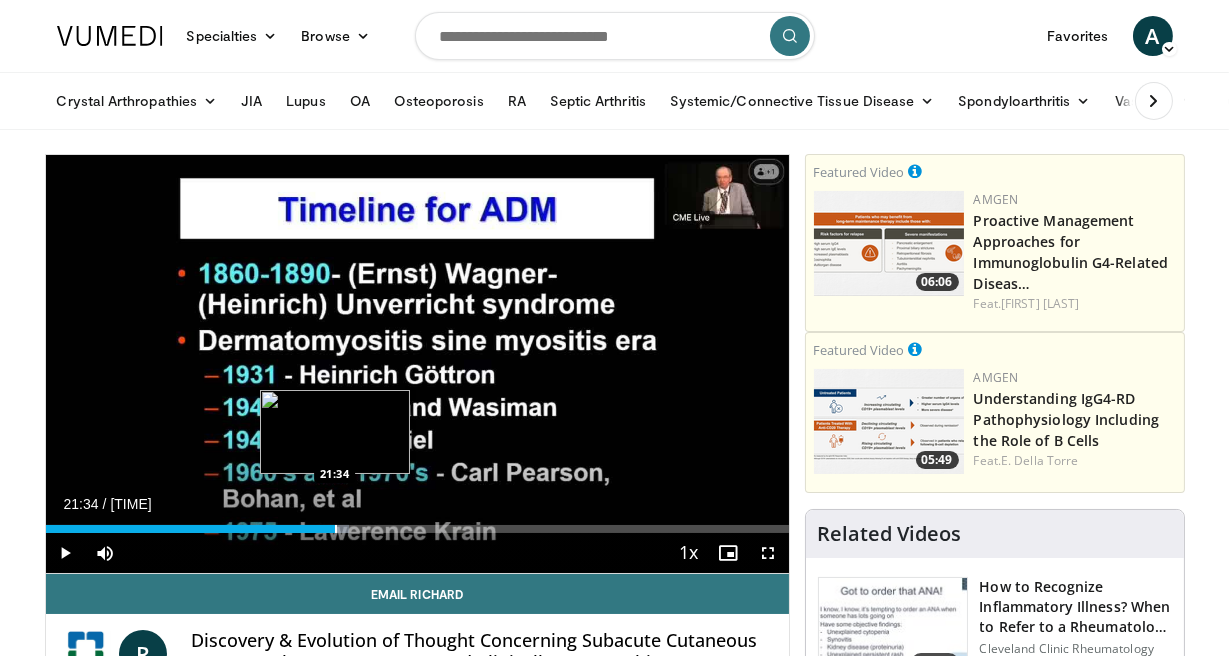click at bounding box center (336, 529) 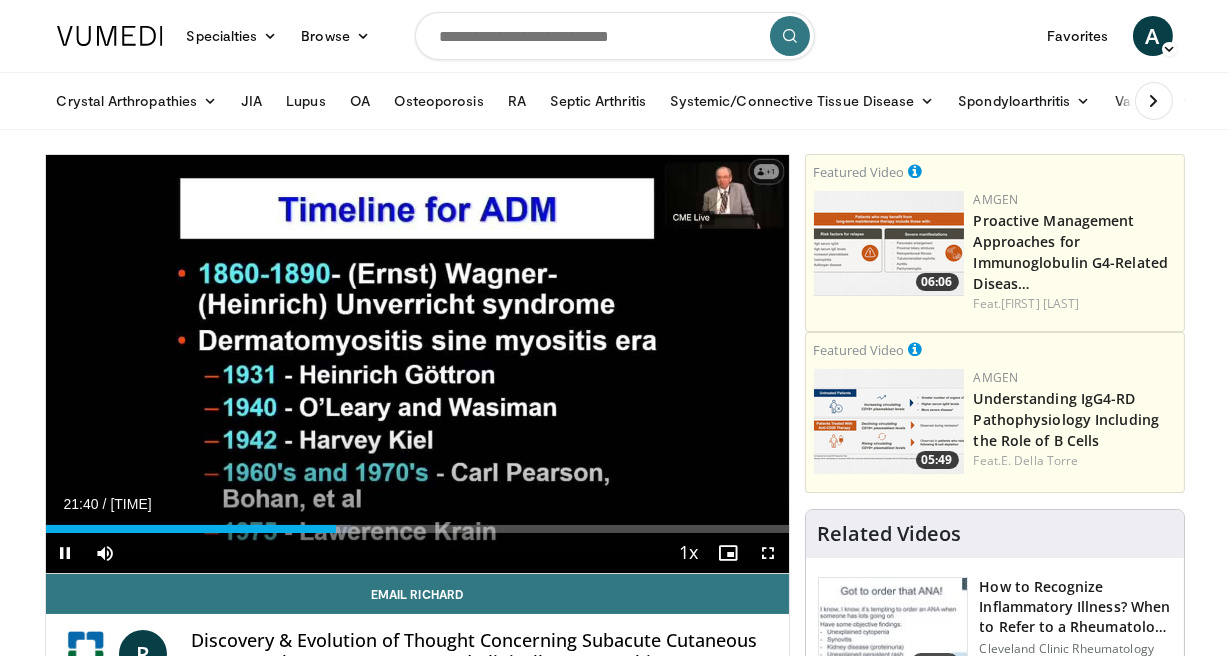click on "**********" at bounding box center [417, 364] 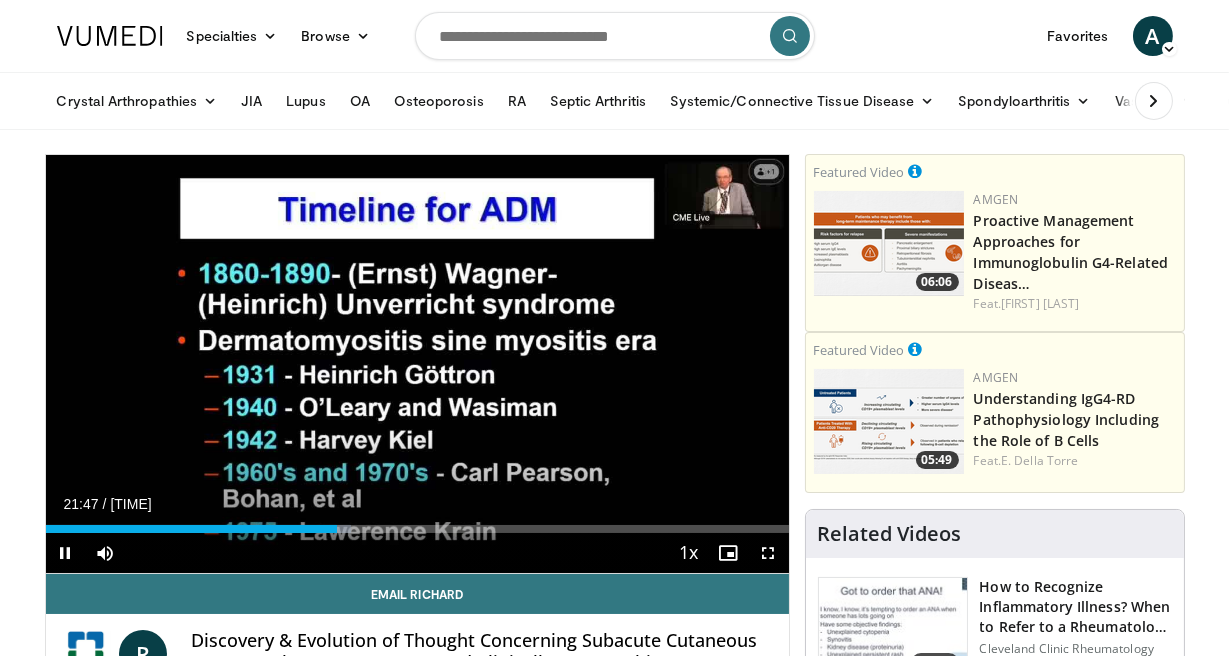 click on "Current Time  21:47 / Duration  55:29 Pause Skip Backward Skip Forward Mute 100% Loaded :  41.12% 21:47 28:49 Stream Type  LIVE Seek to live, currently behind live LIVE   1x Playback Rate 0.5x 0.75x 1x , selected 1.25x 1.5x 1.75x 2x Chapters Chapters Descriptions descriptions off , selected Captions captions settings , opens captions settings dialog captions off , selected Audio Track en (Main) , selected Fullscreen Enable picture-in-picture mode" at bounding box center [417, 553] 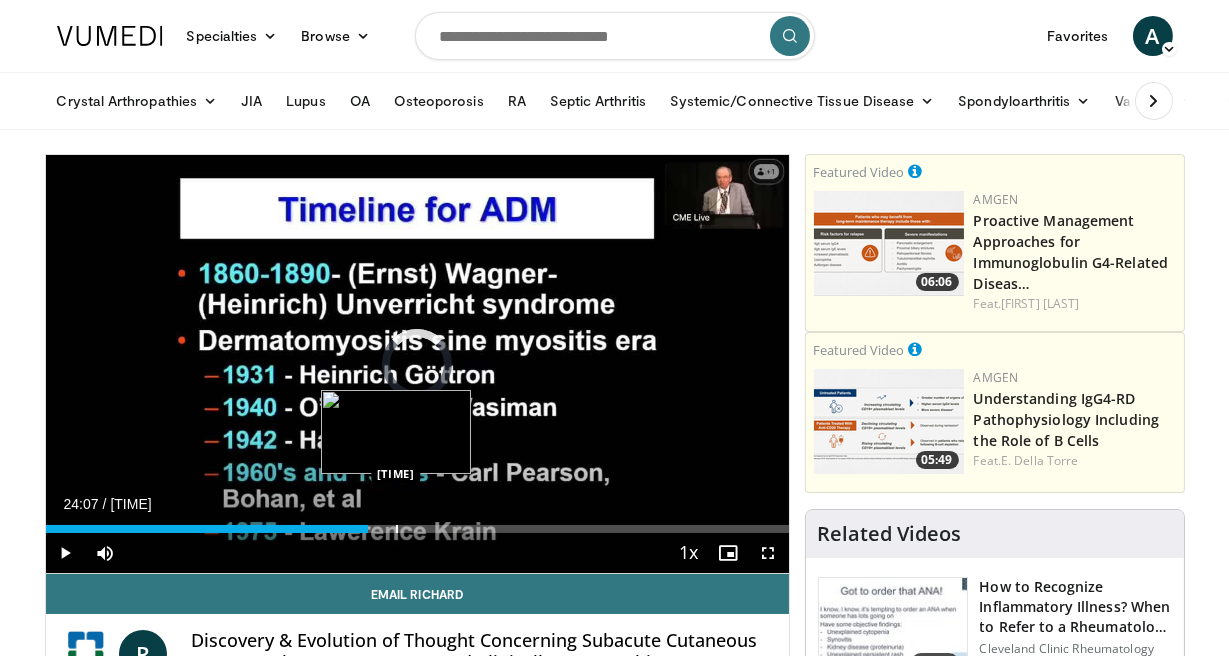 drag, startPoint x: 338, startPoint y: 530, endPoint x: 395, endPoint y: 532, distance: 57.035076 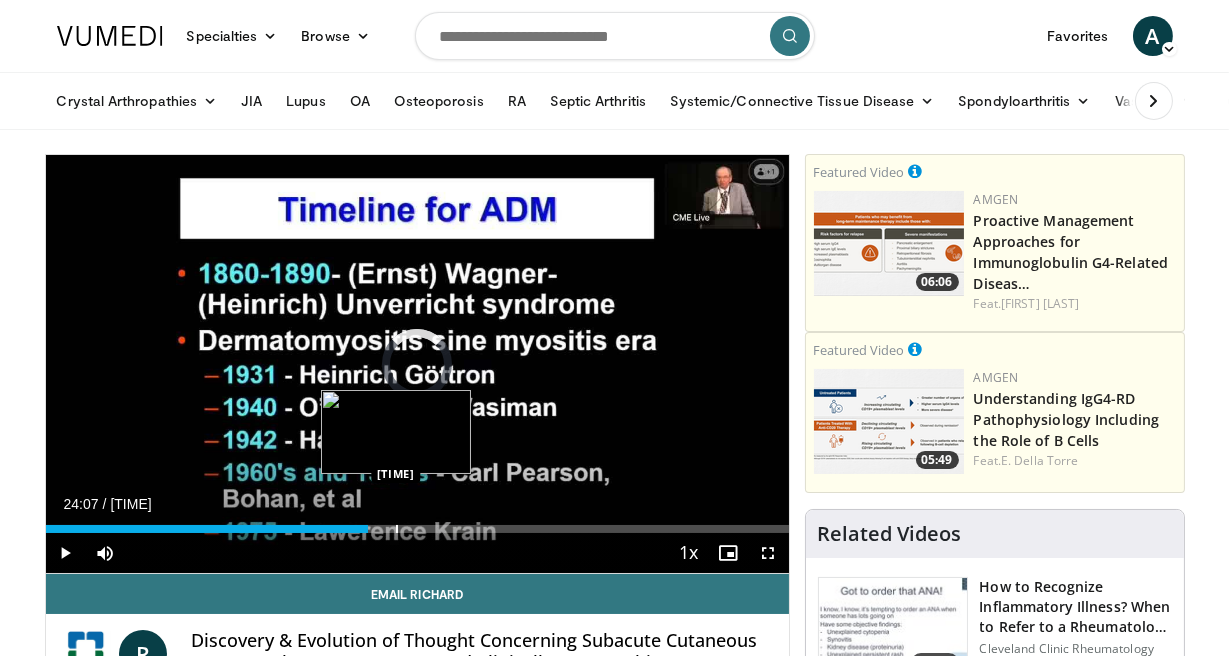 click at bounding box center [397, 529] 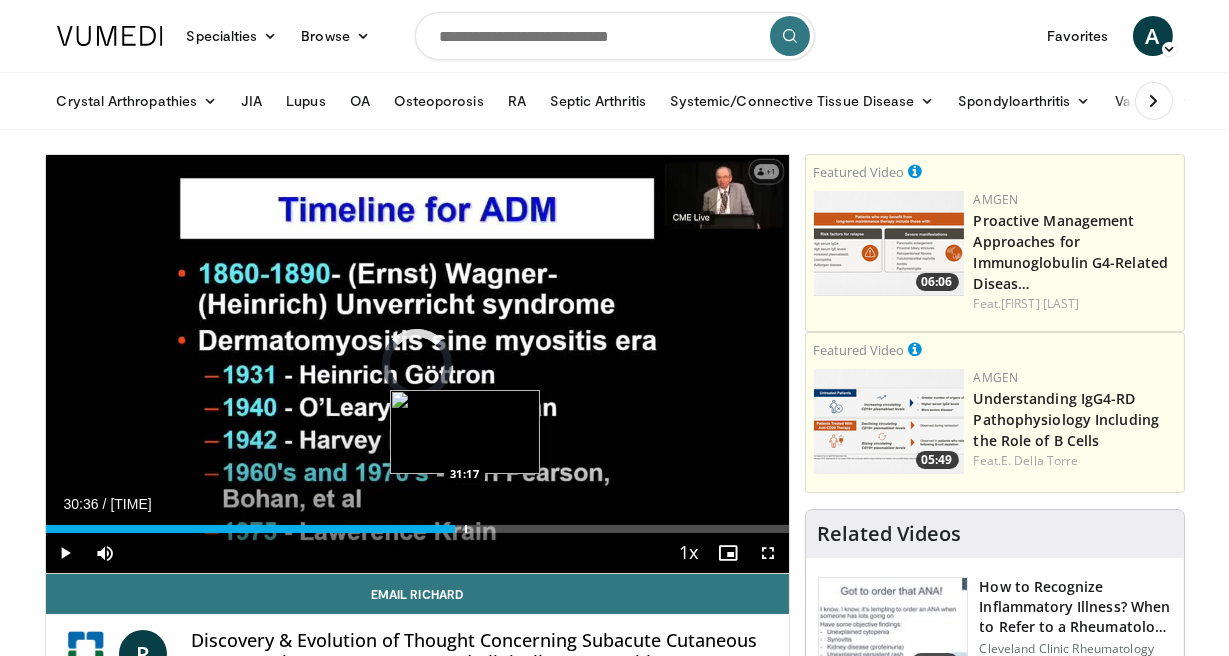 drag, startPoint x: 395, startPoint y: 532, endPoint x: 465, endPoint y: 530, distance: 70.028564 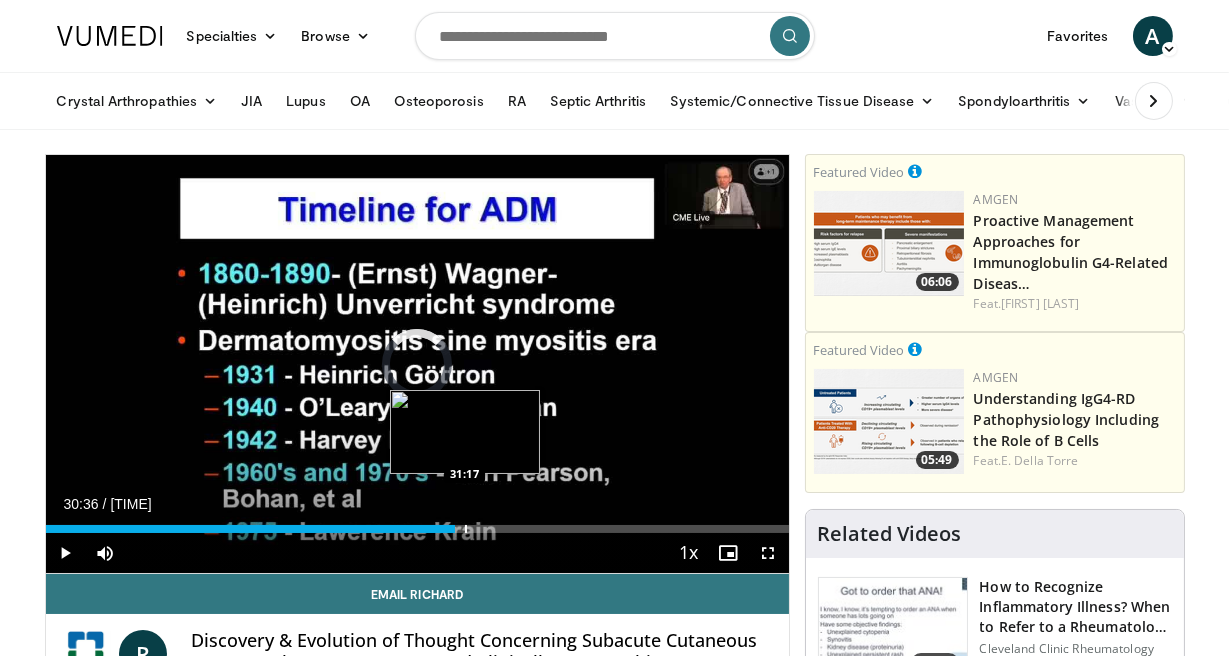 click at bounding box center (466, 529) 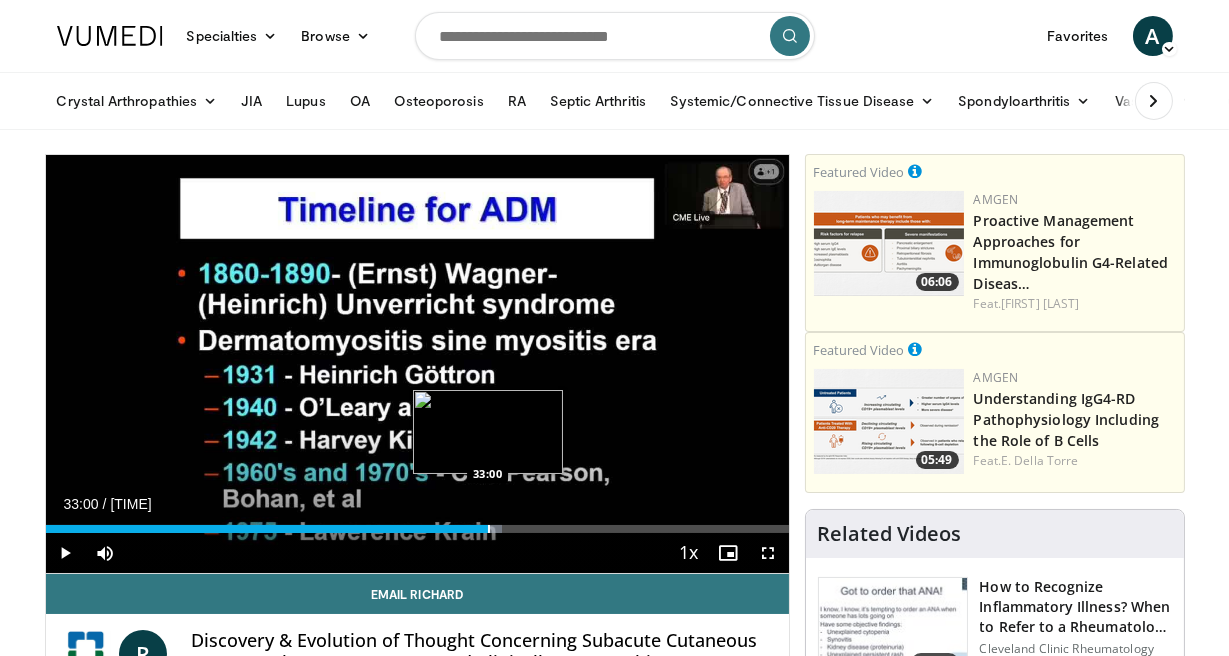 drag, startPoint x: 465, startPoint y: 530, endPoint x: 487, endPoint y: 530, distance: 22 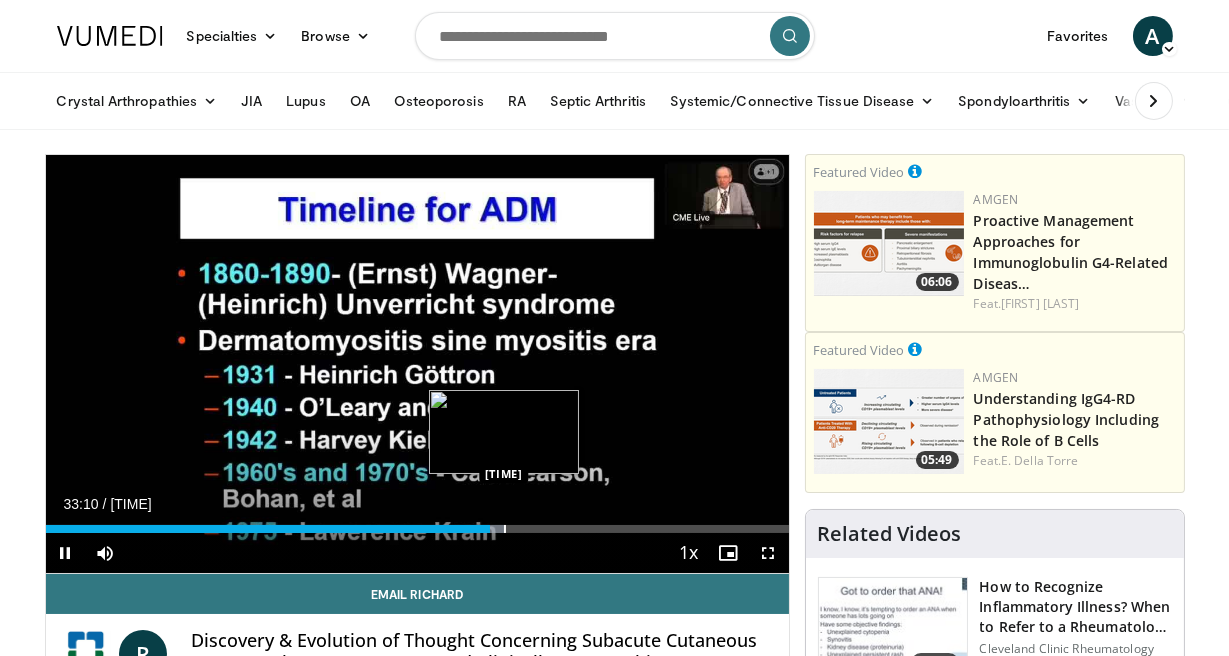 drag, startPoint x: 488, startPoint y: 533, endPoint x: 503, endPoint y: 530, distance: 15.297058 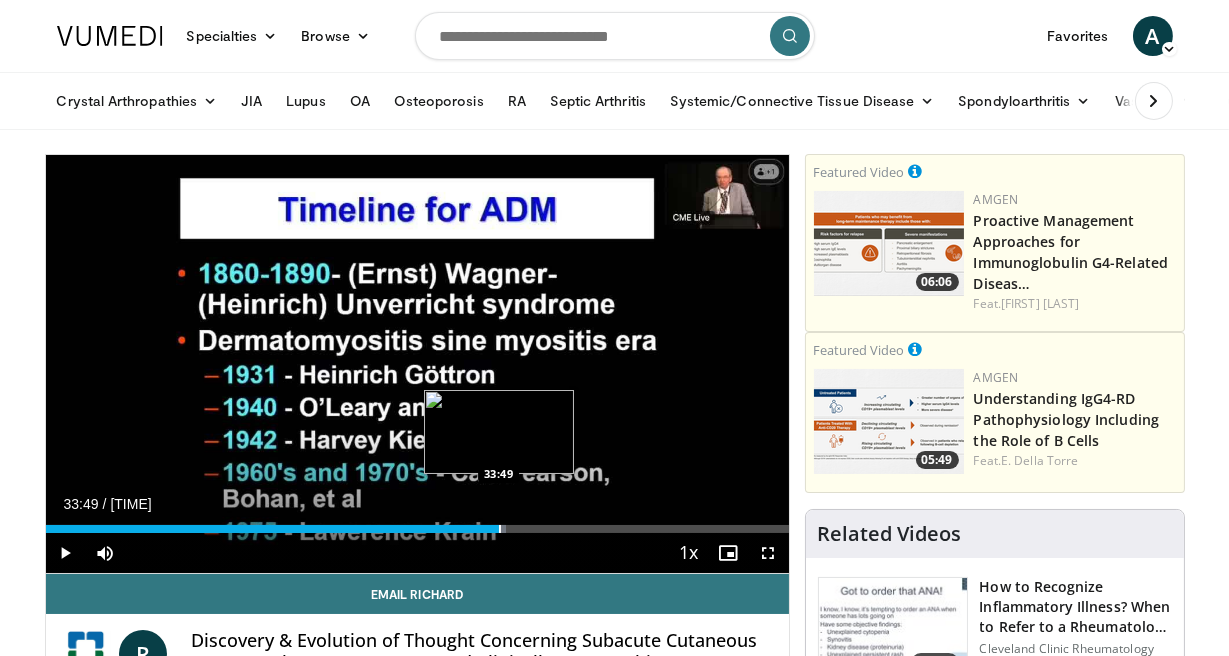 click at bounding box center (500, 529) 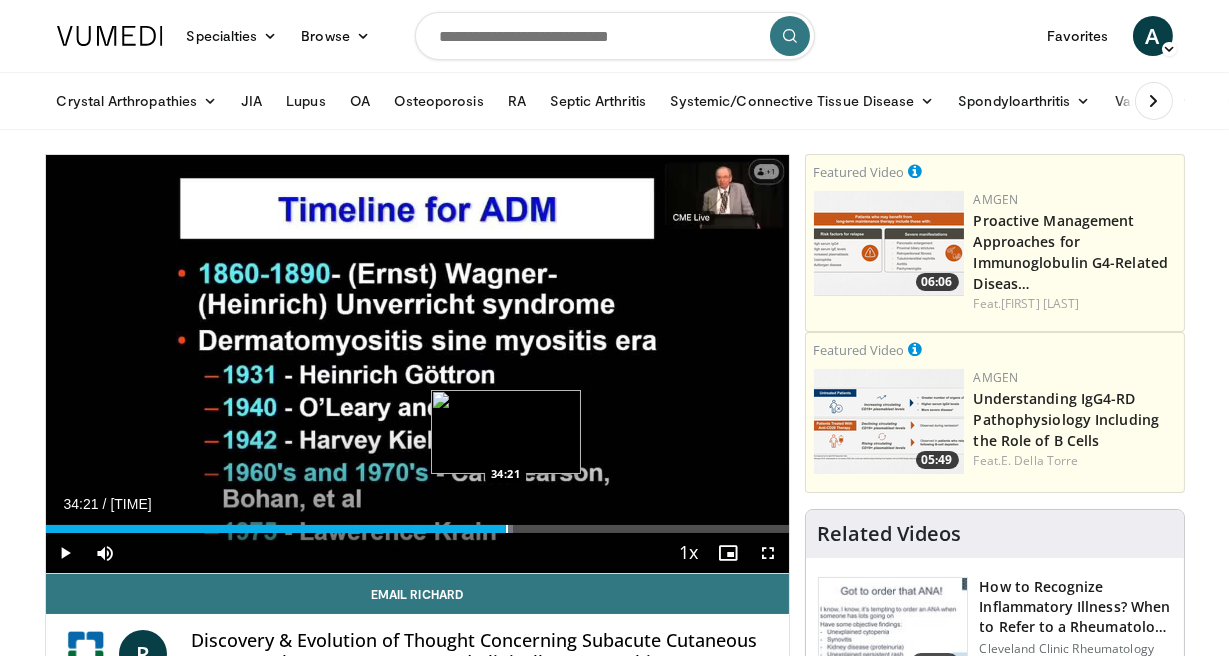 click at bounding box center [507, 529] 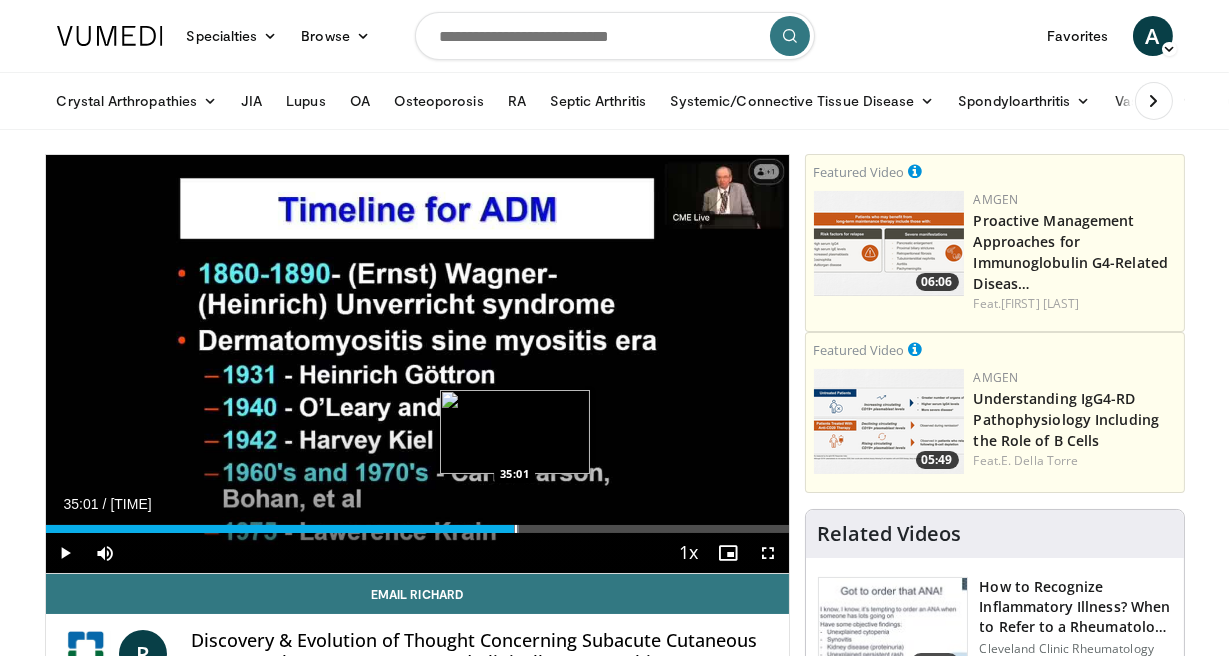 click at bounding box center (516, 529) 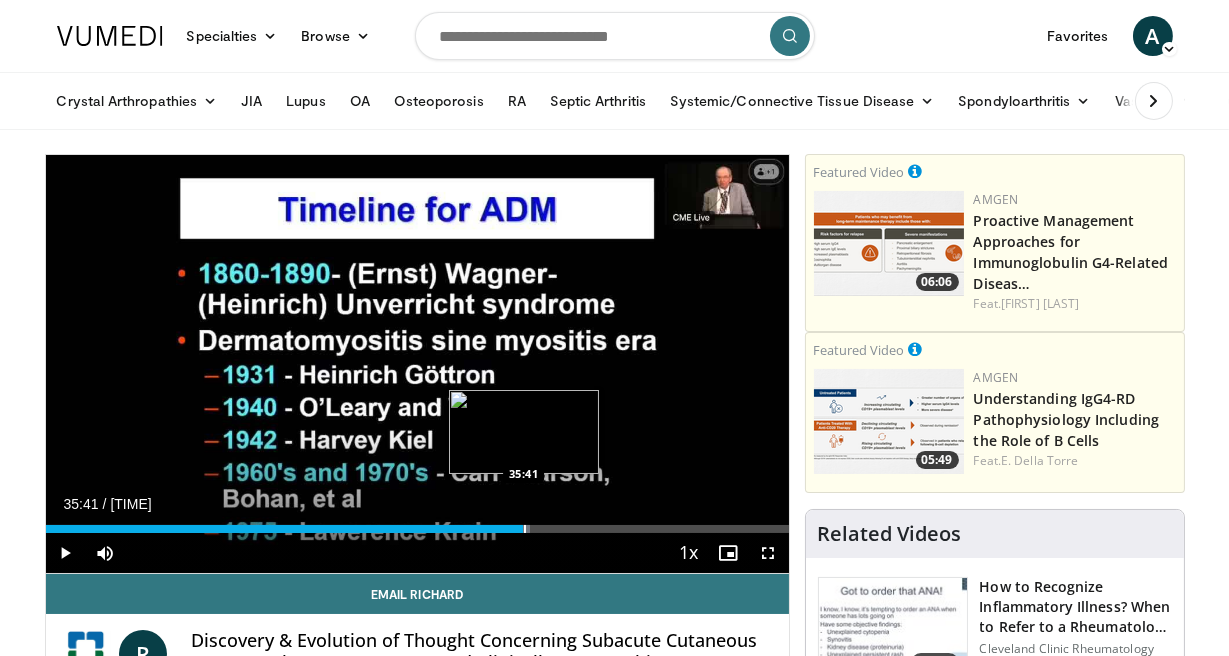 click at bounding box center (525, 529) 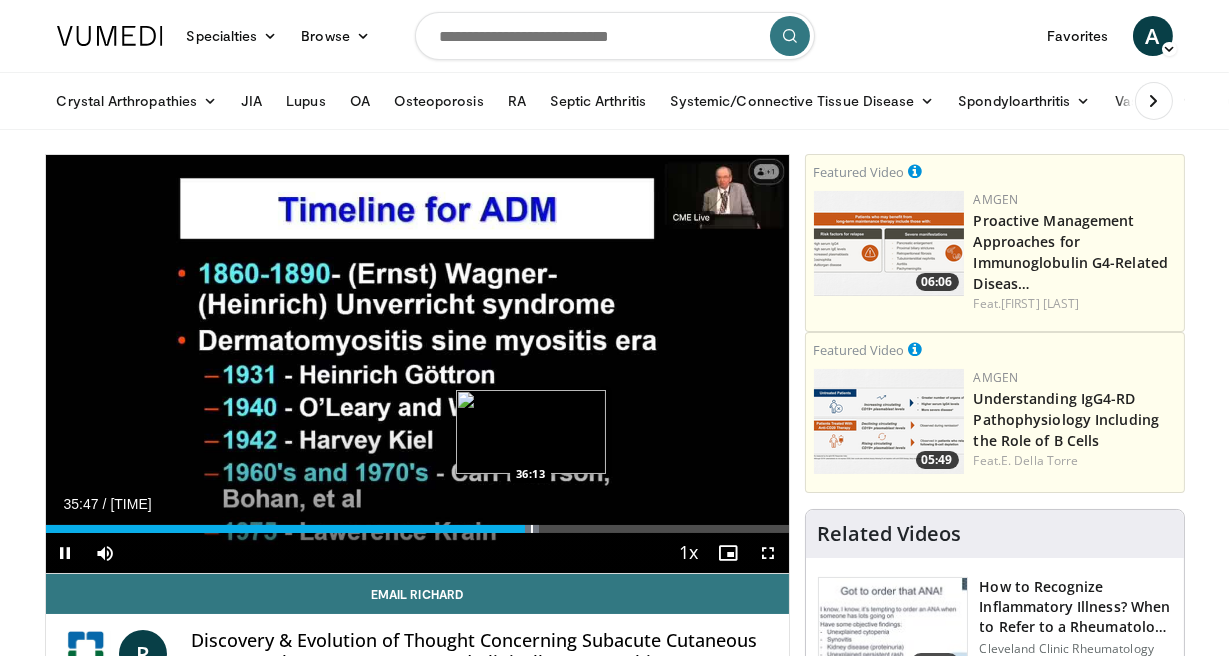click on "**********" at bounding box center [417, 364] 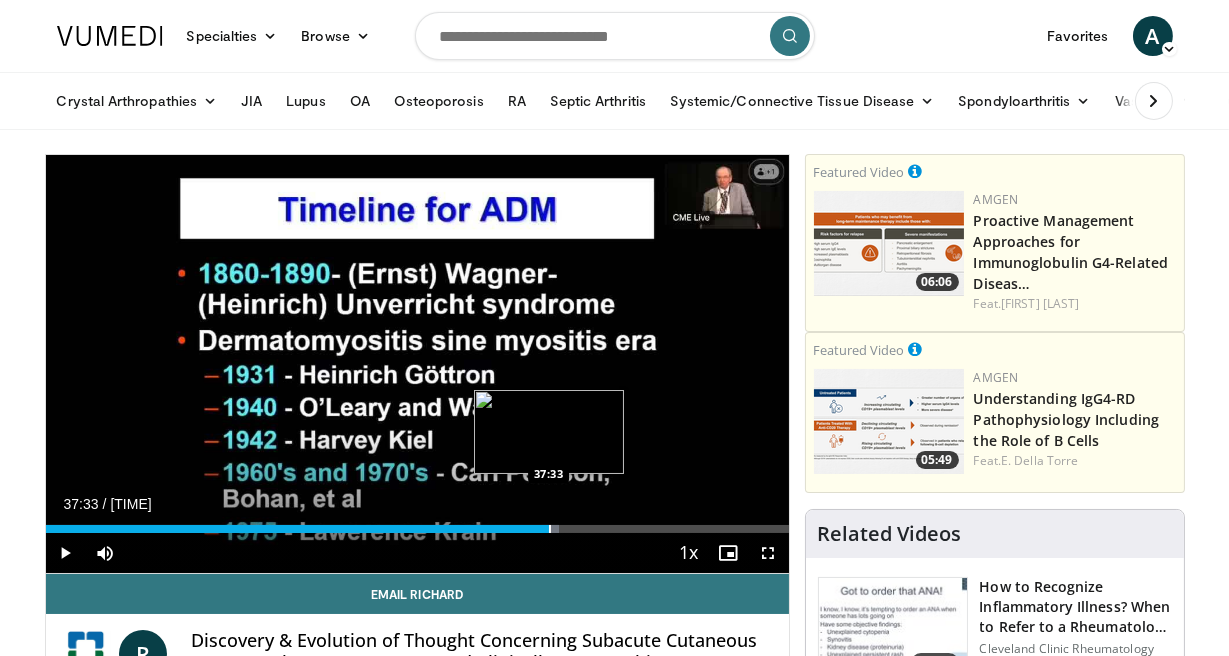 drag, startPoint x: 527, startPoint y: 527, endPoint x: 547, endPoint y: 528, distance: 20.024984 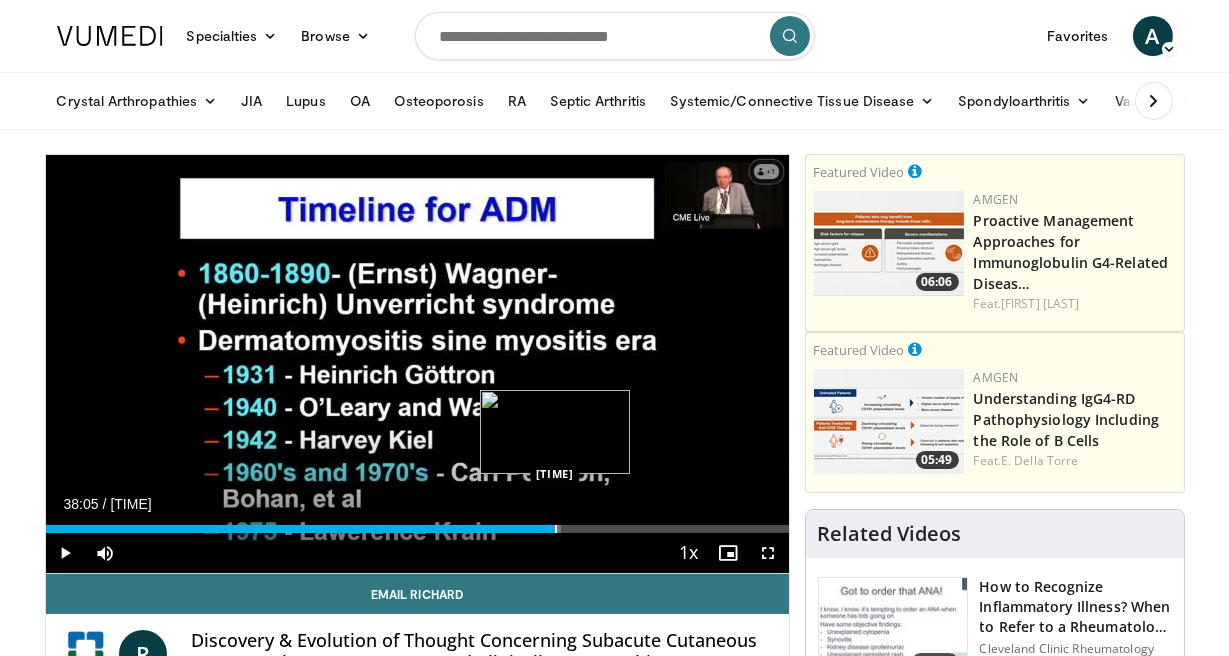 click at bounding box center (556, 529) 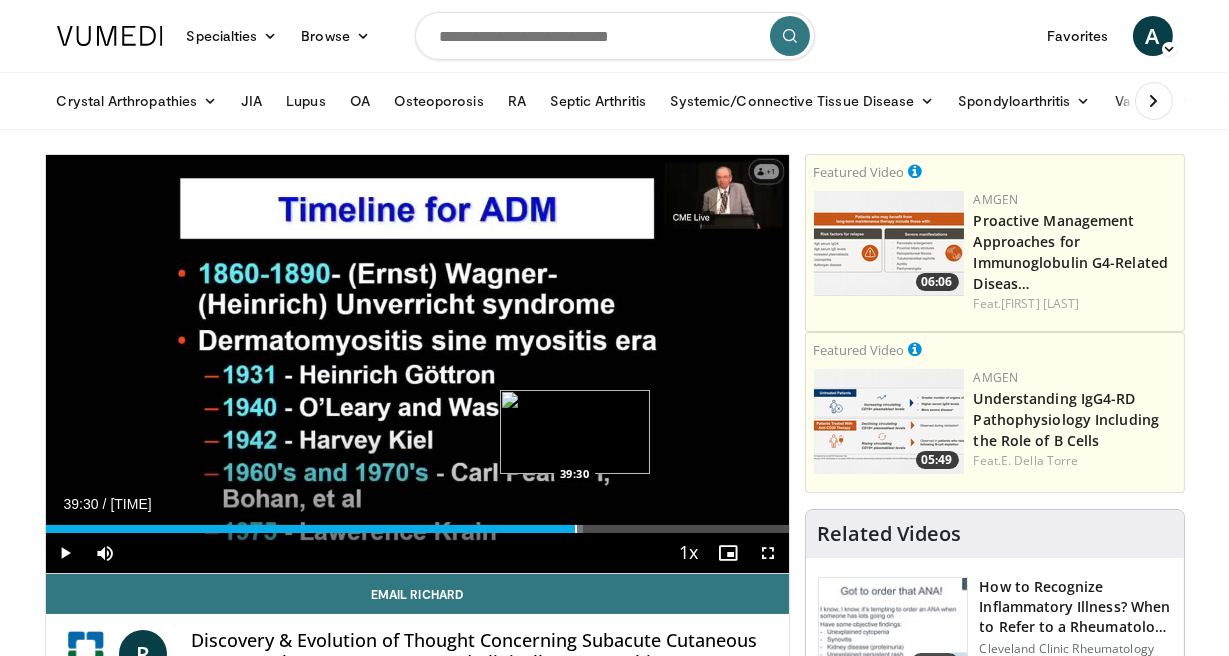 drag, startPoint x: 554, startPoint y: 528, endPoint x: 574, endPoint y: 528, distance: 20 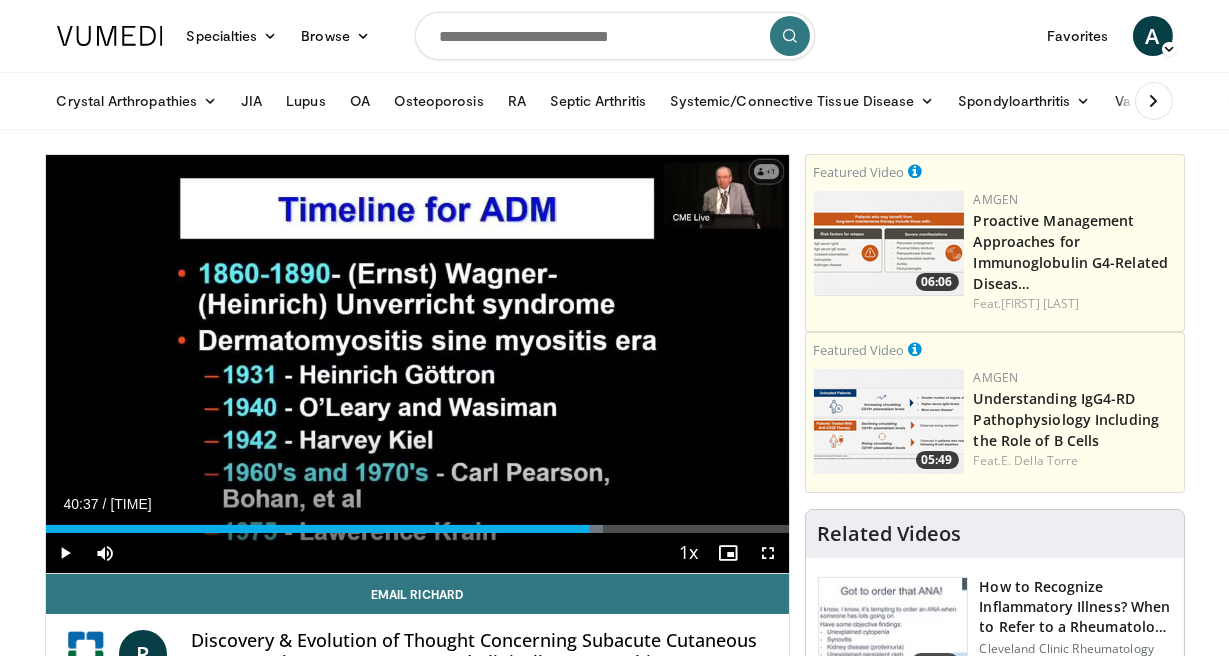 click at bounding box center [591, 529] 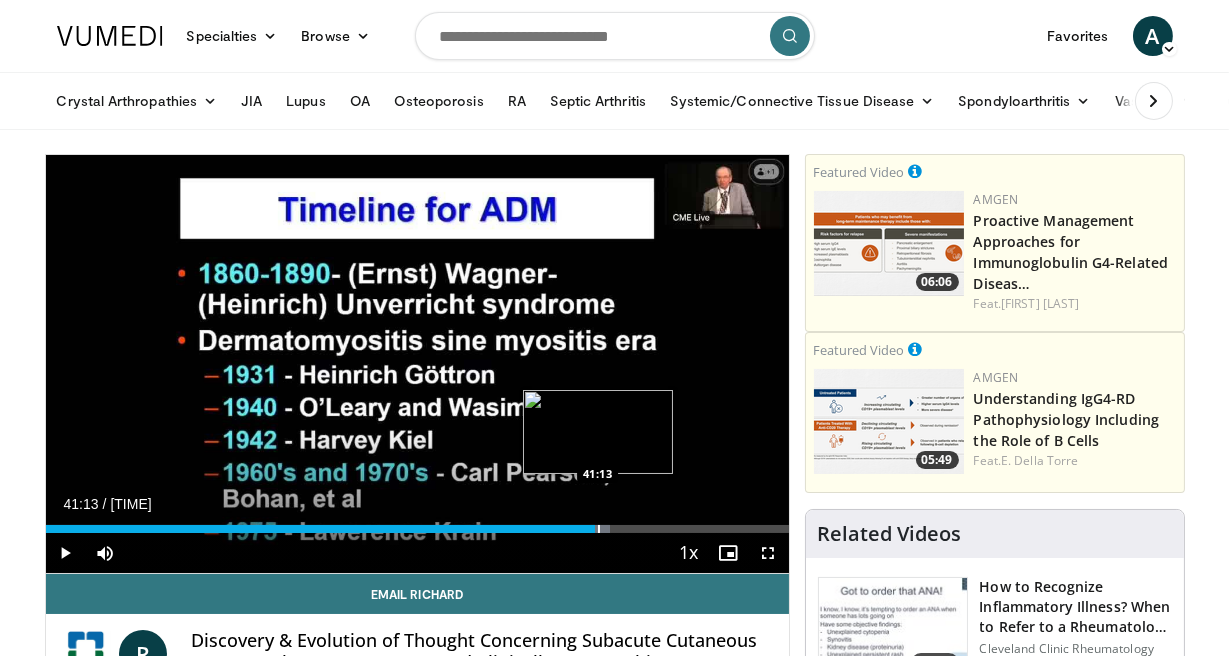 click at bounding box center (599, 529) 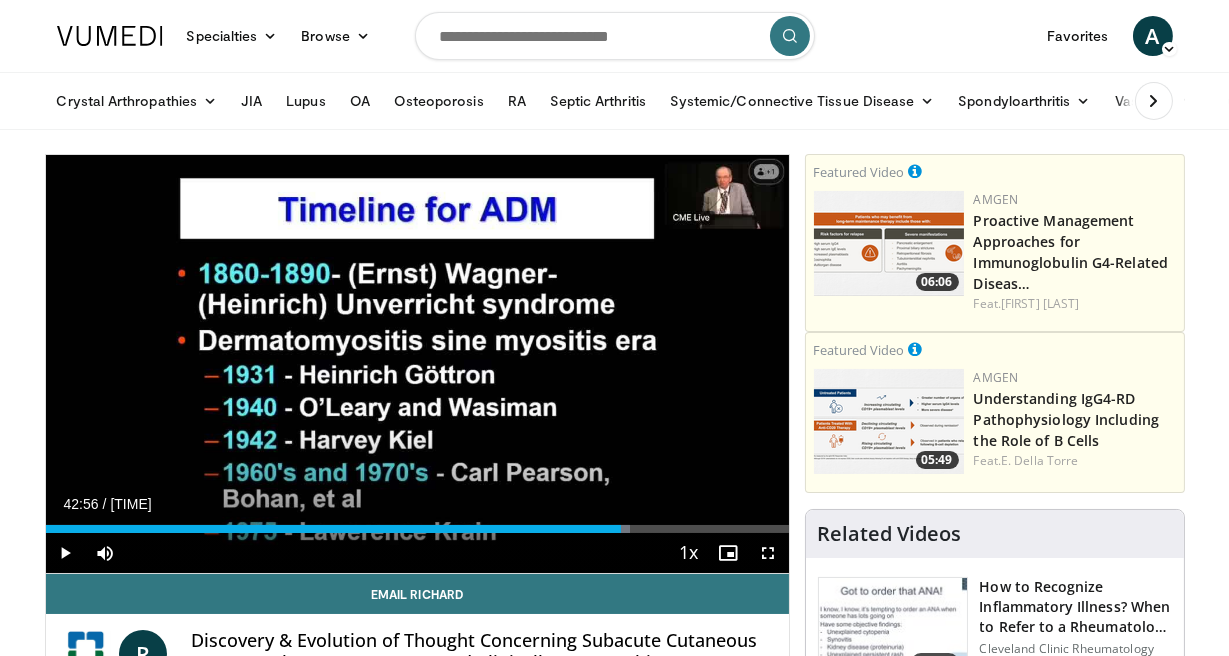 click at bounding box center [622, 529] 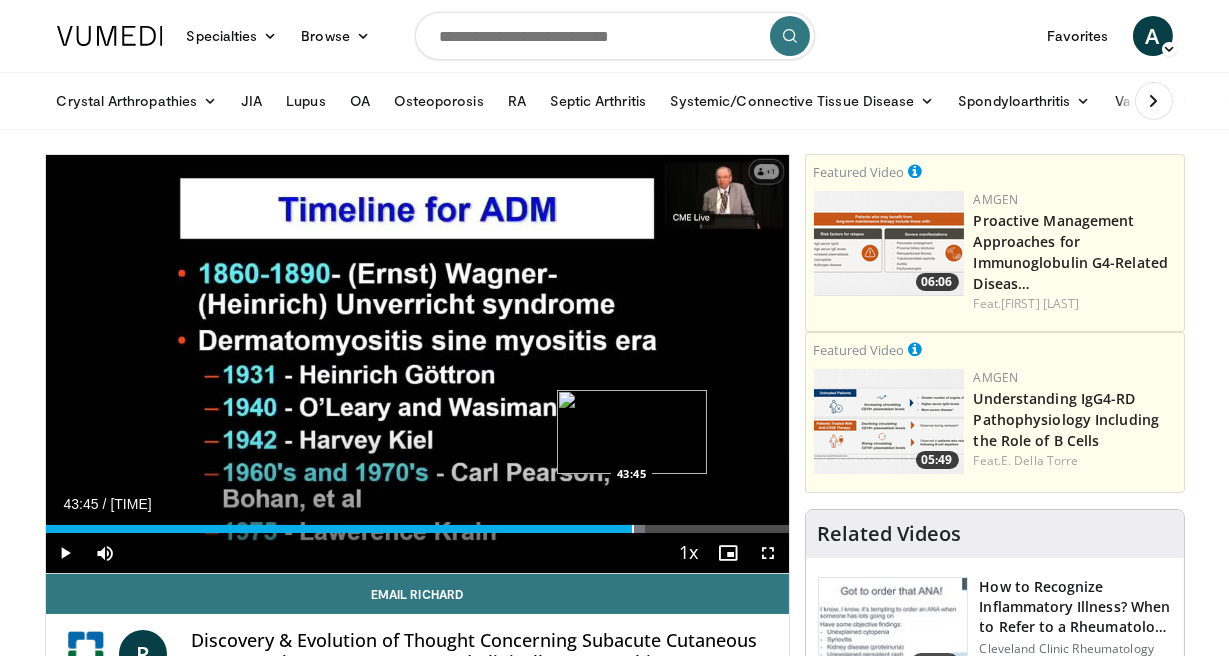 click on "Loaded :  80.75% 43:41 43:45" at bounding box center (417, 529) 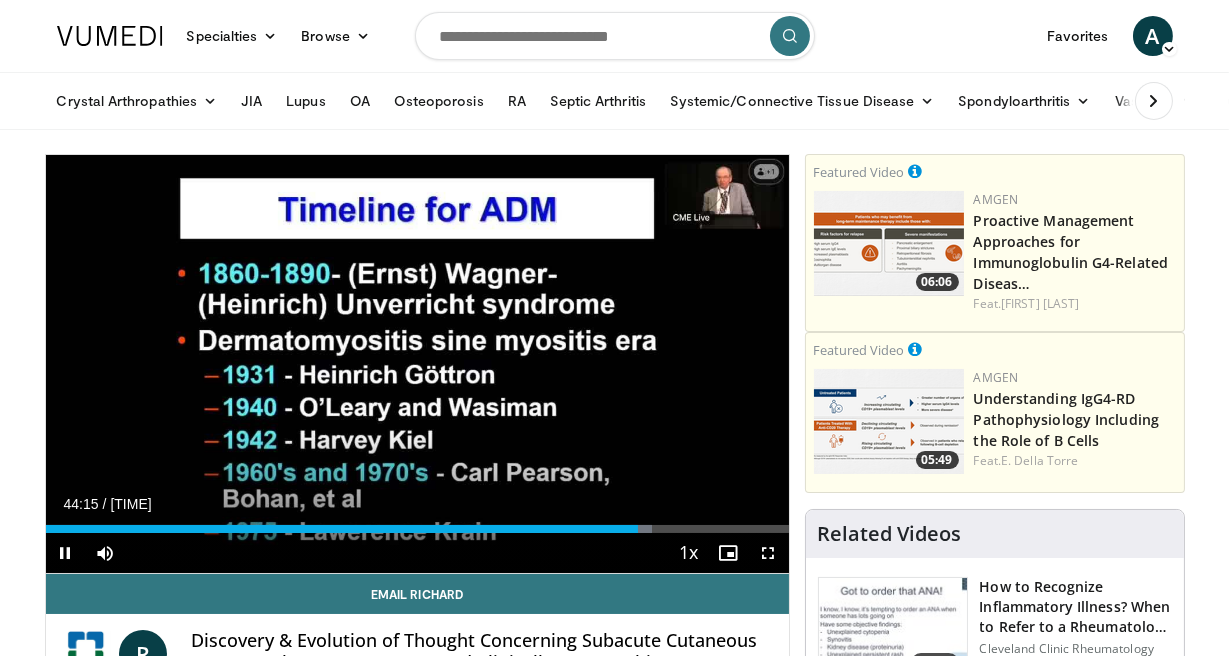 drag, startPoint x: 635, startPoint y: 533, endPoint x: 625, endPoint y: 534, distance: 10.049875 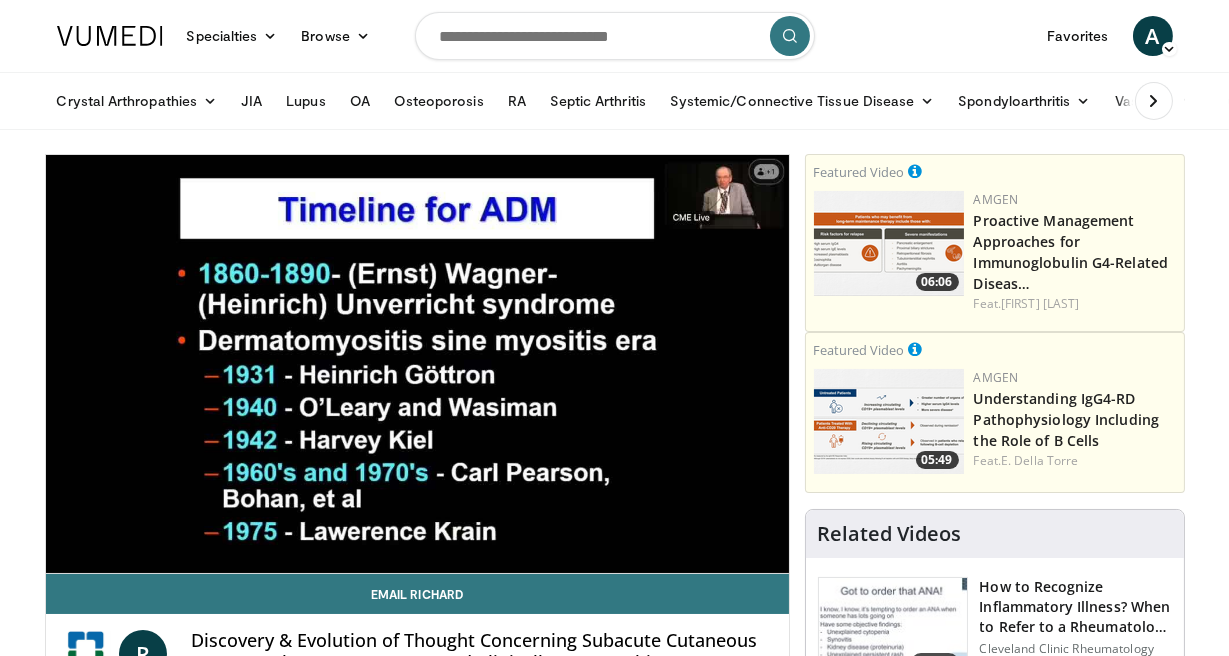 click on "Specialties
Adult & Family Medicine
Allergy, Asthma, Immunology
Anesthesiology
Cardiology
Dental
Dermatology
Endocrinology
Gastroenterology & Hepatology
General Surgery
Hematology & Oncology
Infectious Disease
Nephrology
Neurology
Neurosurgery
Obstetrics & Gynecology
Ophthalmology
Oral Maxillofacial
Orthopaedics
Otolaryngology
Pediatrics
Plastic Surgery
Podiatry
Psychiatry
Pulmonology
Radiation Oncology
Radiology
Rheumatology
Urology" at bounding box center [614, 1768] 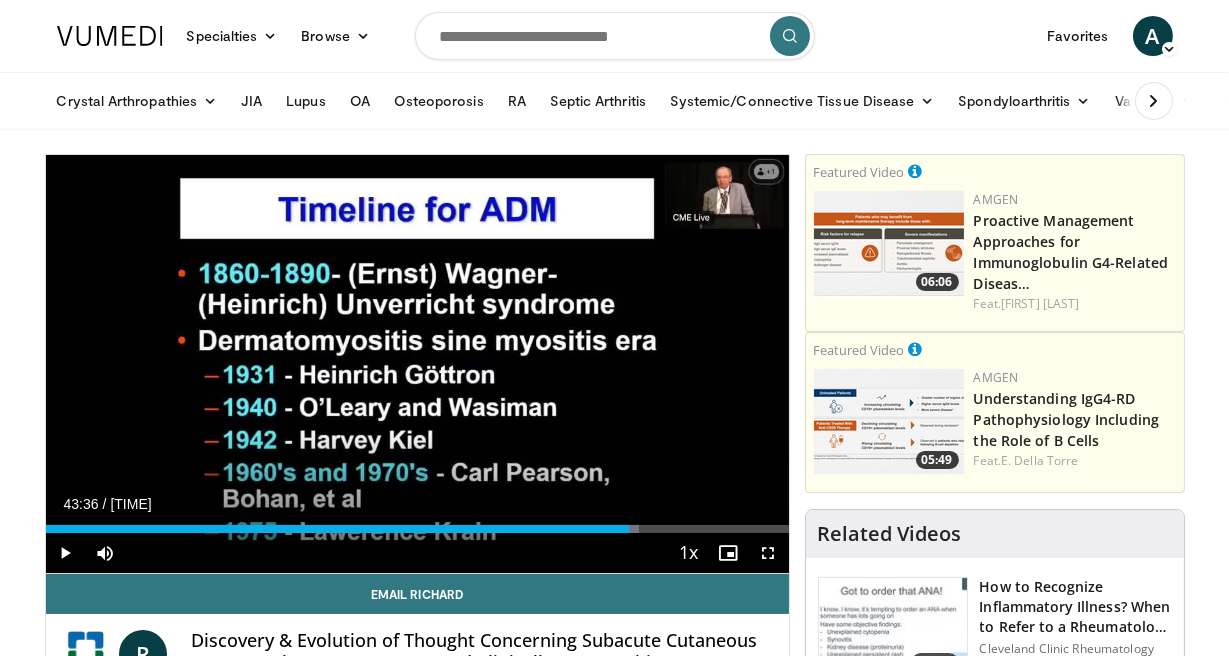 drag, startPoint x: 639, startPoint y: 528, endPoint x: 629, endPoint y: 529, distance: 10.049875 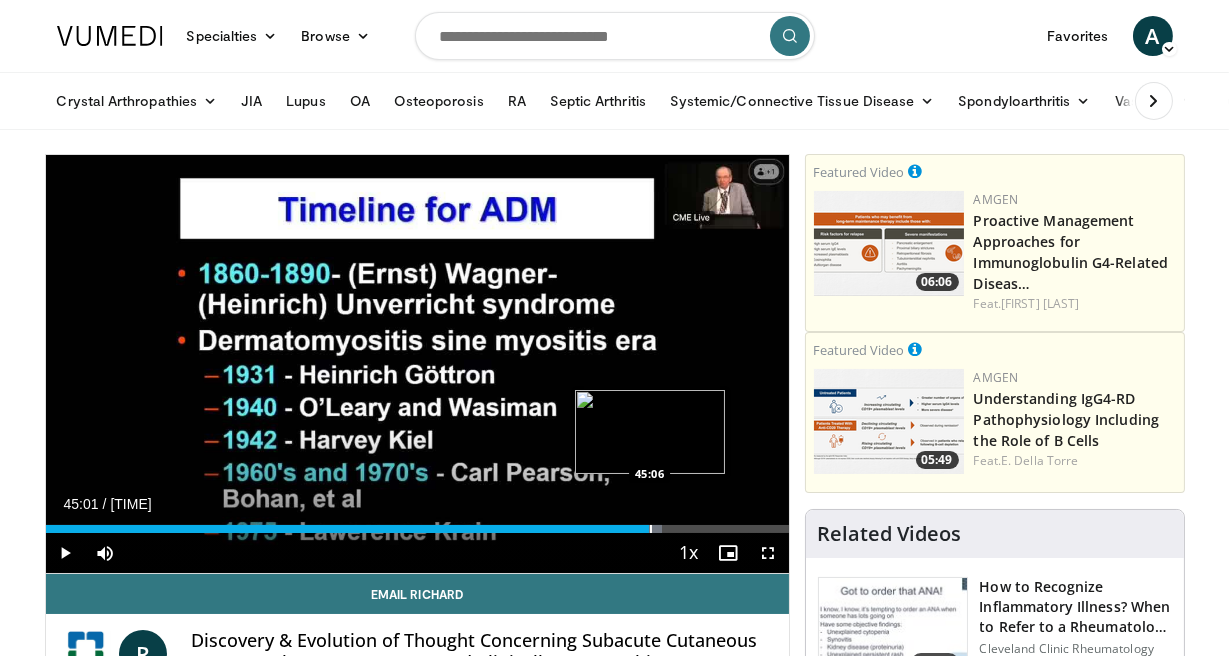 click on "Loaded :  82.91% 45:06 45:06" at bounding box center (417, 529) 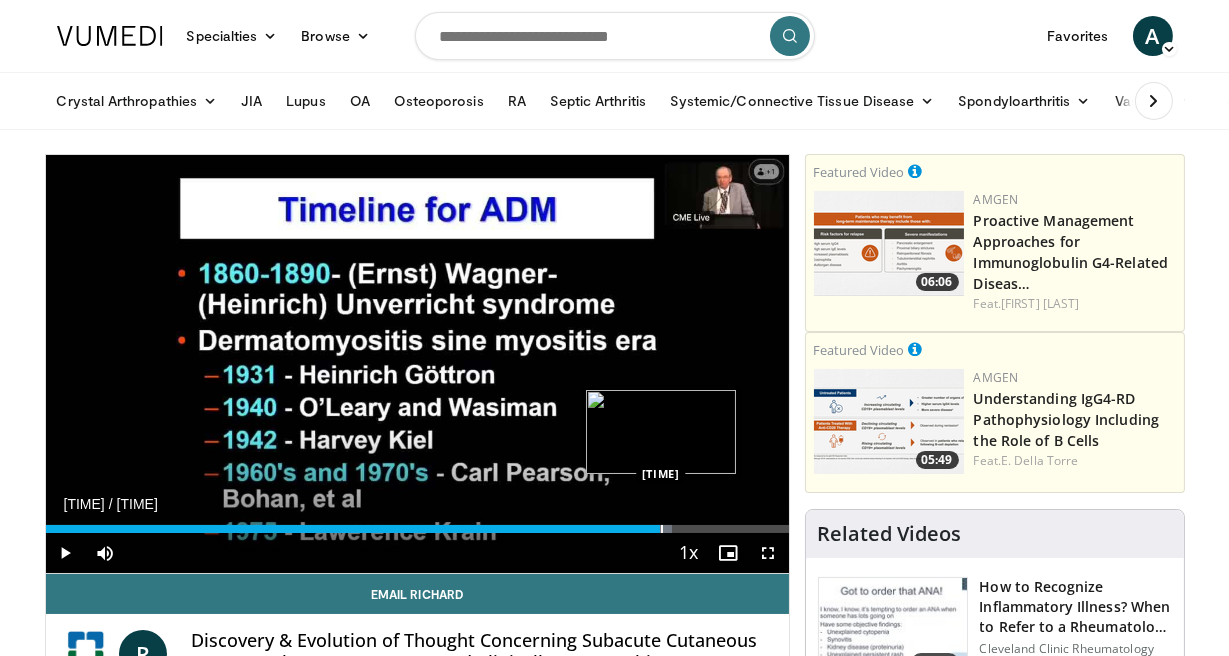 click at bounding box center (662, 529) 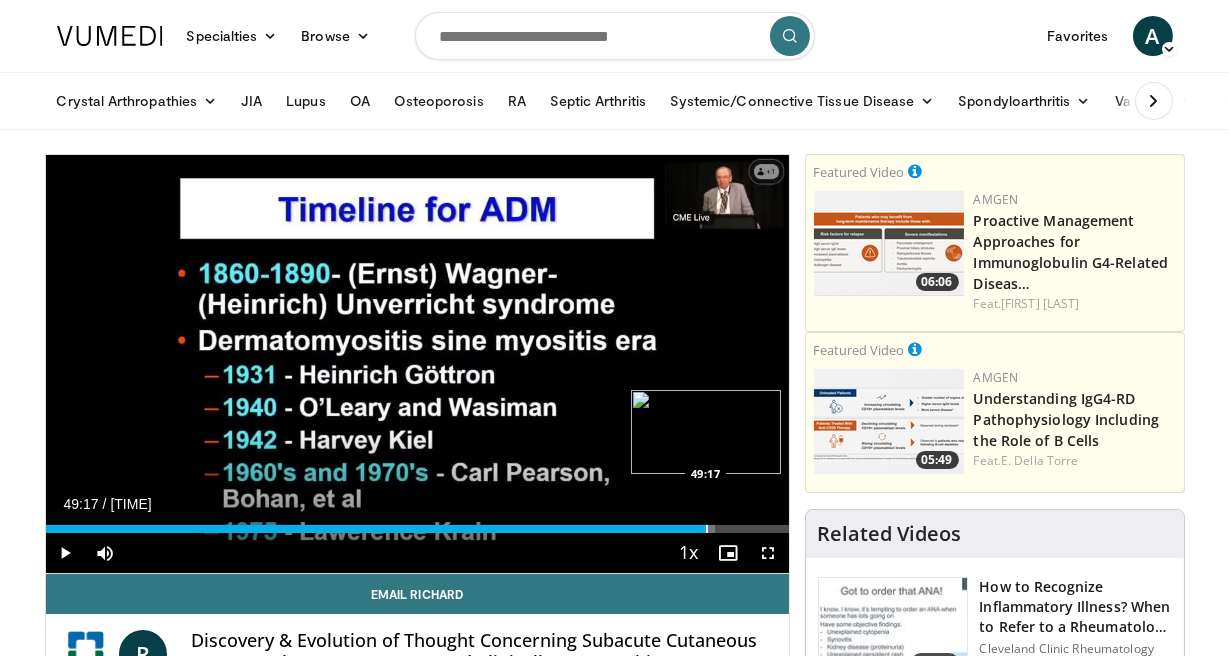 drag, startPoint x: 671, startPoint y: 527, endPoint x: 705, endPoint y: 526, distance: 34.0147 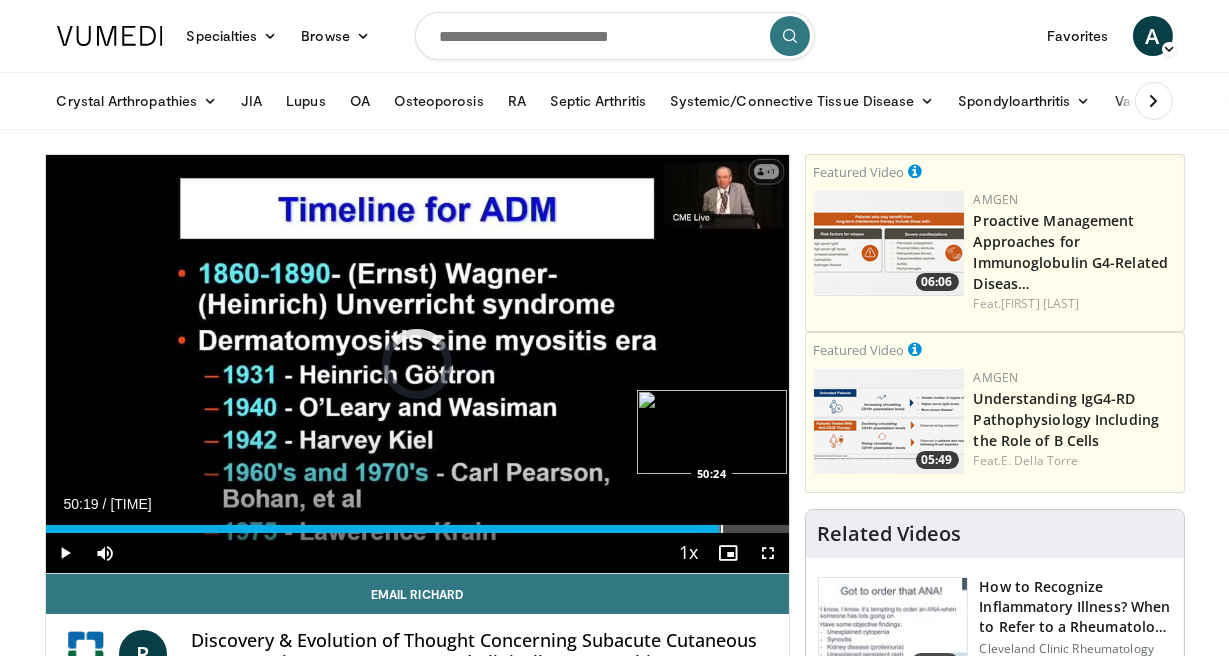 drag, startPoint x: 705, startPoint y: 526, endPoint x: 719, endPoint y: 525, distance: 14.035668 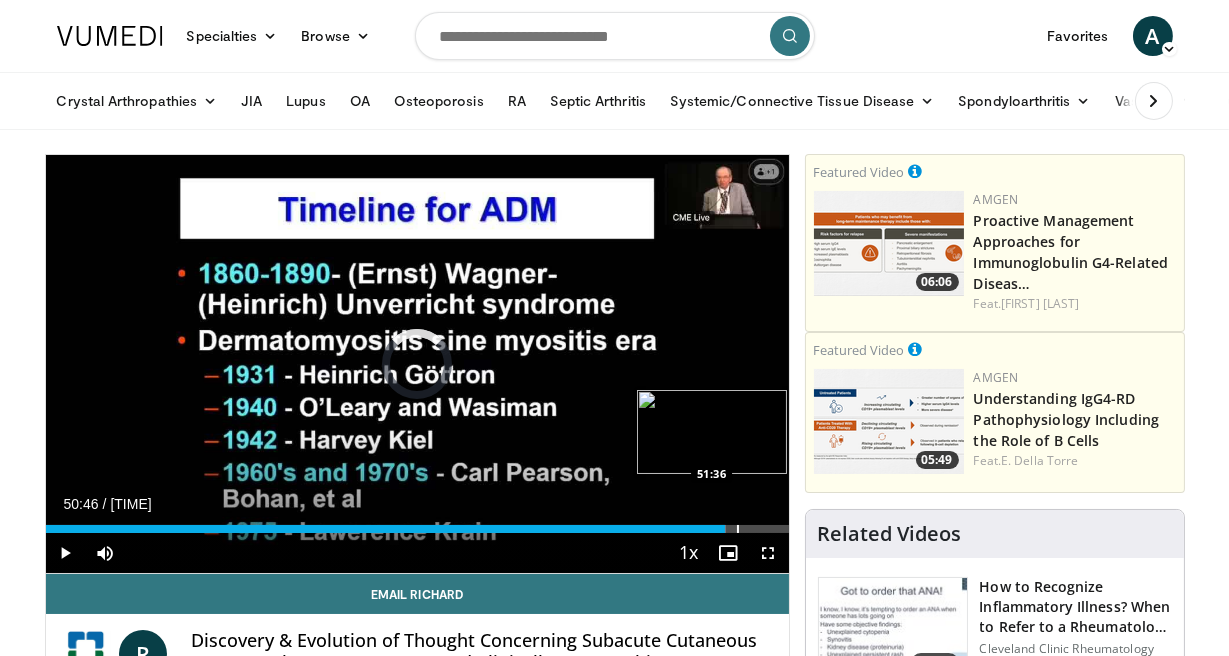 drag, startPoint x: 719, startPoint y: 525, endPoint x: 746, endPoint y: 524, distance: 27.018513 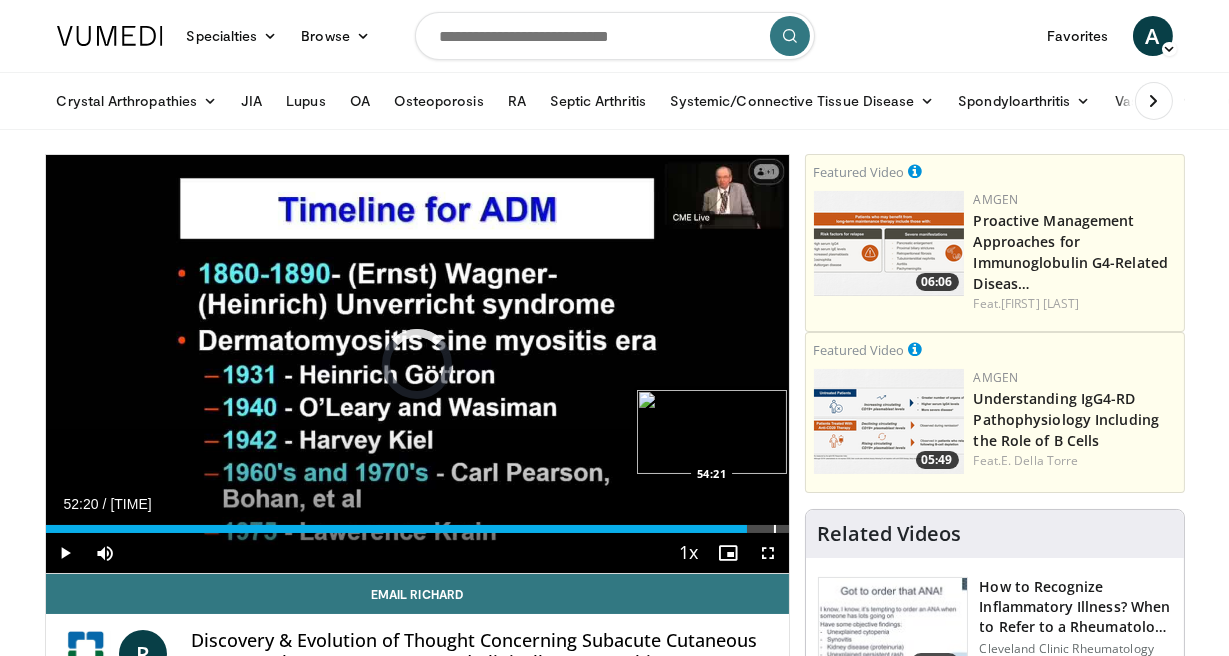 drag, startPoint x: 746, startPoint y: 524, endPoint x: 773, endPoint y: 528, distance: 27.294687 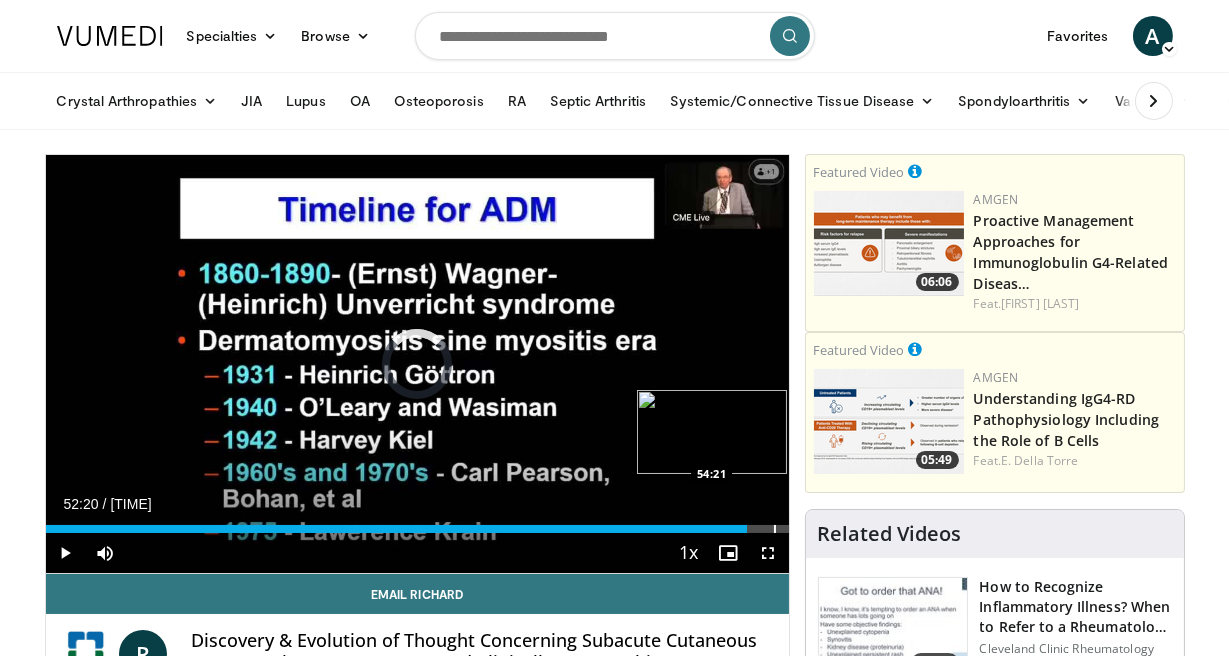 click at bounding box center [775, 529] 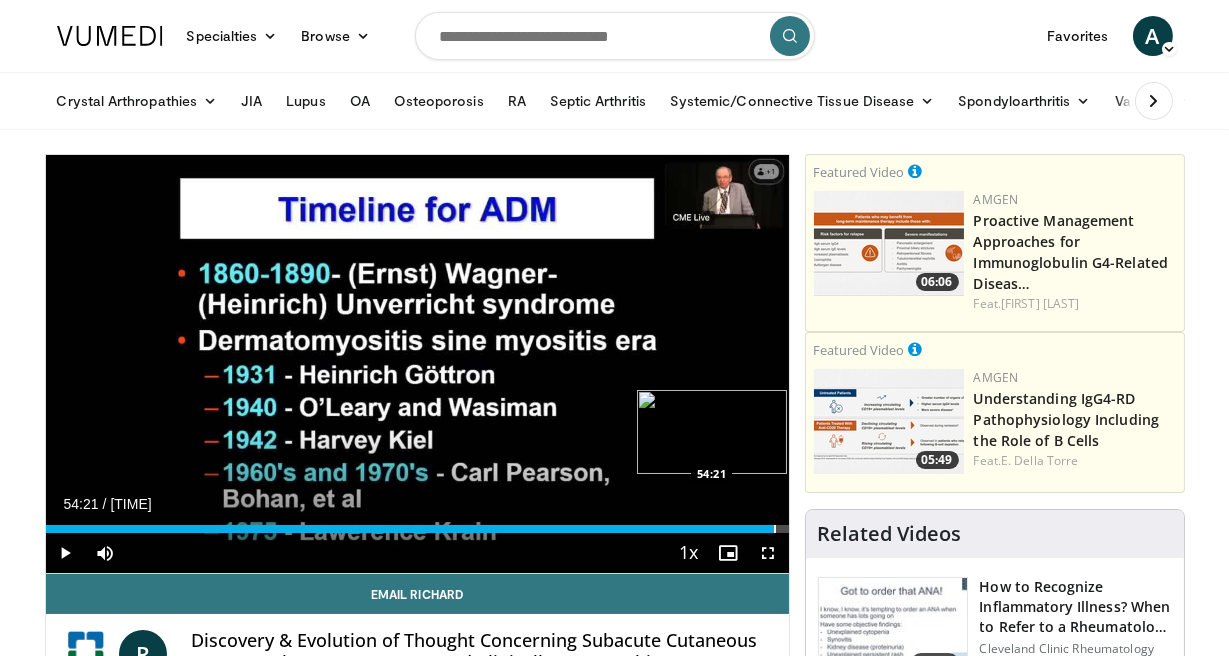 click at bounding box center [775, 529] 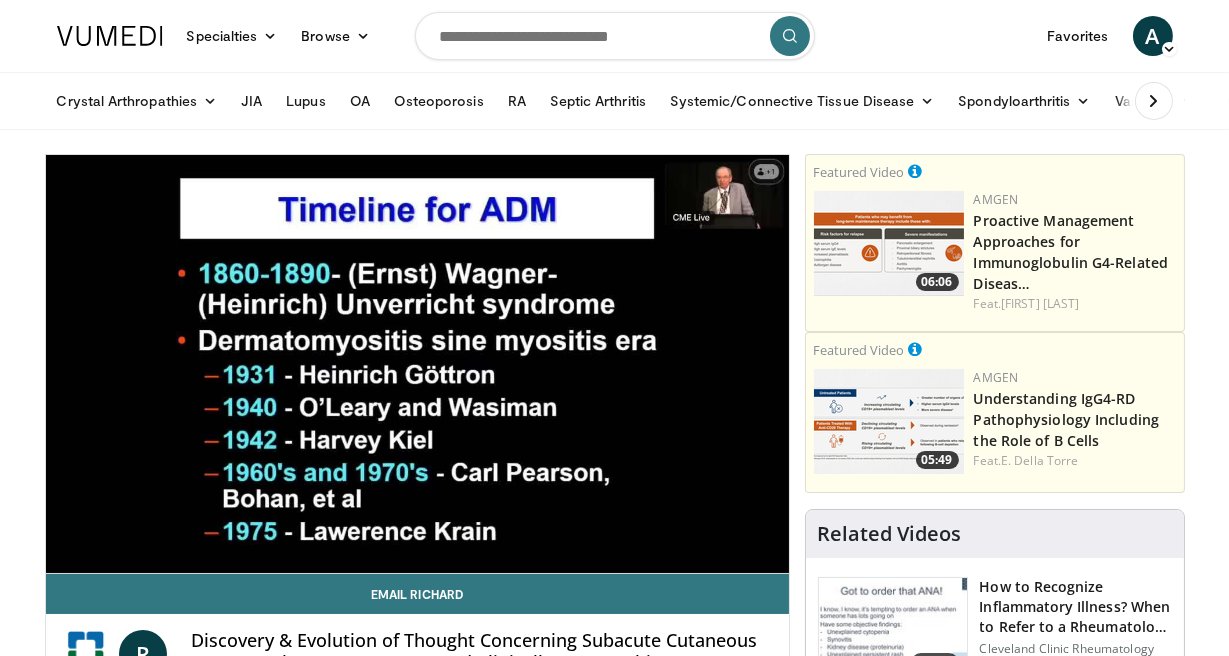 click on "Specialties
Adult & Family Medicine
Allergy, Asthma, Immunology
Anesthesiology
Cardiology
Dental
Dermatology
Endocrinology
Gastroenterology & Hepatology
General Surgery
Hematology & Oncology
Infectious Disease
Nephrology
Neurology
Neurosurgery
Obstetrics & Gynecology
Ophthalmology
Oral Maxillofacial
Orthopaedics
Otolaryngology
Pediatrics
Plastic Surgery
Podiatry
Psychiatry
Pulmonology
Radiation Oncology
Radiology
Rheumatology
Urology" at bounding box center (614, 1768) 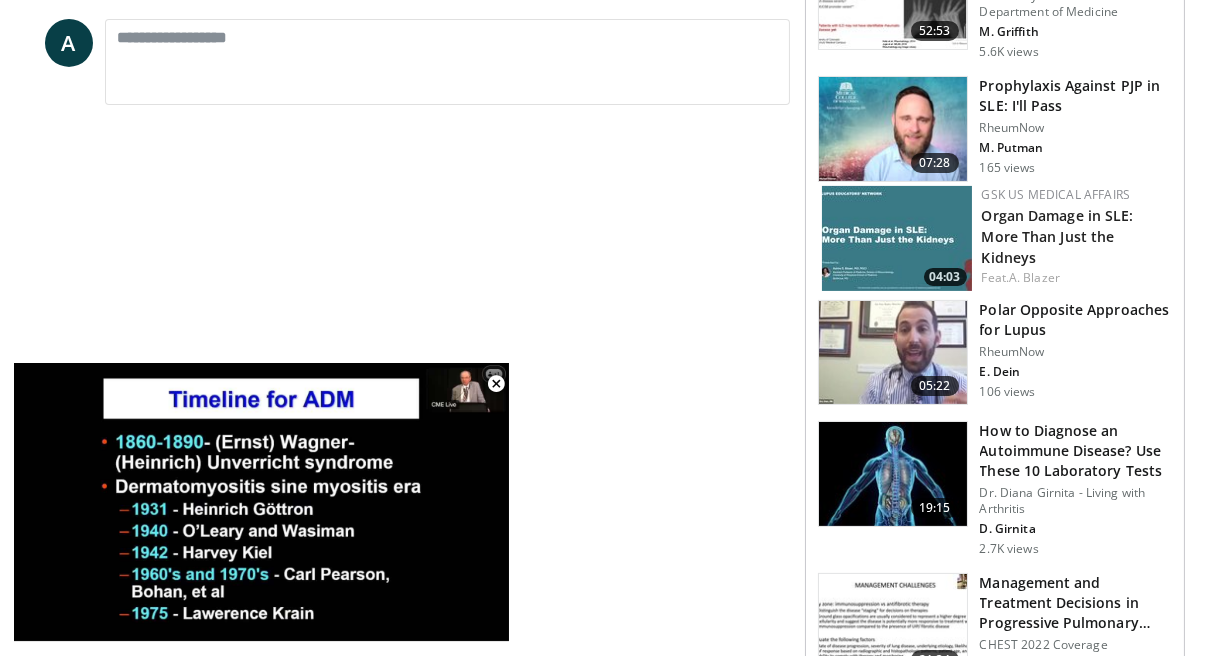 scroll, scrollTop: 909, scrollLeft: 0, axis: vertical 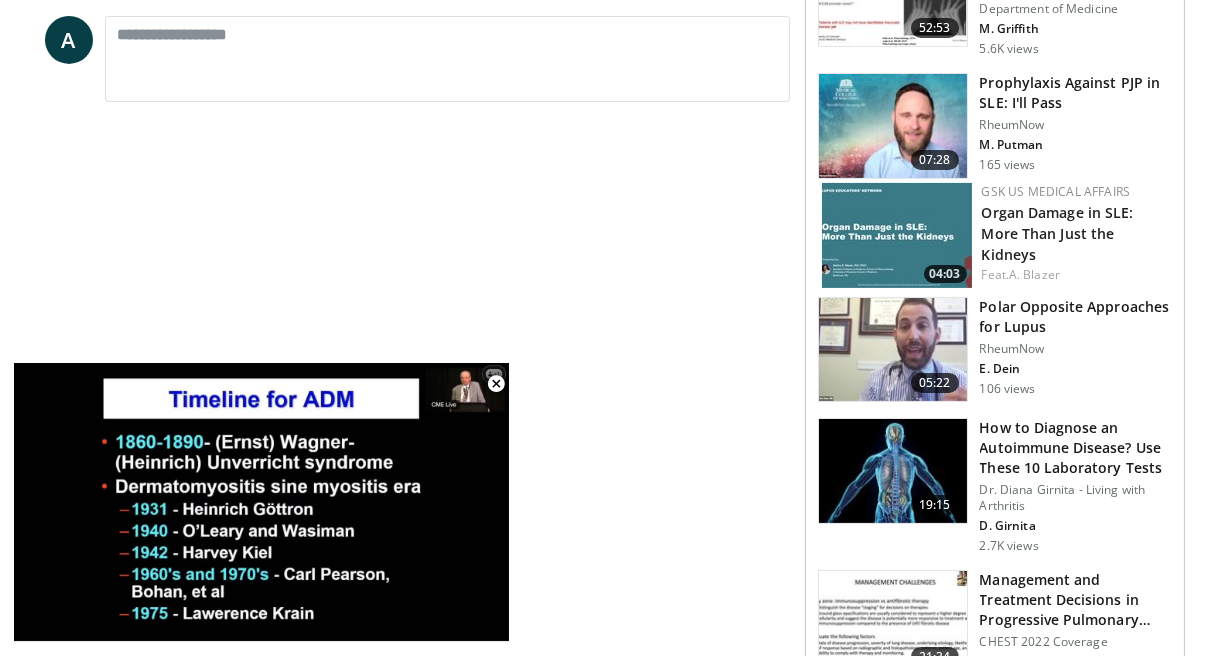 click on "Specialties
Adult & Family Medicine
Allergy, Asthma, Immunology
Anesthesiology
Cardiology
Dental
Dermatology
Endocrinology
Gastroenterology & Hepatology
General Surgery
Hematology & Oncology
Infectious Disease
Nephrology
Neurology
Neurosurgery
Obstetrics & Gynecology
Ophthalmology
Oral Maxillofacial
Orthopaedics
Otolaryngology
Pediatrics
Plastic Surgery
Podiatry
Psychiatry
Pulmonology
Radiation Oncology
Radiology
Rheumatology
Urology" at bounding box center (614, 859) 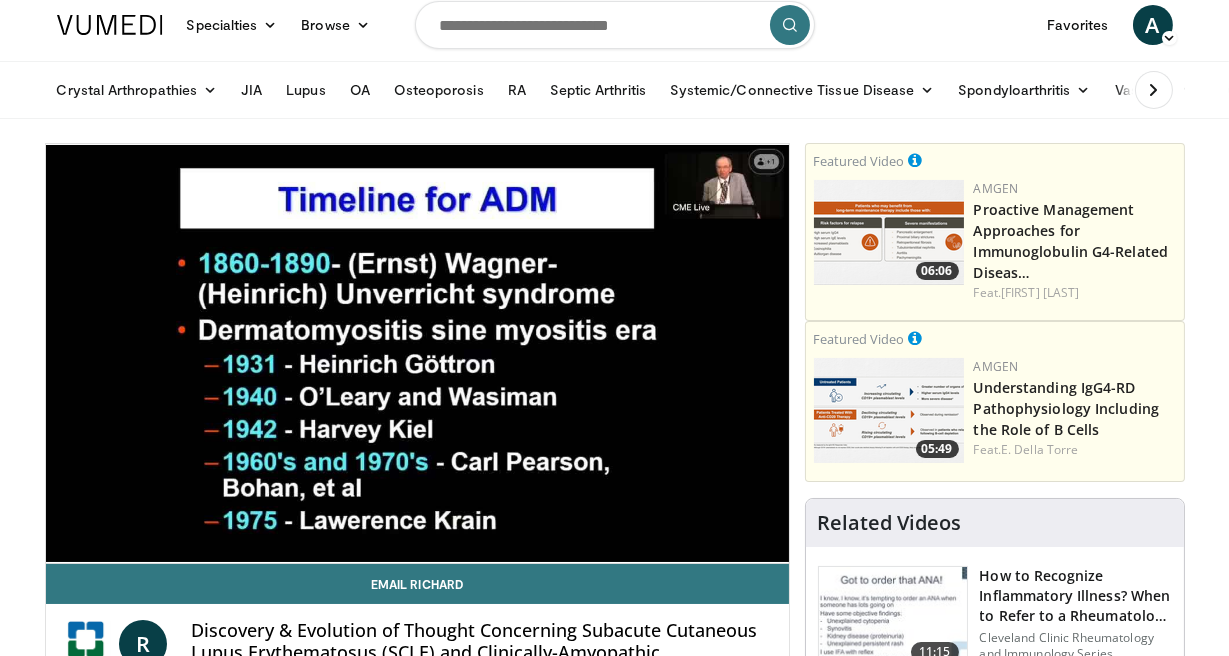 scroll, scrollTop: 0, scrollLeft: 0, axis: both 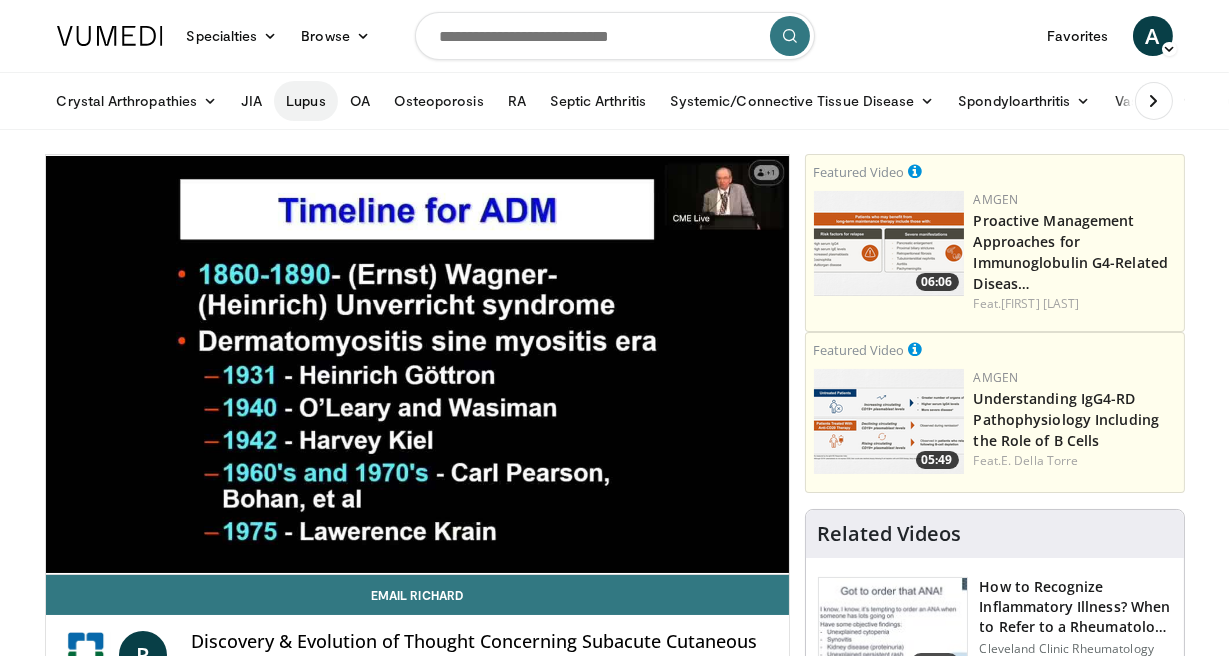 click on "Lupus" at bounding box center [305, 101] 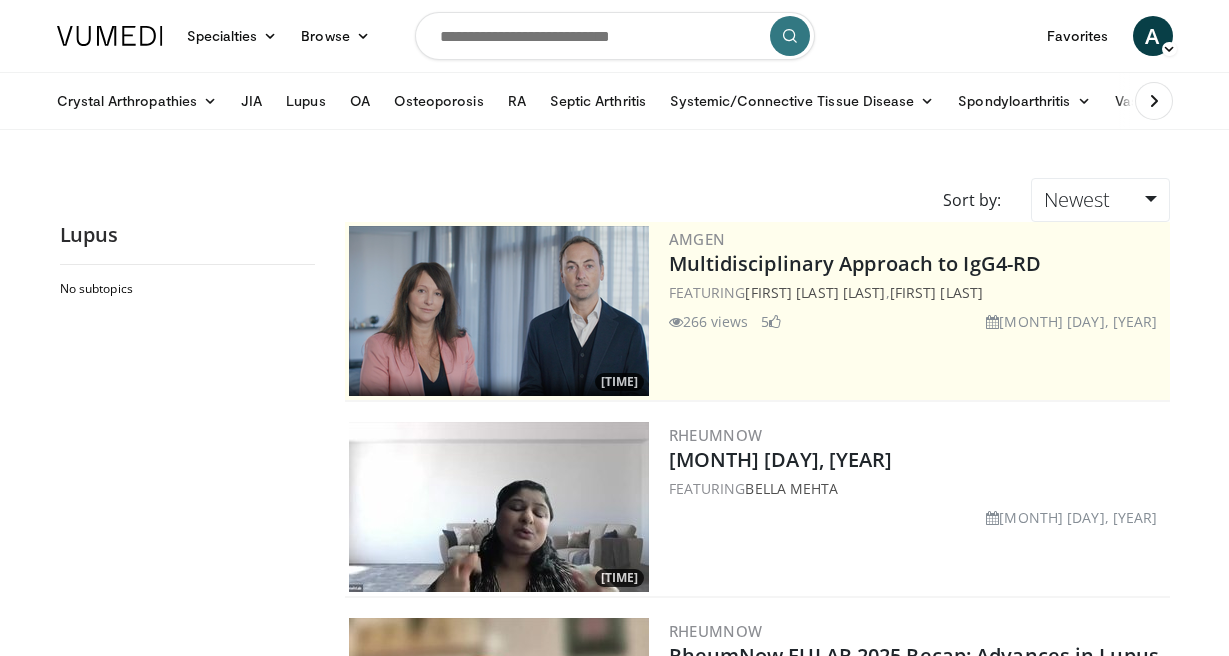 scroll, scrollTop: 0, scrollLeft: 0, axis: both 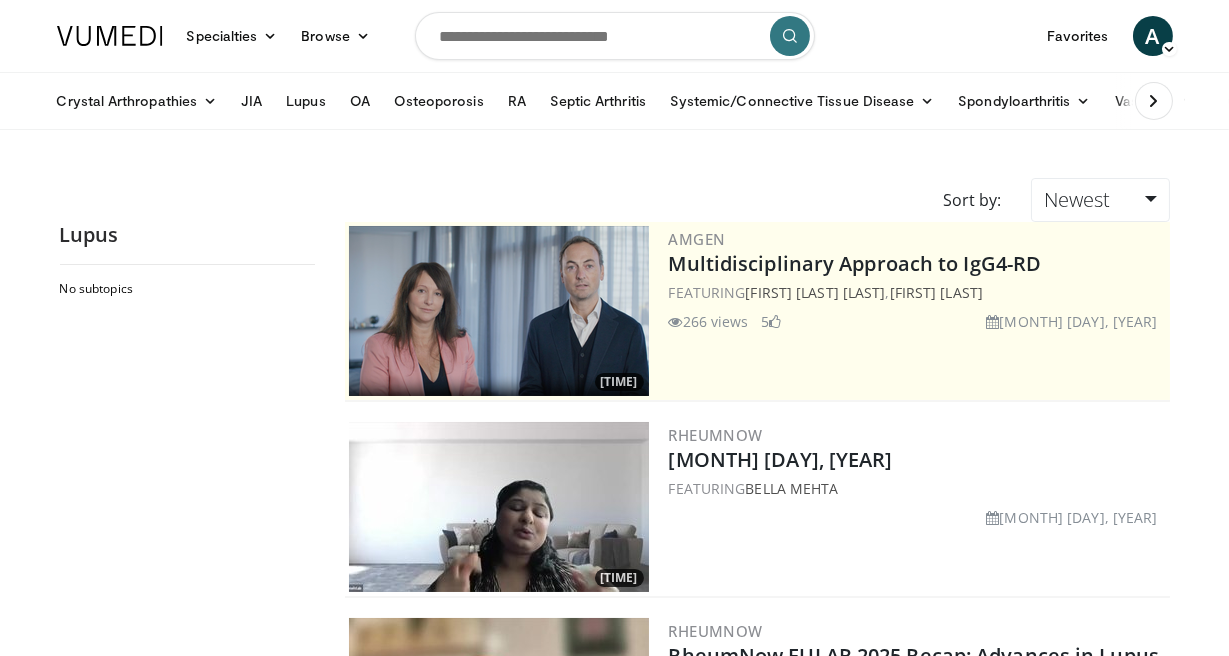 click on "Lupus
No subtopics" at bounding box center [187, 429] 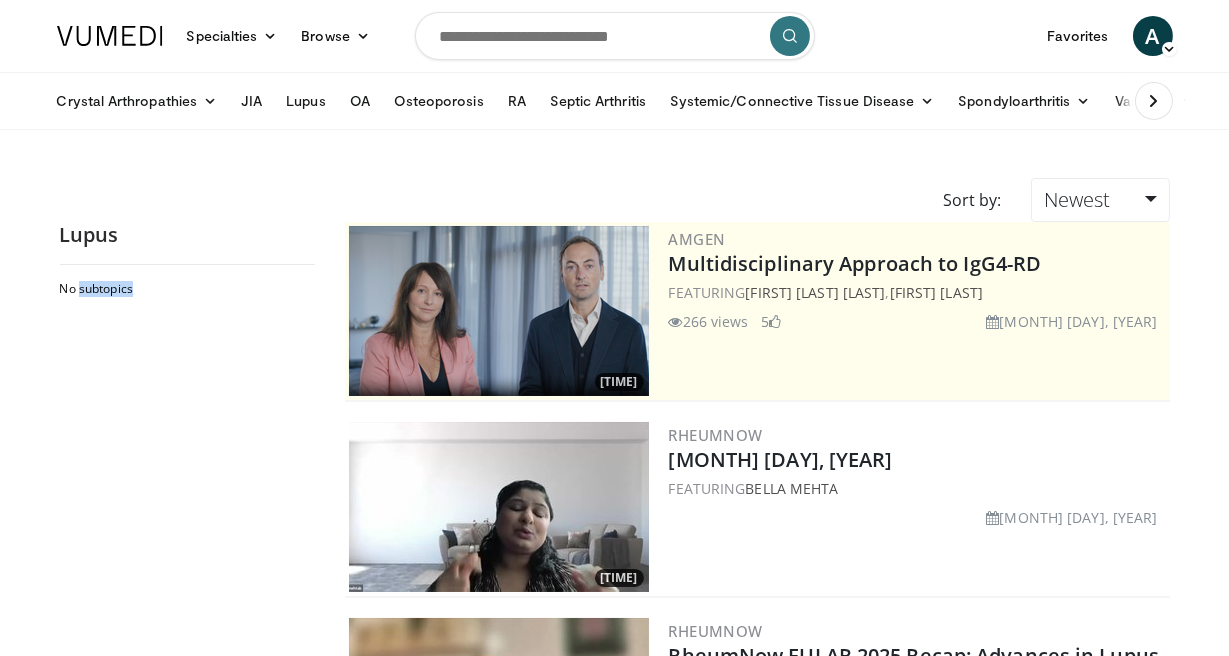 click on "No subtopics" at bounding box center [185, 289] 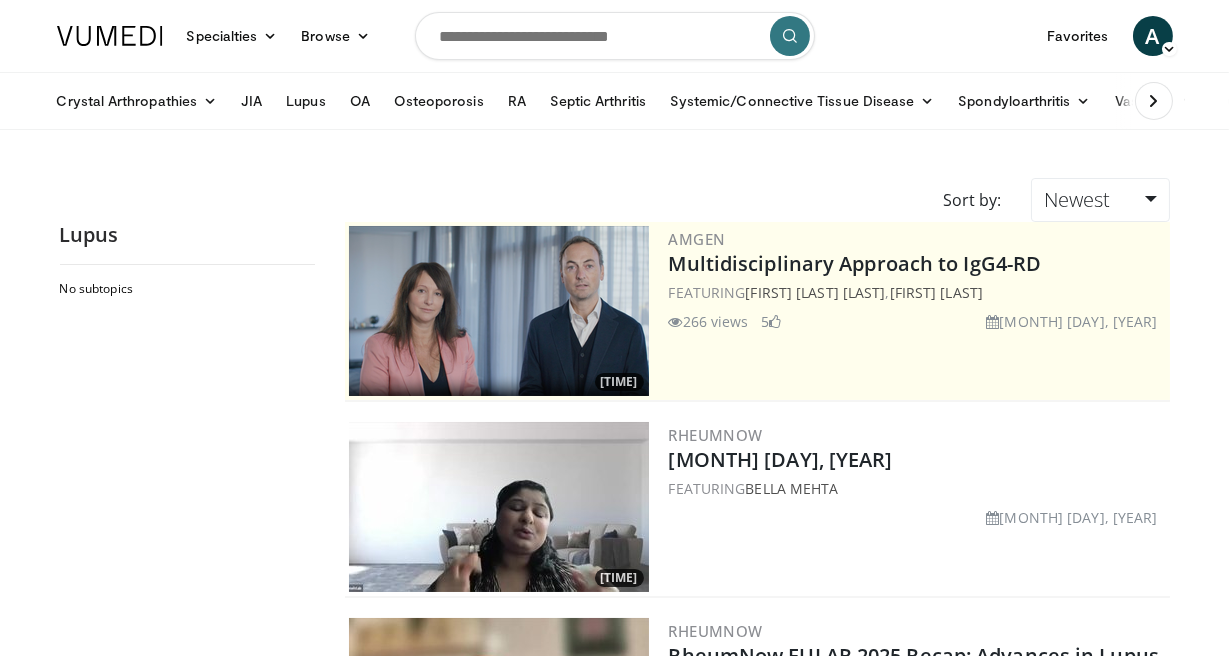 click on "No subtopics" at bounding box center [185, 289] 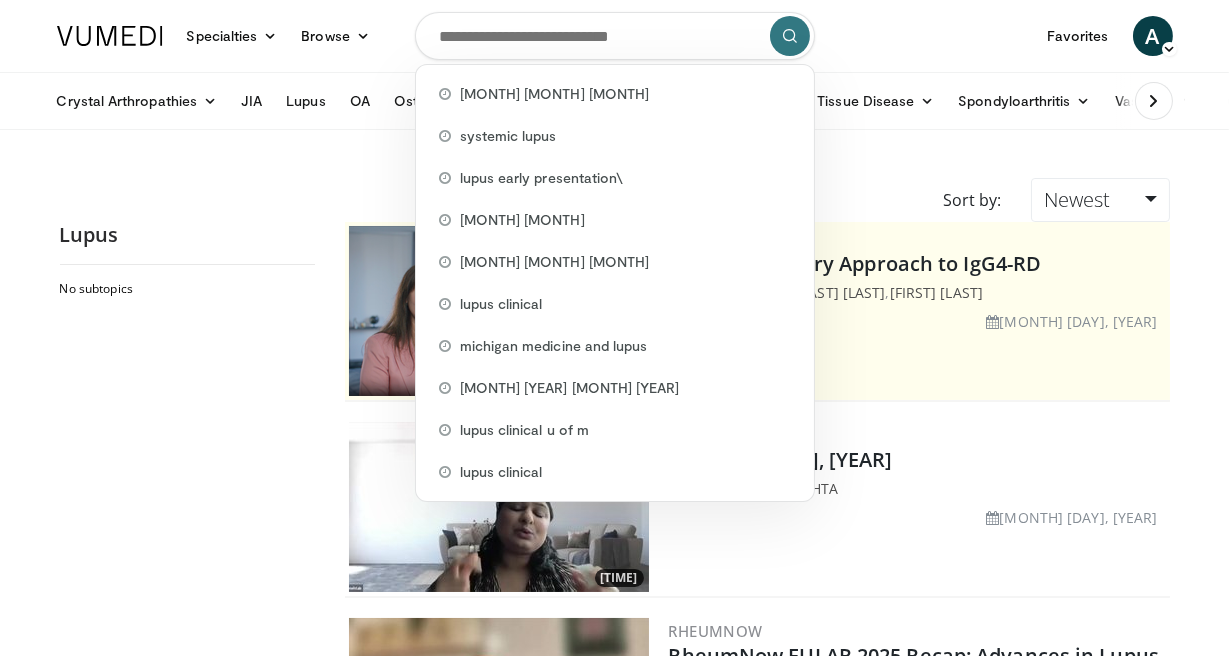 click at bounding box center (615, 36) 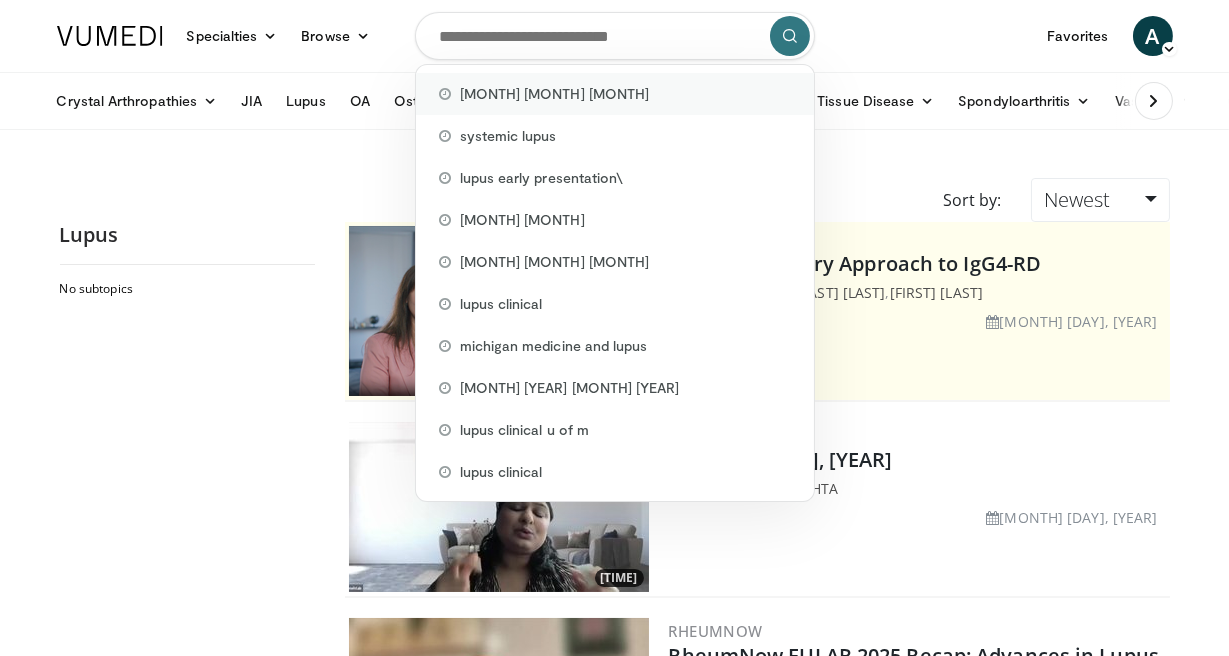 click on "lupus screening in dermatology" at bounding box center [555, 94] 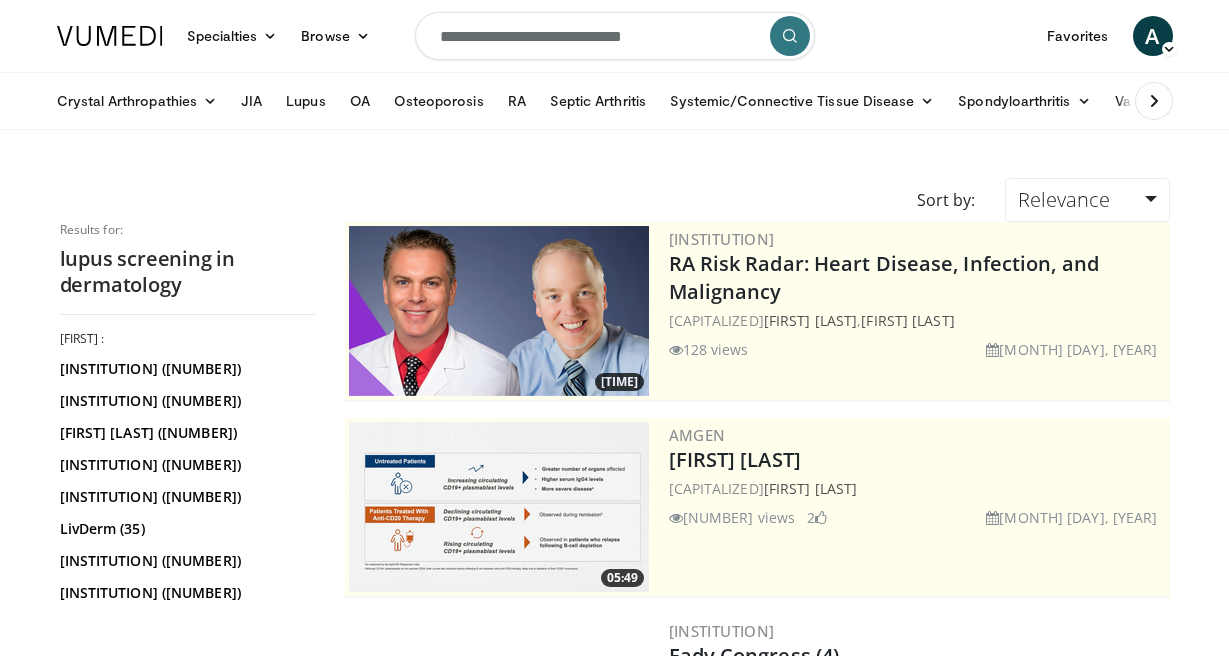 scroll, scrollTop: 0, scrollLeft: 0, axis: both 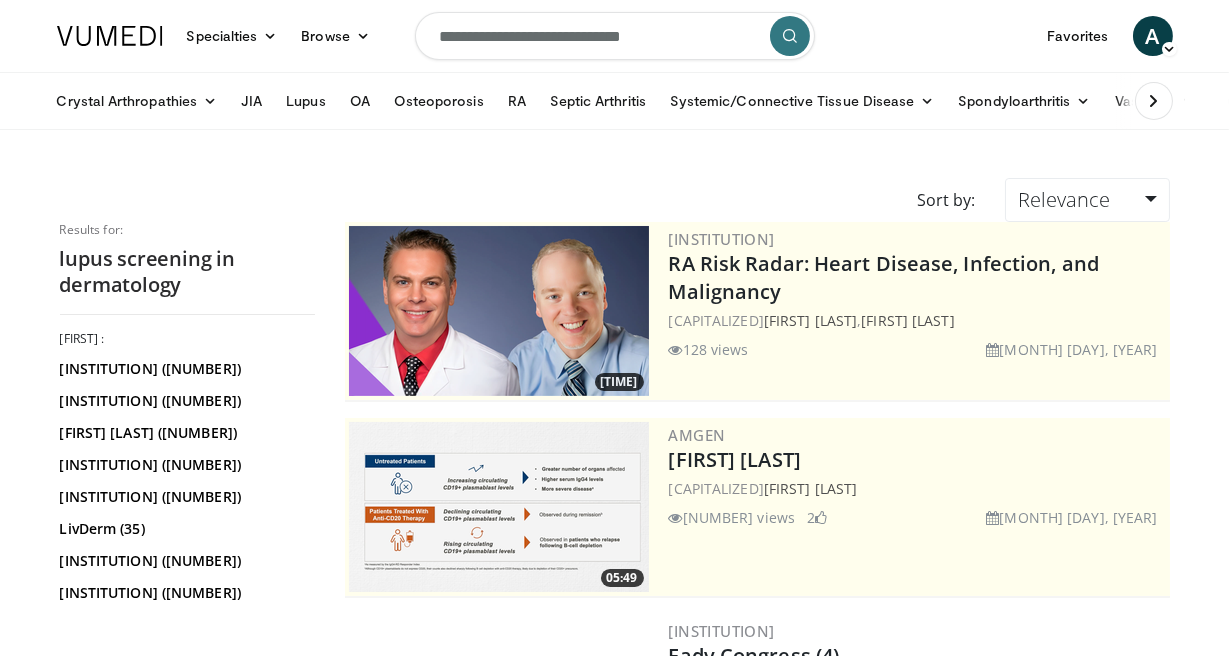 click on "Specialties
[INSTITUTION]
[INSTITUTION]
[INSTITUTION]
[INSTITUTION]
[INSTITUTION]
[INSTITUTION]
[INSTITUTION]
[INSTITUTION]
[INSTITUTION]
[INSTITUTION]
[INSTITUTION]
[INSTITUTION]
[INSTITUTION]
[INSTITUTION]
[INSTITUTION]
[INSTITUTION]
[INSTITUTION]
[INSTITUTION]
[INSTITUTION]
[INSTITUTION]
[INSTITUTION]
[INSTITUTION]
[INSTITUTION]
[INSTITUTION]
[INSTITUTION]
[INSTITUTION]" at bounding box center (614, 1217) 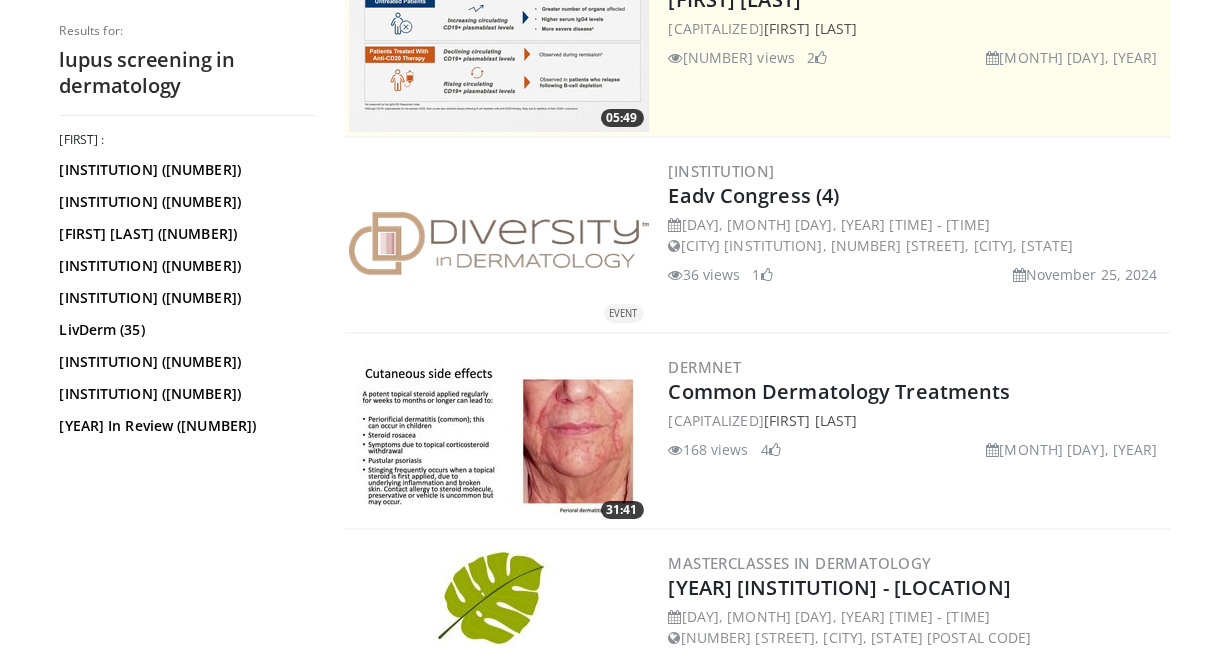 scroll, scrollTop: 472, scrollLeft: 0, axis: vertical 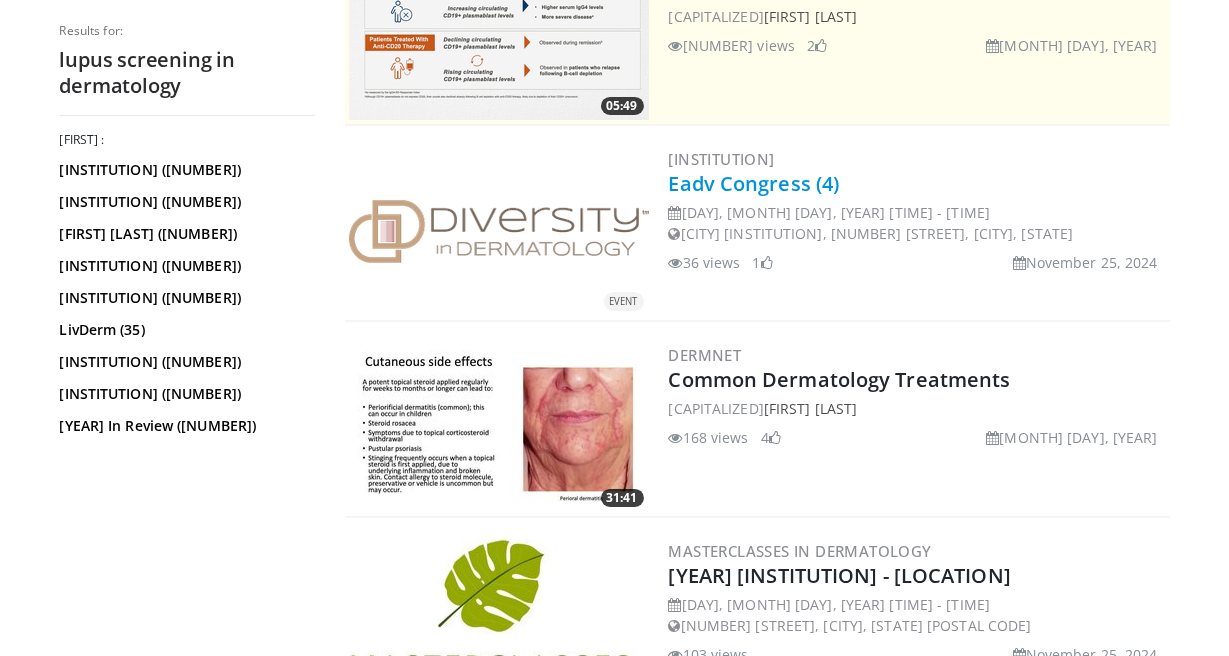 click on "Eadv Congress (4)" at bounding box center (754, 183) 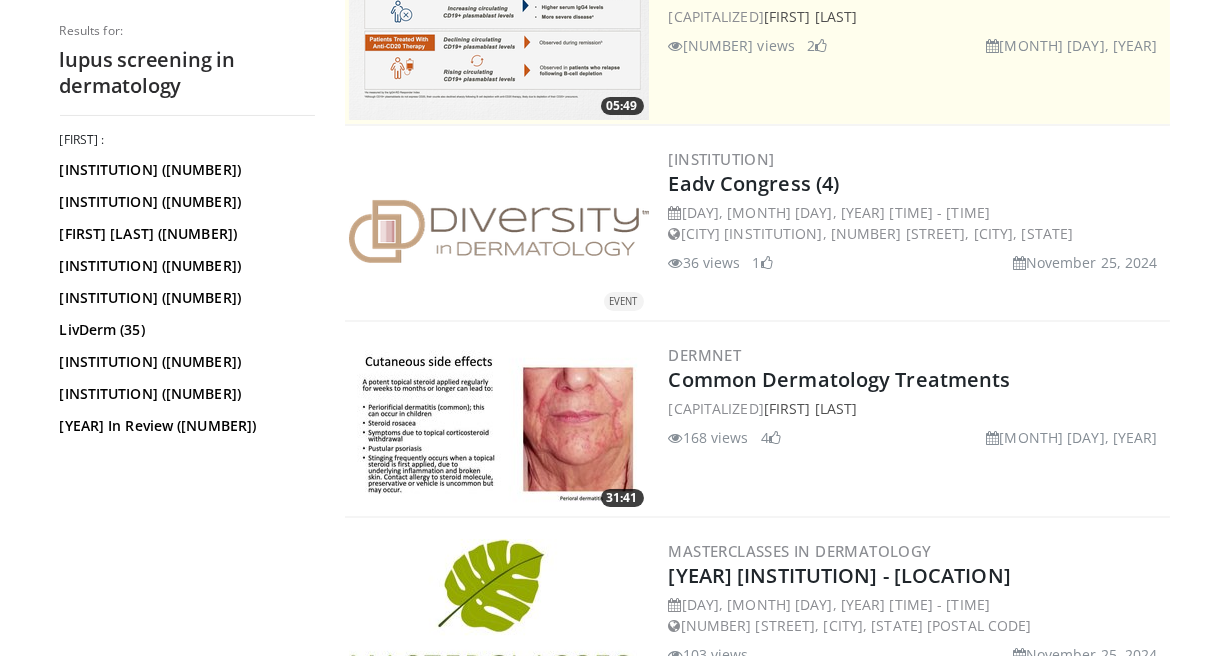 click on "Specialties
Adult & Family Medicine
Allergy, Asthma, Immunology
Anesthesiology
Cardiology
Dental
Dermatology
Endocrinology
Gastroenterology & Hepatology
General Surgery
Hematology & Oncology
Infectious Disease
Nephrology
Neurology
Neurosurgery
Obstetrics & Gynecology
Ophthalmology
Oral Maxillofacial
Orthopaedics
Otolaryngology
Pediatrics
Plastic Surgery
Podiatry
Psychiatry
Pulmonology
Radiation Oncology
Radiology
Rheumatology
Urology" at bounding box center (614, 745) 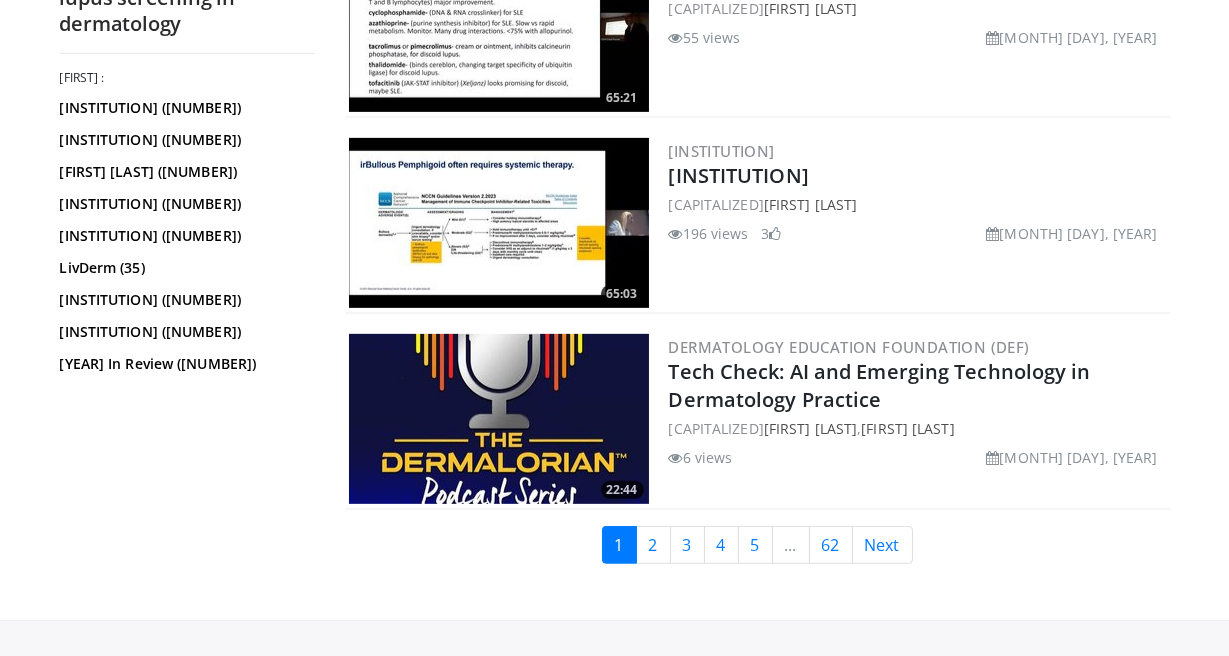 scroll, scrollTop: 1672, scrollLeft: 0, axis: vertical 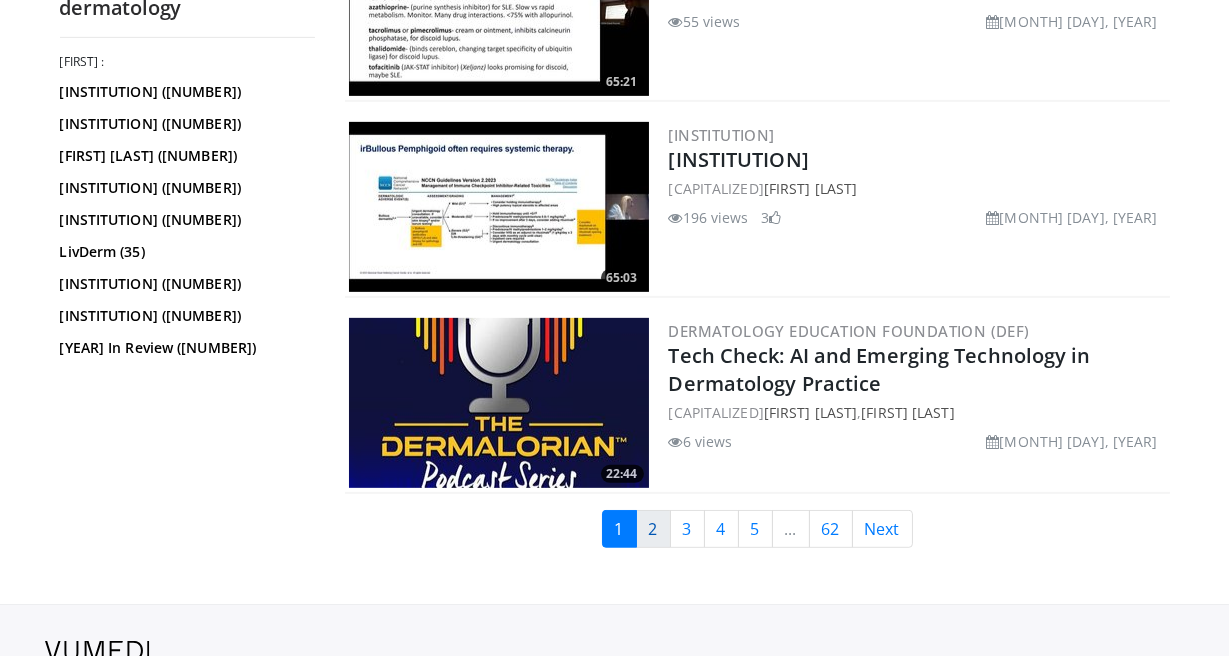 click on "2" at bounding box center [653, 529] 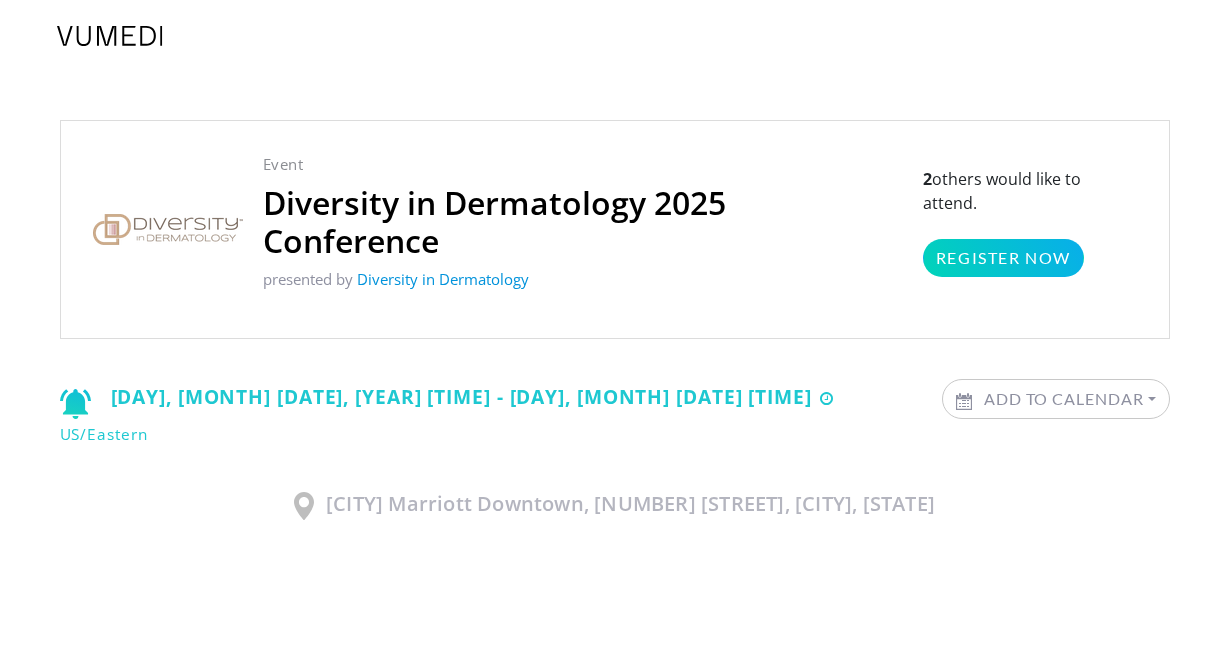 scroll, scrollTop: 0, scrollLeft: 0, axis: both 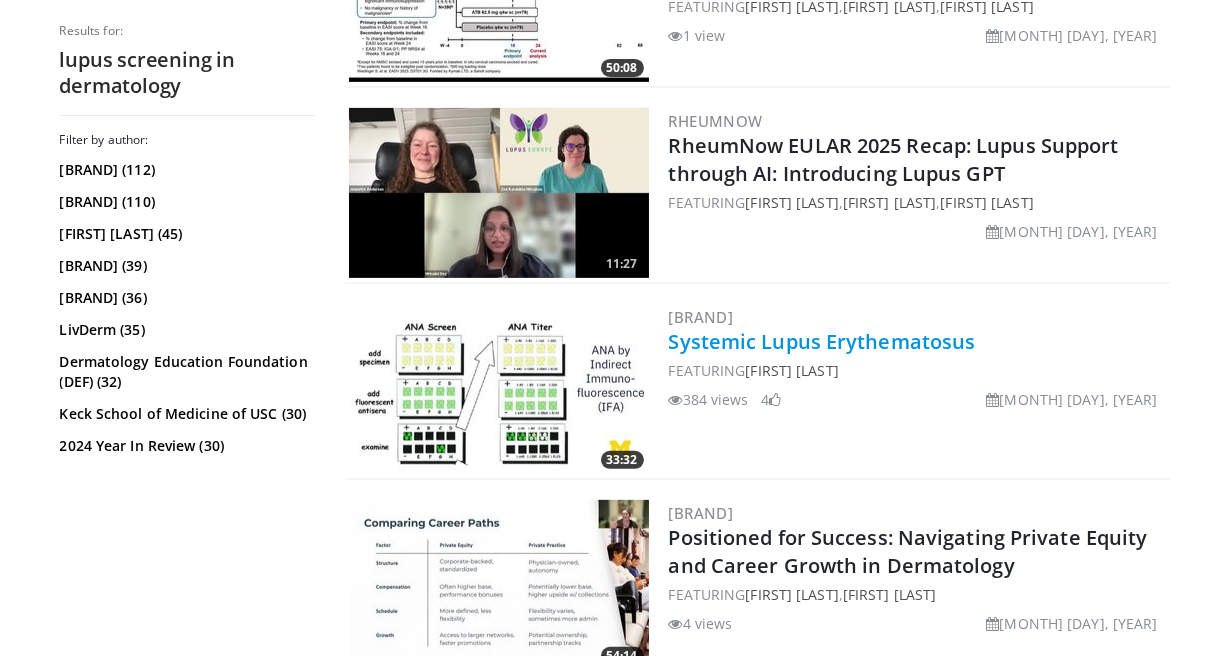 click on "Systemic Lupus Erythematosus" at bounding box center (822, 341) 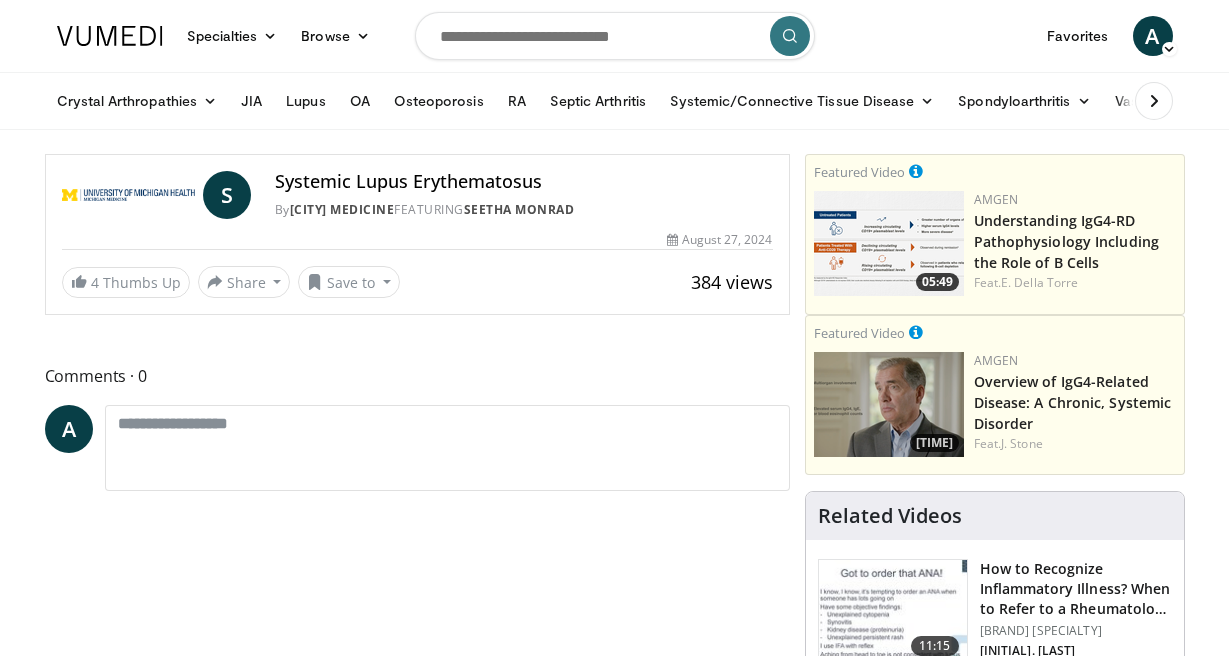 scroll, scrollTop: 0, scrollLeft: 0, axis: both 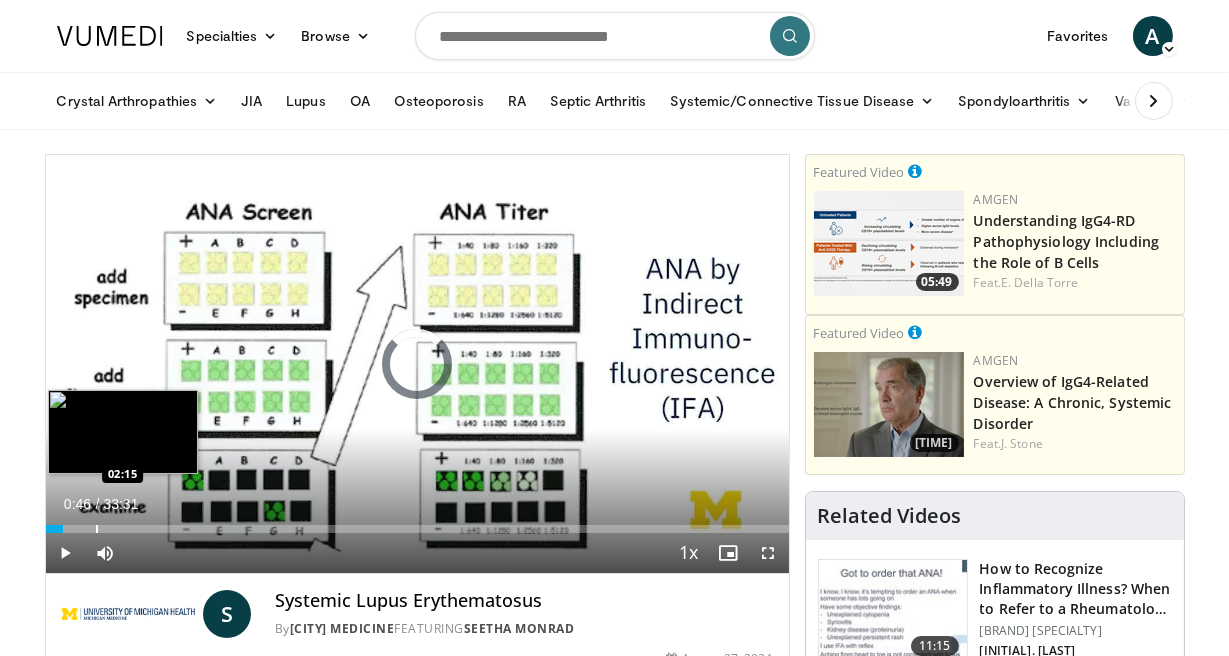 drag, startPoint x: 62, startPoint y: 525, endPoint x: 95, endPoint y: 525, distance: 33 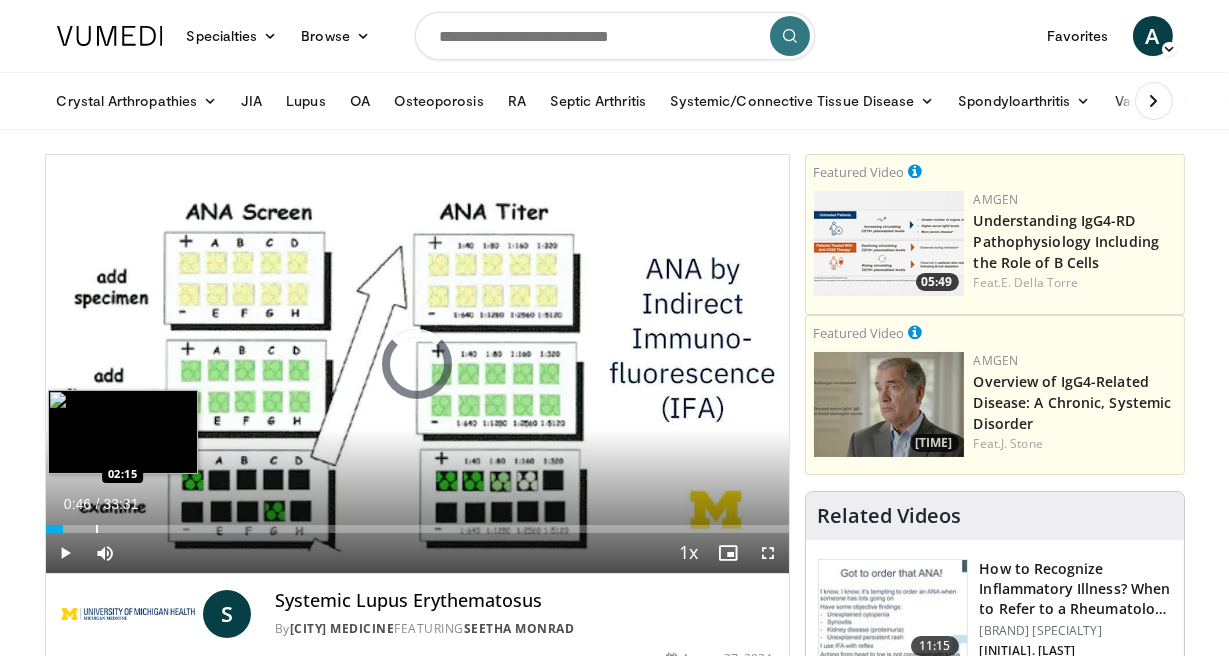 click at bounding box center (97, 529) 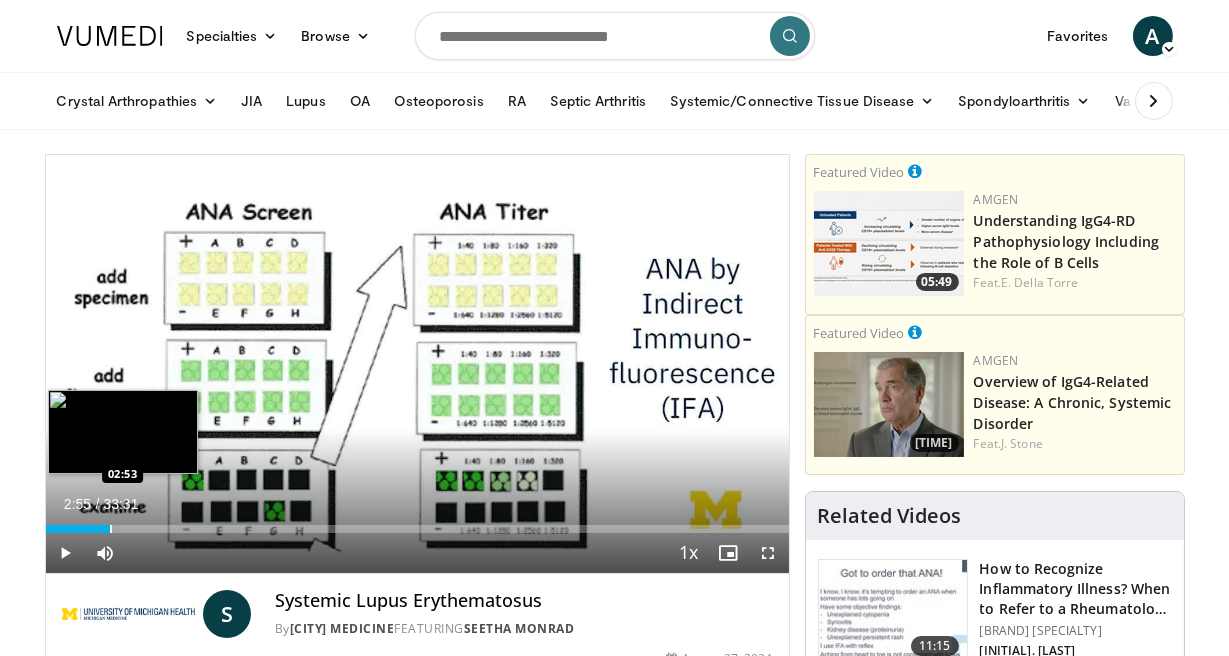 drag, startPoint x: 95, startPoint y: 527, endPoint x: 109, endPoint y: 527, distance: 14 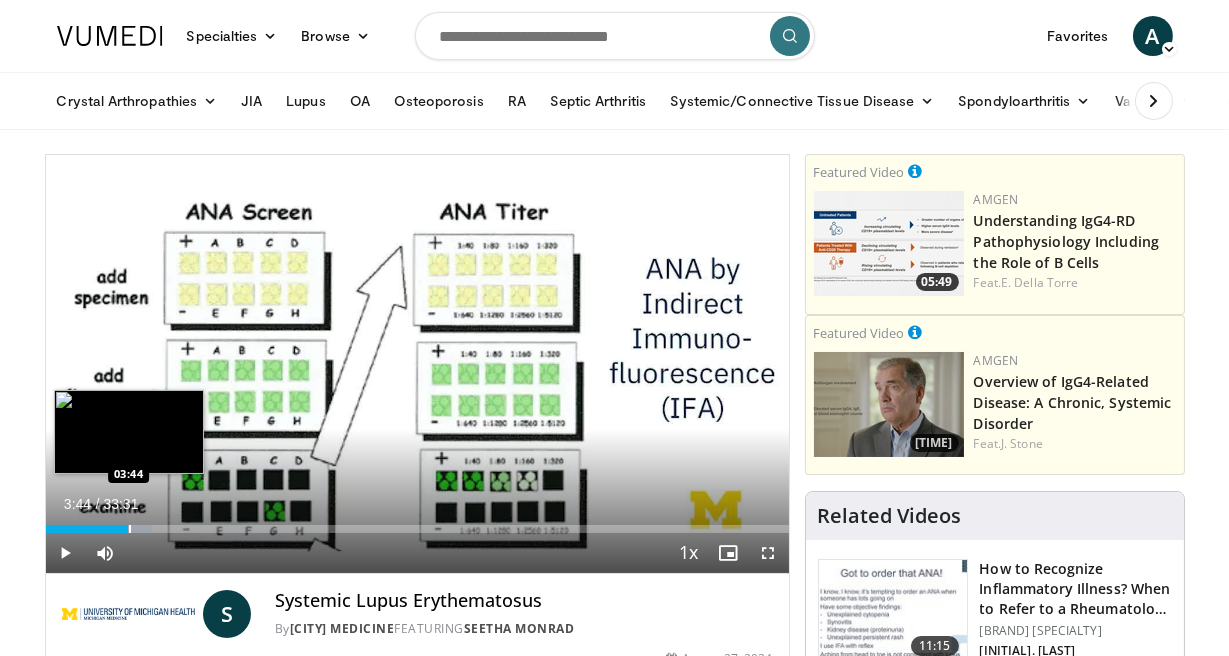 drag, startPoint x: 111, startPoint y: 527, endPoint x: 128, endPoint y: 527, distance: 17 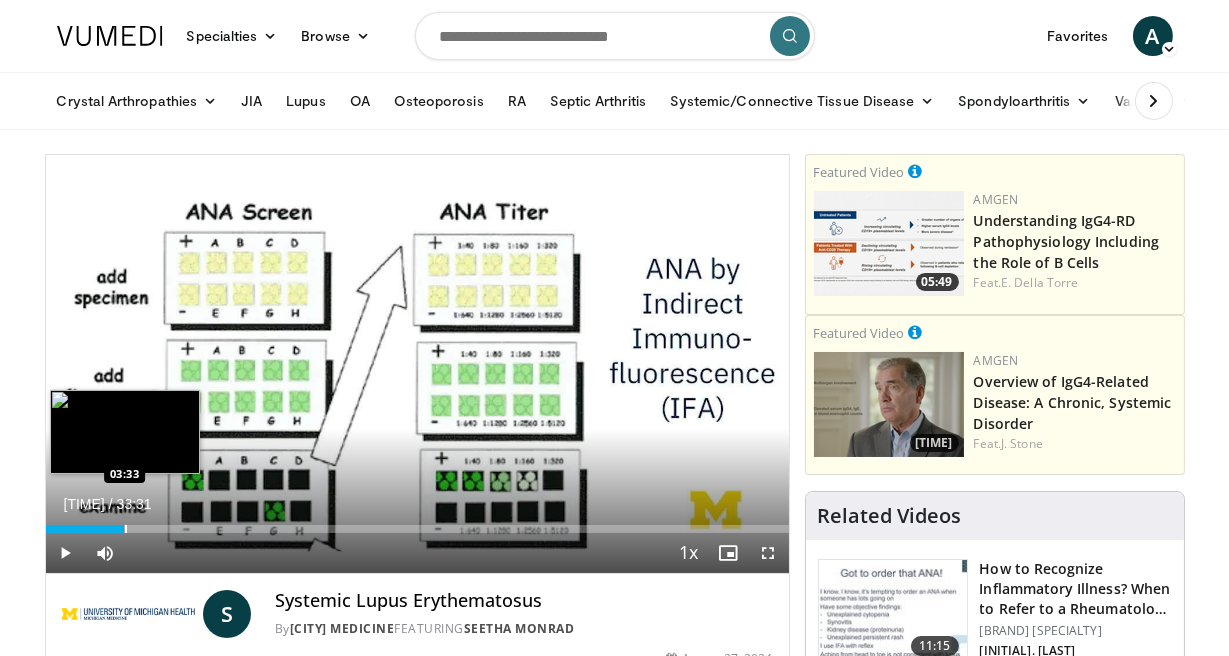 drag, startPoint x: 135, startPoint y: 531, endPoint x: 124, endPoint y: 530, distance: 11.045361 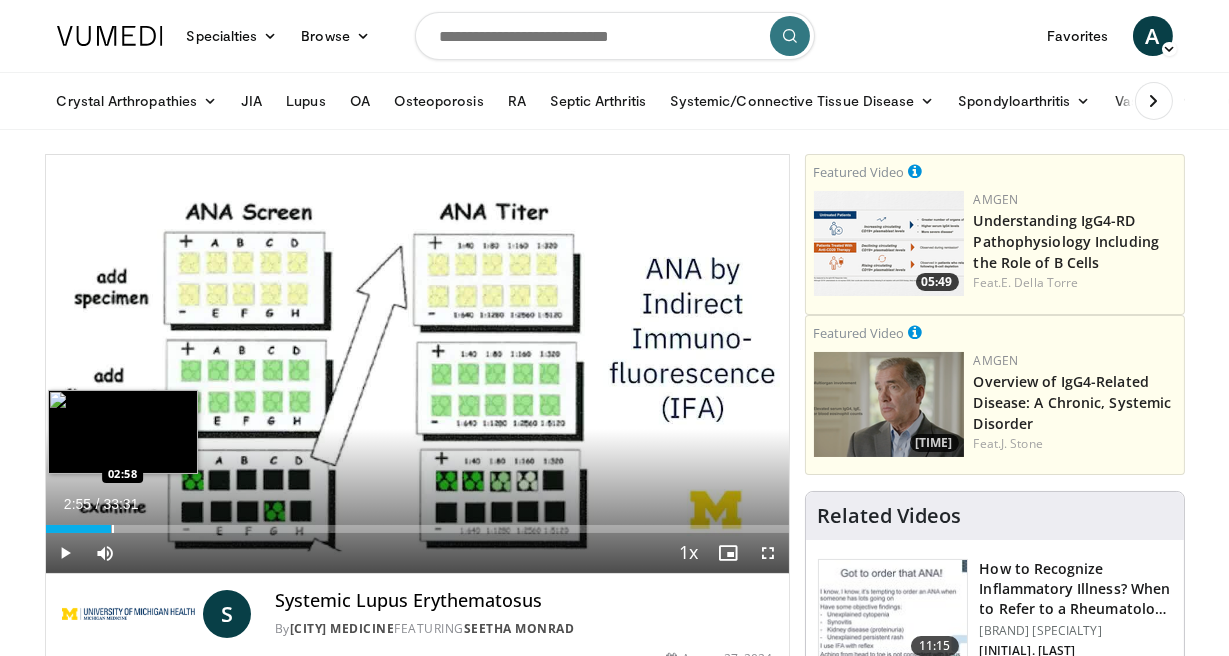 drag, startPoint x: 121, startPoint y: 530, endPoint x: 110, endPoint y: 528, distance: 11.18034 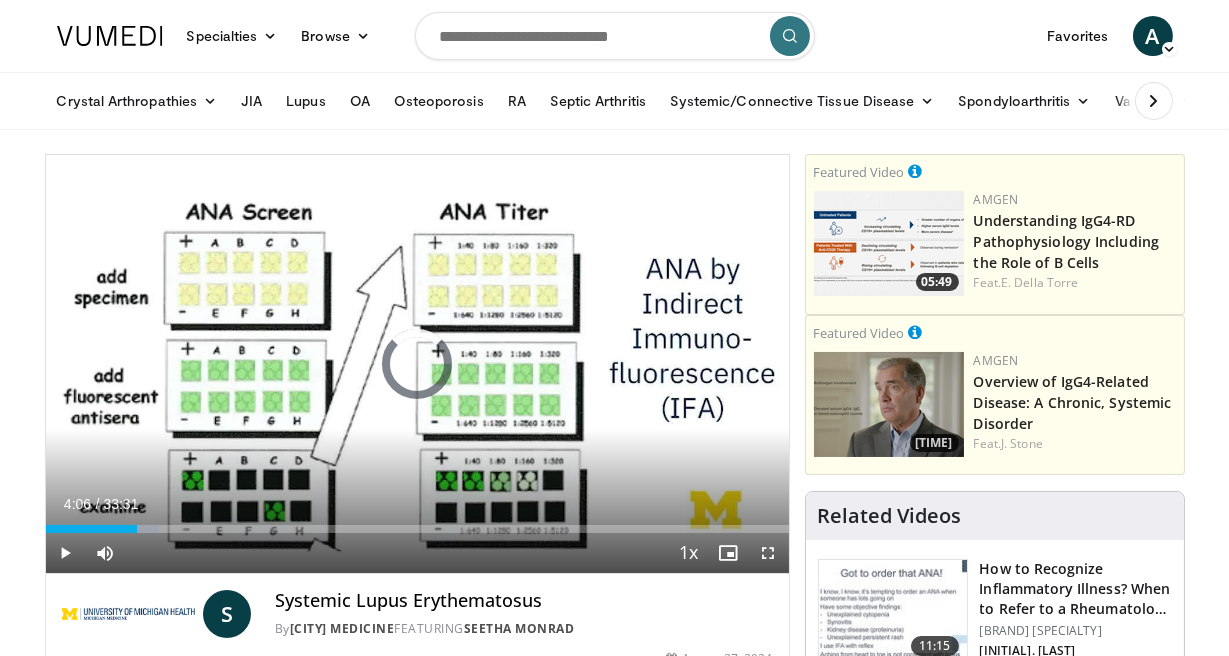 drag, startPoint x: 125, startPoint y: 529, endPoint x: 137, endPoint y: 529, distance: 12 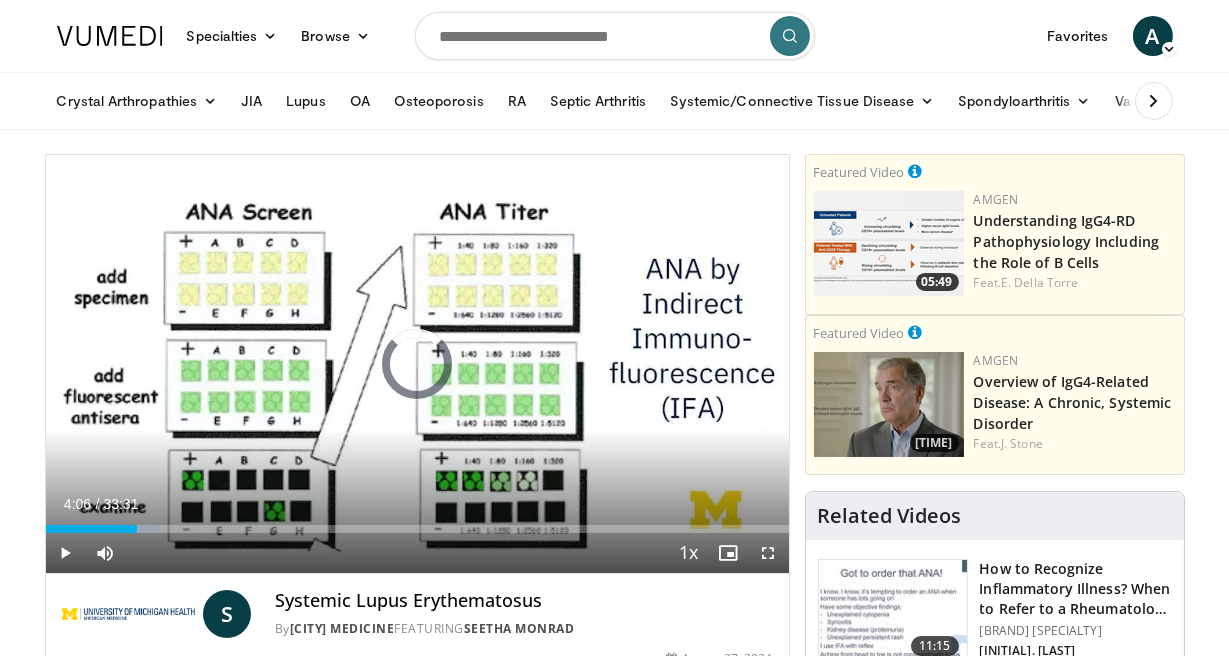 click on "Loaded :  15.29% 04:06 04:09" at bounding box center [417, 529] 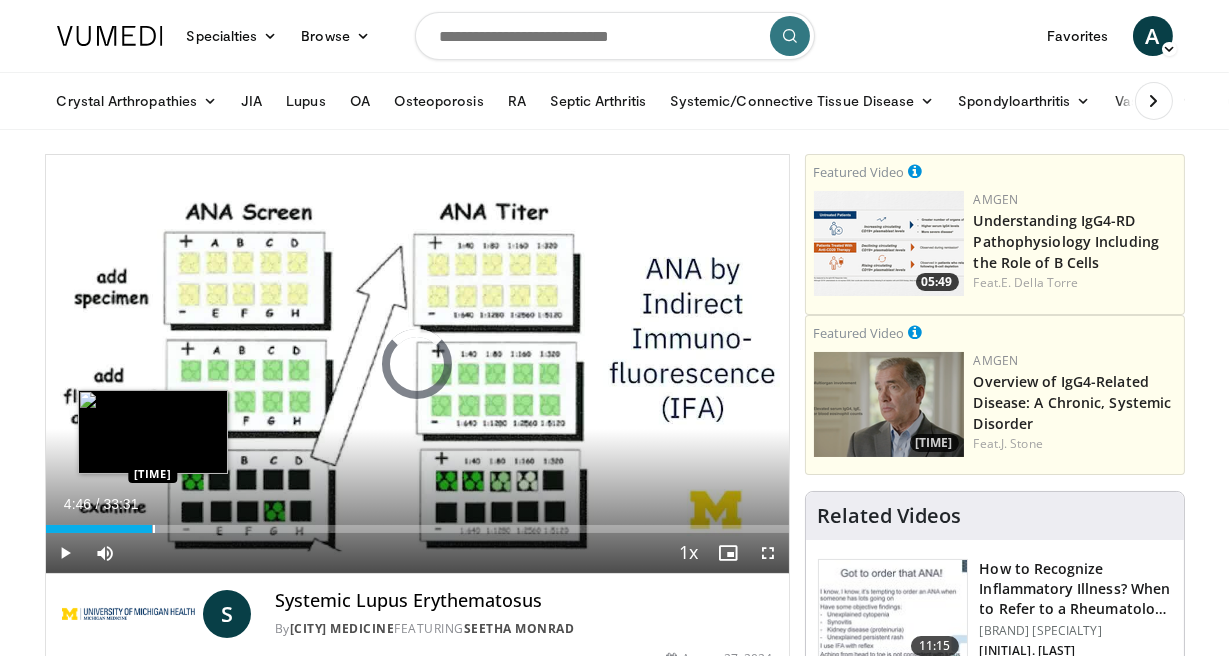 drag, startPoint x: 137, startPoint y: 529, endPoint x: 152, endPoint y: 530, distance: 15.033297 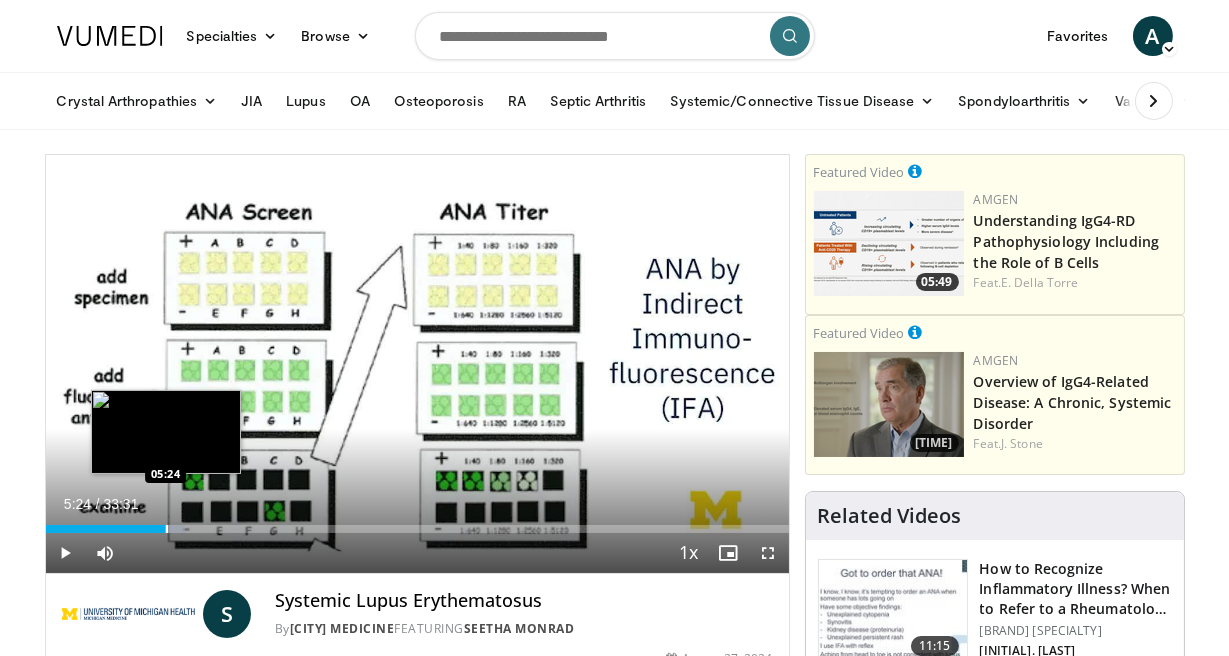 drag, startPoint x: 152, startPoint y: 530, endPoint x: 165, endPoint y: 530, distance: 13 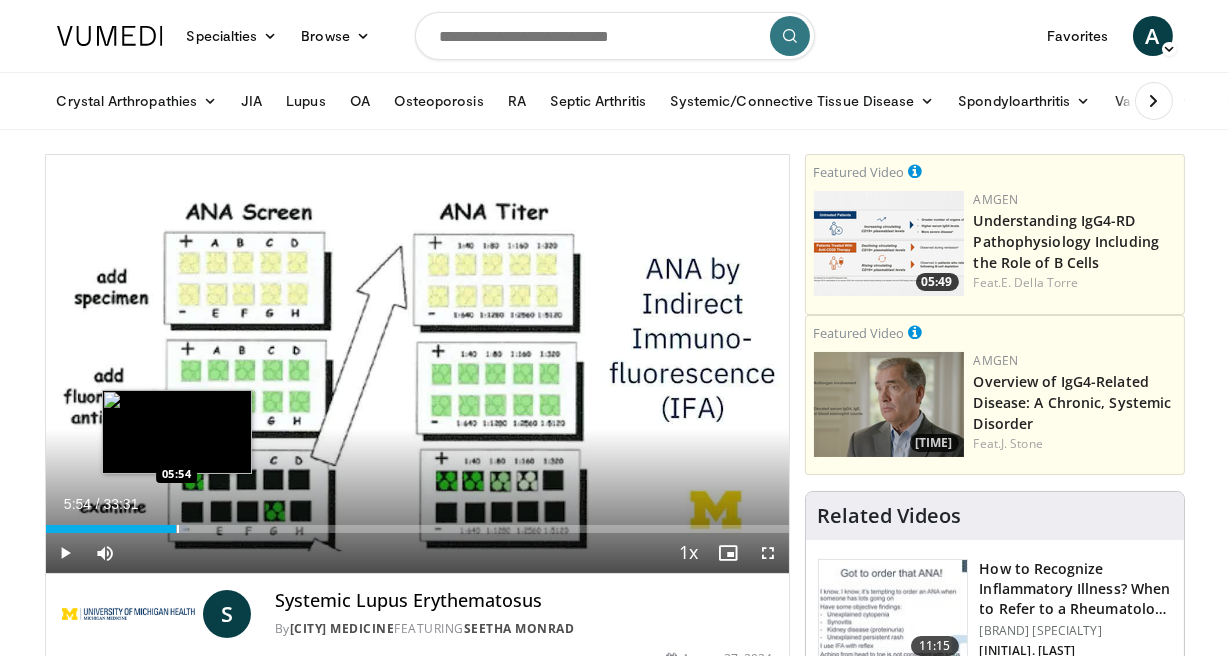 drag, startPoint x: 165, startPoint y: 530, endPoint x: 176, endPoint y: 528, distance: 11.18034 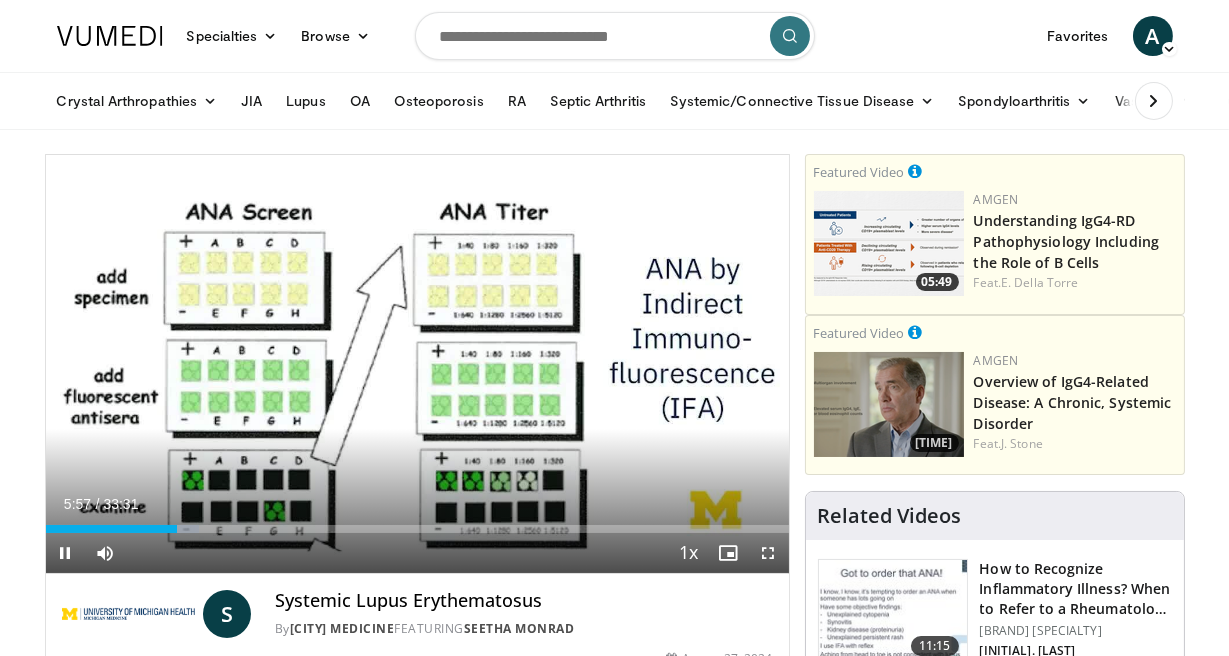 drag, startPoint x: 179, startPoint y: 533, endPoint x: 215, endPoint y: 528, distance: 36.345562 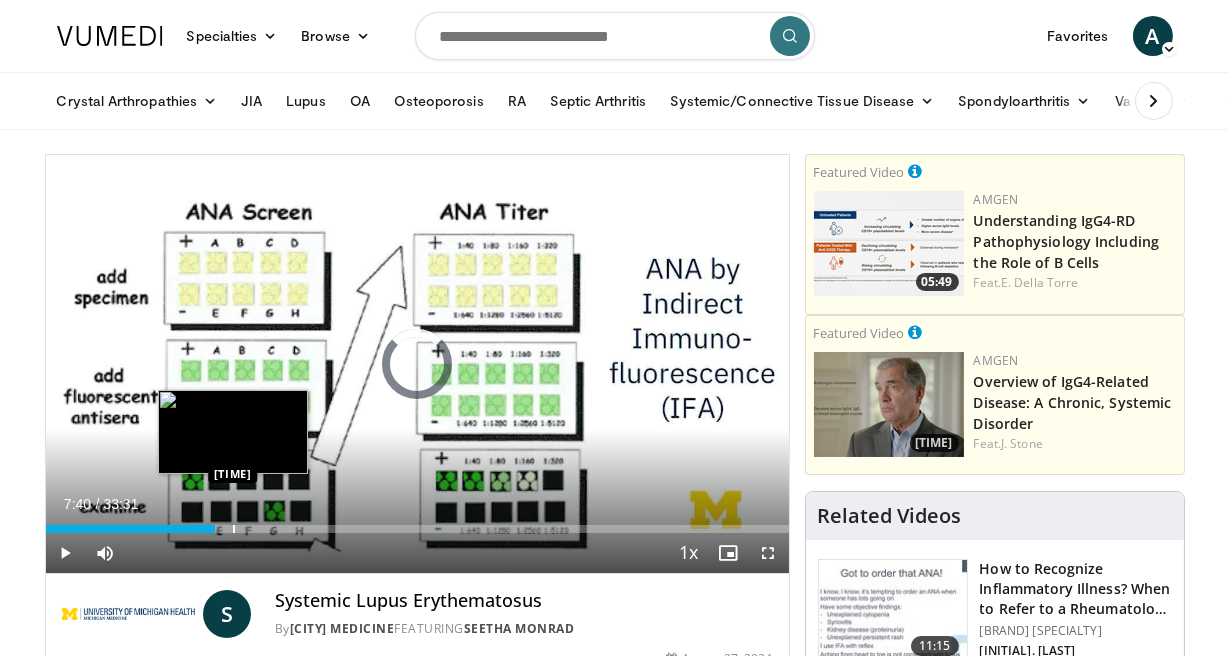 drag, startPoint x: 215, startPoint y: 528, endPoint x: 233, endPoint y: 529, distance: 18.027756 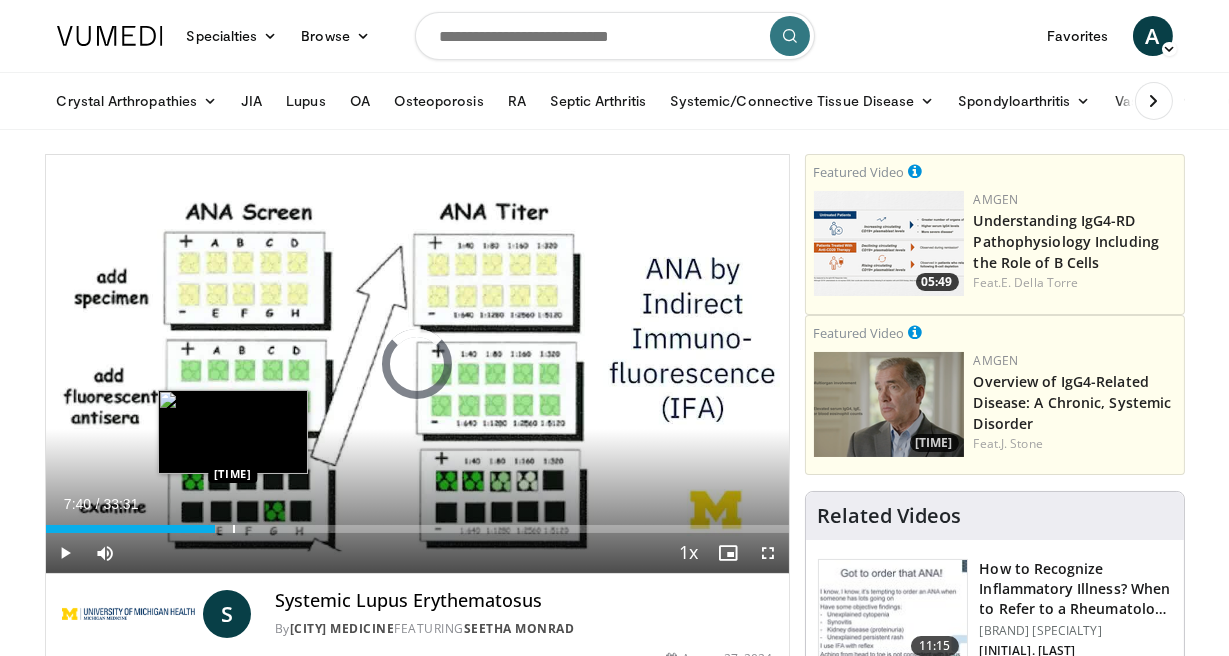 click on "Loaded :  0.00% 08:23 08:26" at bounding box center (417, 529) 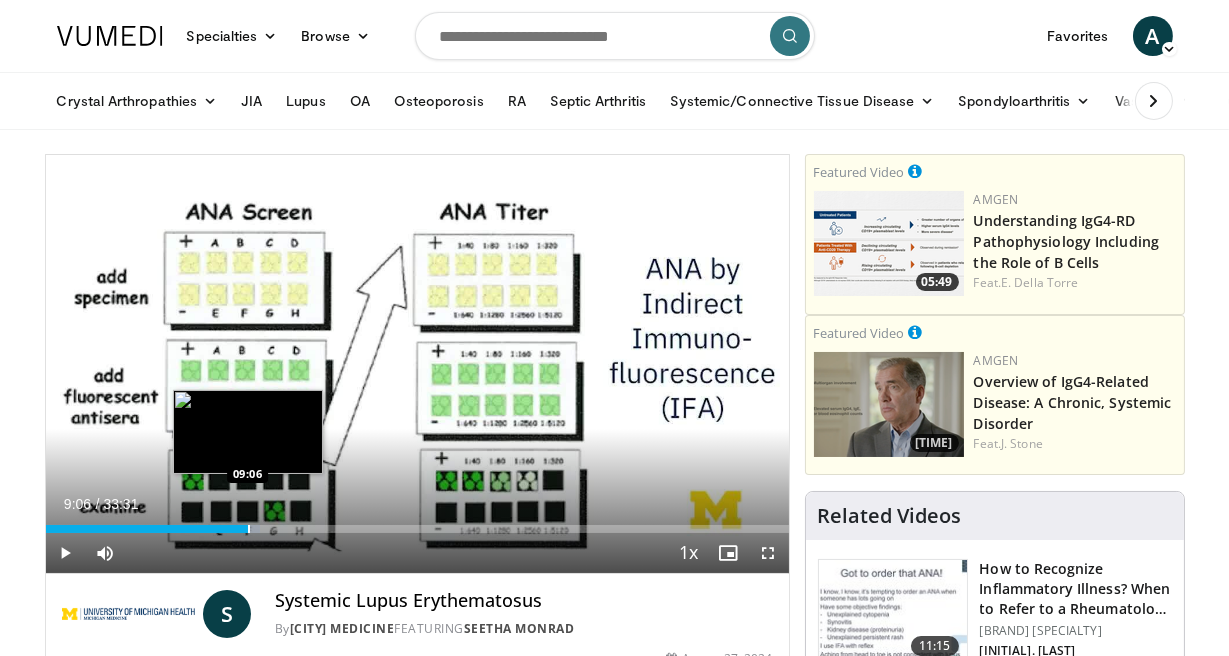 drag, startPoint x: 234, startPoint y: 530, endPoint x: 247, endPoint y: 530, distance: 13 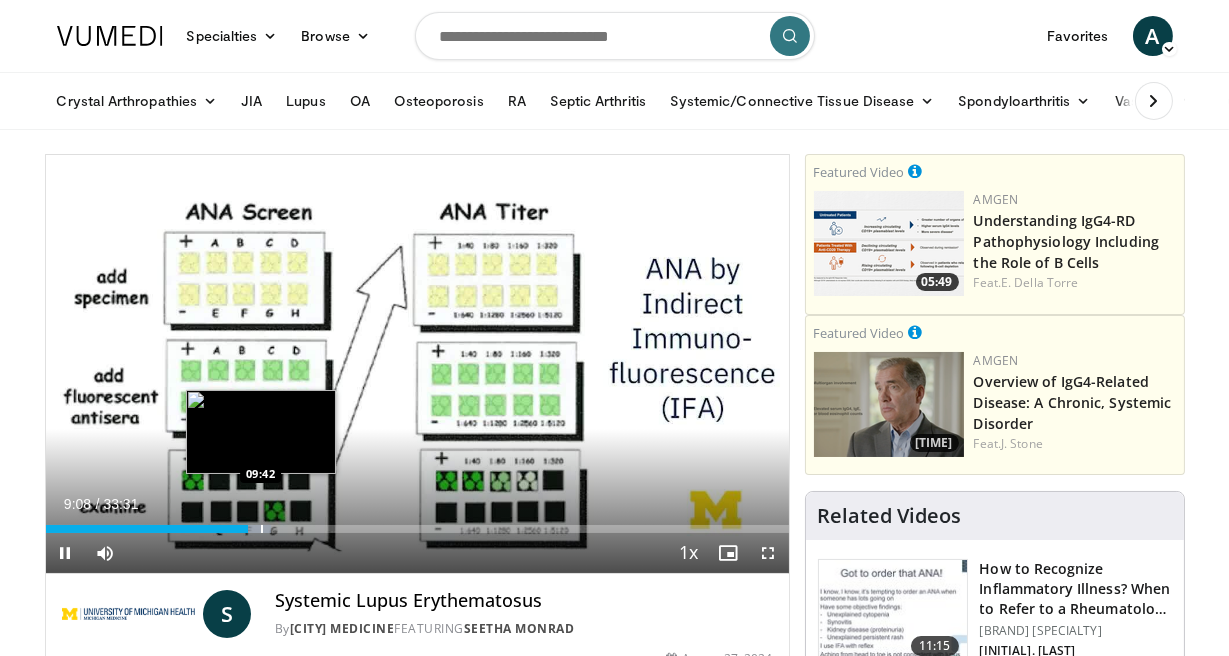drag, startPoint x: 247, startPoint y: 530, endPoint x: 260, endPoint y: 530, distance: 13 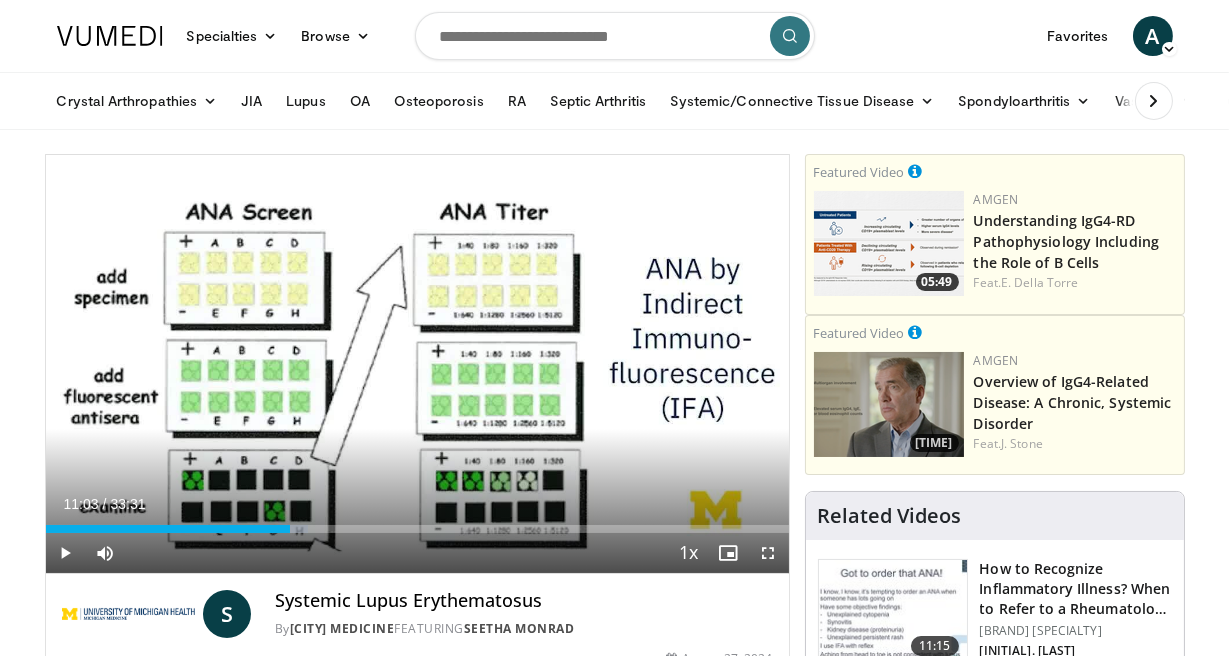 drag, startPoint x: 253, startPoint y: 532, endPoint x: 290, endPoint y: 533, distance: 37.01351 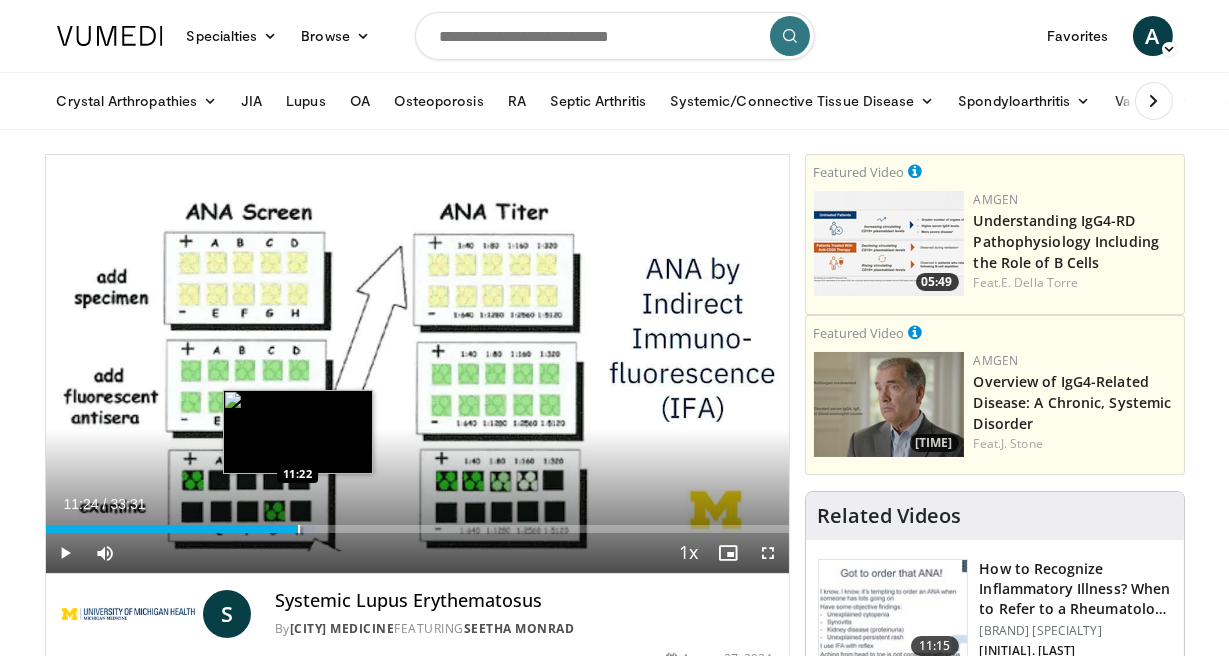click at bounding box center (299, 529) 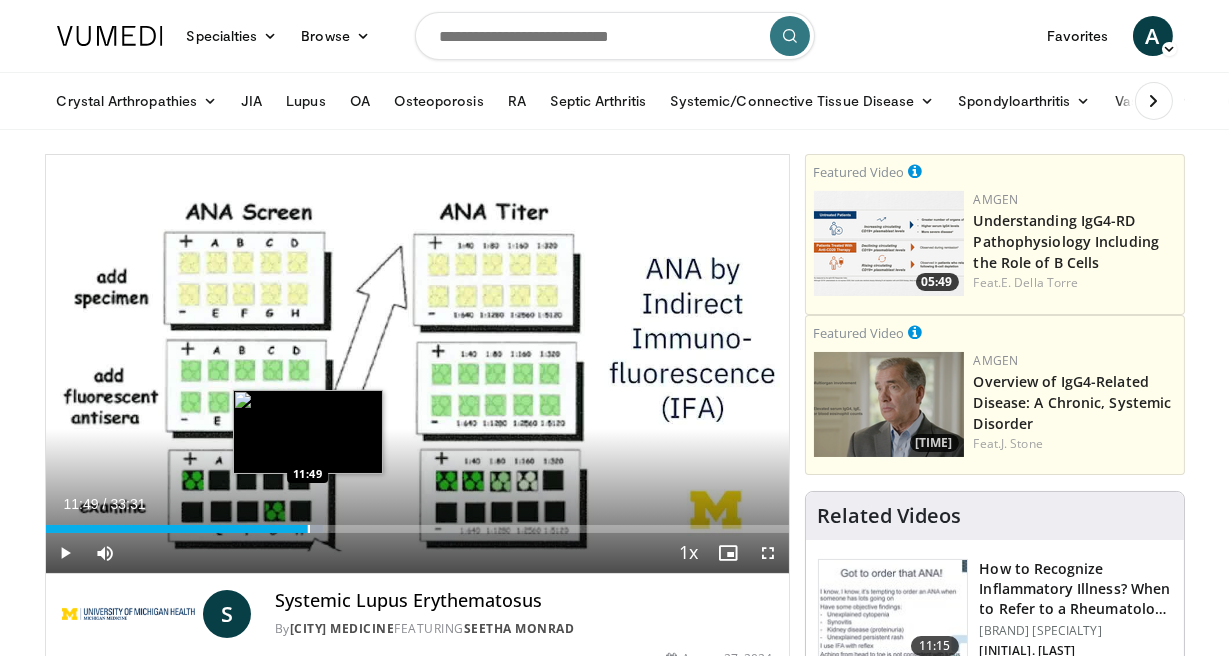 click on "Loaded :  37.33% 11:46 11:49" at bounding box center (417, 529) 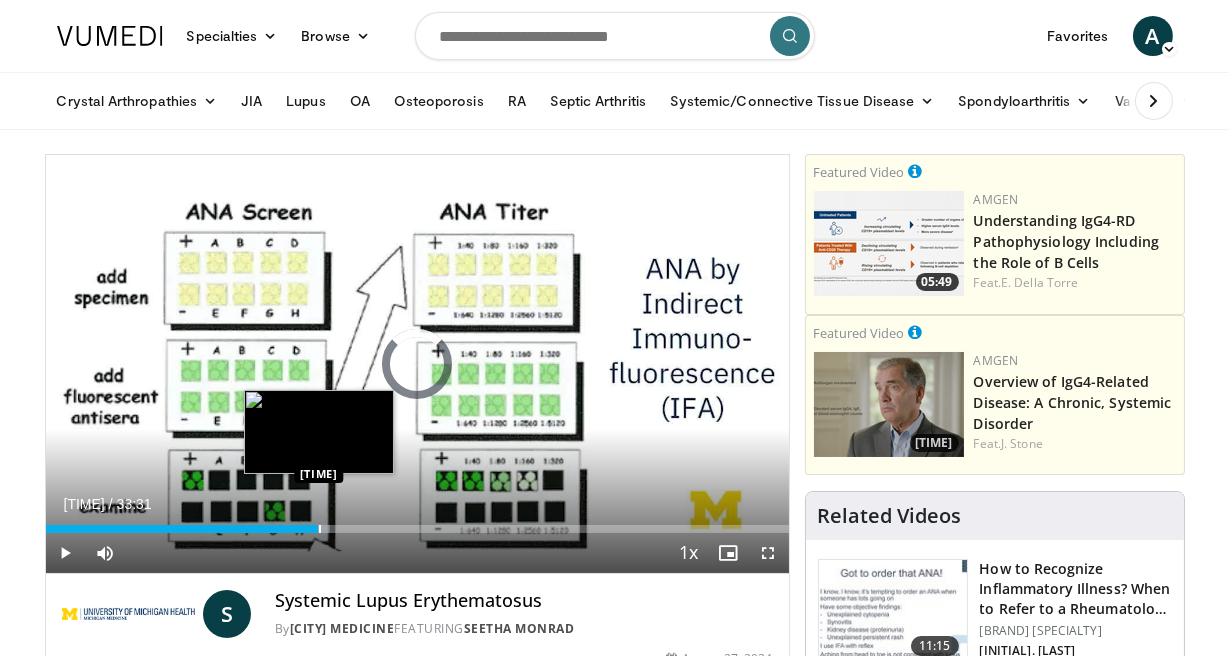 click on "K views" at bounding box center (417, 529) 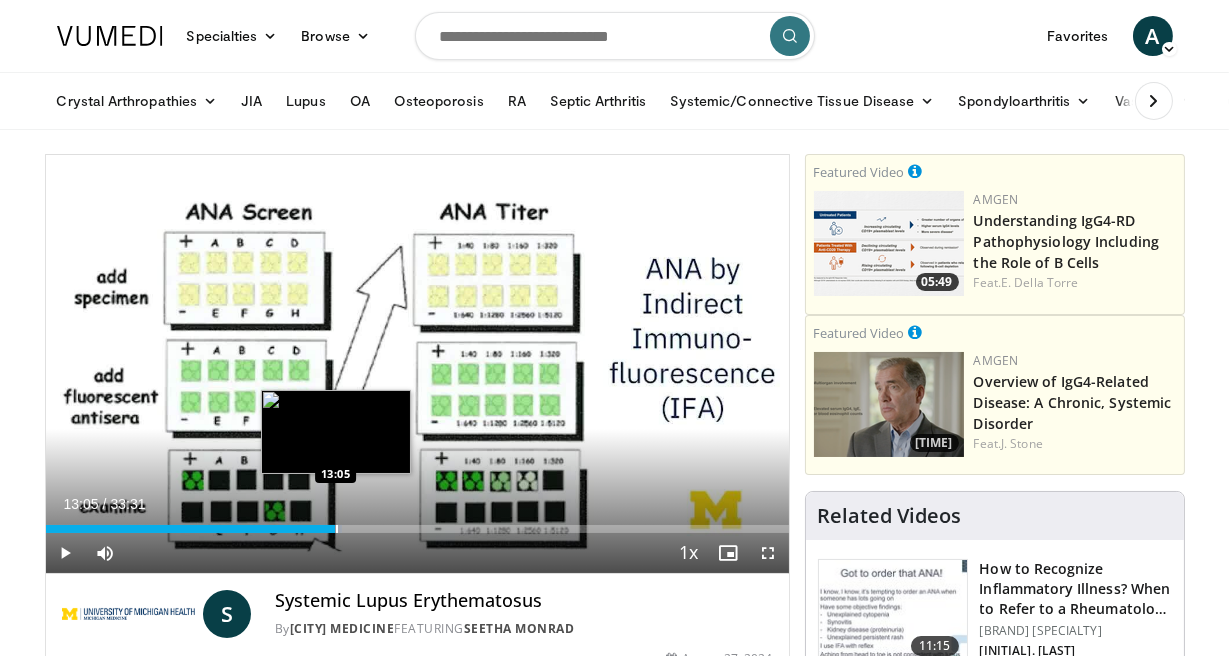 drag, startPoint x: 318, startPoint y: 526, endPoint x: 335, endPoint y: 527, distance: 17.029387 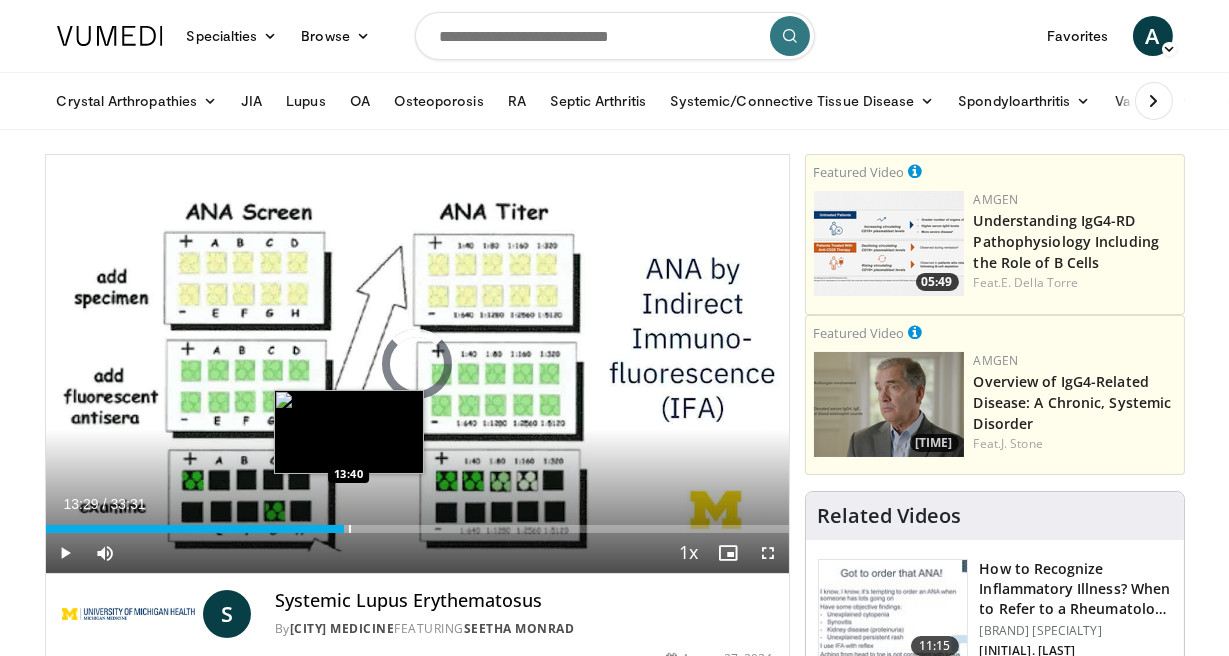 drag, startPoint x: 335, startPoint y: 527, endPoint x: 348, endPoint y: 527, distance: 13 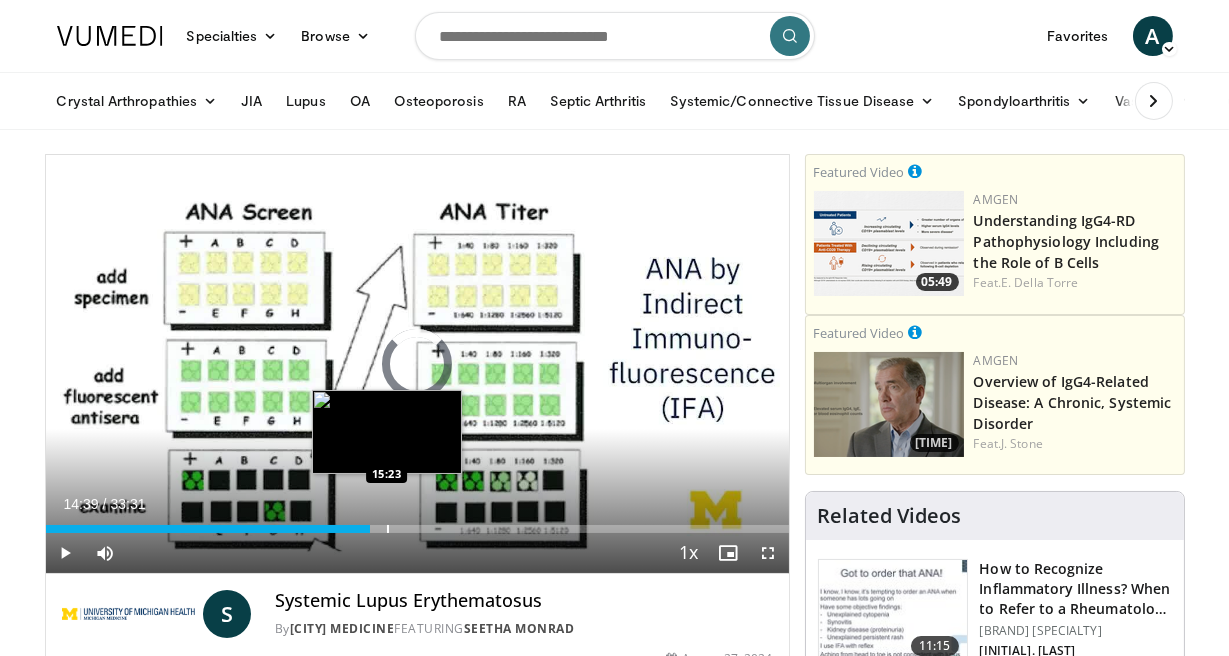 drag, startPoint x: 348, startPoint y: 527, endPoint x: 386, endPoint y: 528, distance: 38.013157 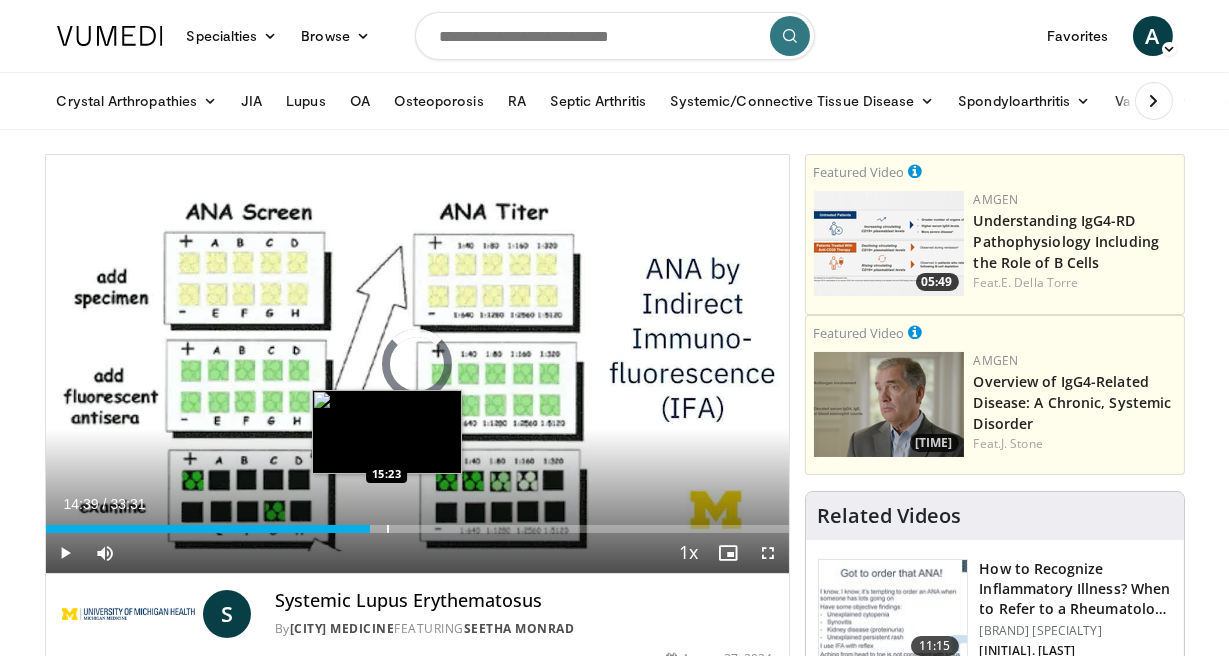 click at bounding box center (388, 529) 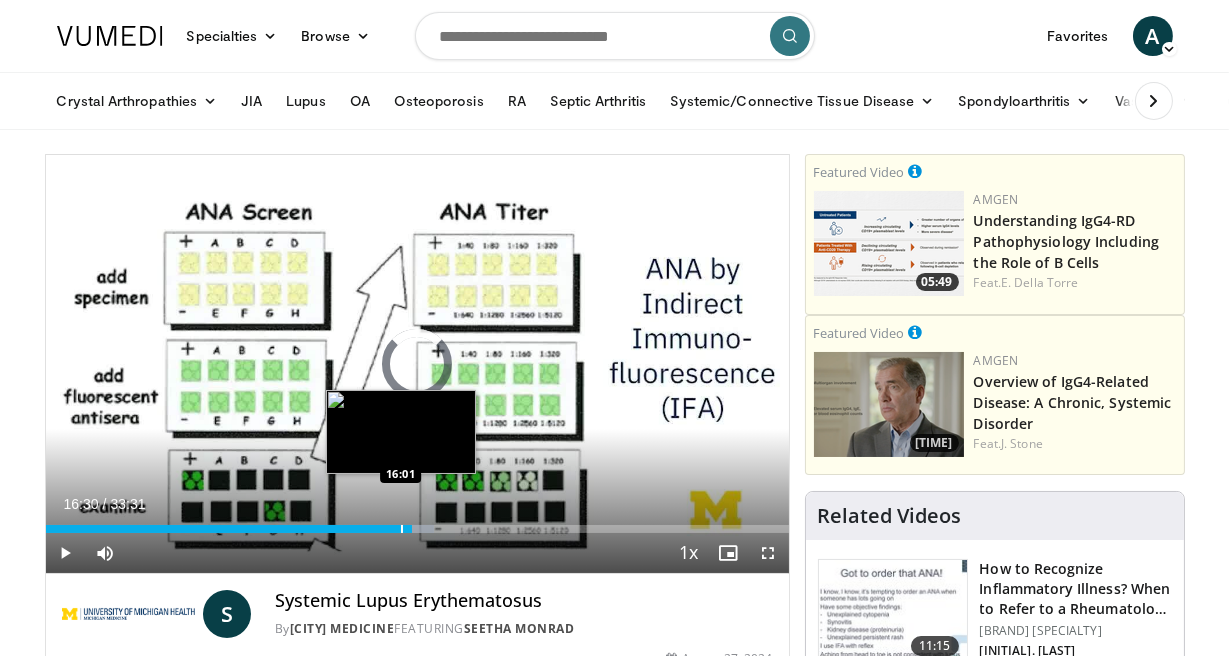 drag, startPoint x: 386, startPoint y: 528, endPoint x: 411, endPoint y: 531, distance: 25.179358 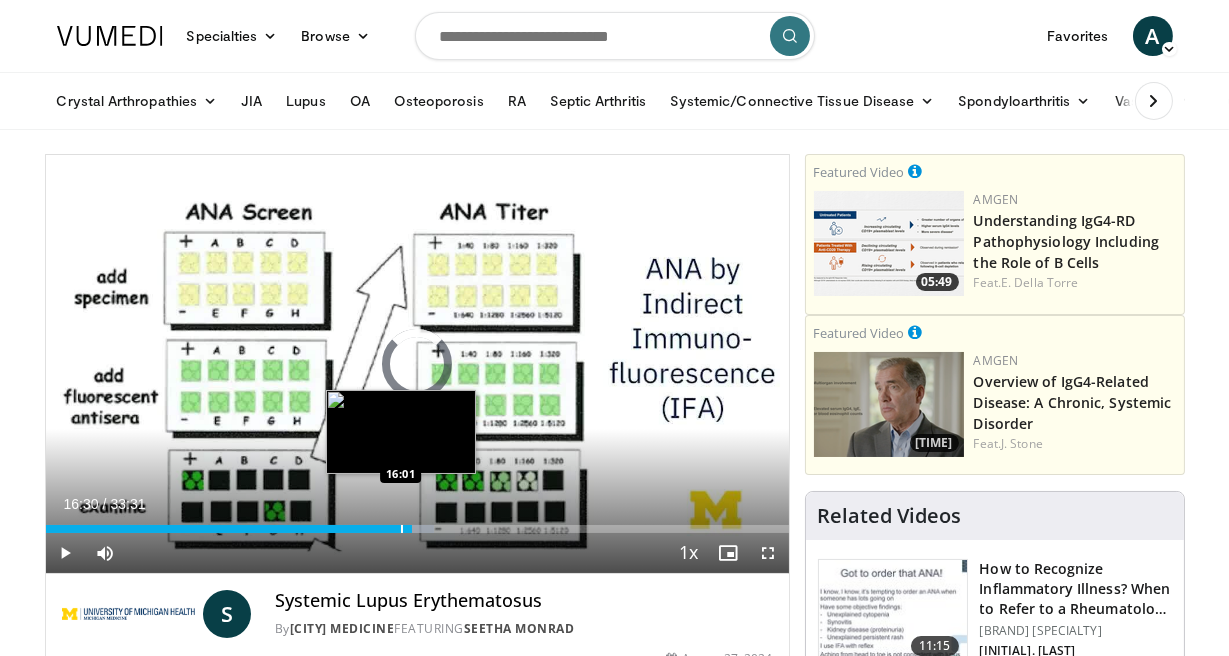 click at bounding box center [402, 529] 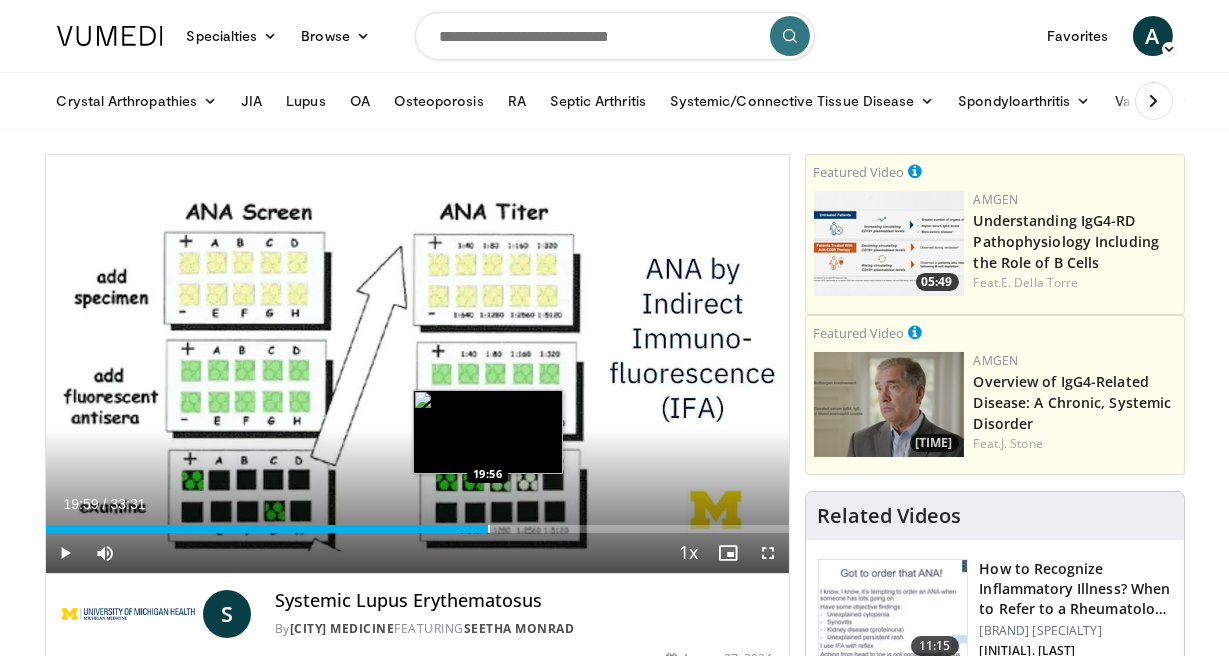 drag, startPoint x: 411, startPoint y: 530, endPoint x: 488, endPoint y: 529, distance: 77.00649 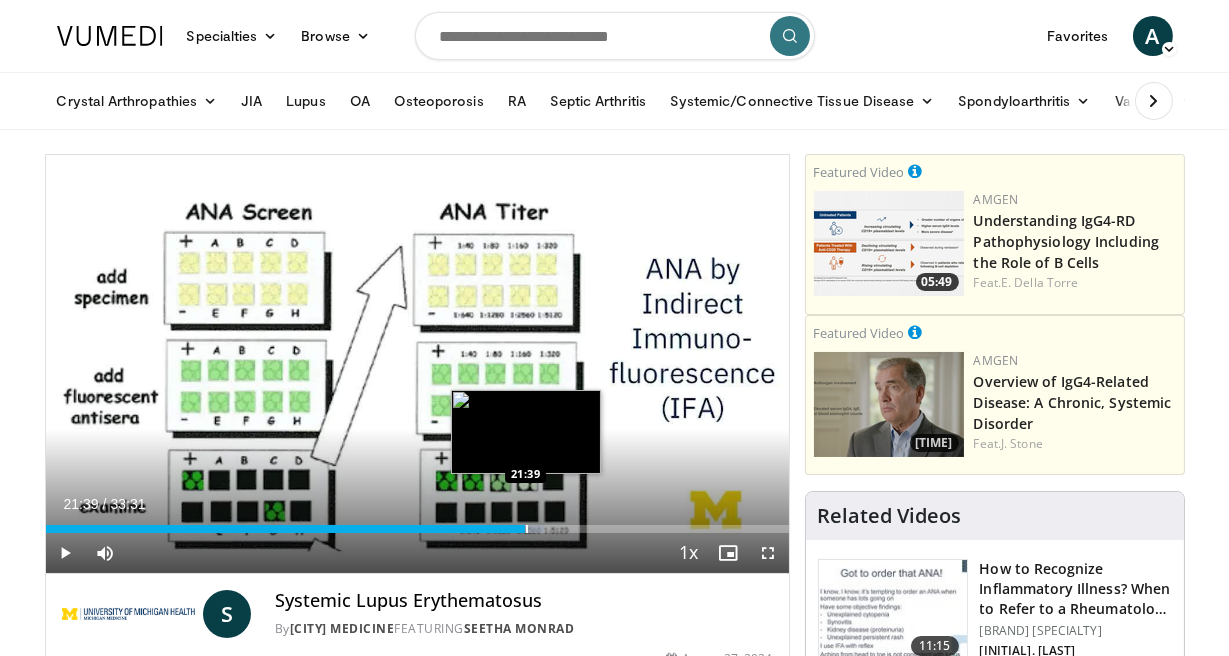drag, startPoint x: 488, startPoint y: 529, endPoint x: 525, endPoint y: 530, distance: 37.01351 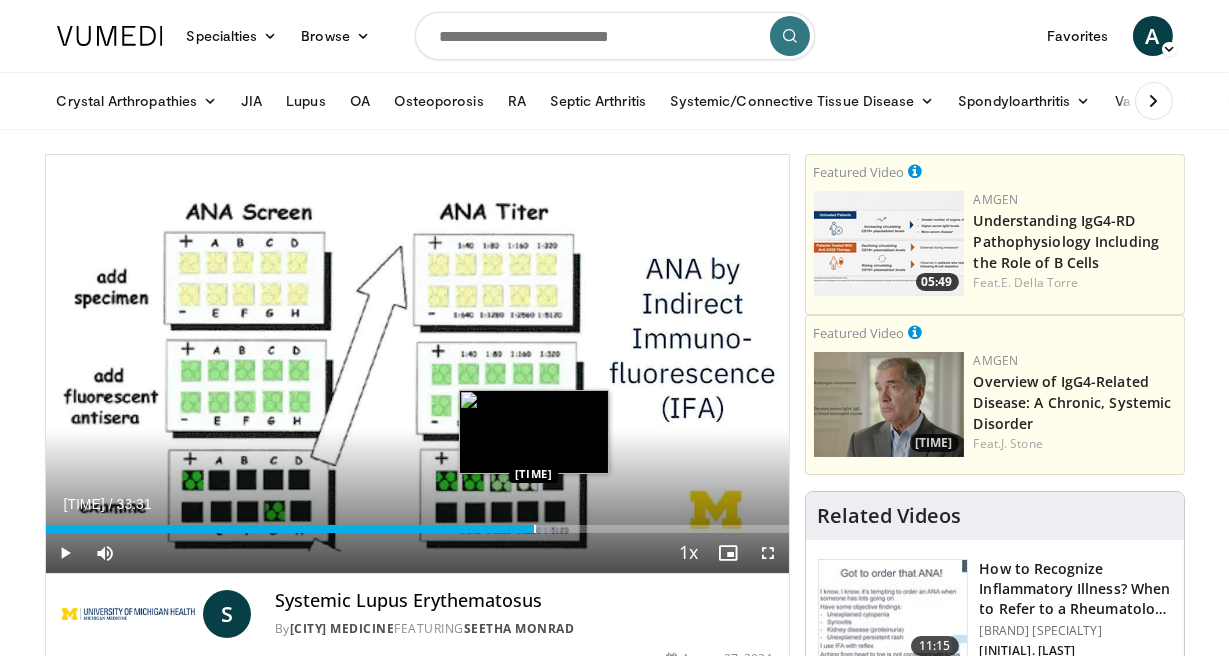 click at bounding box center (535, 529) 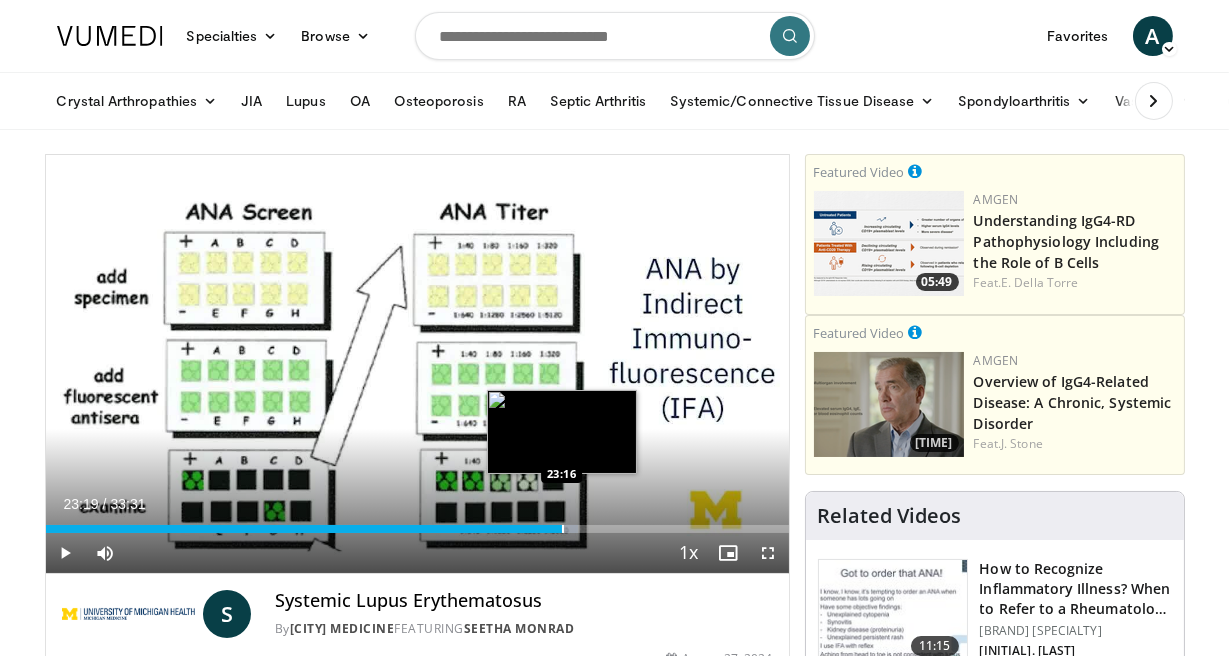 drag, startPoint x: 535, startPoint y: 531, endPoint x: 562, endPoint y: 532, distance: 27.018513 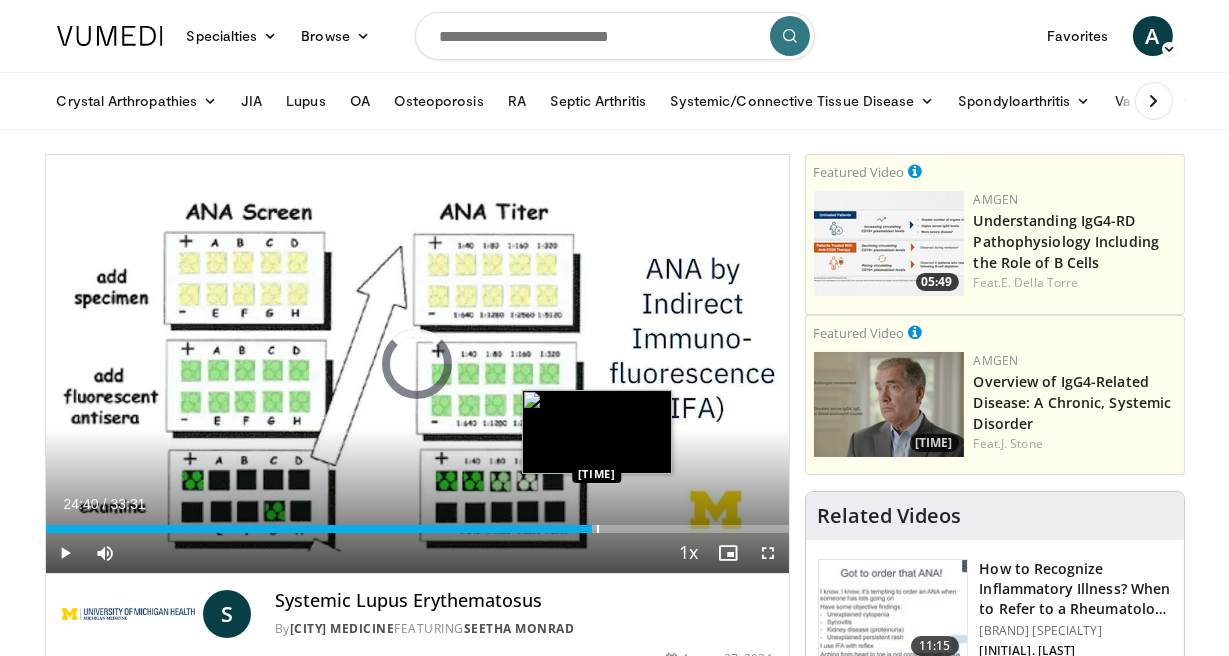drag, startPoint x: 571, startPoint y: 525, endPoint x: 596, endPoint y: 526, distance: 25.019993 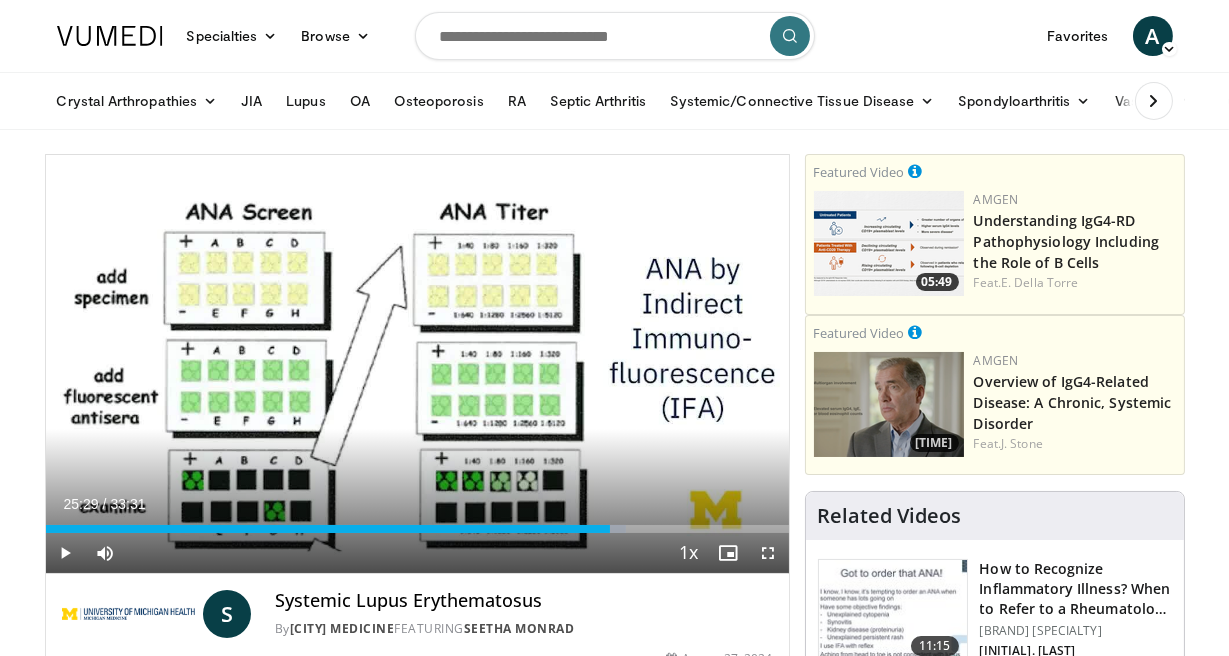 drag, startPoint x: 596, startPoint y: 526, endPoint x: 610, endPoint y: 529, distance: 14.3178215 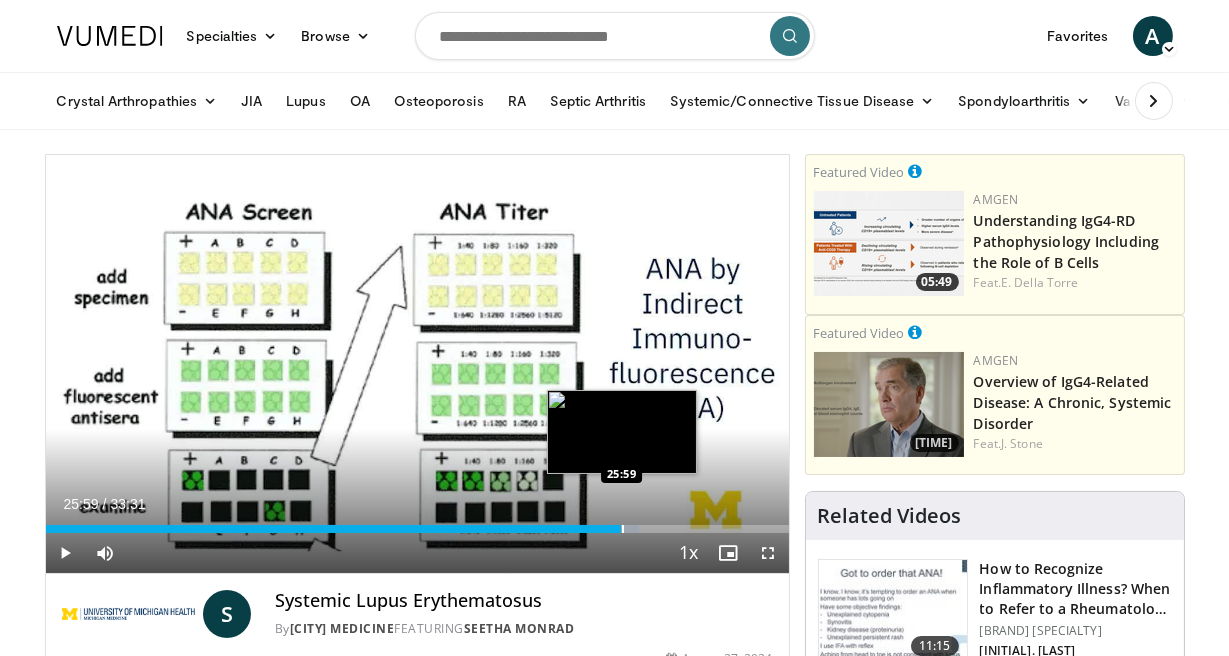 drag, startPoint x: 610, startPoint y: 529, endPoint x: 622, endPoint y: 531, distance: 12.165525 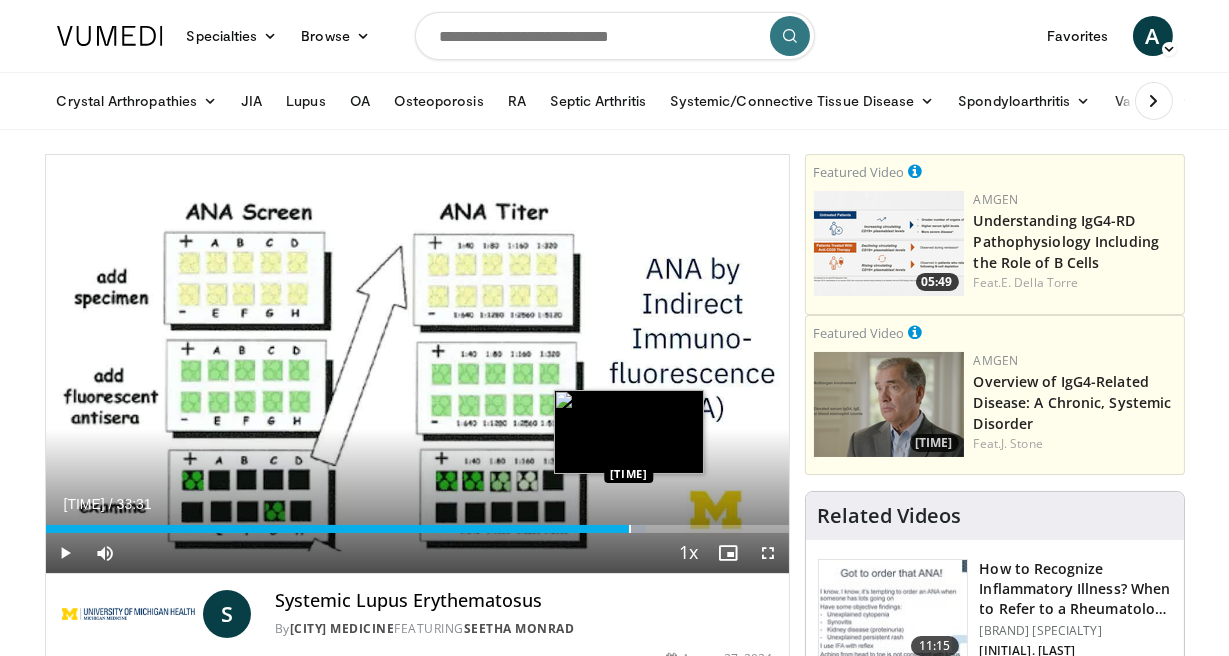 click on "Loaded :  80.88% 26:18 26:18" at bounding box center [417, 529] 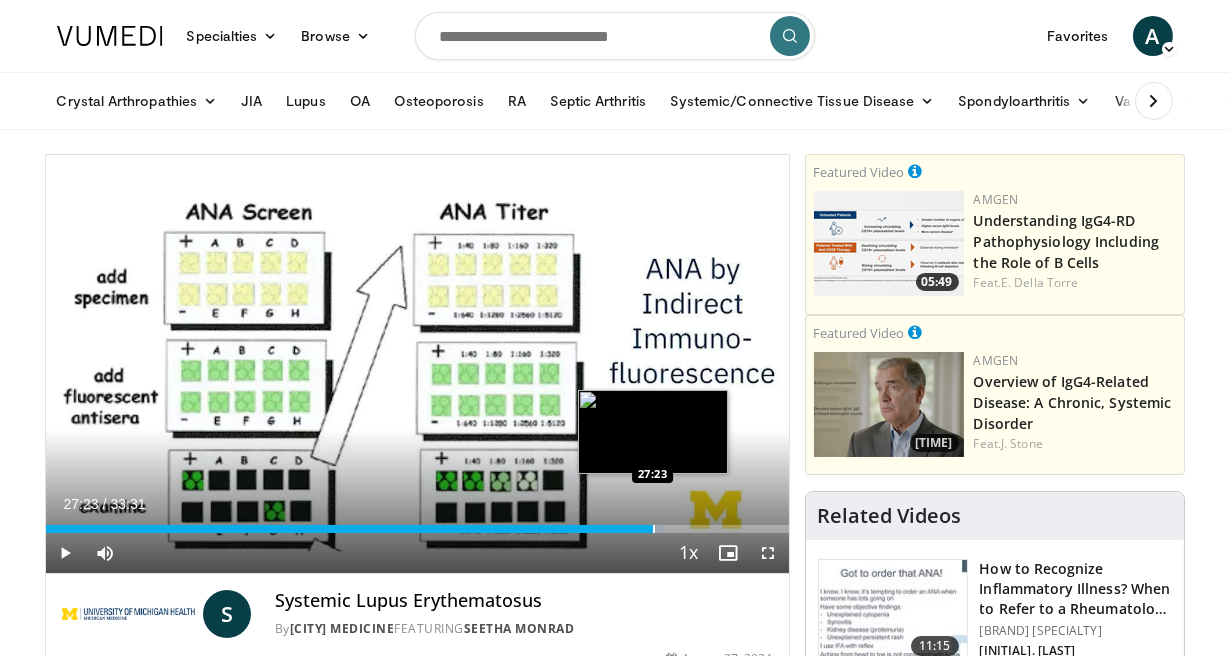 drag, startPoint x: 634, startPoint y: 525, endPoint x: 652, endPoint y: 528, distance: 18.248287 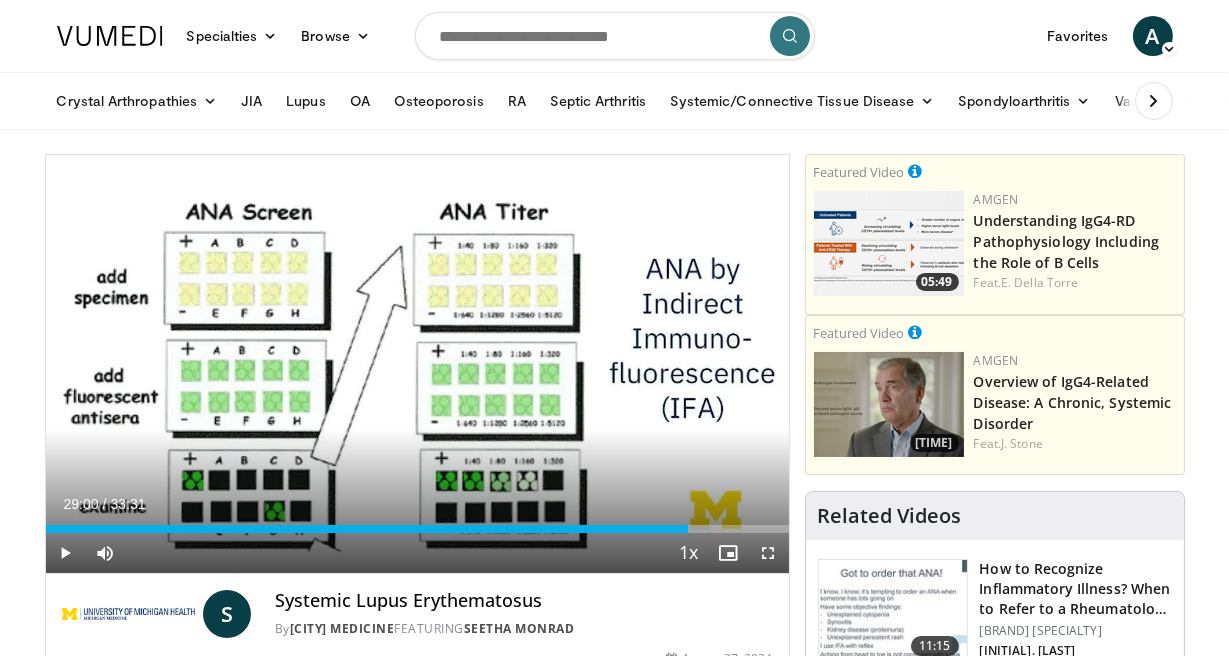 drag, startPoint x: 659, startPoint y: 529, endPoint x: 689, endPoint y: 533, distance: 30.265491 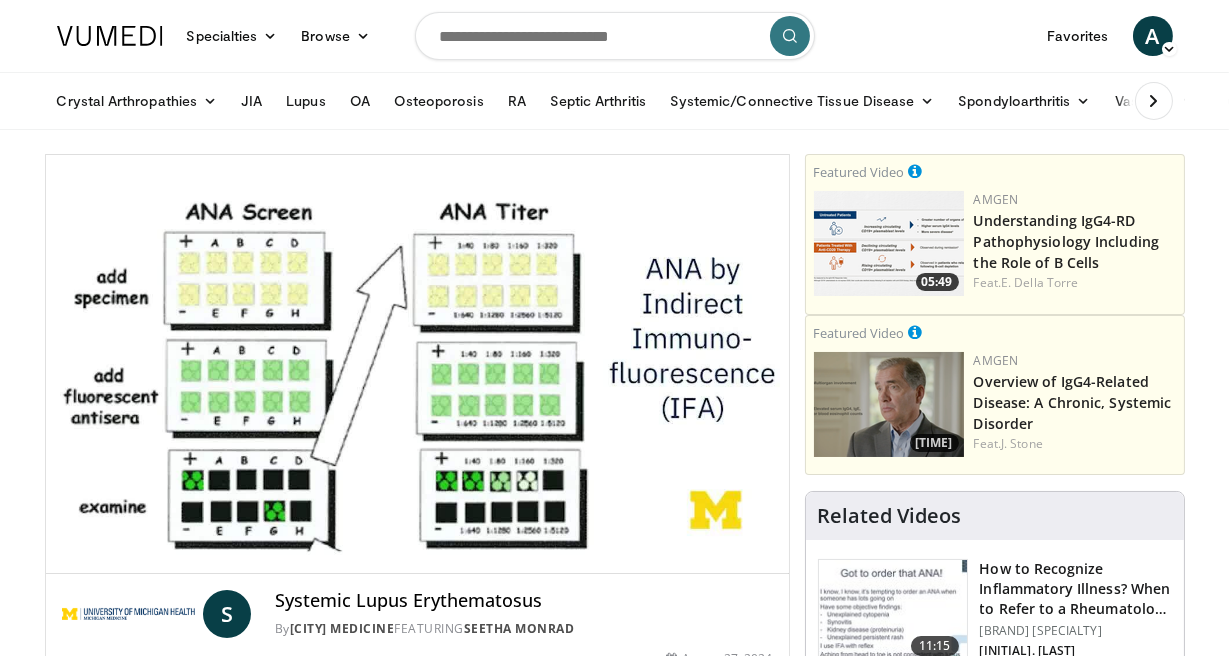click on "Specialties
Adult & Family Medicine
Allergy, Asthma, Immunology
Anesthesiology
Cardiology
Dental
Dermatology
Endocrinology
Gastroenterology & Hepatology
General Surgery
Hematology & Oncology
Infectious Disease
Nephrology
Neurology
Neurosurgery
Obstetrics & Gynecology
Ophthalmology
Oral Maxillofacial
Orthopaedics
Otolaryngology
Pediatrics
Plastic Surgery
Podiatry
Psychiatry
Pulmonology
Radiation Oncology
Radiology
Rheumatology
Urology" at bounding box center [614, 1745] 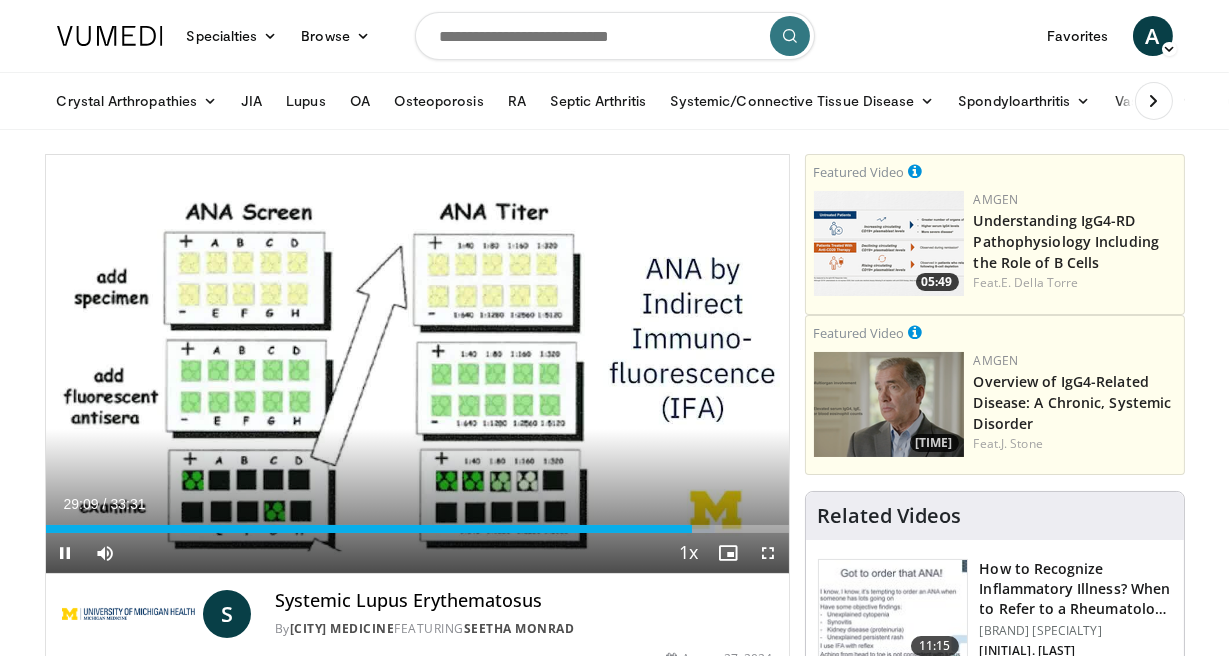 click on "Current Time  29:09 / Duration  33:31 Pause Skip Backward Skip Forward Mute 100% Loaded :  90.08% 29:09 28:14 Stream Type  LIVE Seek to live, currently behind live LIVE   1x Playback Rate 0.5x 0.75x 1x , selected 1.25x 1.5x 1.75x 2x Chapters Chapters Descriptions descriptions off , selected Captions captions settings , opens captions settings dialog captions off , selected Audio Track en (Main) , selected Fullscreen Enable picture-in-picture mode" at bounding box center (417, 553) 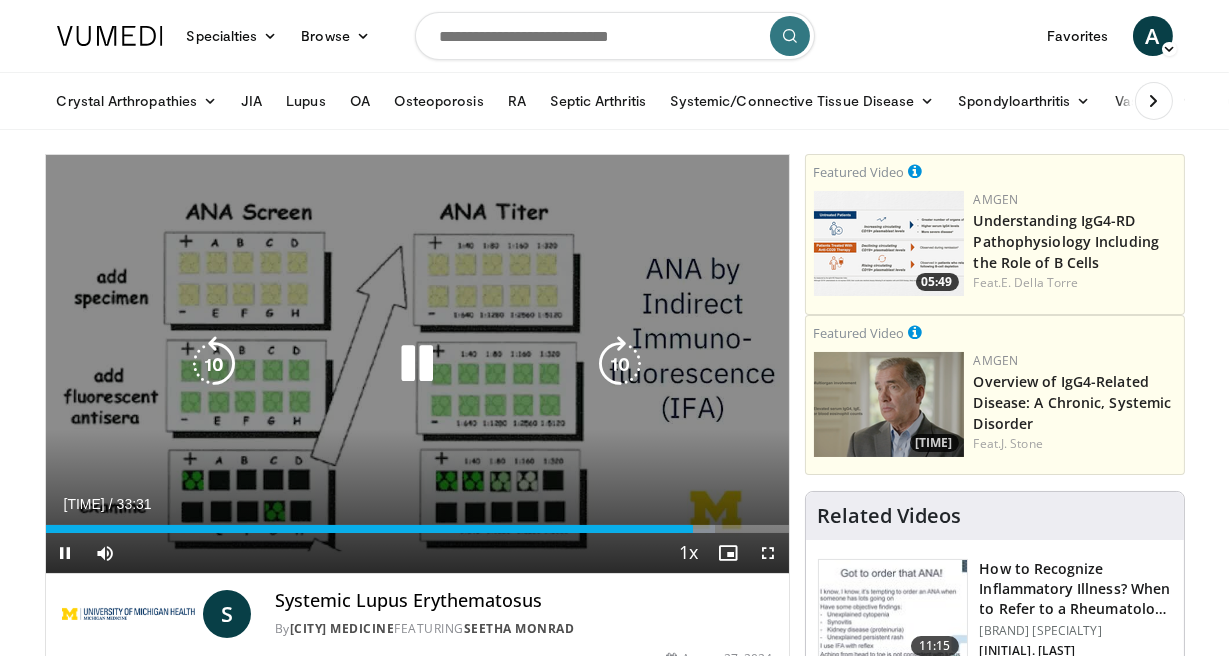 click at bounding box center [417, 364] 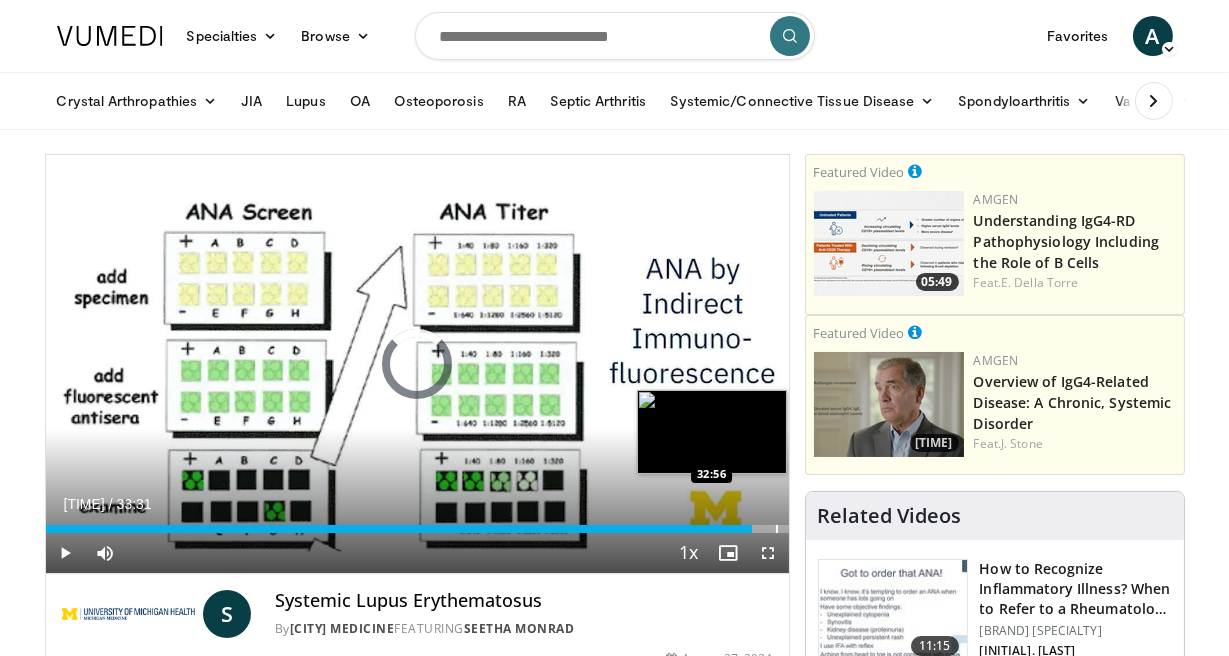 drag, startPoint x: 642, startPoint y: 531, endPoint x: 773, endPoint y: 531, distance: 131 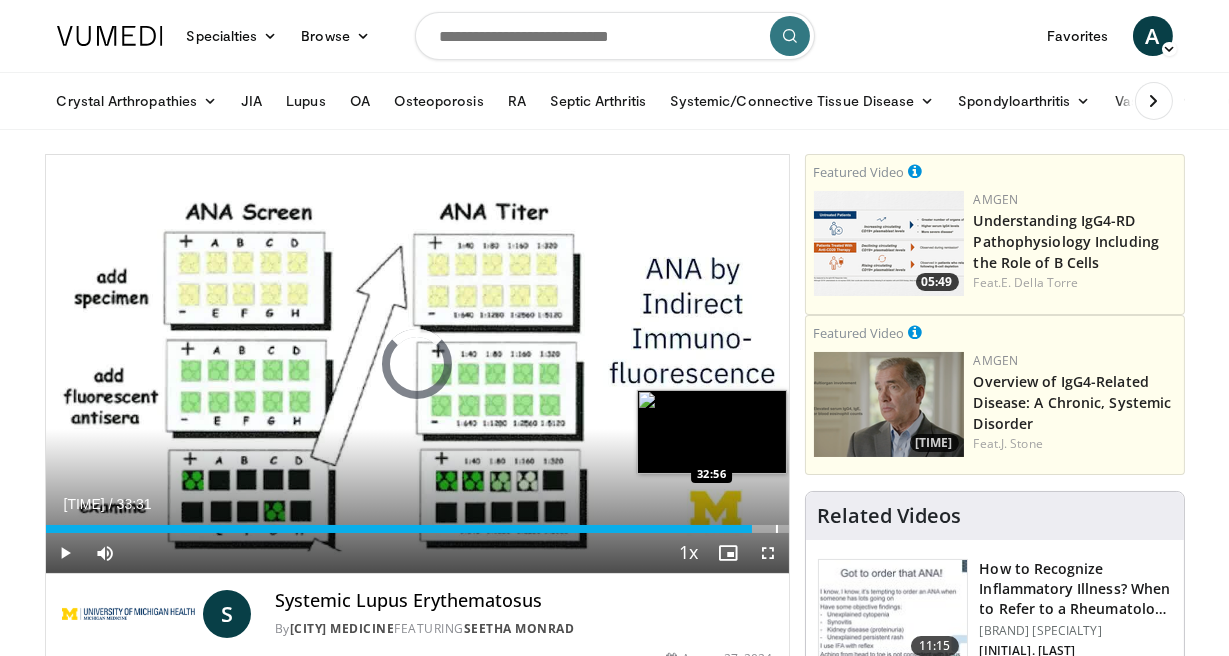 click on "Loaded :  0.00% 32:56 32:56" at bounding box center (417, 529) 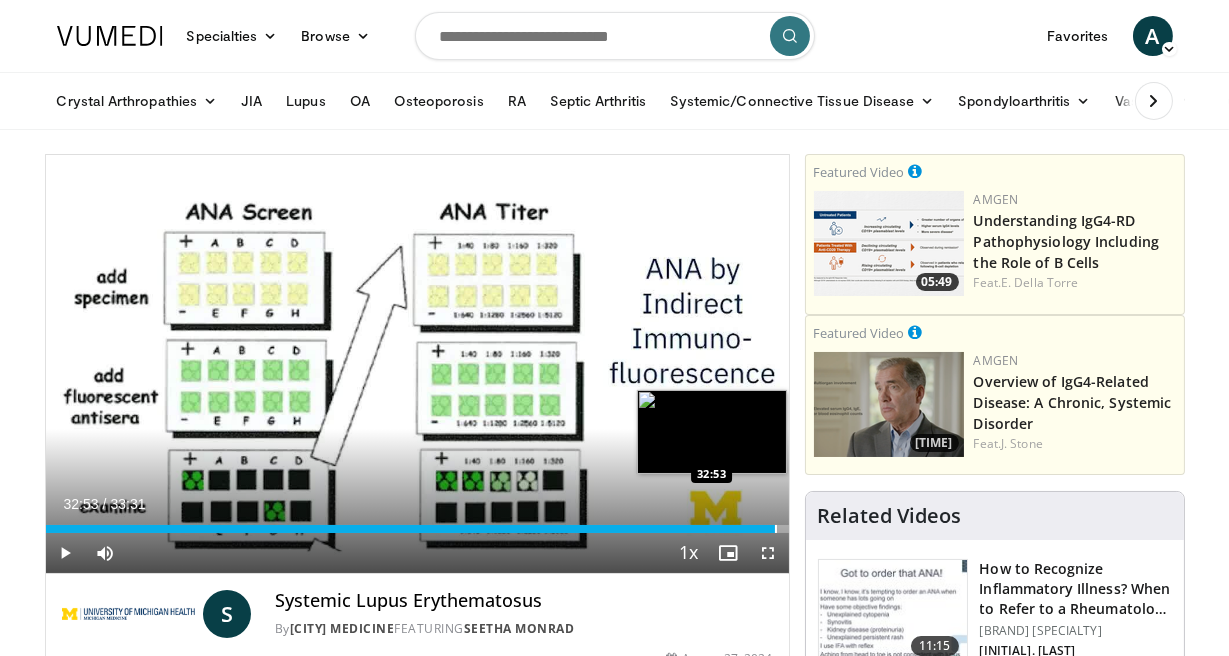 click on "32:53" at bounding box center [410, 529] 